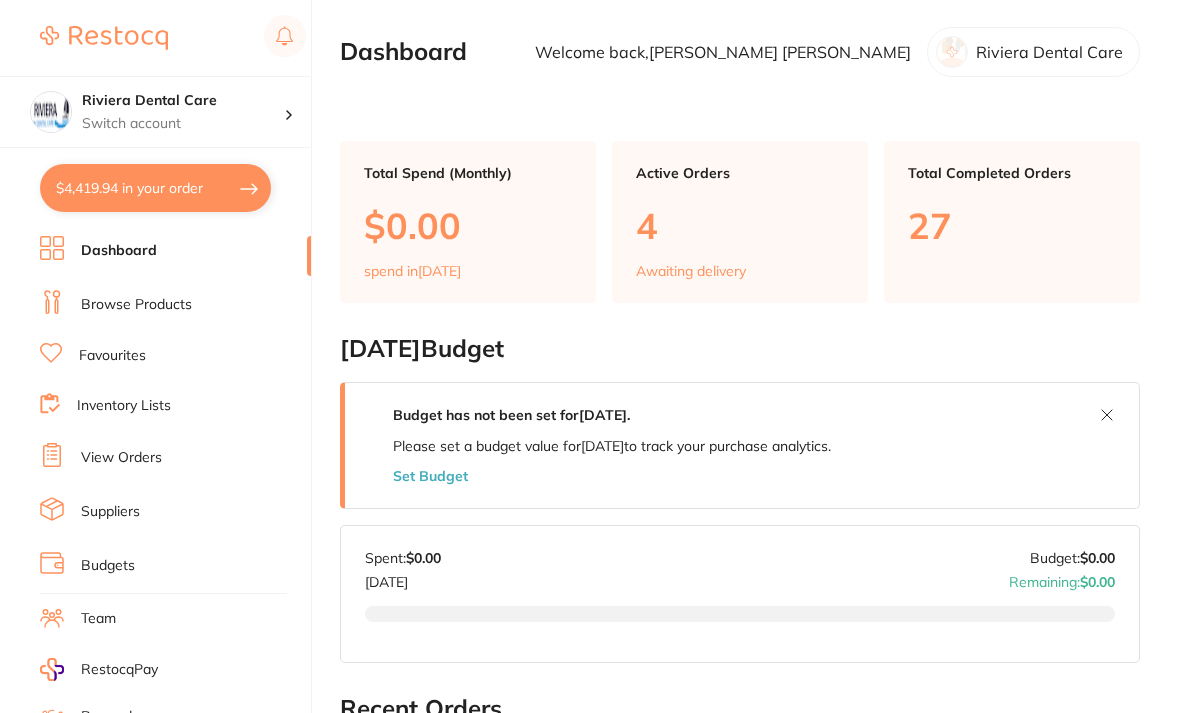 scroll, scrollTop: 1, scrollLeft: 0, axis: vertical 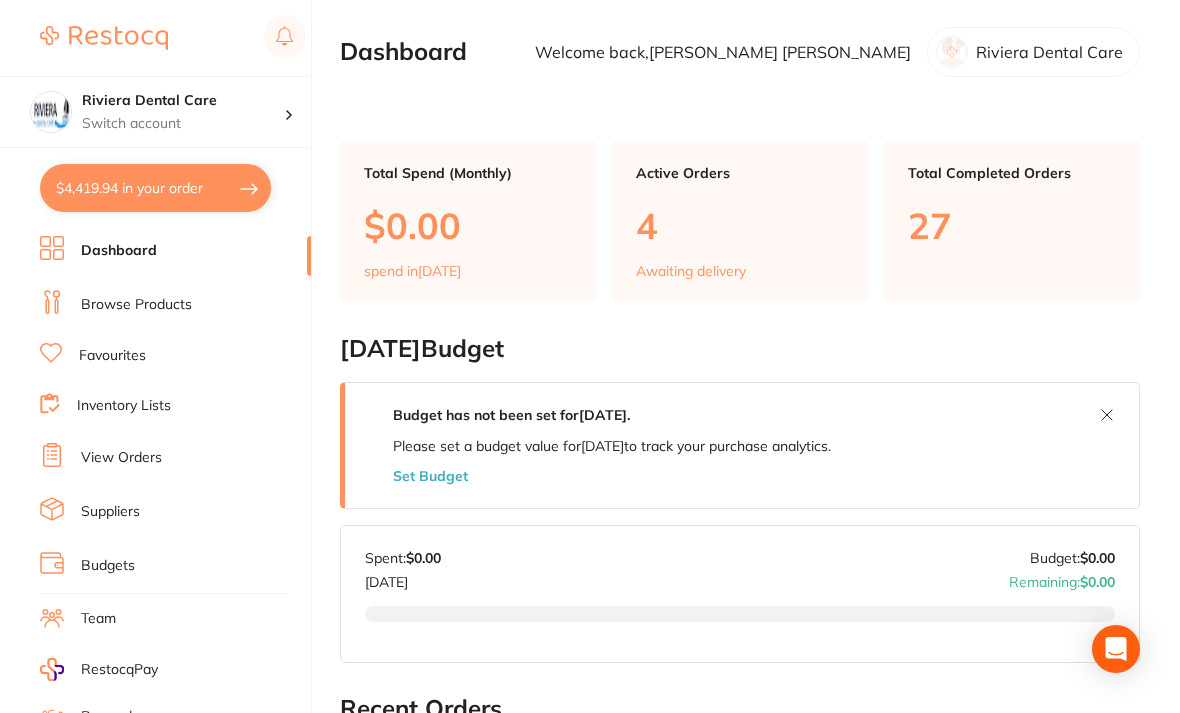 click on "Browse Products" at bounding box center (136, 305) 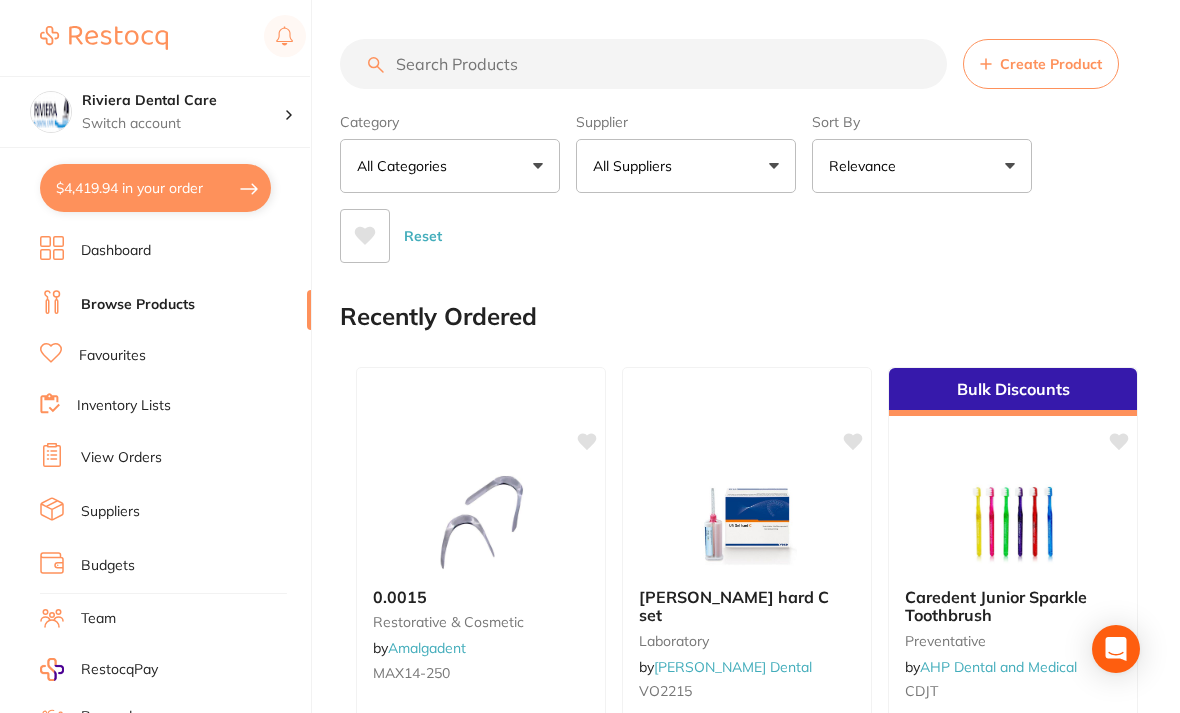 scroll, scrollTop: 0, scrollLeft: 0, axis: both 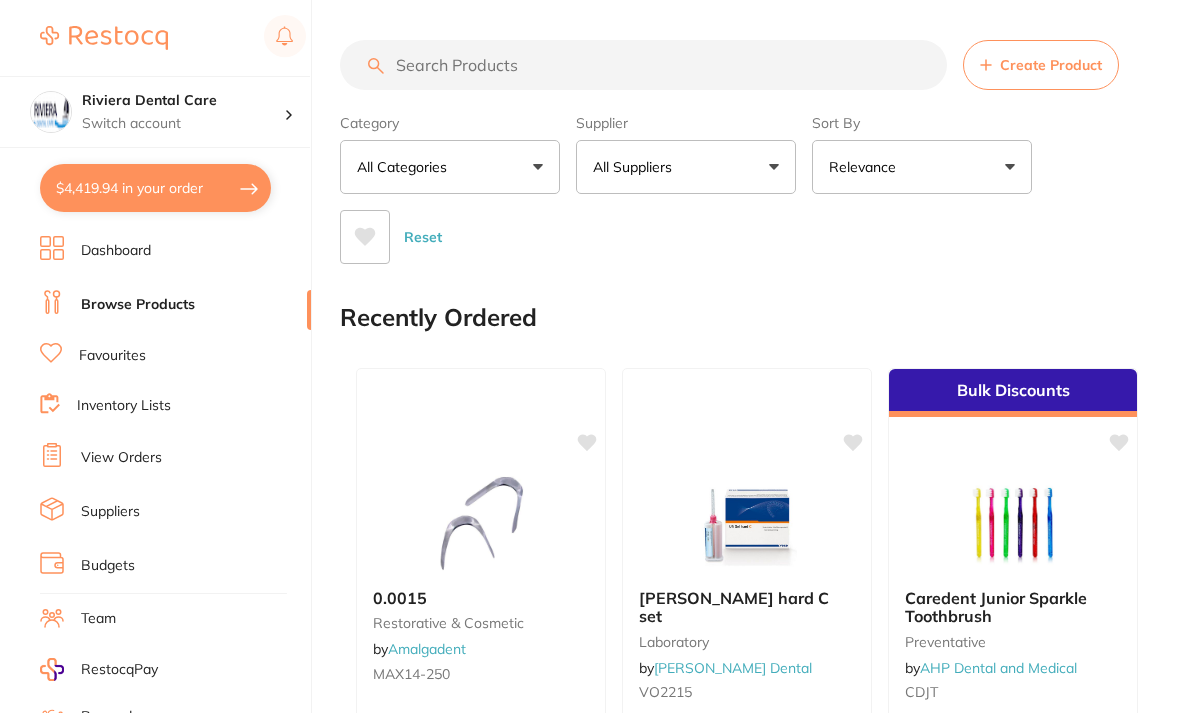 click at bounding box center [643, 65] 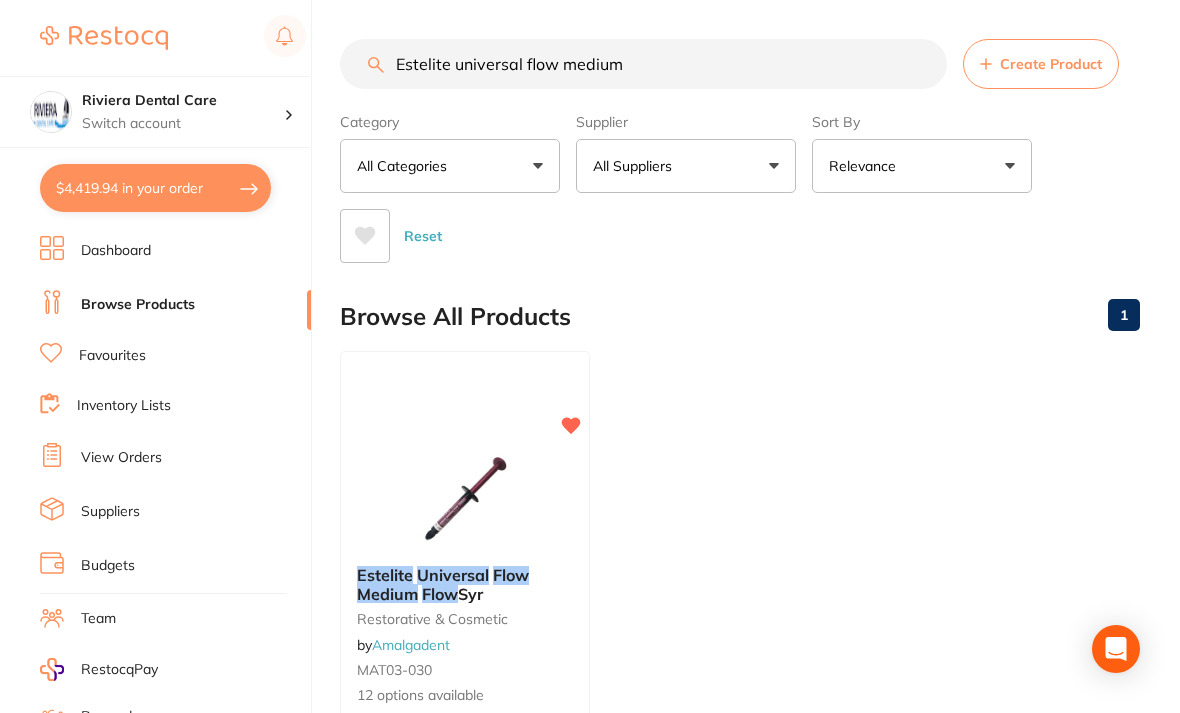 type on "Estelite universal flow medium" 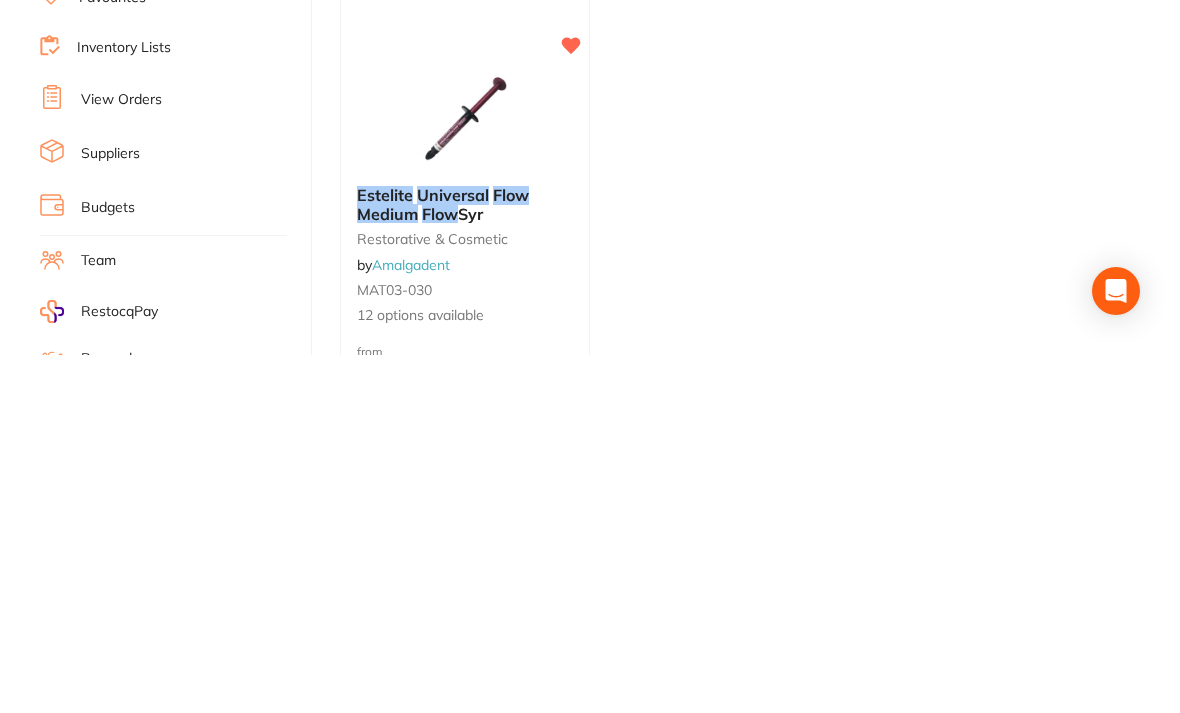 scroll, scrollTop: 24, scrollLeft: 0, axis: vertical 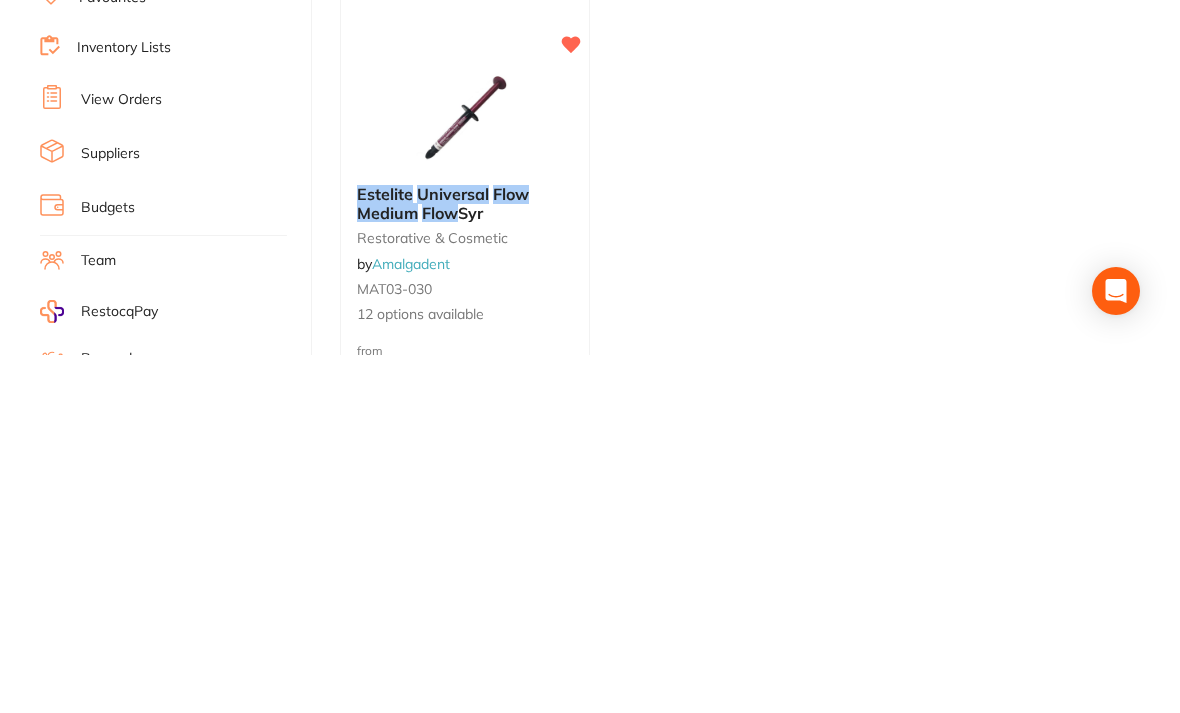 click at bounding box center [465, 477] 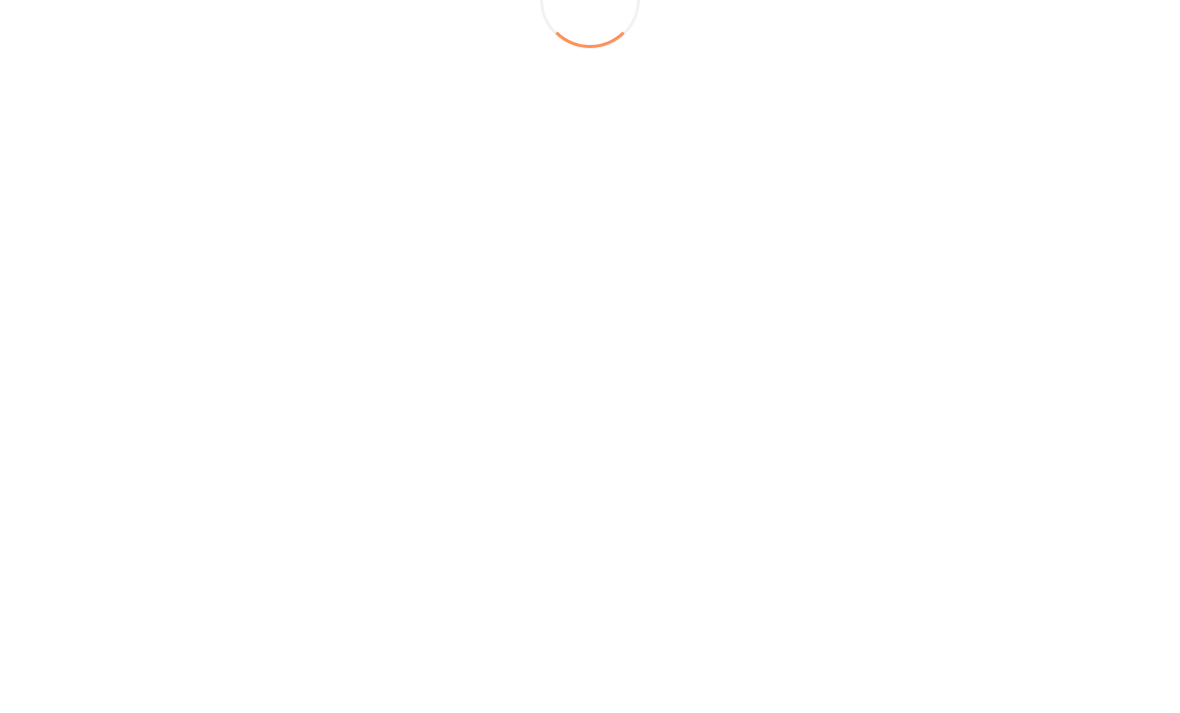 scroll, scrollTop: 0, scrollLeft: 0, axis: both 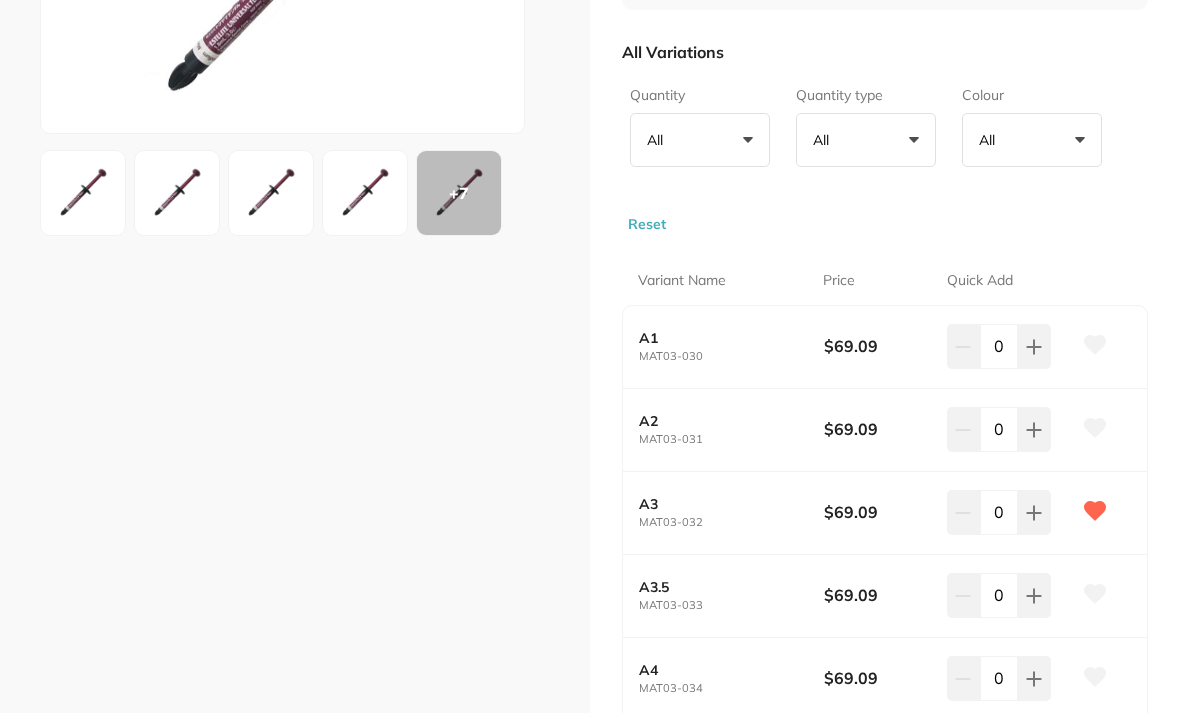 click on "$69.09" at bounding box center (879, 512) 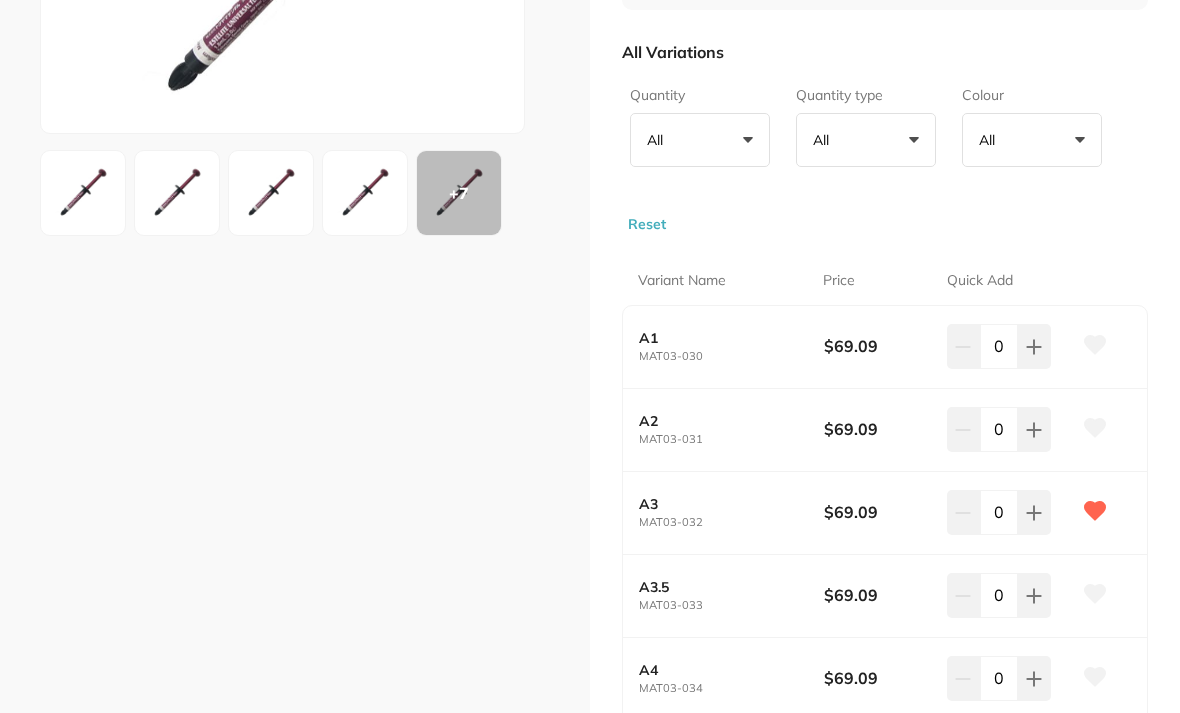 click 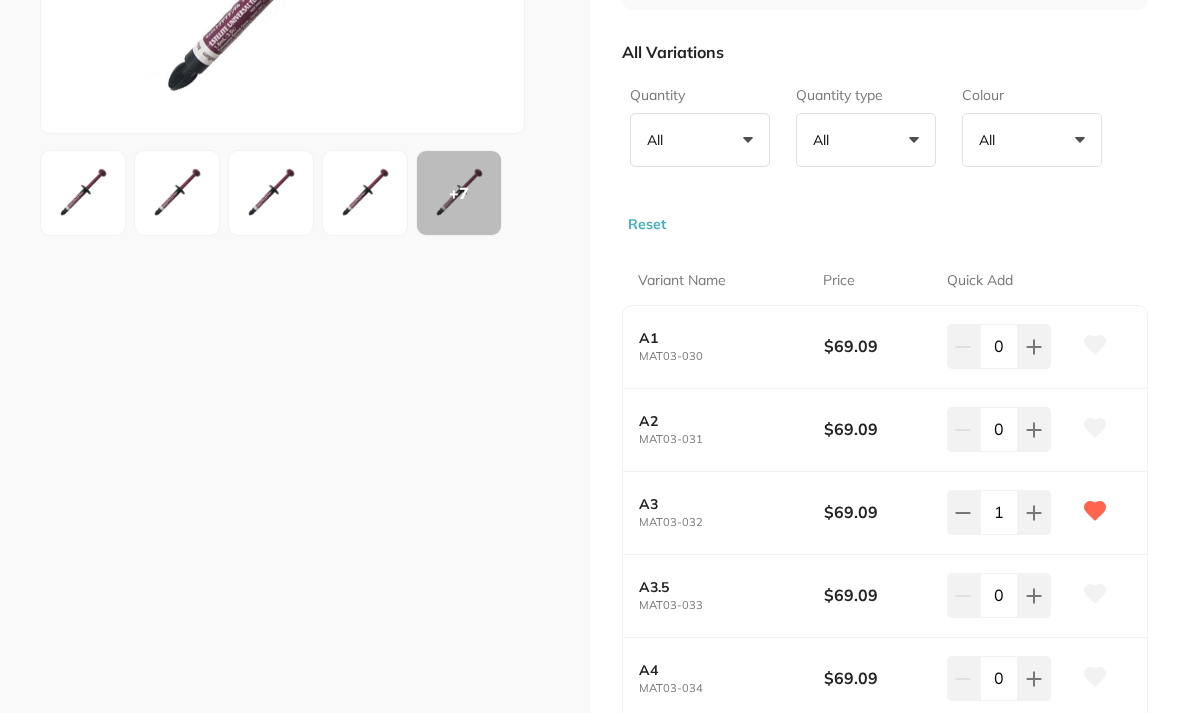 click 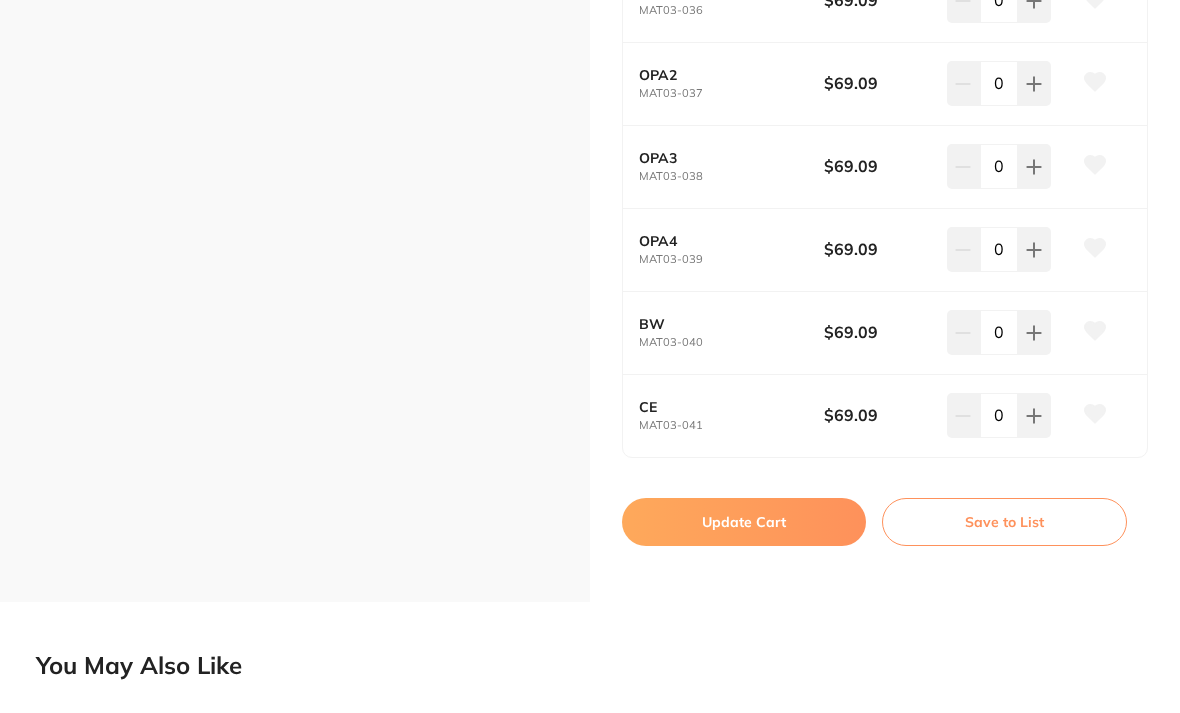 scroll, scrollTop: 1157, scrollLeft: 0, axis: vertical 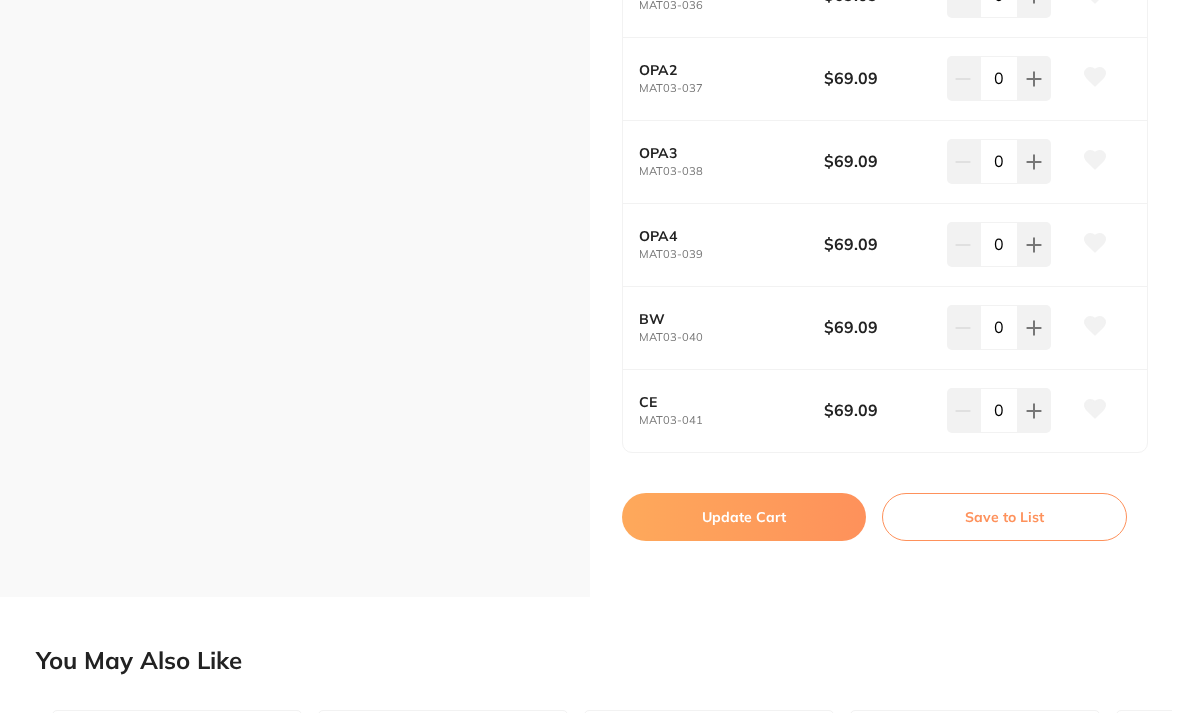 click on "Update Cart" at bounding box center (744, 517) 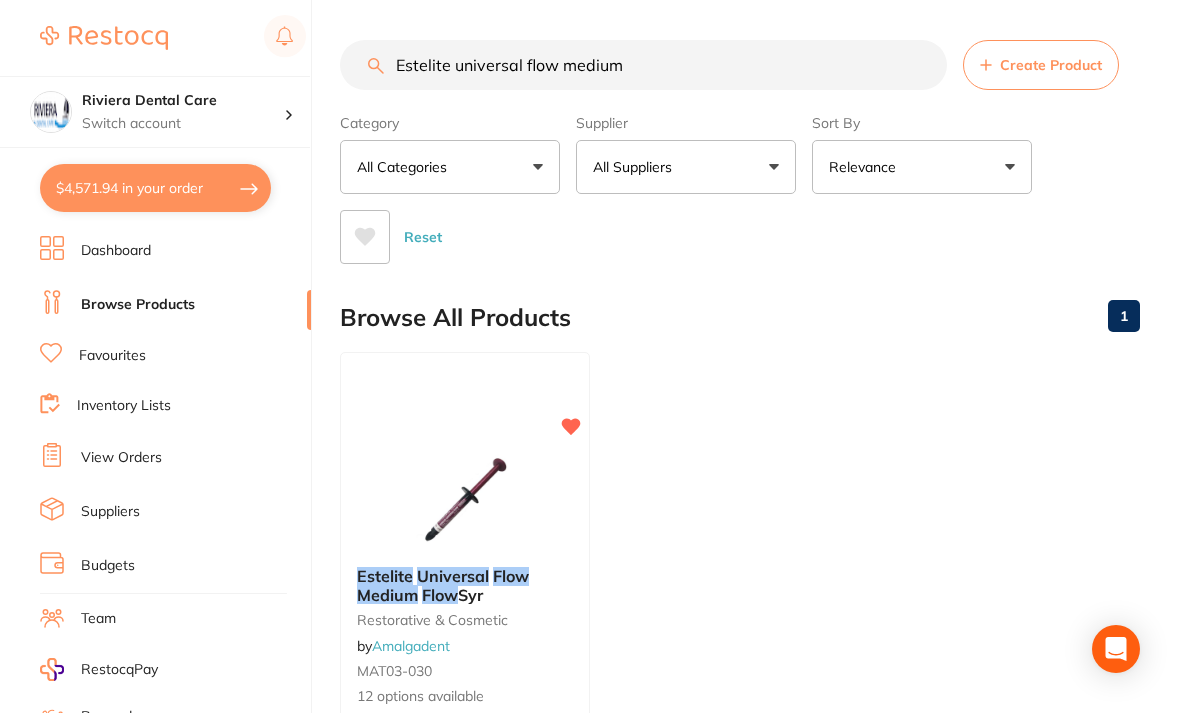 scroll, scrollTop: 126, scrollLeft: 0, axis: vertical 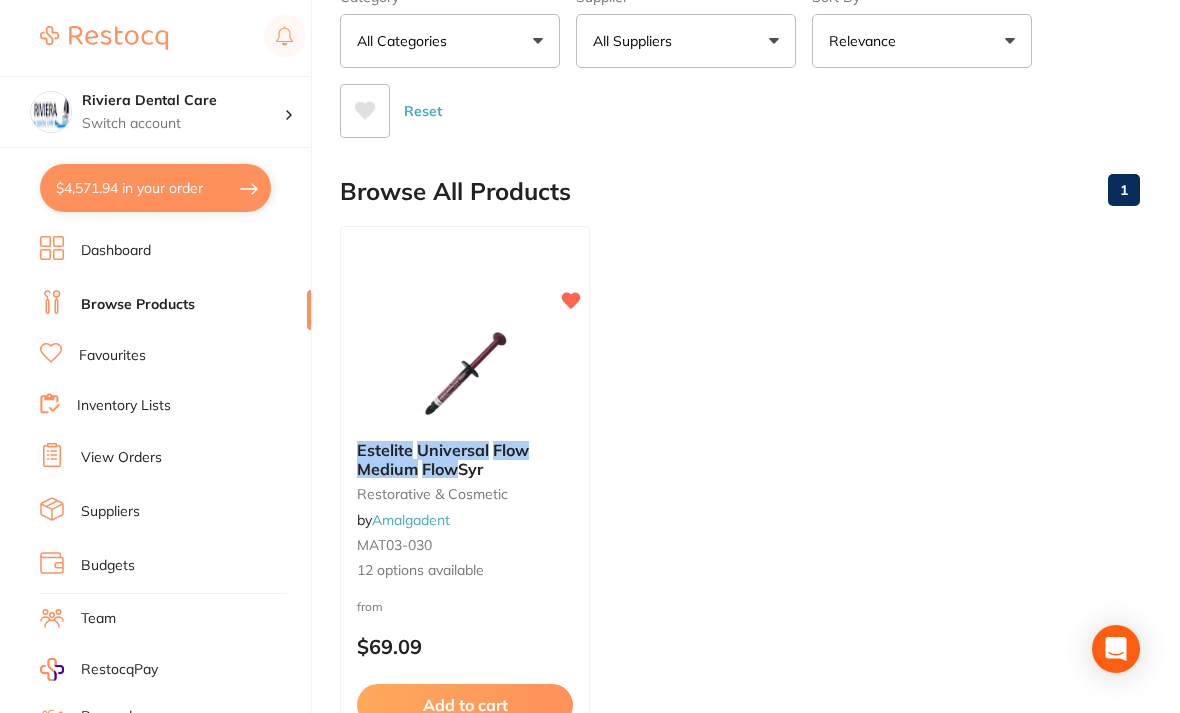 click on "$4,571.94   in your order" at bounding box center (155, 188) 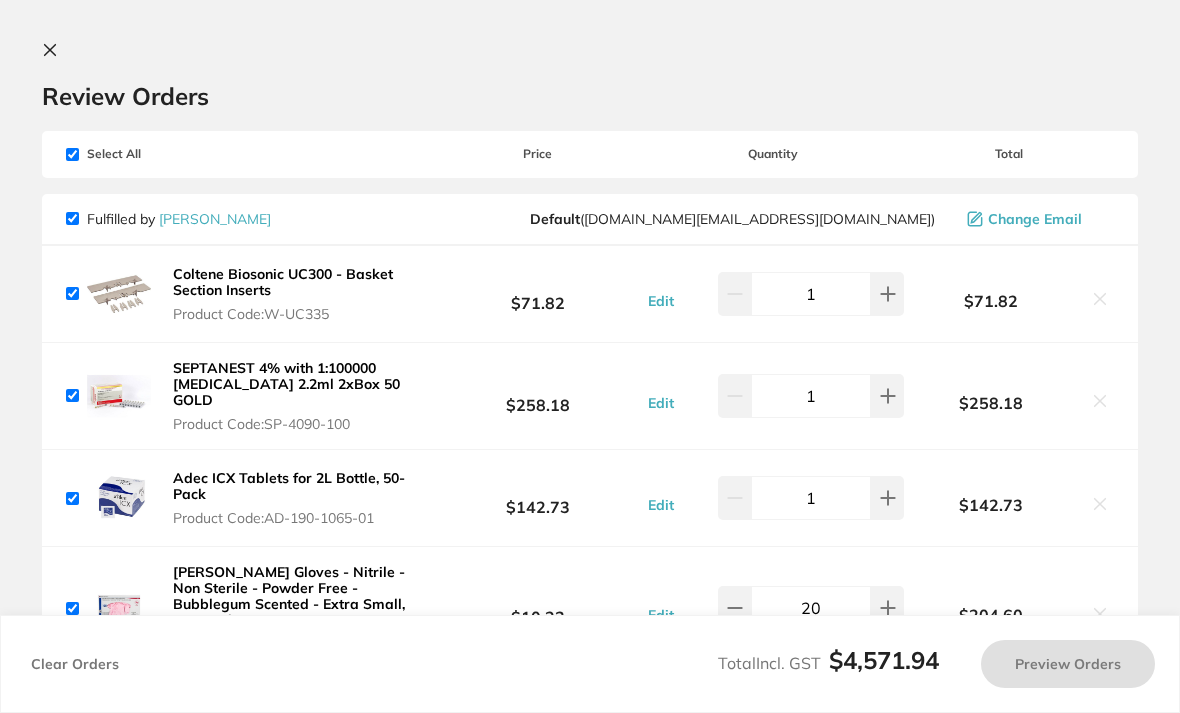 scroll, scrollTop: 0, scrollLeft: 0, axis: both 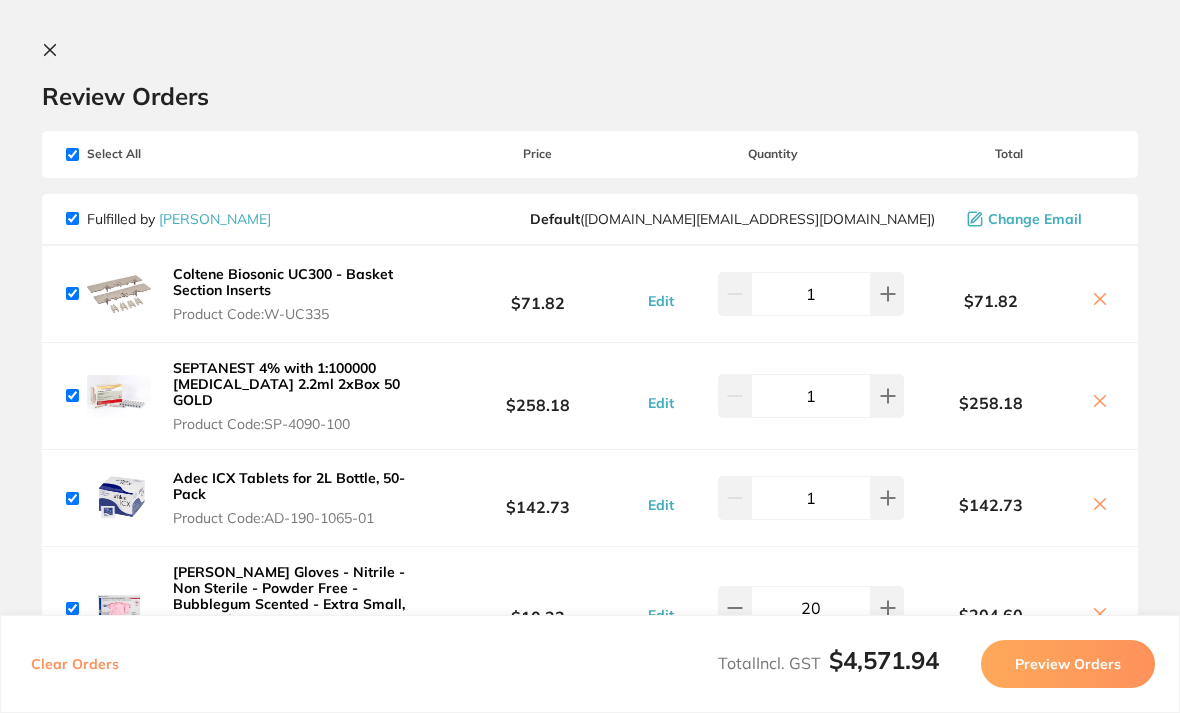 click 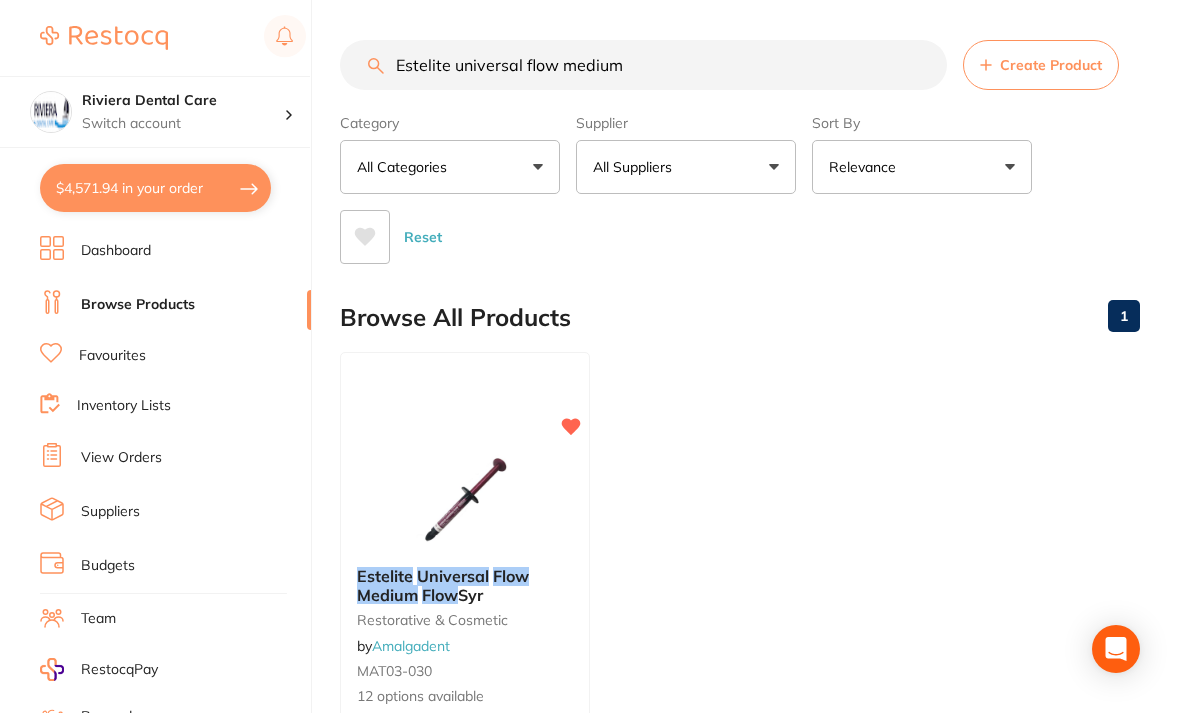 scroll, scrollTop: 126, scrollLeft: 0, axis: vertical 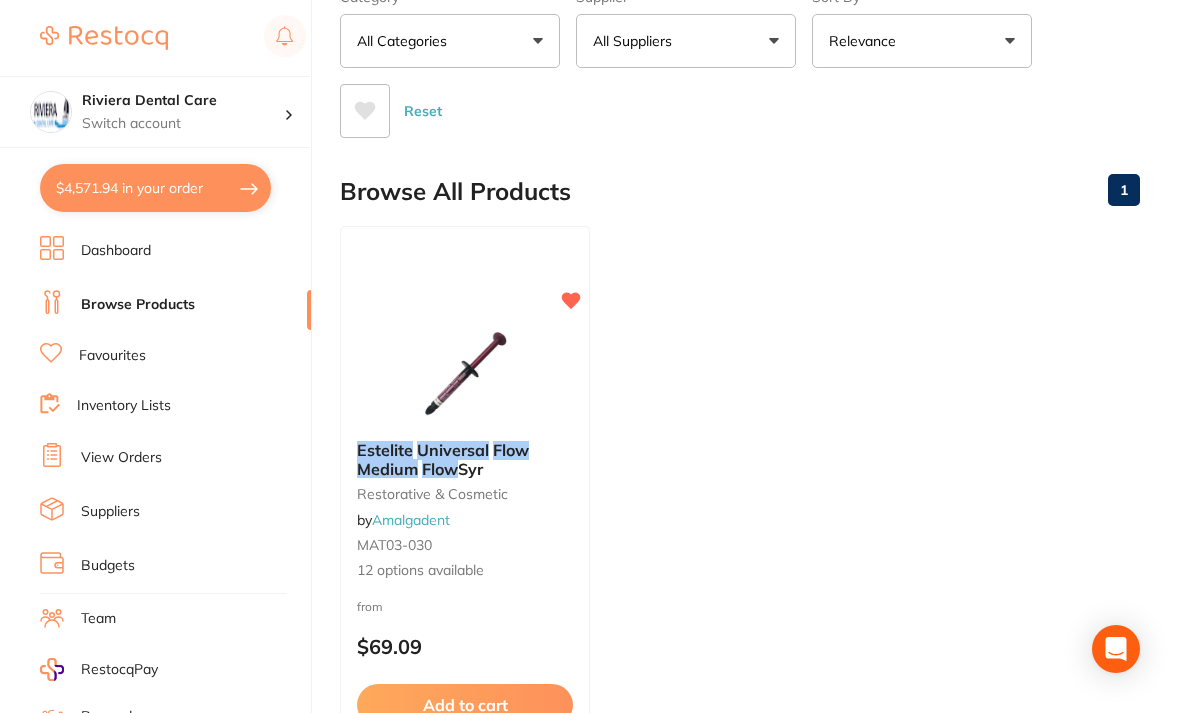 click on "Browse Products" at bounding box center (138, 305) 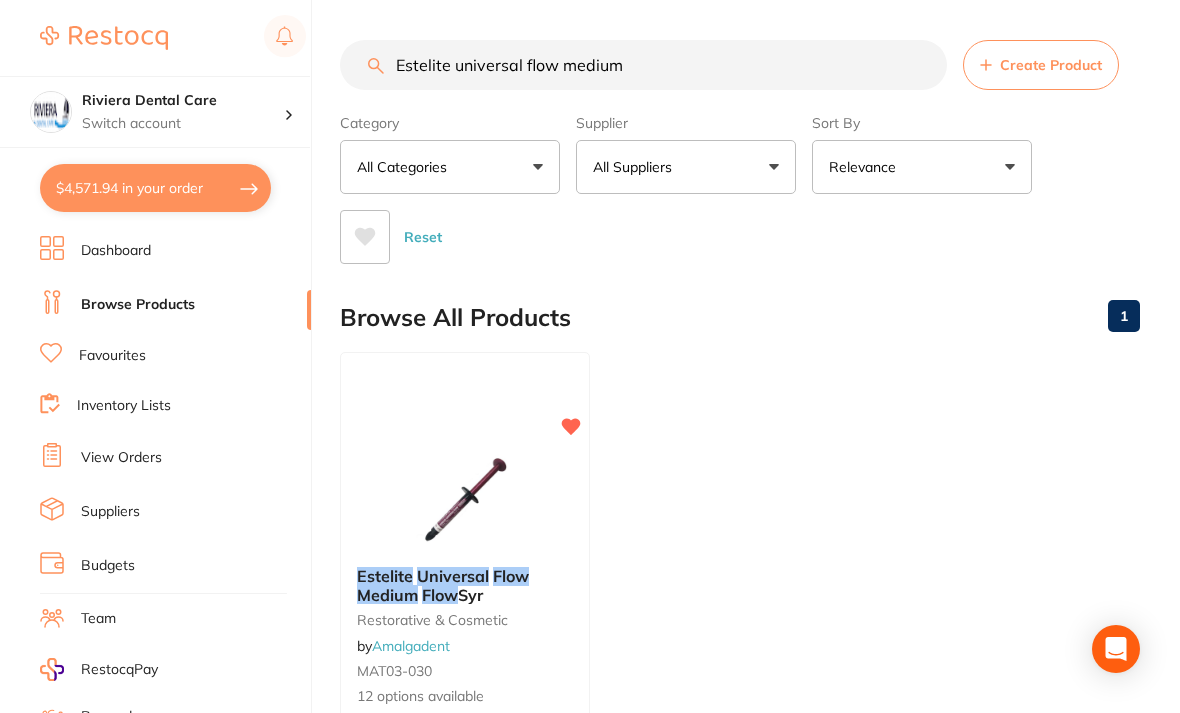 click on "Estelite universal flow medium" at bounding box center (643, 65) 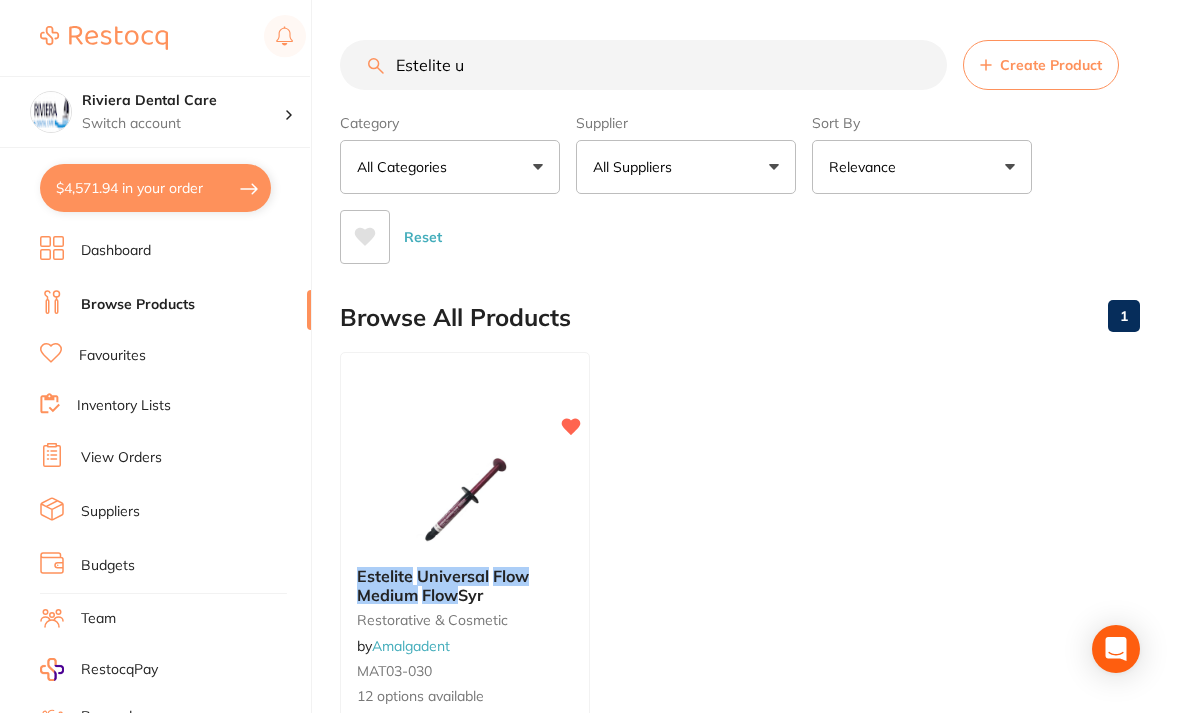 type on "Estelite" 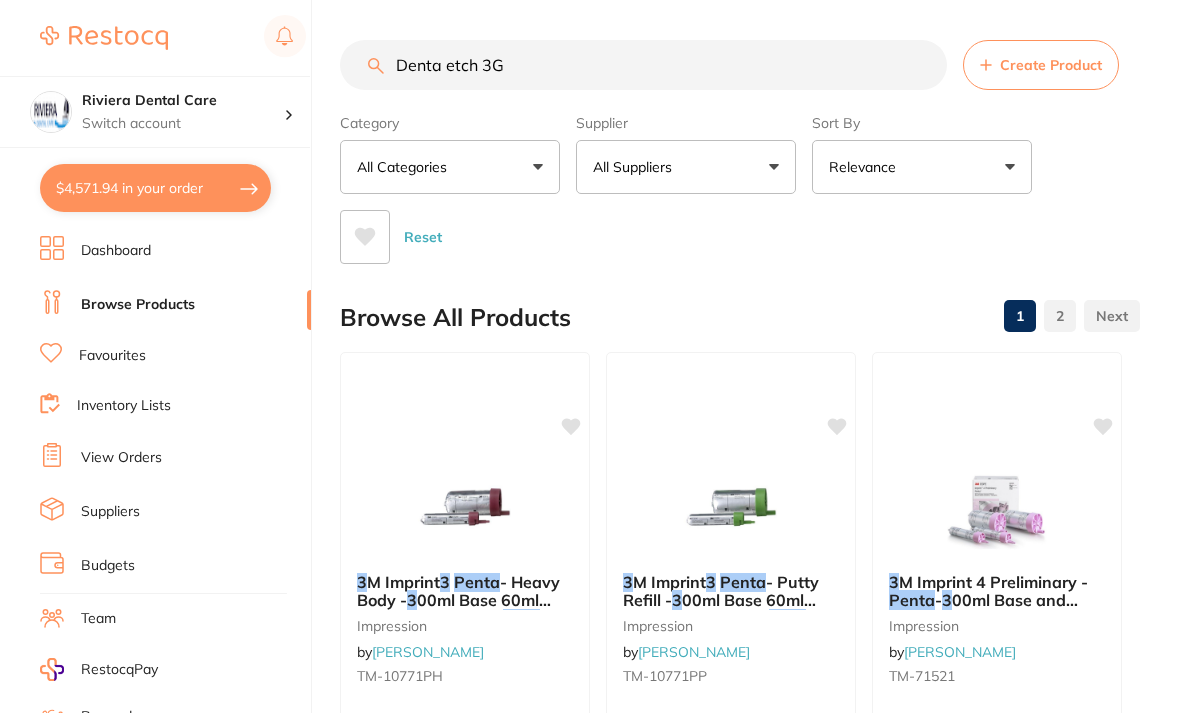 type on "Denta etch 3G" 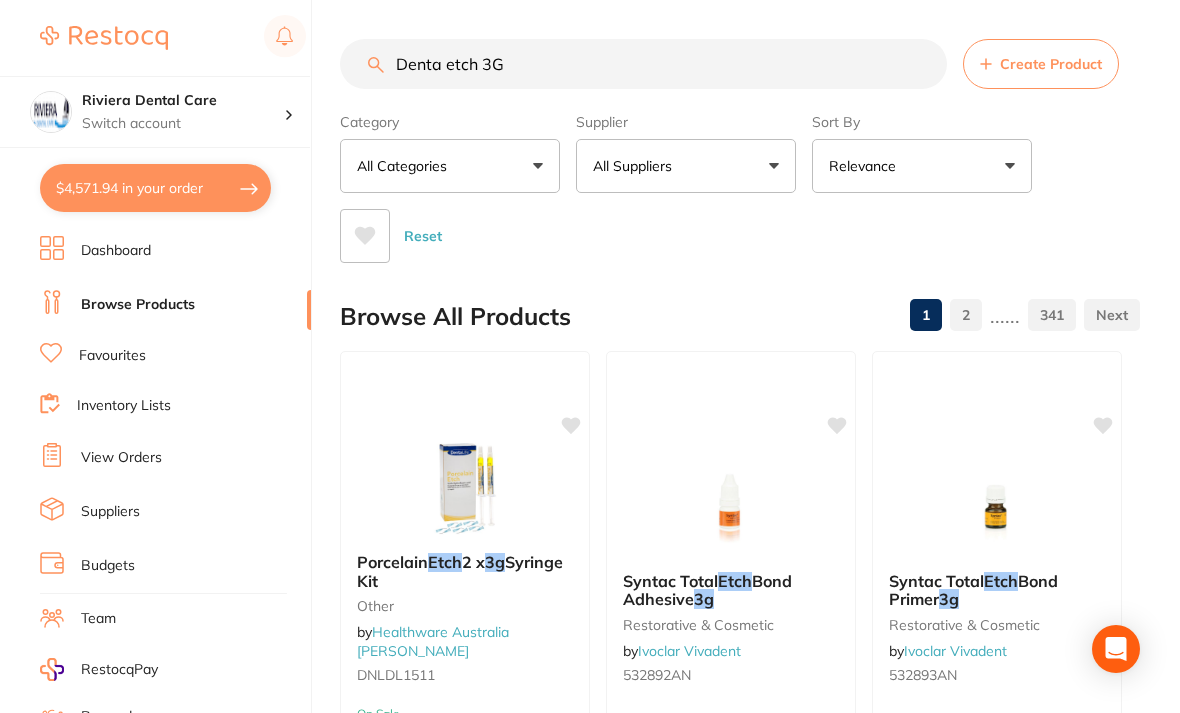 scroll, scrollTop: 0, scrollLeft: 0, axis: both 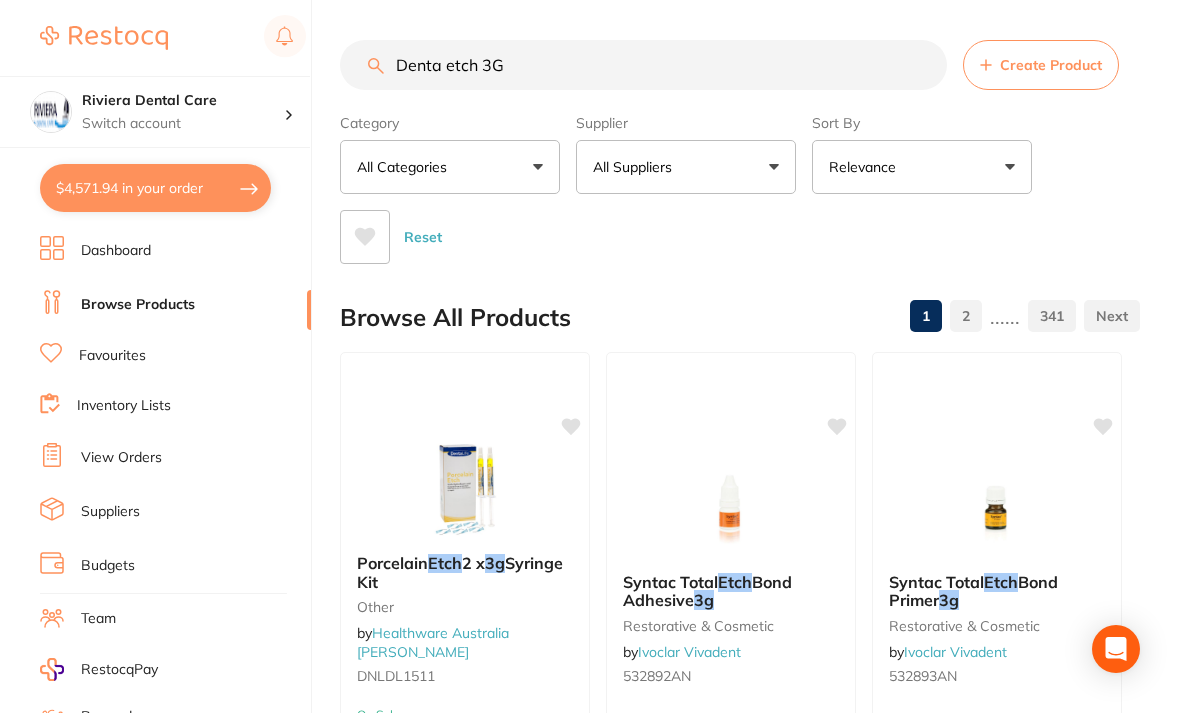 click on "All Suppliers" at bounding box center [686, 167] 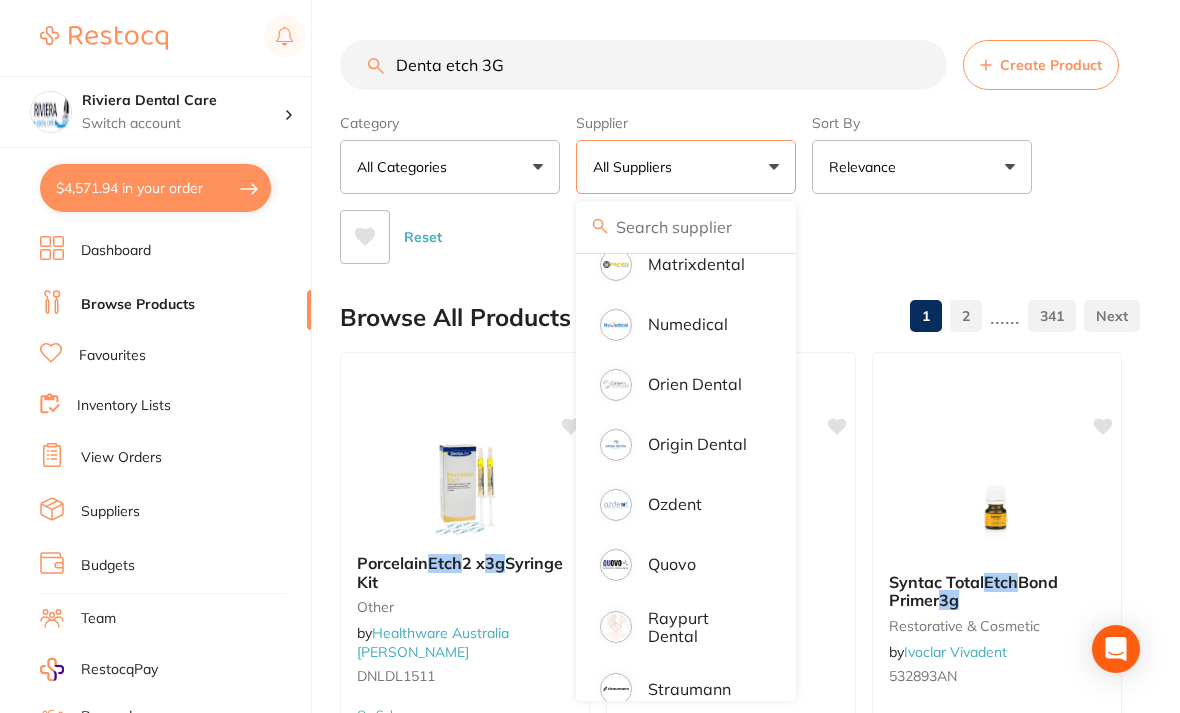 scroll, scrollTop: 1330, scrollLeft: 0, axis: vertical 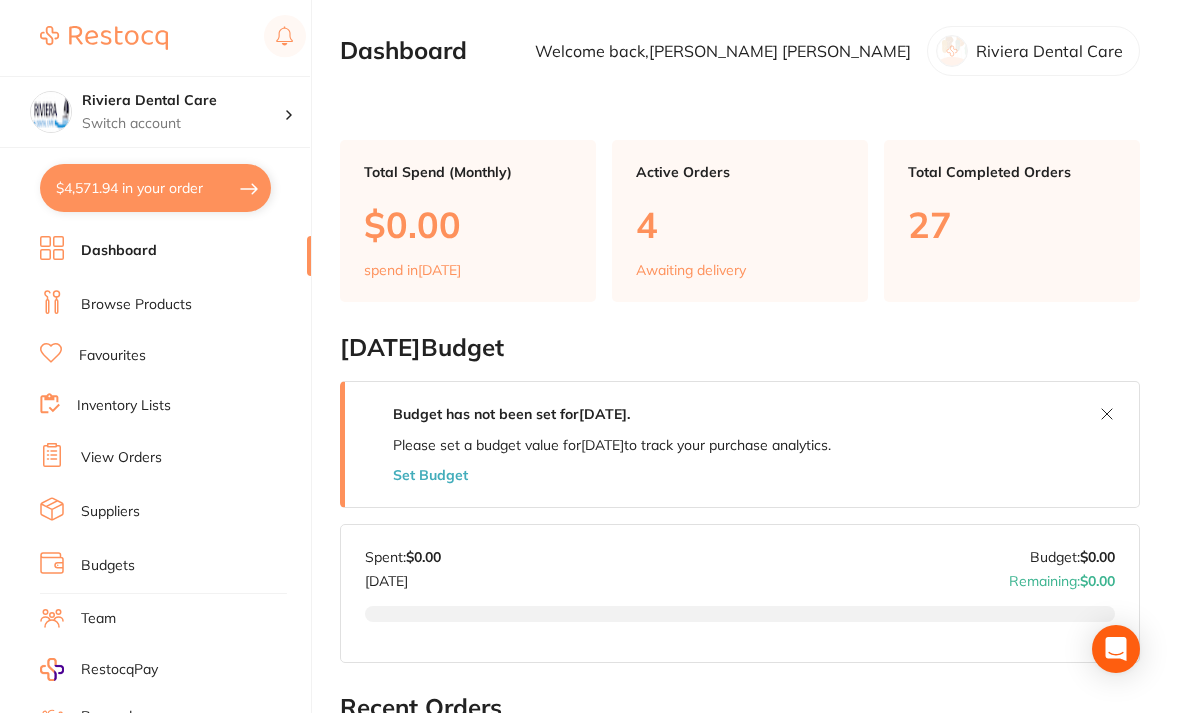 click on "$4,571.94   in your order" at bounding box center (155, 188) 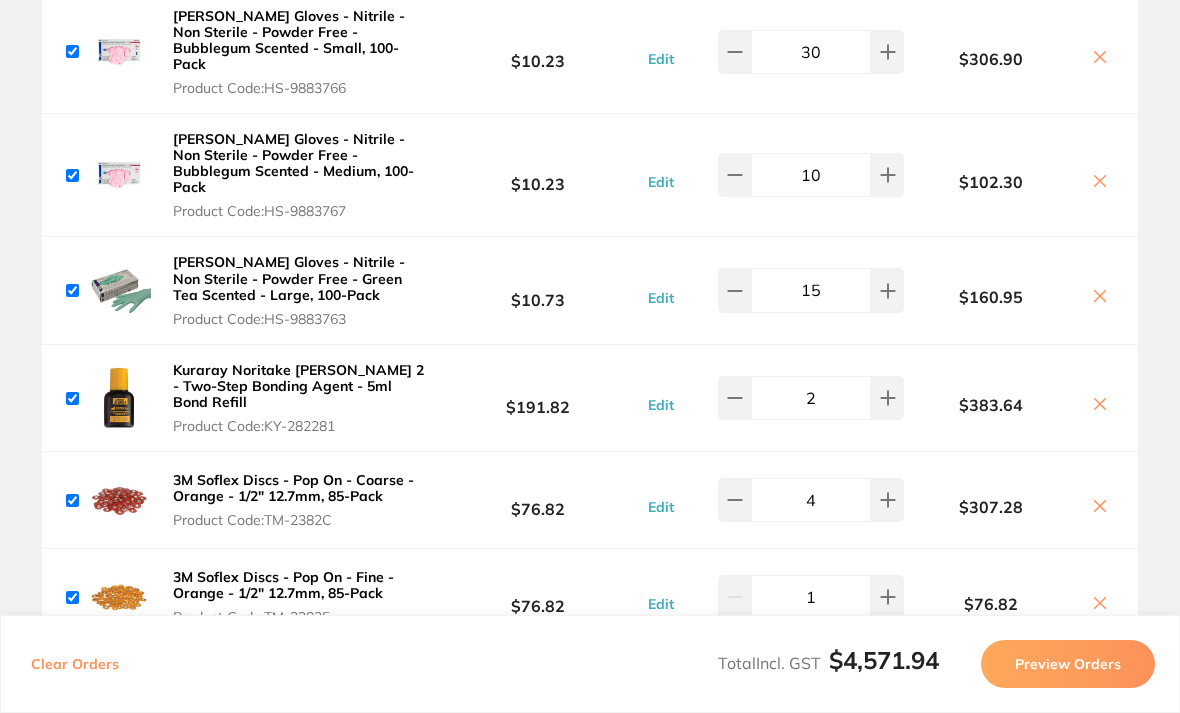 scroll, scrollTop: 681, scrollLeft: 0, axis: vertical 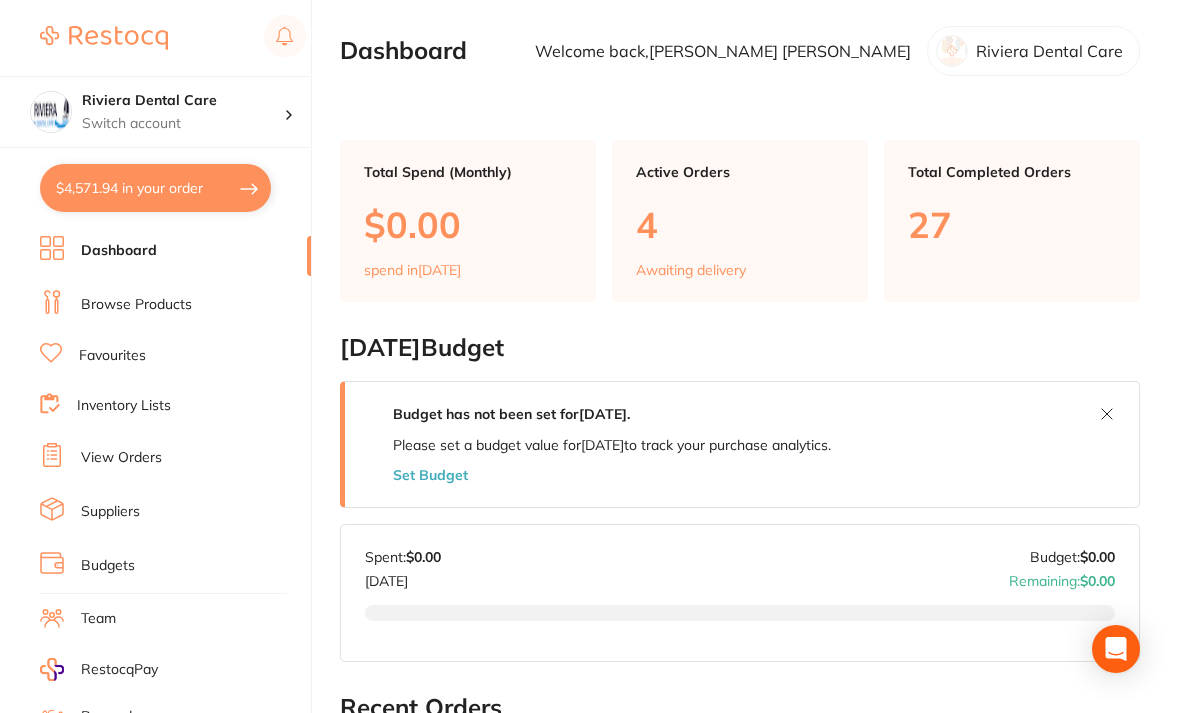 click on "$4,571.94   in your order" at bounding box center (155, 188) 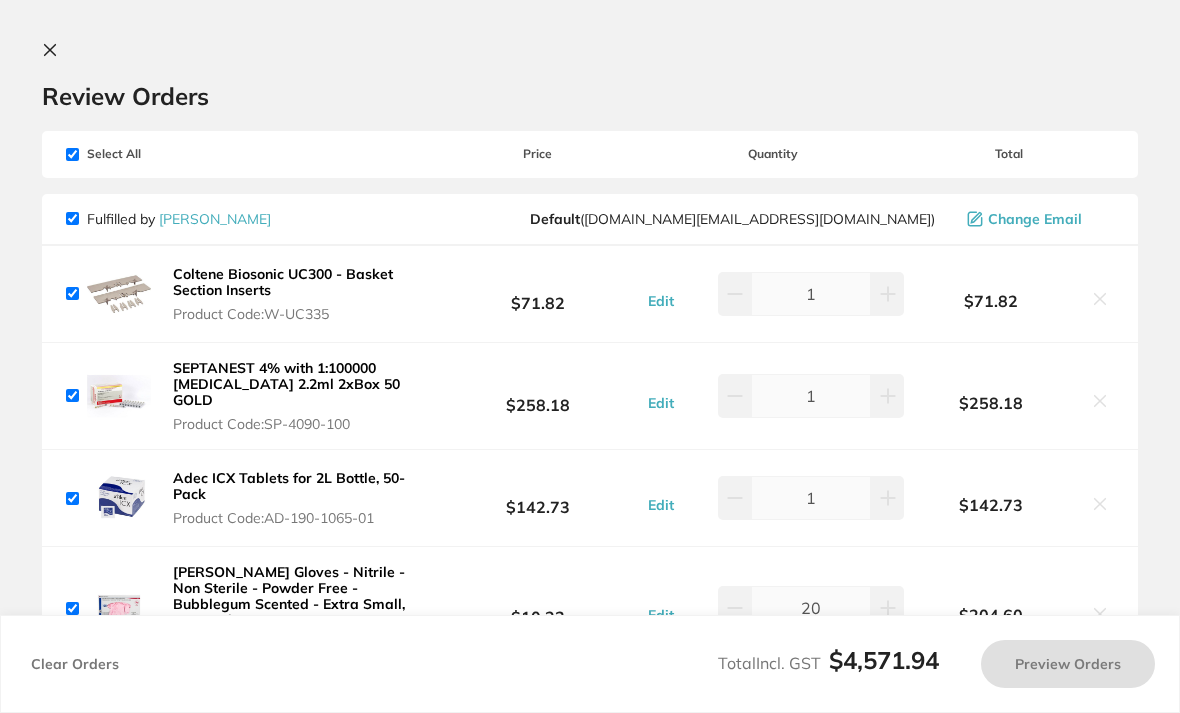 checkbox on "true" 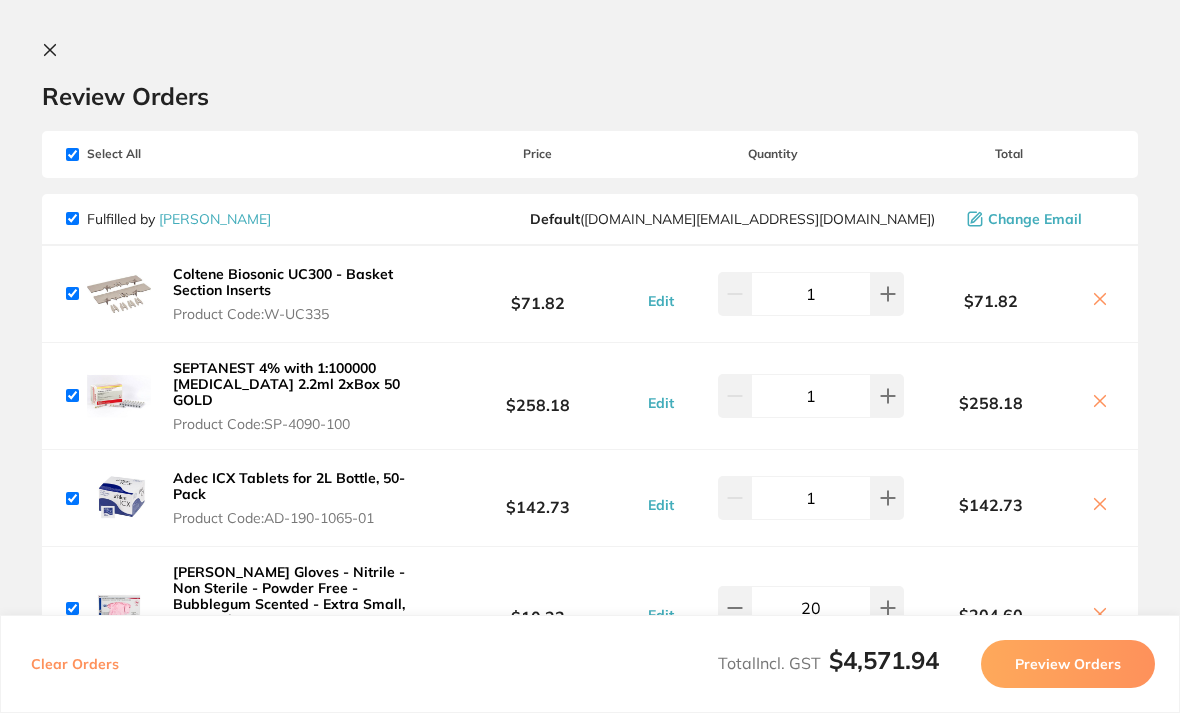 click on "Product Code:  HS-9883765" at bounding box center (300, 644) 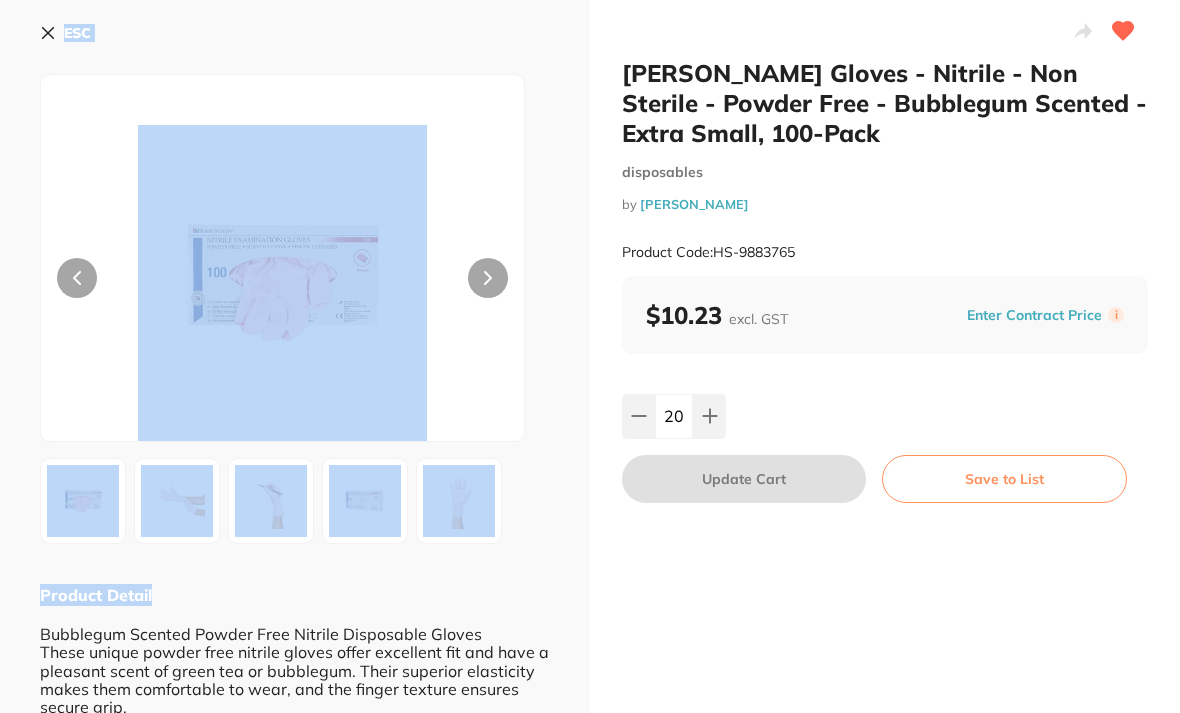 click on "ESC" at bounding box center (295, 45) 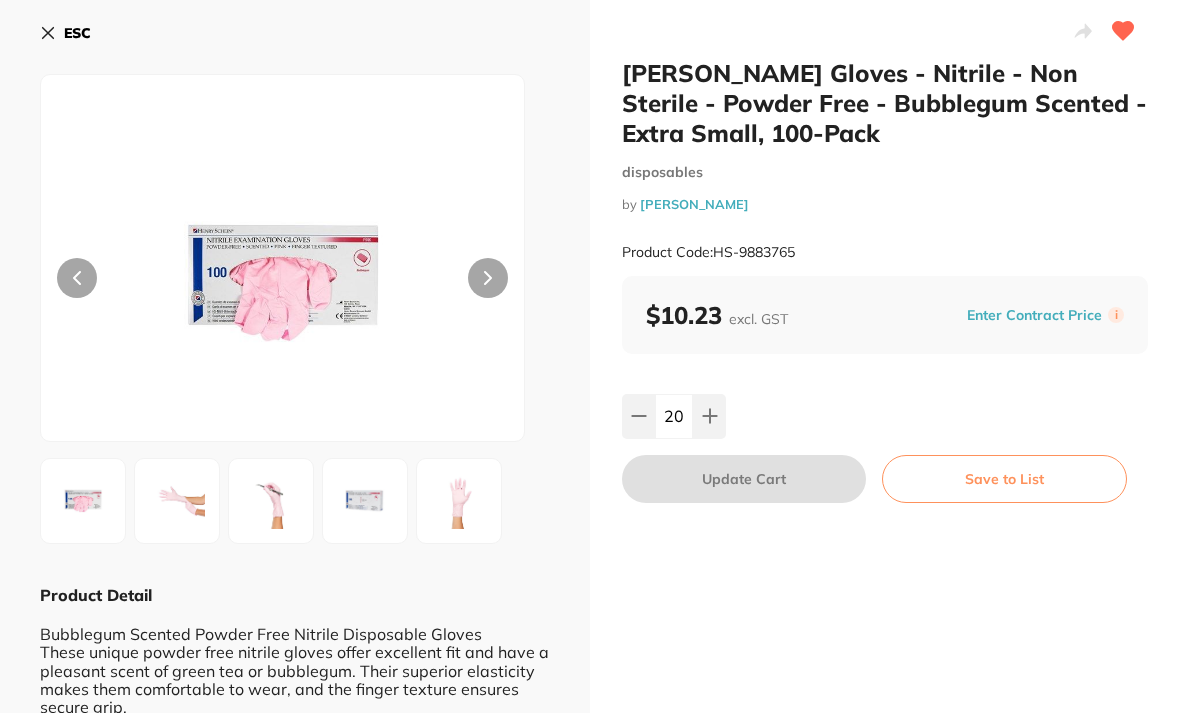 click 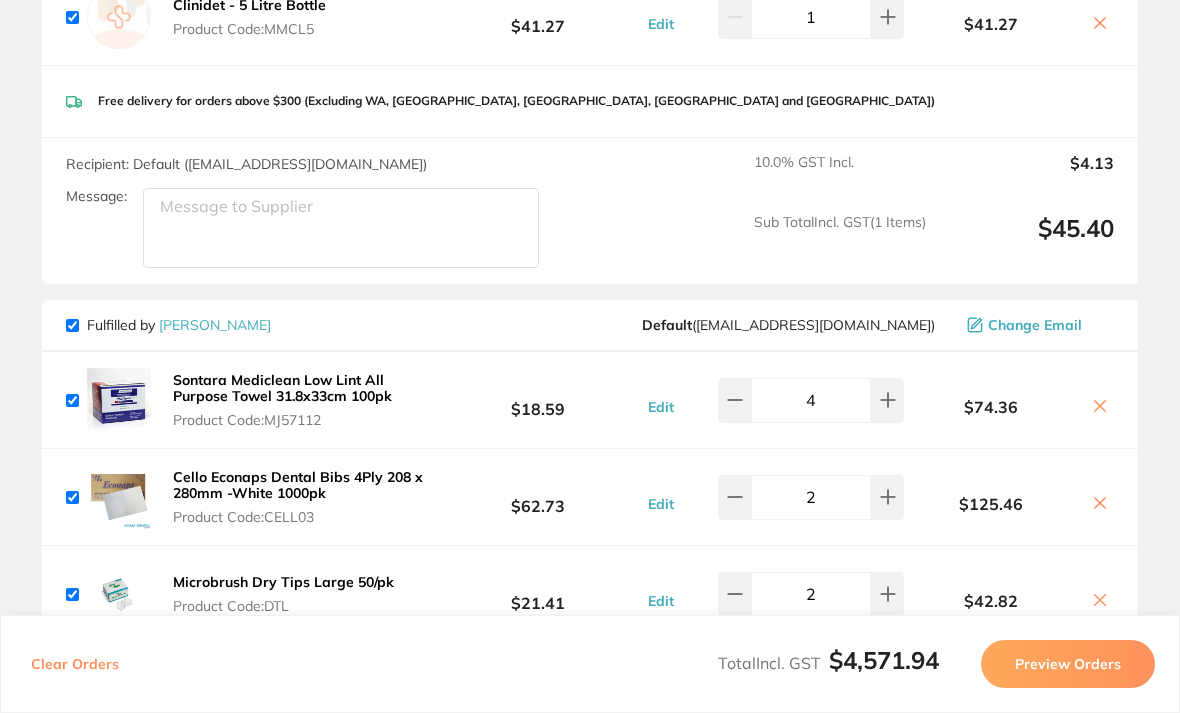 scroll, scrollTop: 2220, scrollLeft: 0, axis: vertical 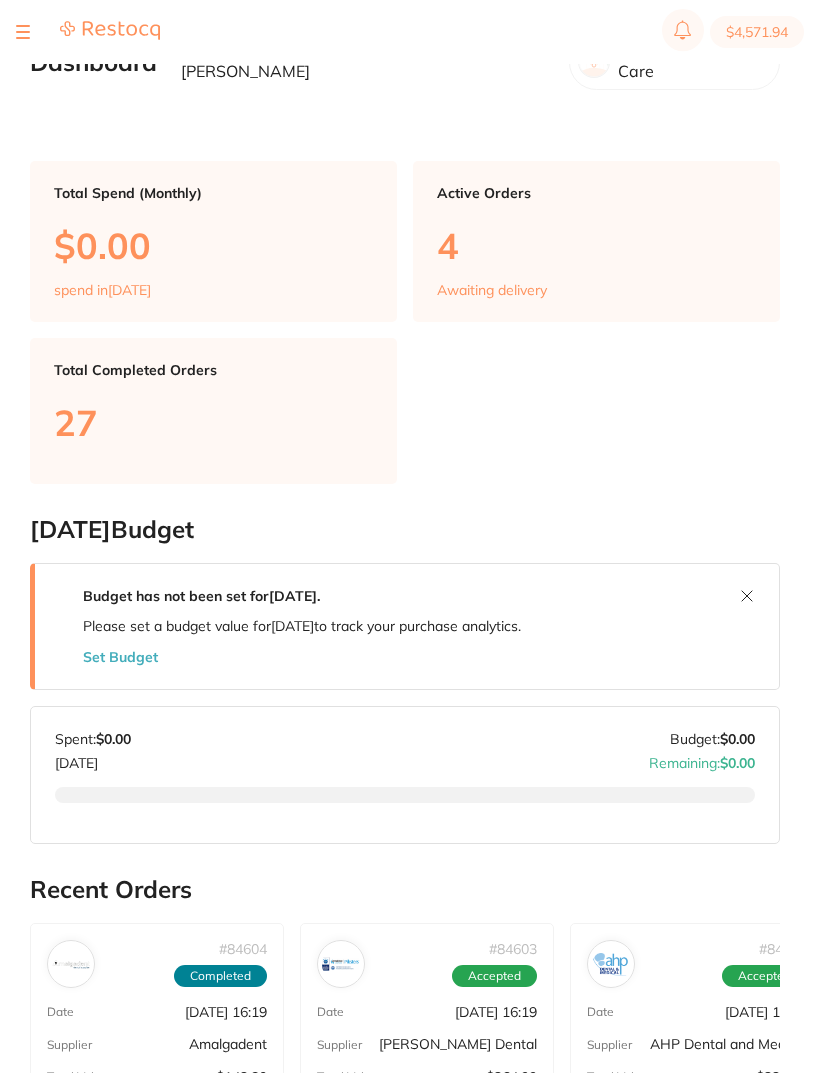 click at bounding box center [23, 32] 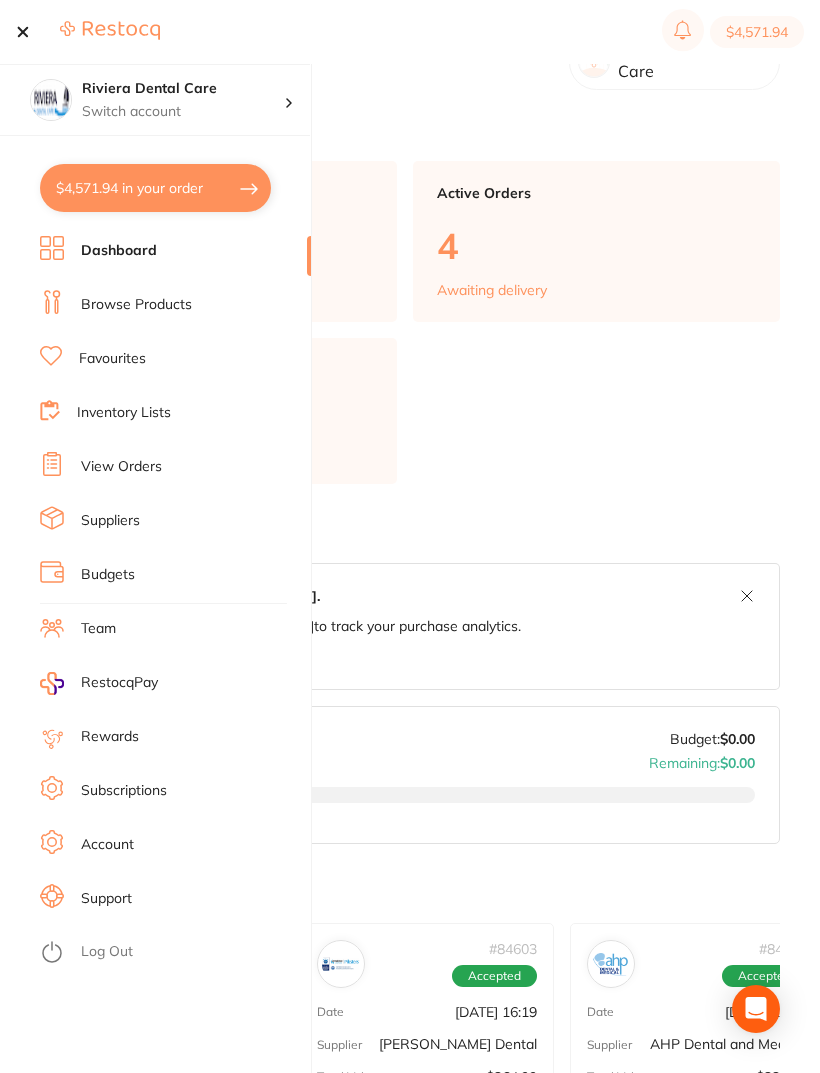 click on "Browse Products" at bounding box center (136, 305) 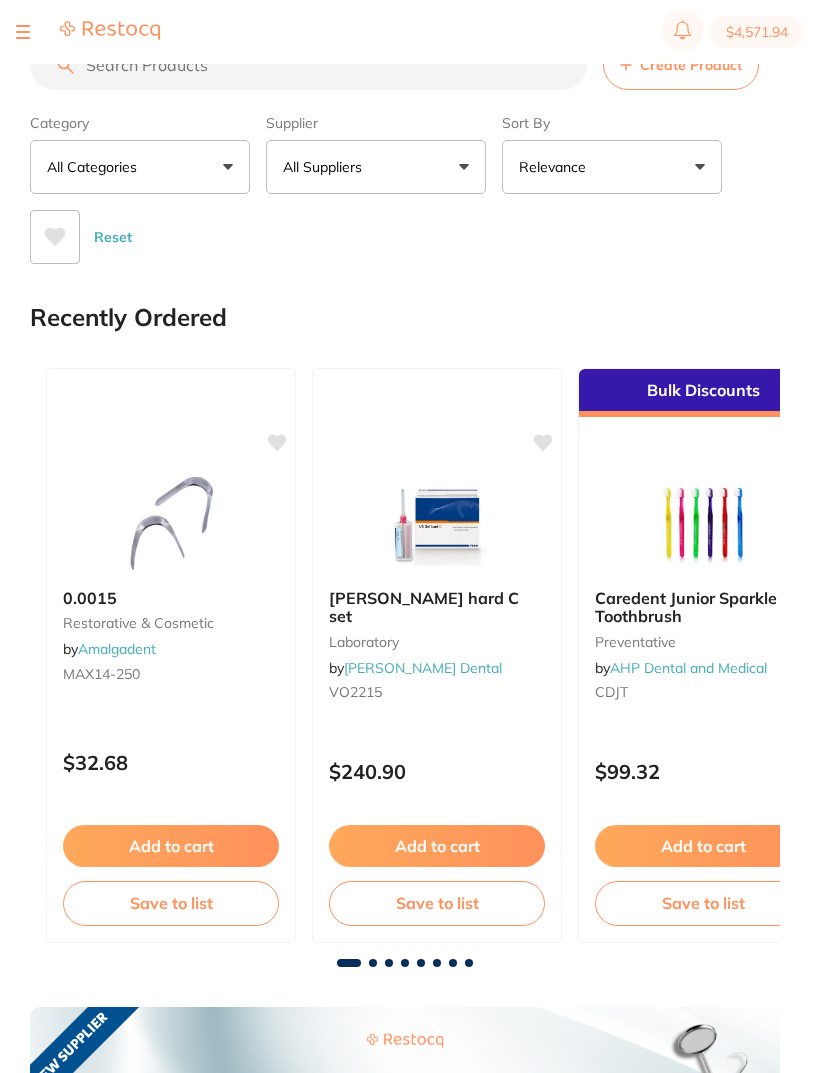 click at bounding box center [308, 65] 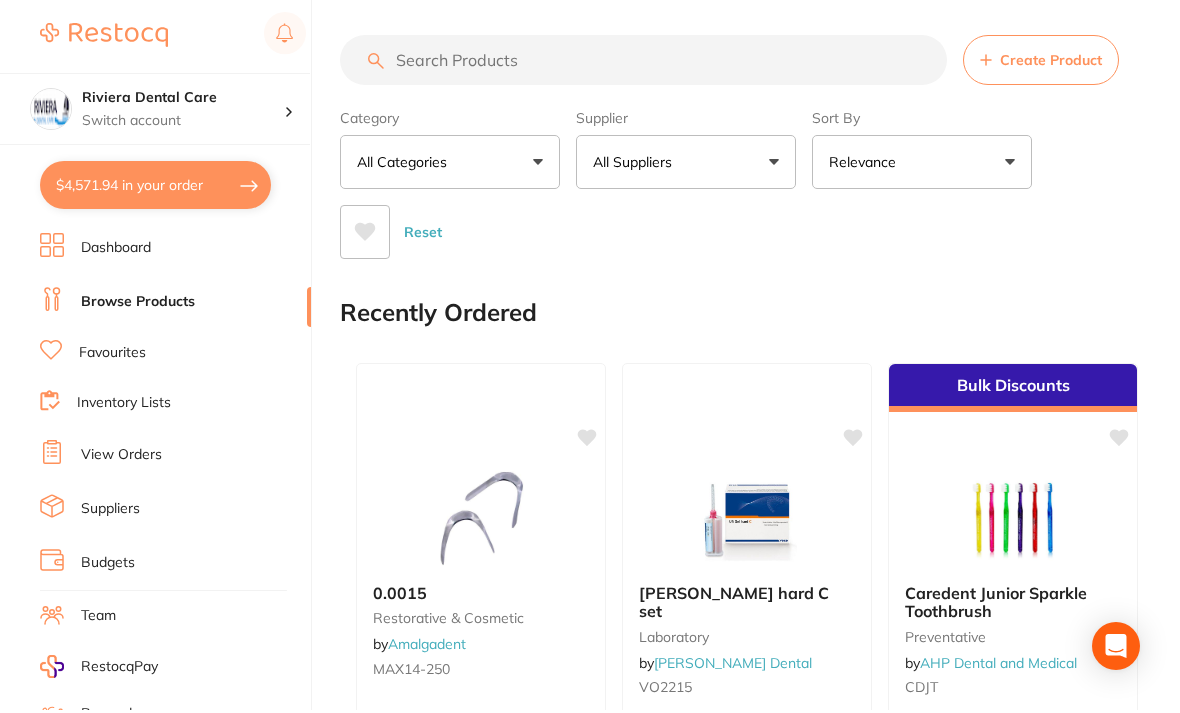 scroll, scrollTop: 0, scrollLeft: 0, axis: both 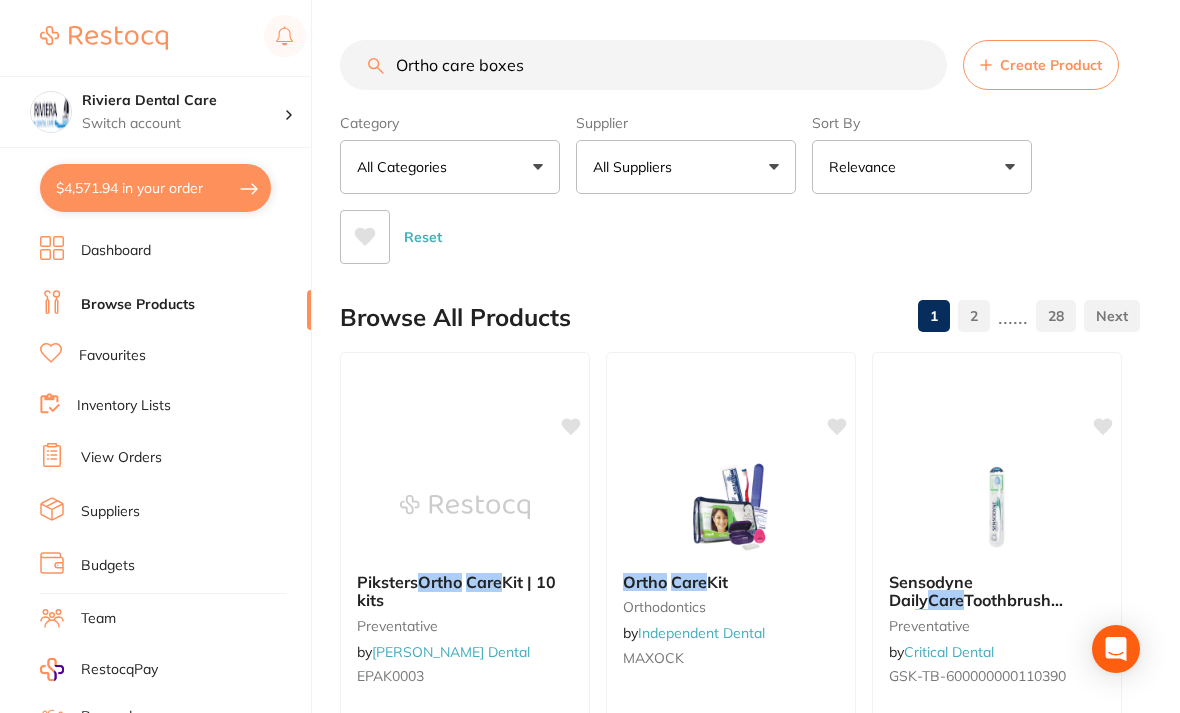 type on "Ortho care boxes" 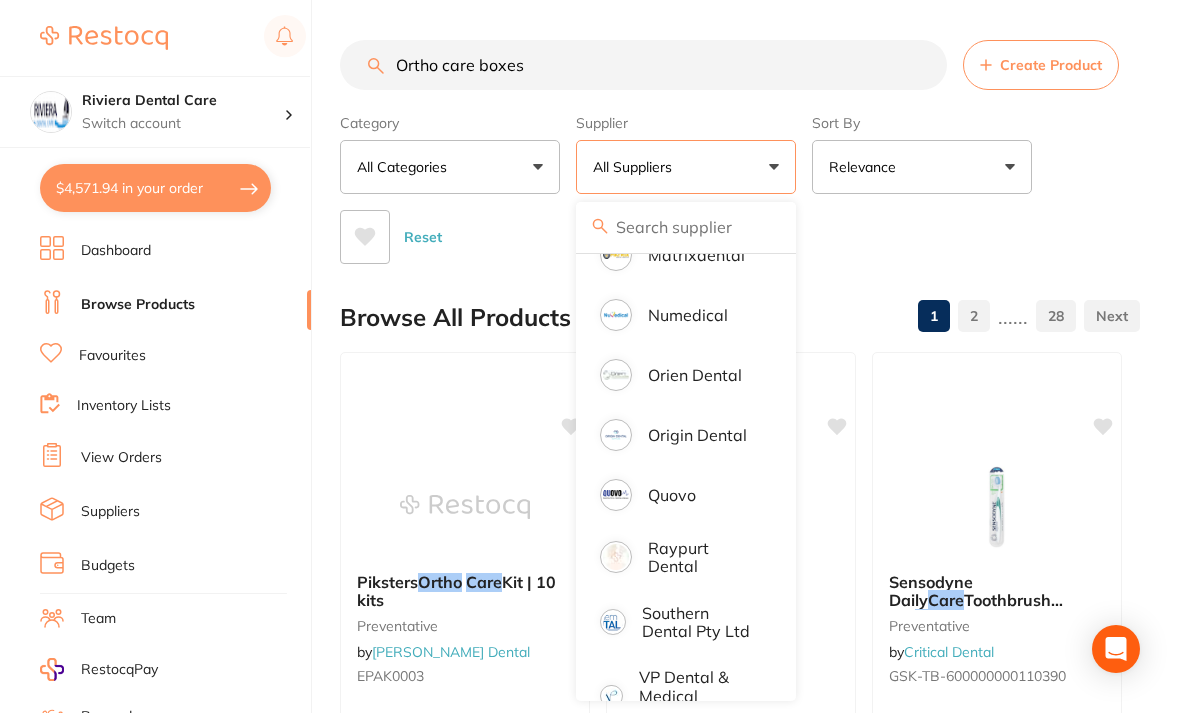 scroll, scrollTop: 1356, scrollLeft: 0, axis: vertical 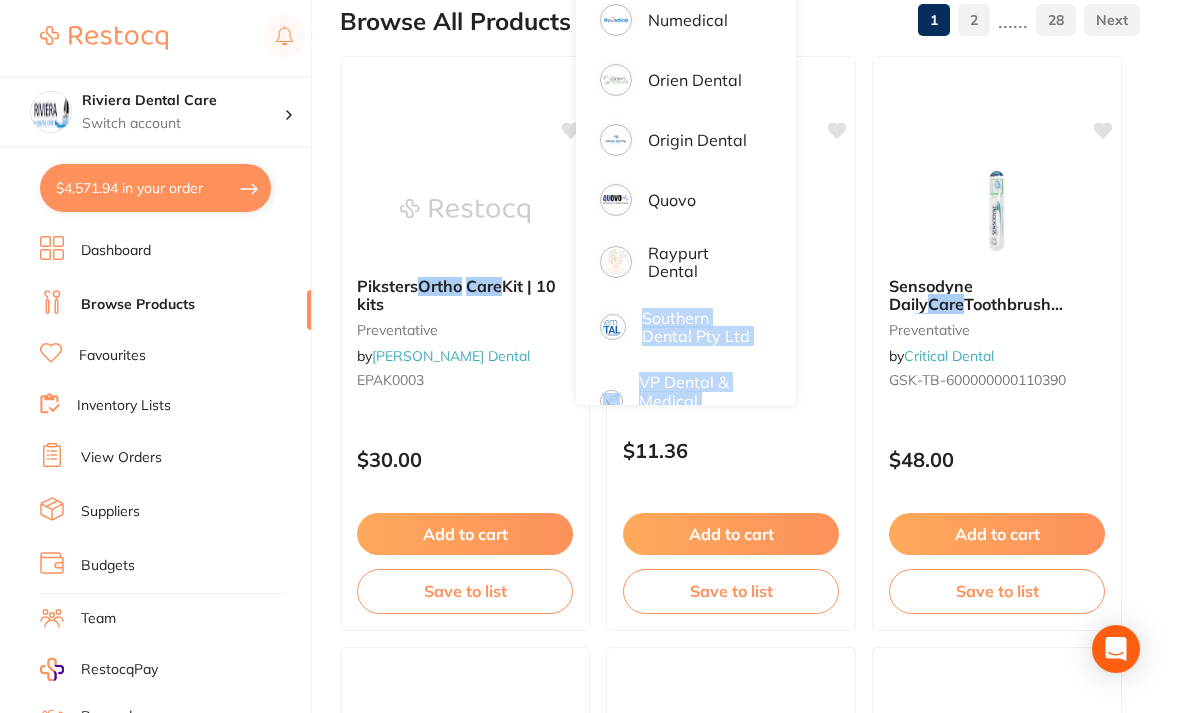 click on "Southern Dental Pty Ltd" at bounding box center [701, 327] 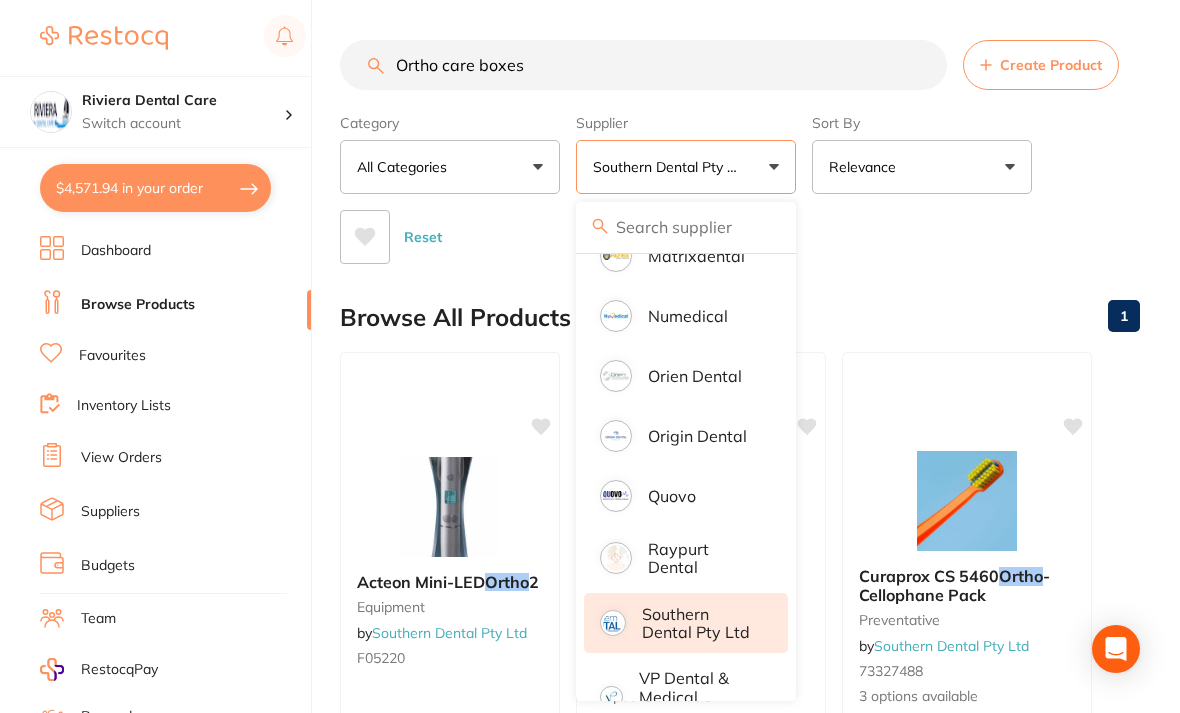 click on "Ortho care boxes         Create Product Category All Categories All Categories equipment preventative Clear Category   false    All Categories Category All Categories equipment preventative Supplier Southern Dental Pty Ltd All Suppliers Dentsply Sirona AB Orthodontics [PERSON_NAME] Dental AHP Dental and Medical Amalgadent Ark Health BioMeDent Pty Ltd Critical Dental DENSOL Dental Practice Supplies Dental Zone [PERSON_NAME] Dental Healthware Australia [PERSON_NAME] [PERSON_NAME] HIT Dental & Medical Supplies Independent Dental Ivoclar Vivadent Leepac Medical and Dental [PERSON_NAME] International Main Orthodontics Matrixdental Numedical Orien dental Origin Dental Quovo Raypurt Dental Southern Dental Pty Ltd VP Dental & Medical Supplies Clear Supplier   true    Southern Dental Pty Ltd Supplier Dentsply Sirona AB Orthodontics [PERSON_NAME] Dental AHP Dental and Medical Amalgadent Ark Health BioMeDent Pty Ltd Critical Dental DENSOL Dental Practice Supplies Dental Zone [PERSON_NAME] Dental Healthware [GEOGRAPHIC_DATA] [PERSON_NAME] [PERSON_NAME] Numedical" at bounding box center (760, 515) 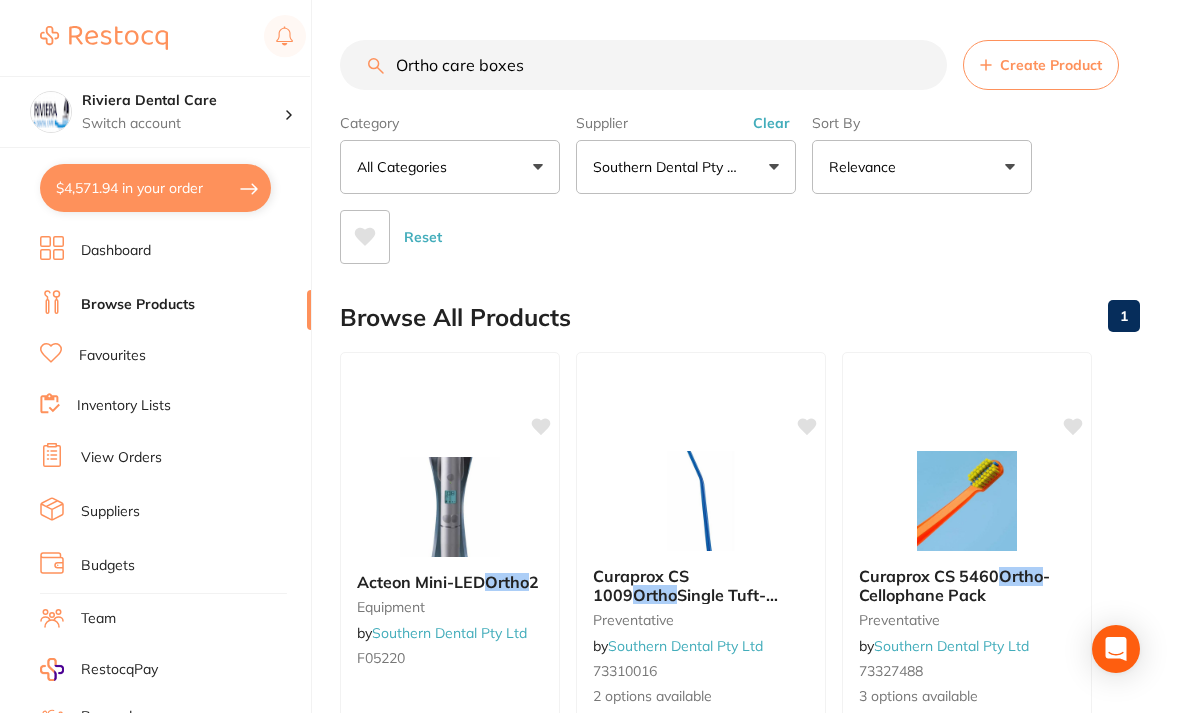 click on "Southern Dental Pty Ltd" at bounding box center (686, 167) 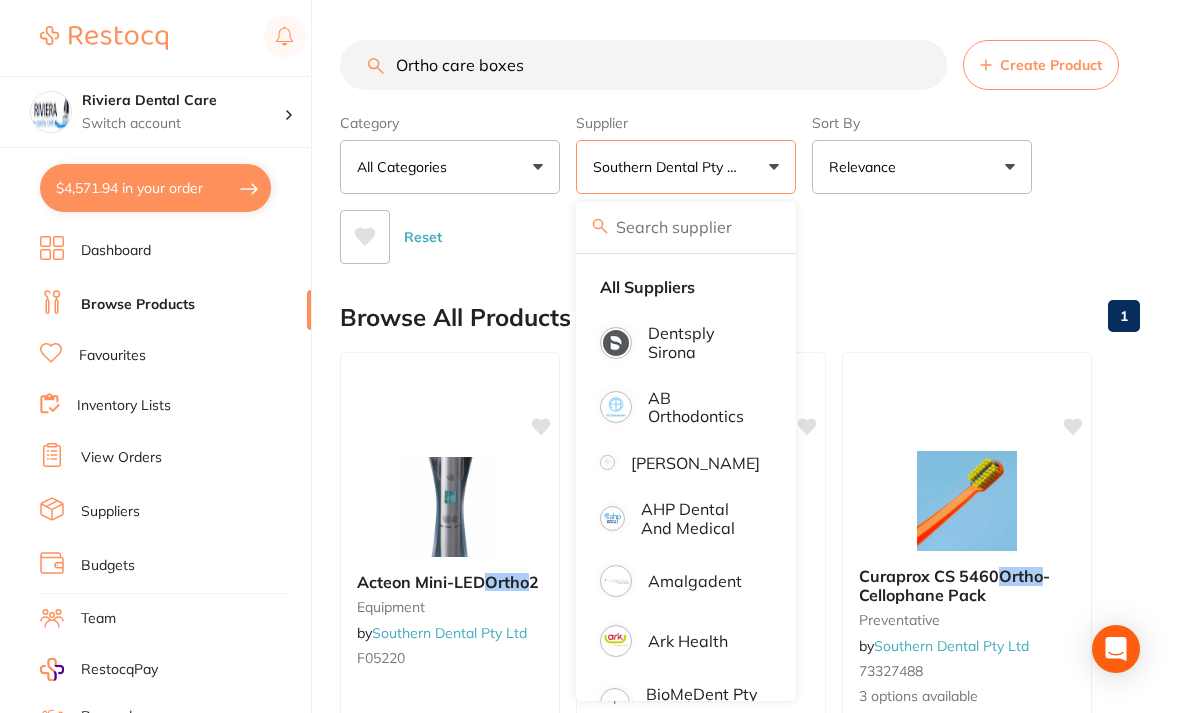 scroll, scrollTop: 0, scrollLeft: 0, axis: both 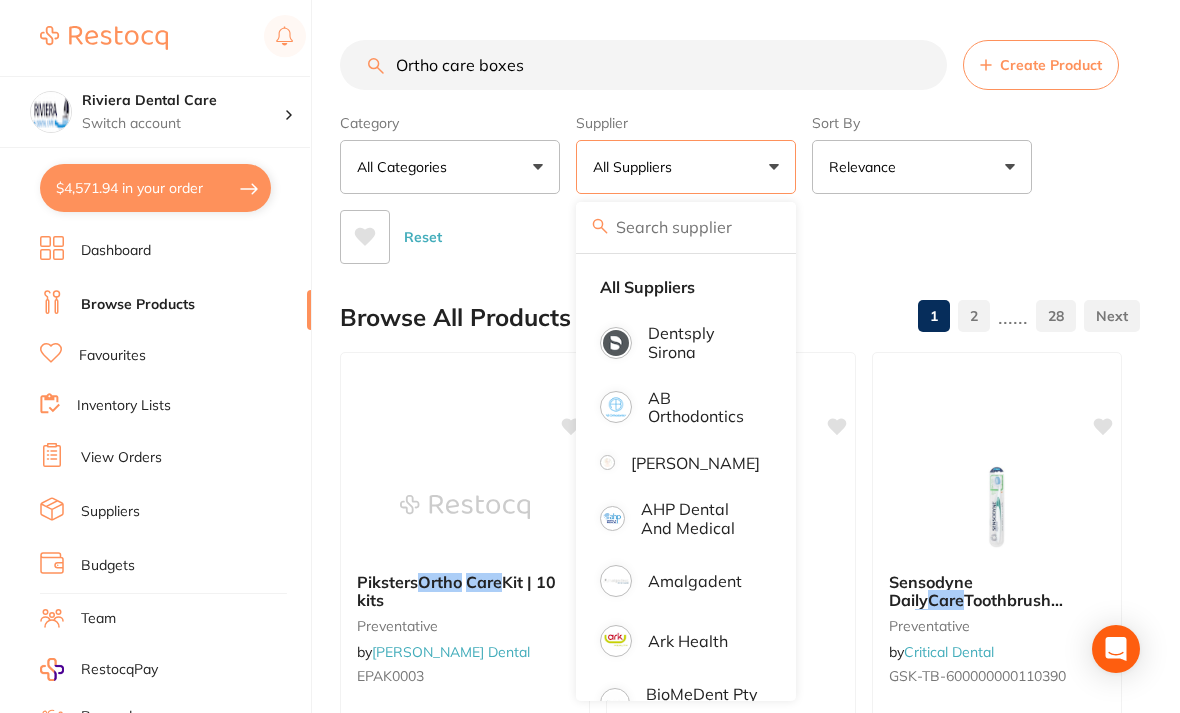 click on "Reset" at bounding box center [732, 229] 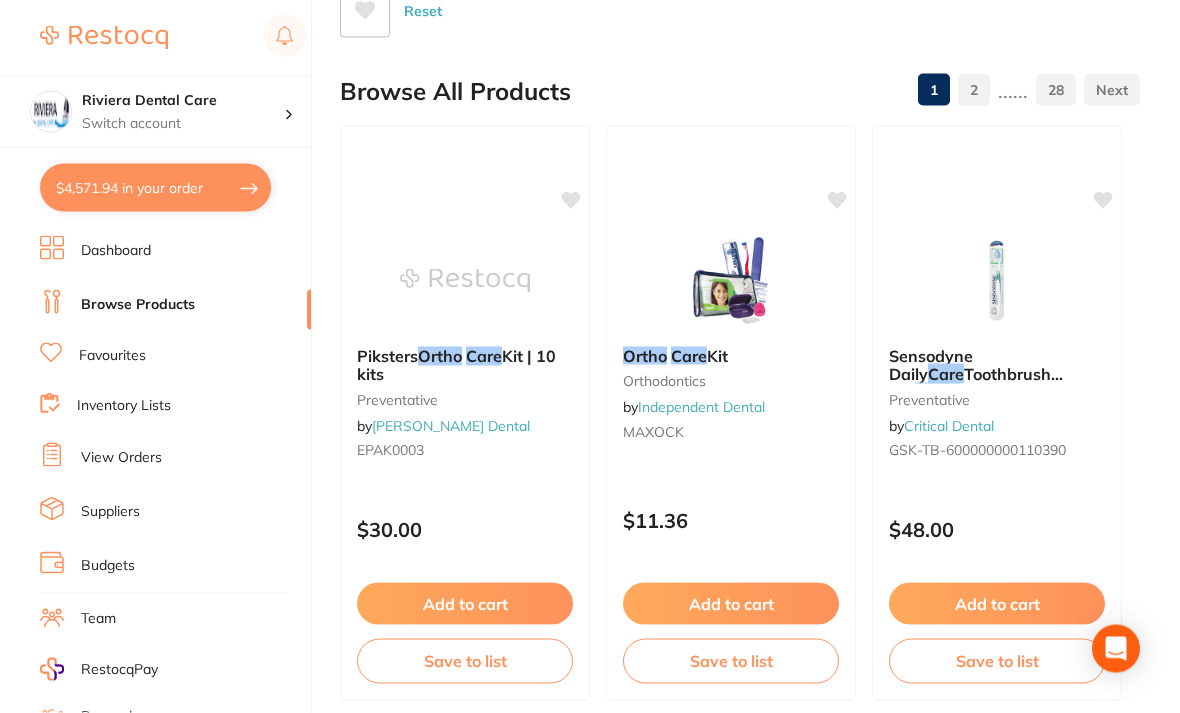 scroll, scrollTop: 227, scrollLeft: 0, axis: vertical 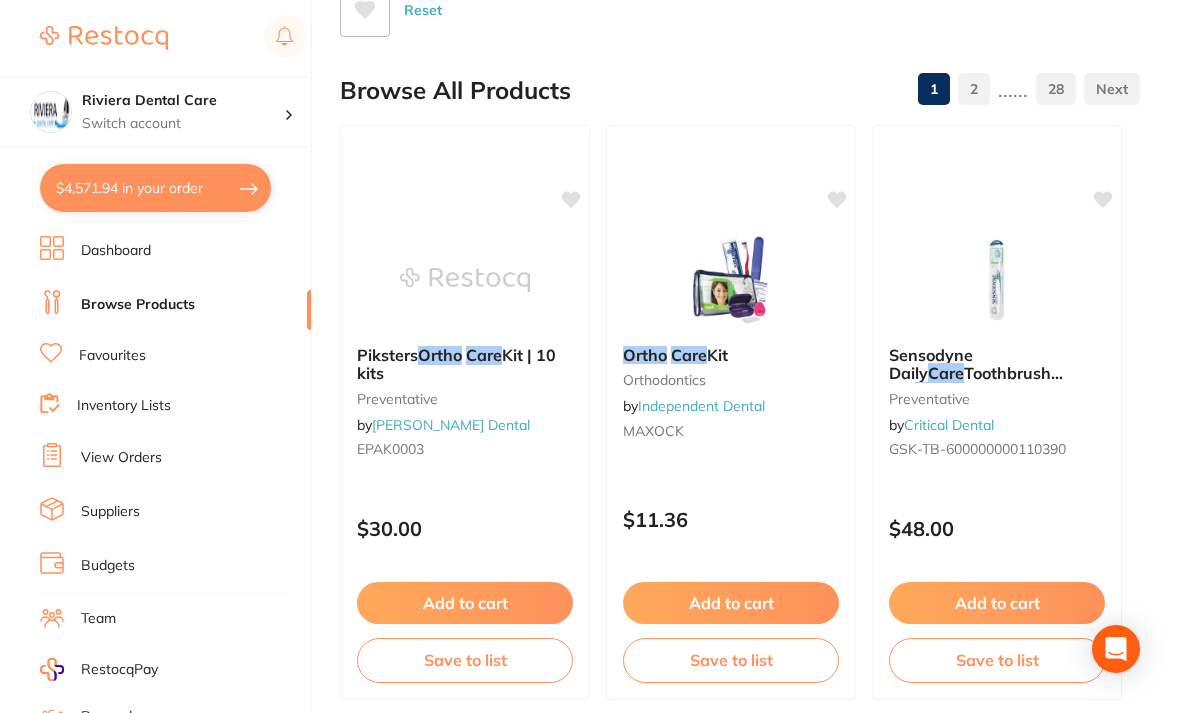 click at bounding box center (465, 280) 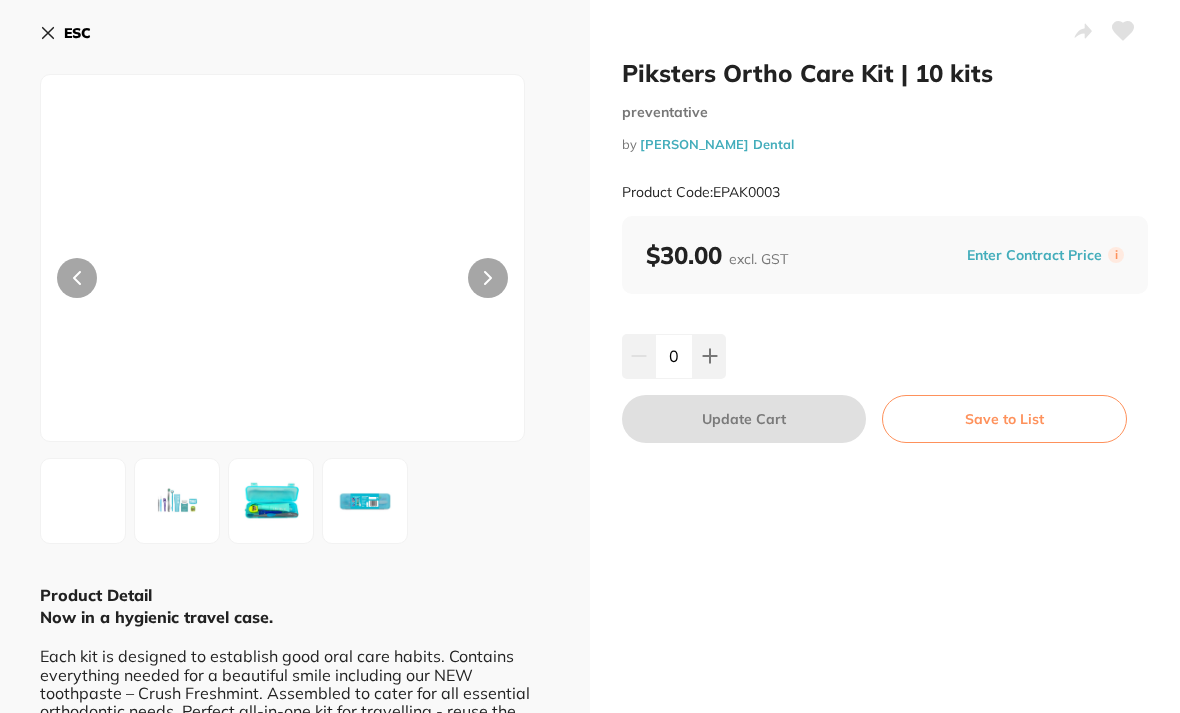 scroll, scrollTop: 0, scrollLeft: 0, axis: both 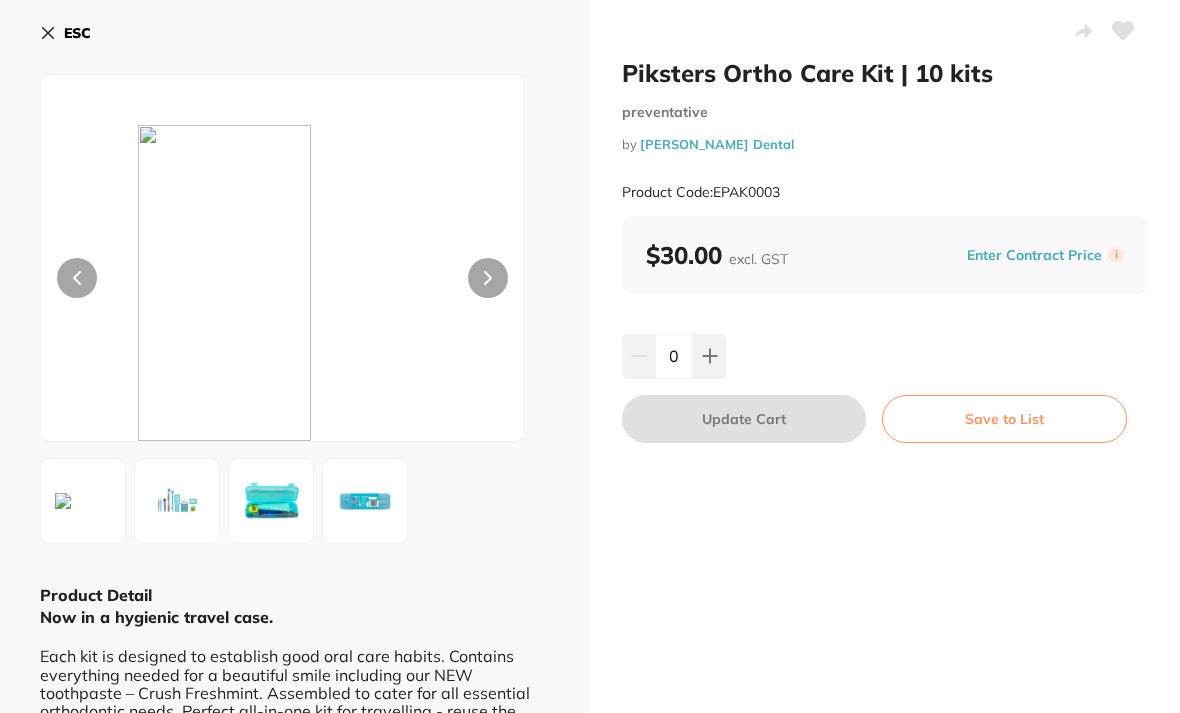 click at bounding box center [271, 501] 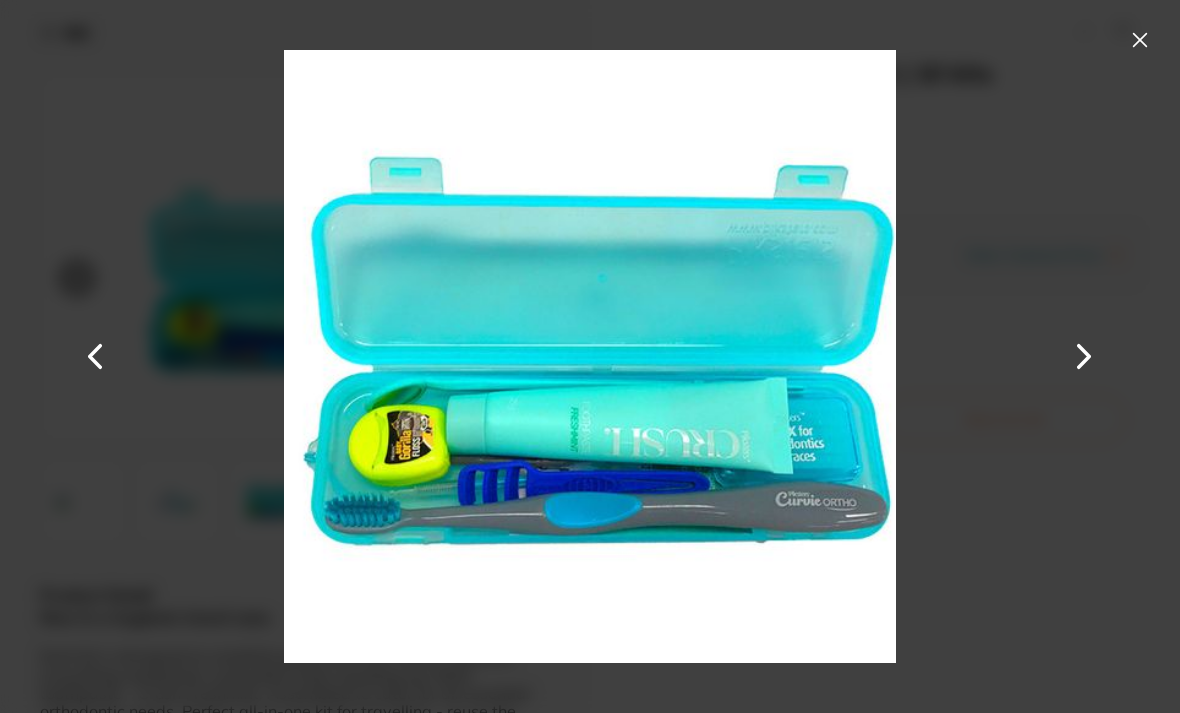 click at bounding box center (1140, 40) 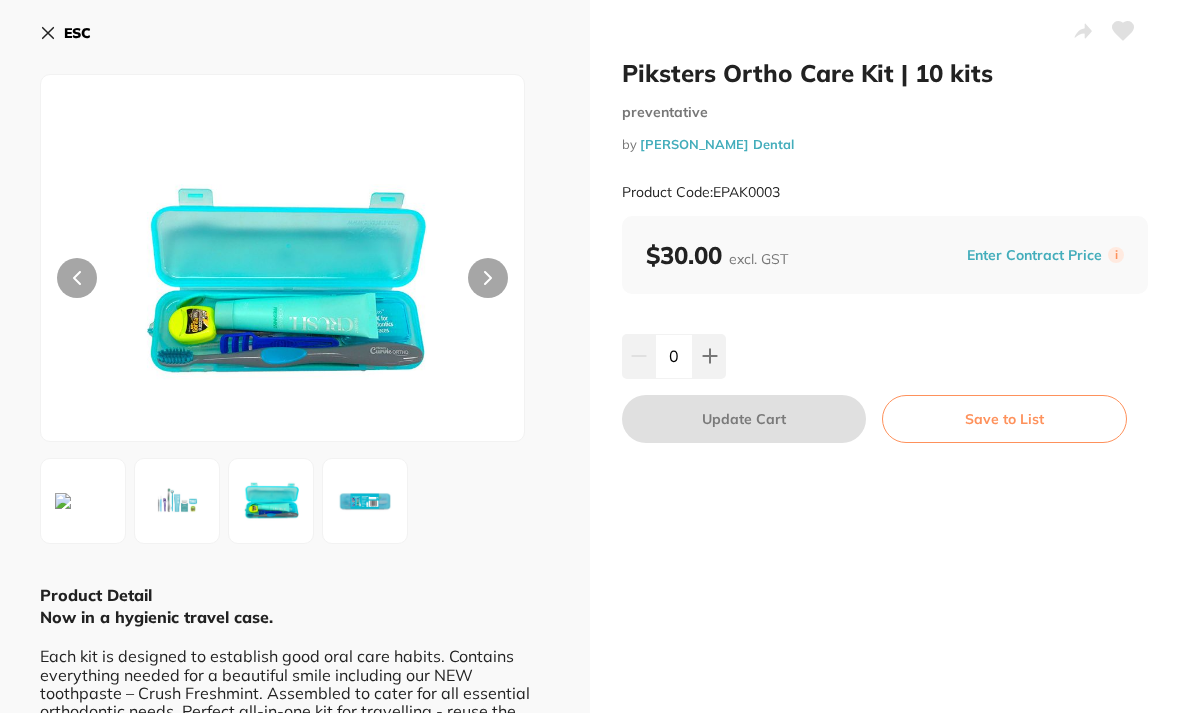 click 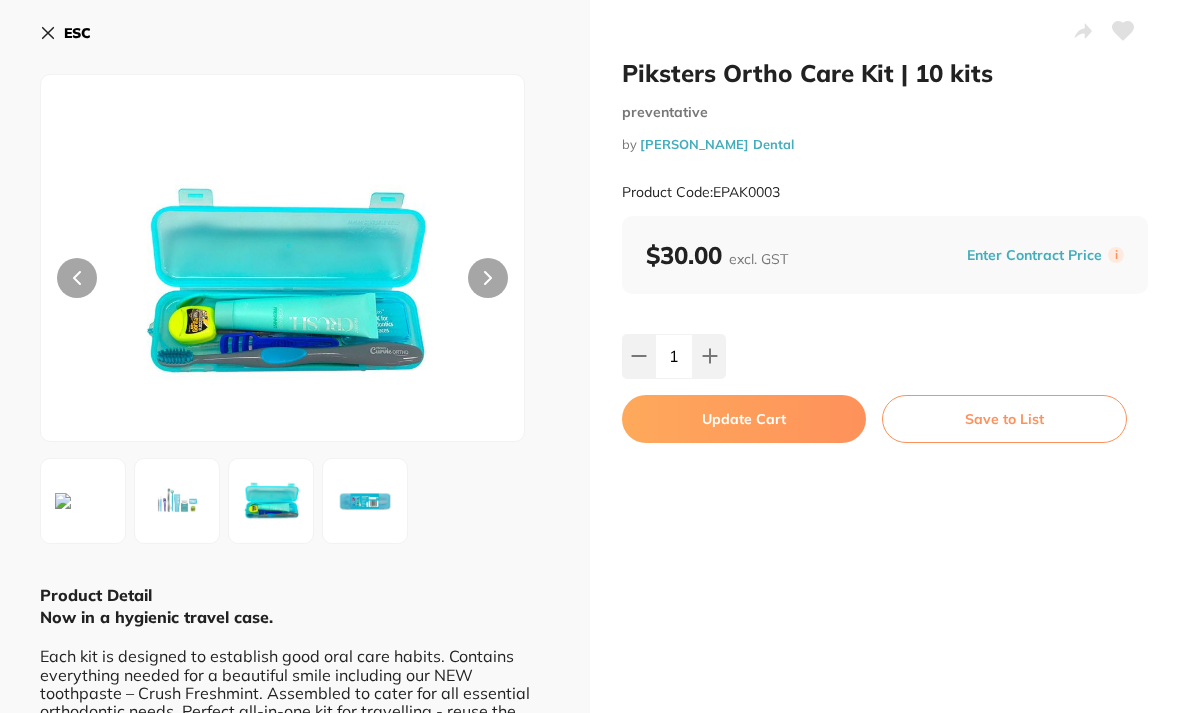 click 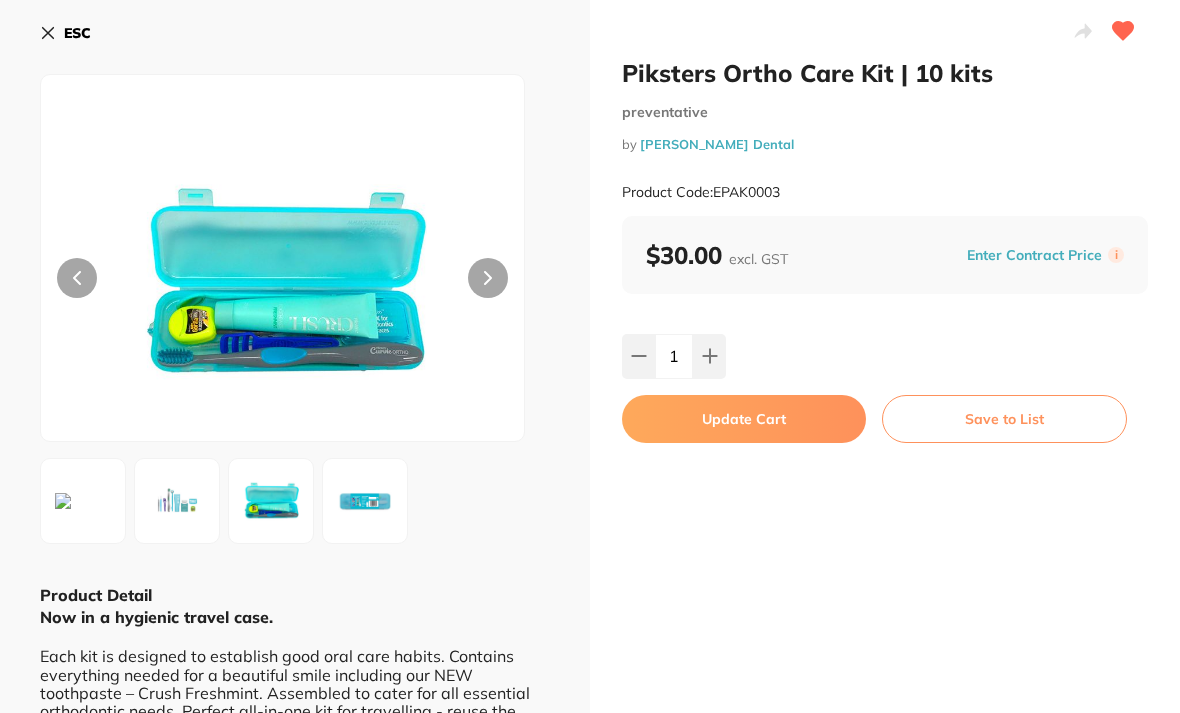 click on "Save to List" at bounding box center (1004, 419) 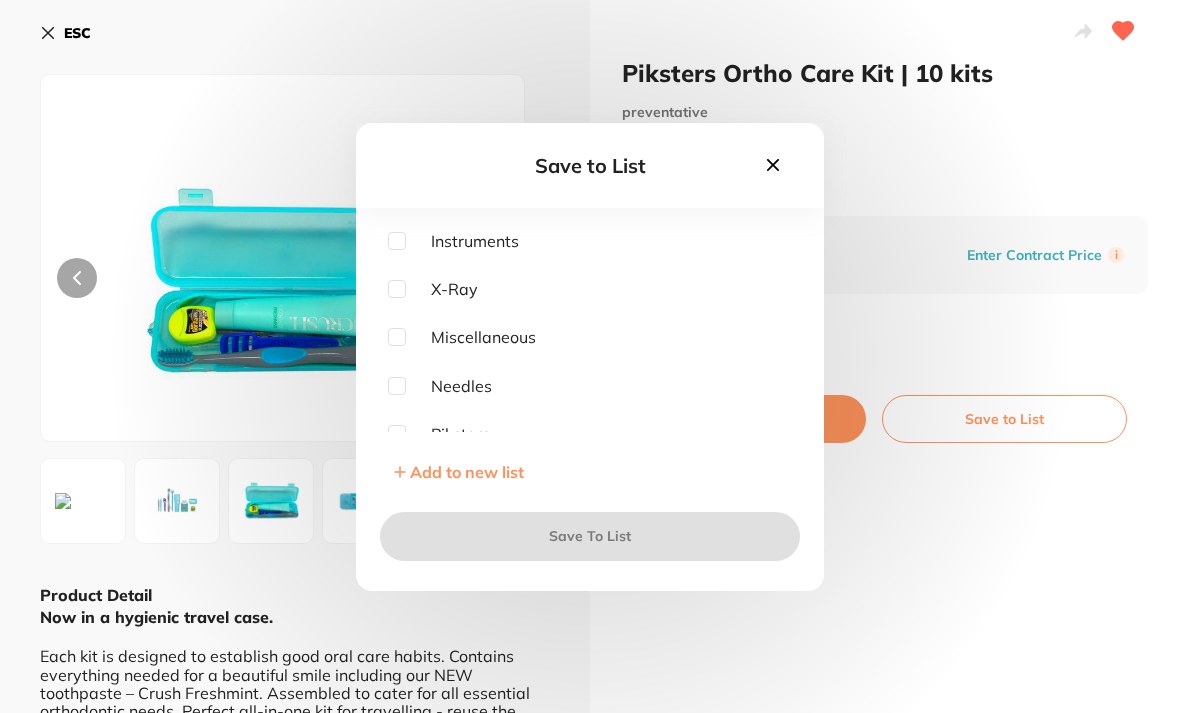 click on "Add to new list" at bounding box center (467, 472) 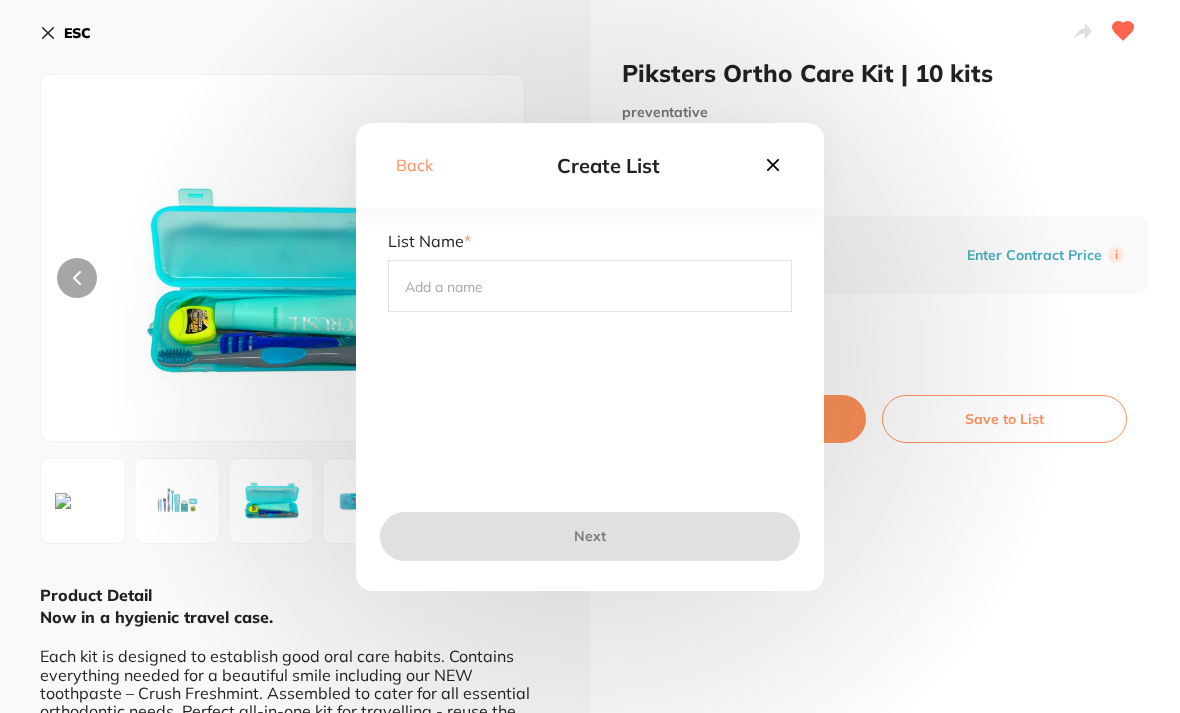 click at bounding box center (590, 286) 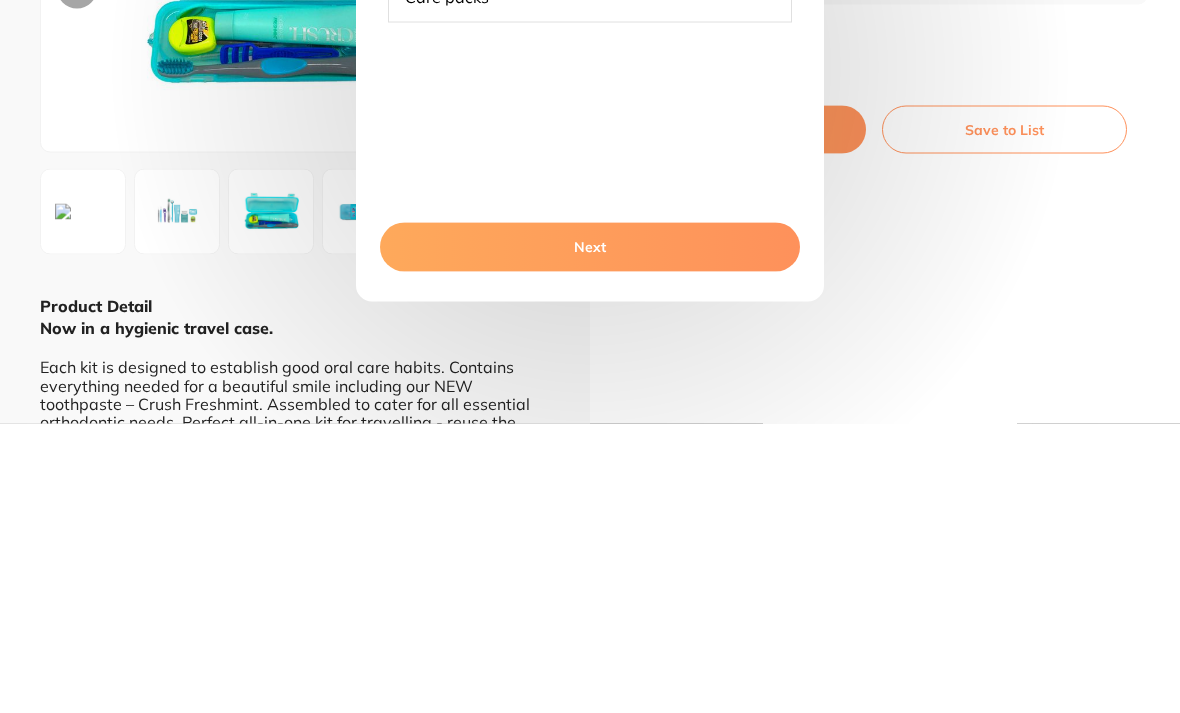 type on "Care packs" 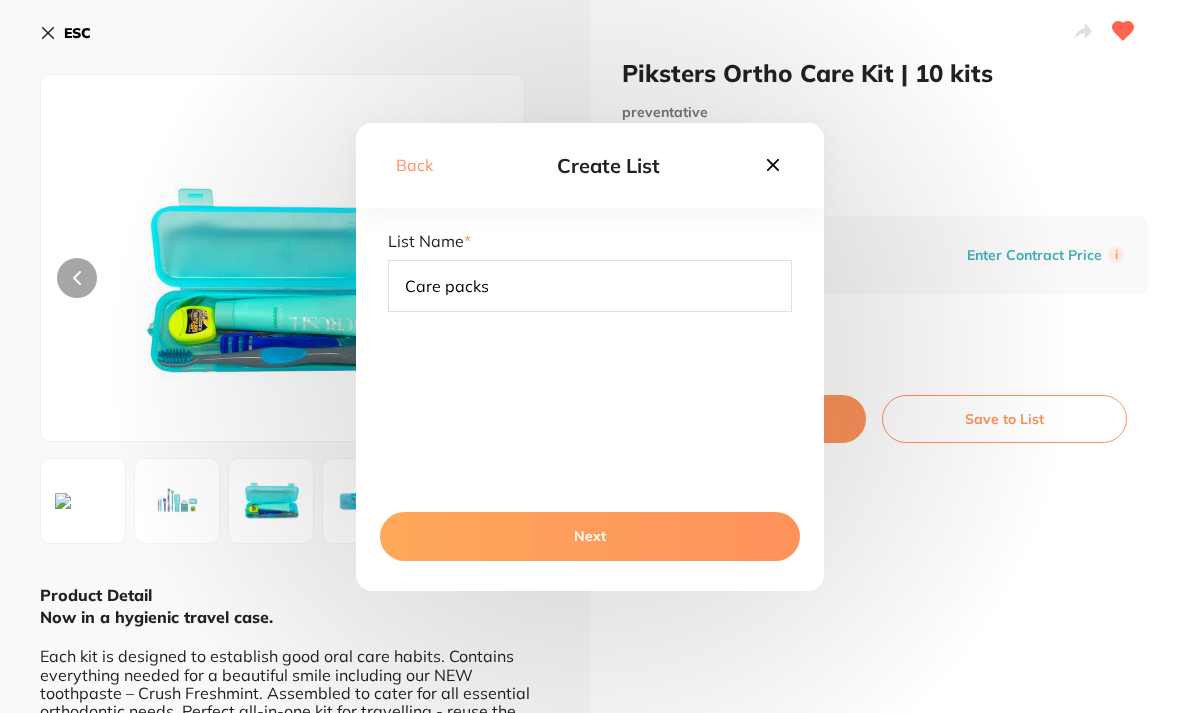 click on "Next" at bounding box center (590, 536) 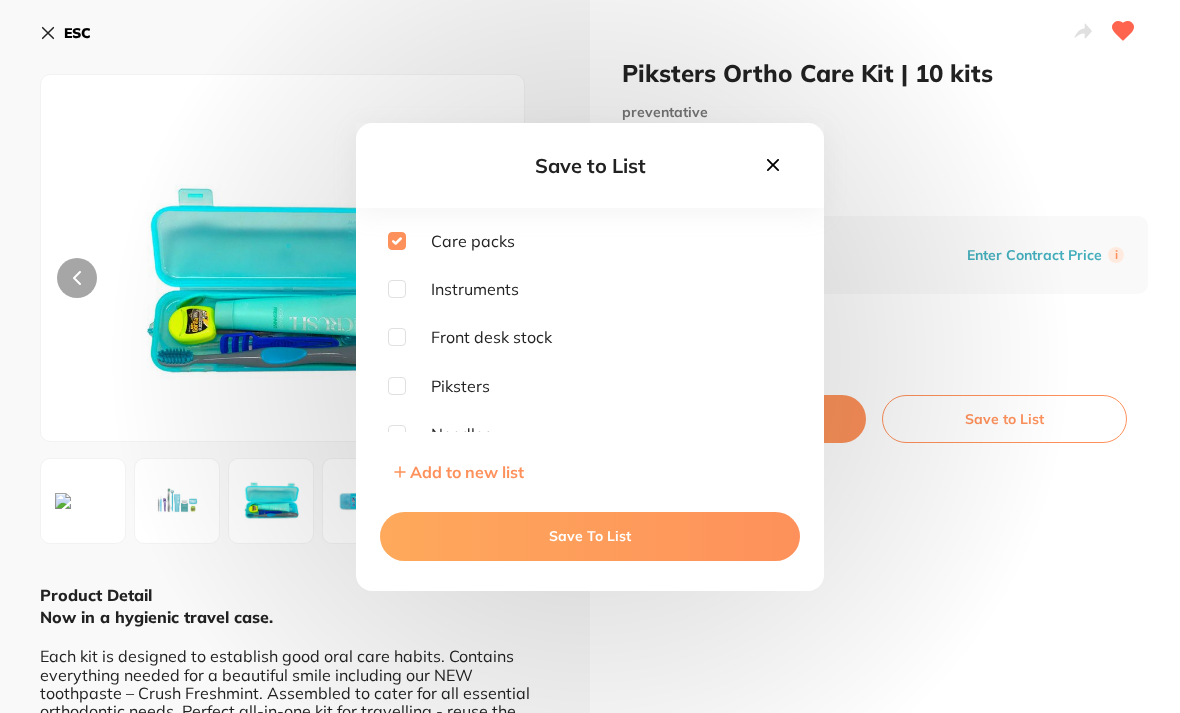 click on "Save To List" at bounding box center [590, 536] 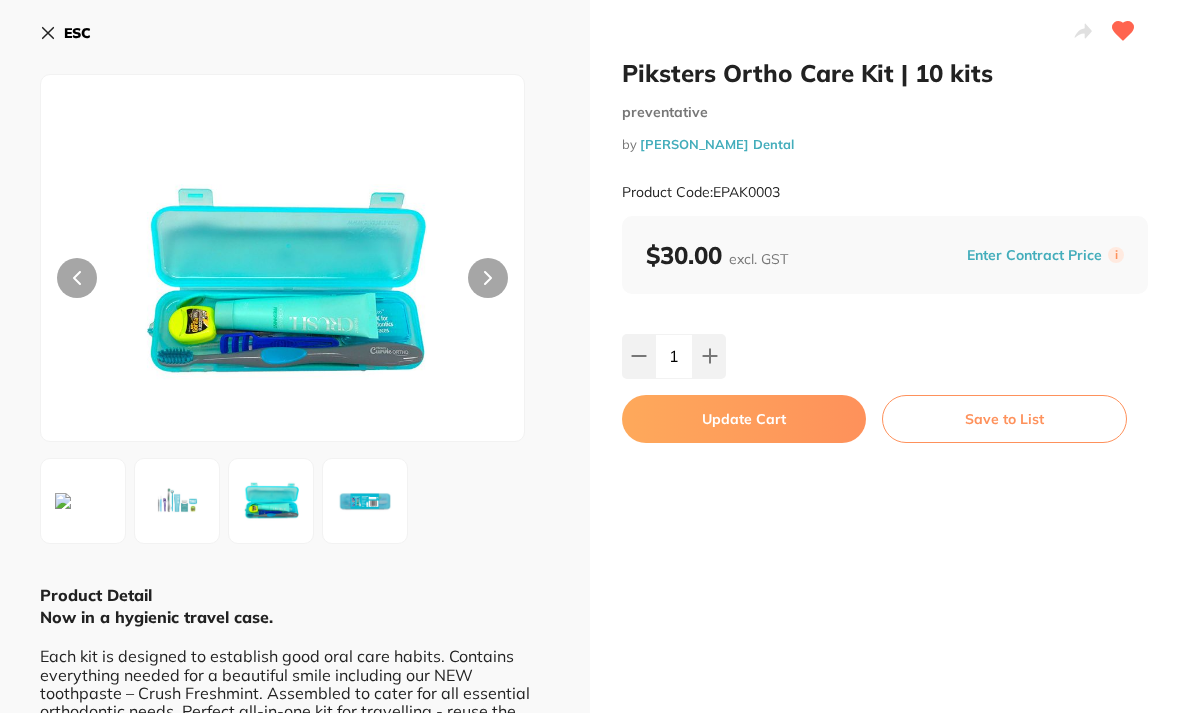 click on "Update Cart" at bounding box center [744, 419] 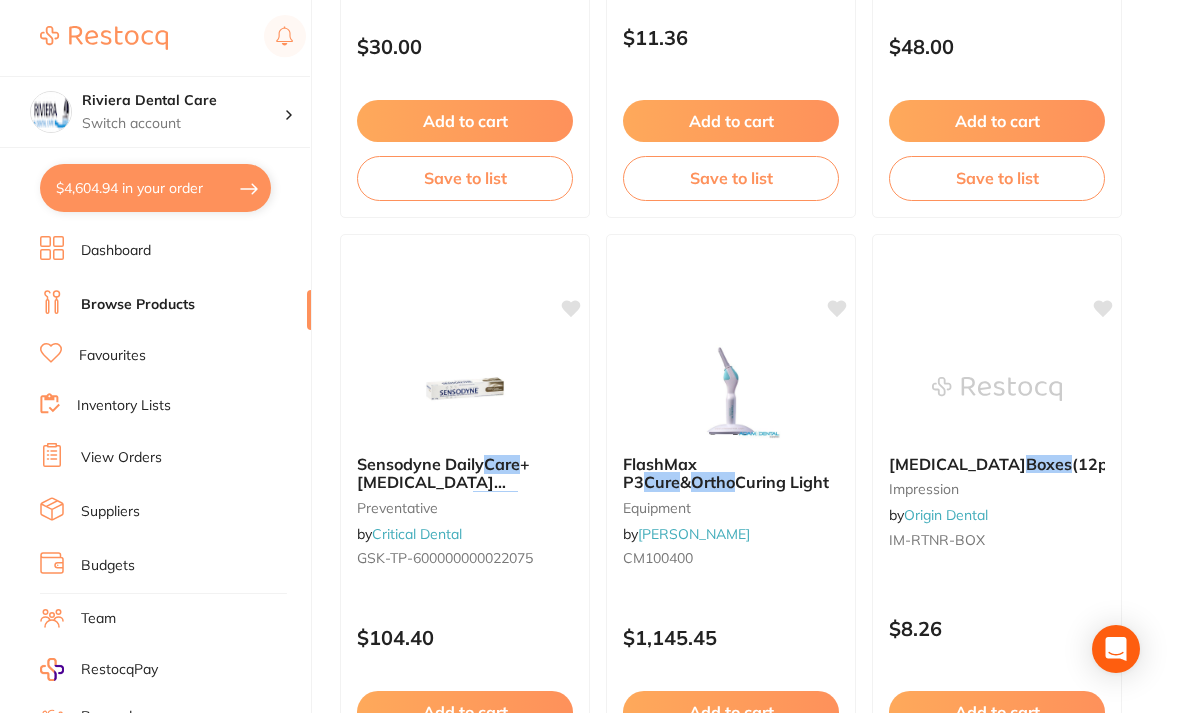 scroll, scrollTop: 0, scrollLeft: 0, axis: both 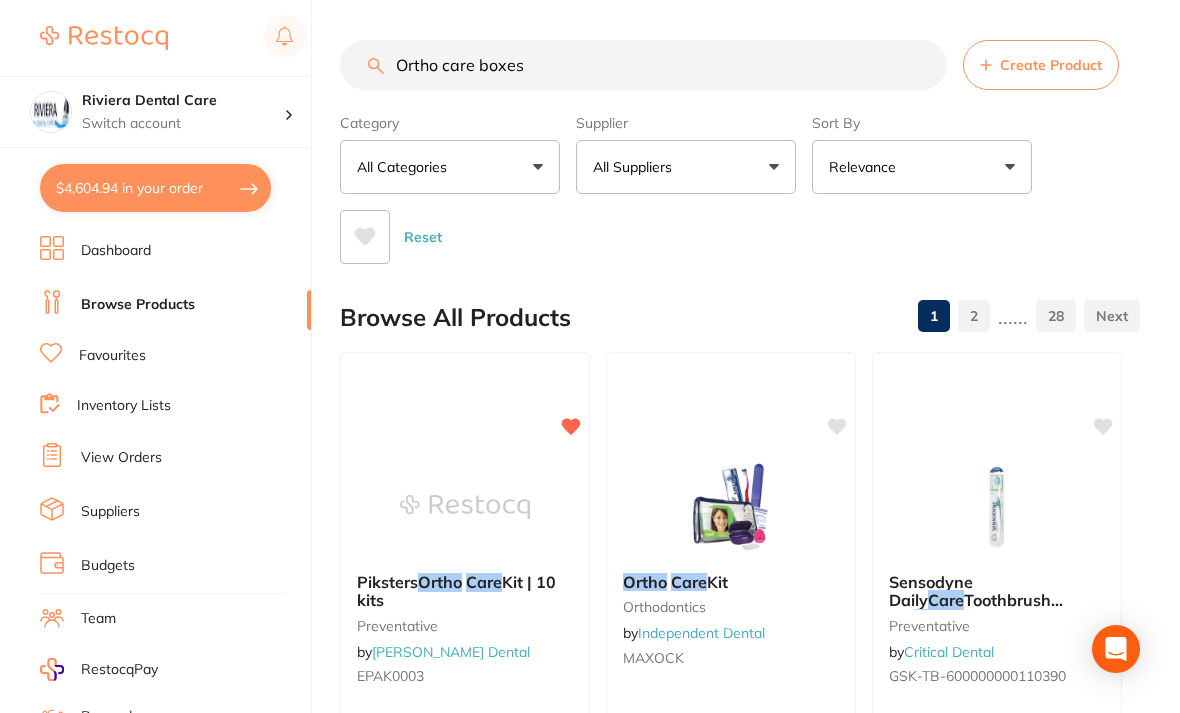 click on "Favourites" at bounding box center (112, 356) 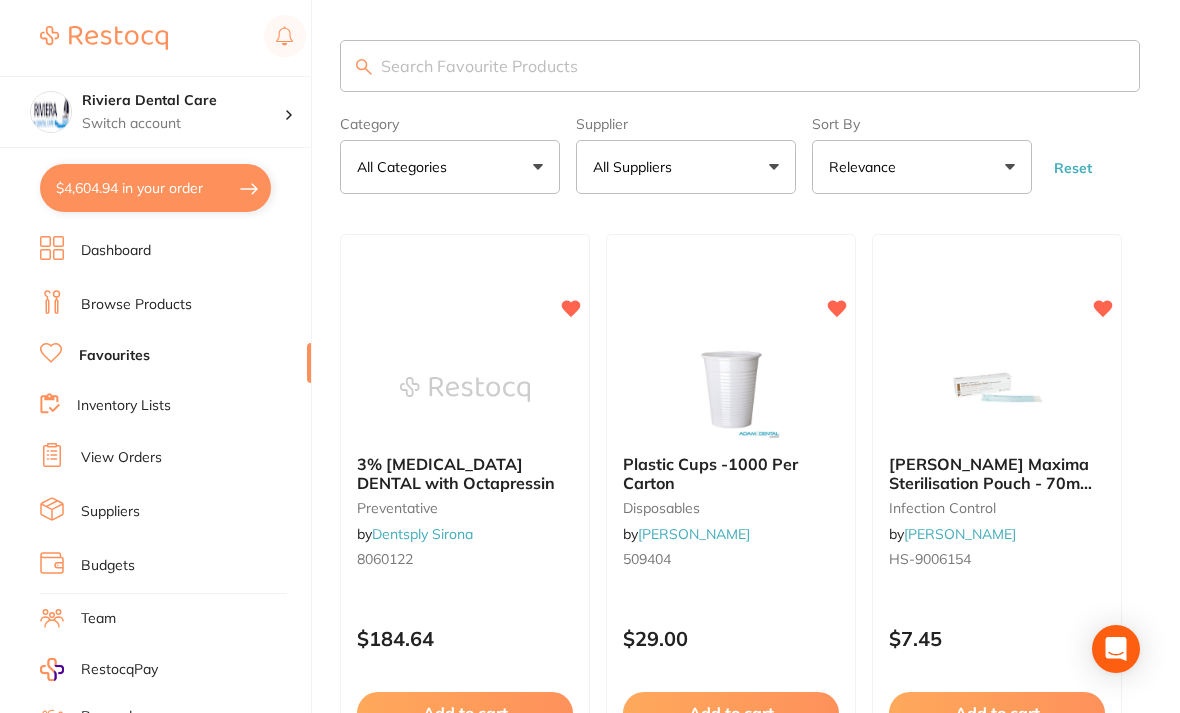 click on "Inventory Lists" at bounding box center (124, 406) 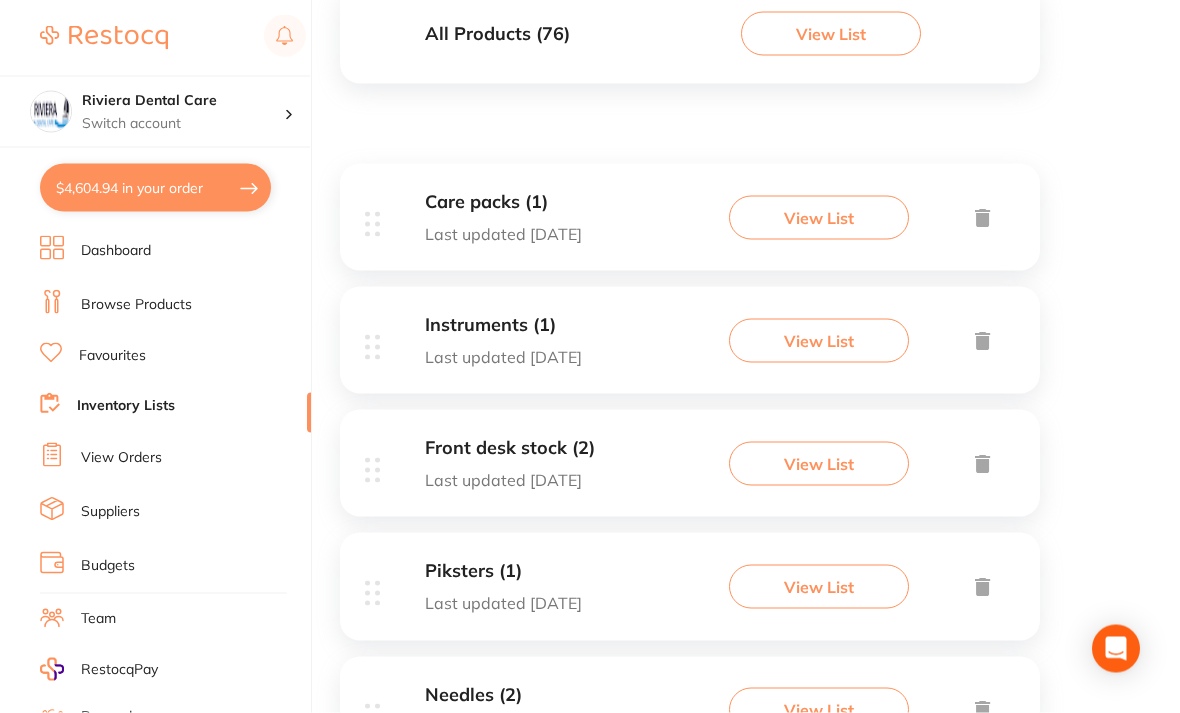 scroll, scrollTop: 292, scrollLeft: 0, axis: vertical 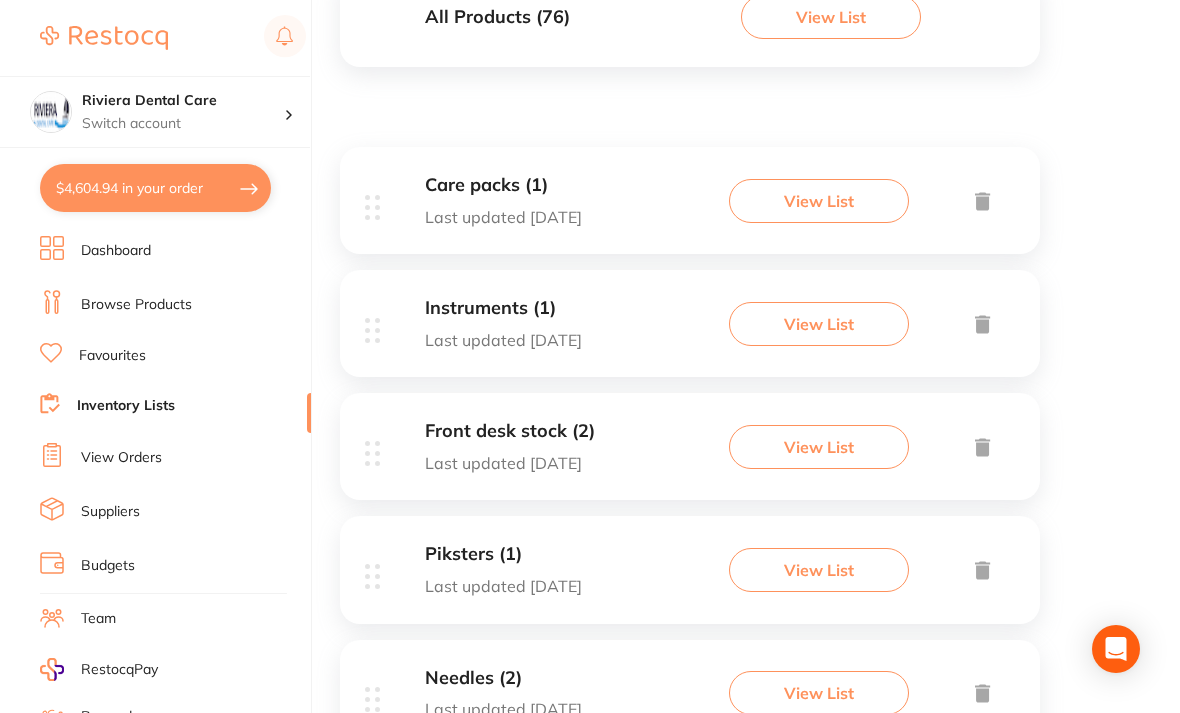 click on "View List" at bounding box center (819, 447) 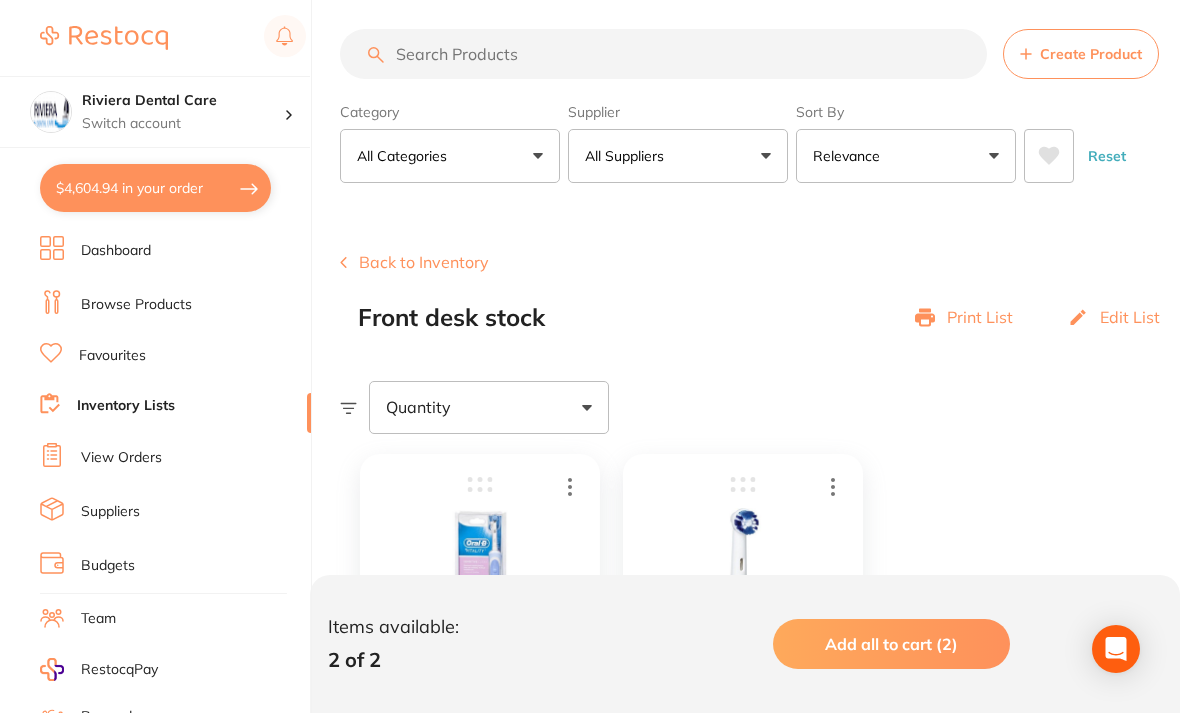 scroll, scrollTop: 0, scrollLeft: 0, axis: both 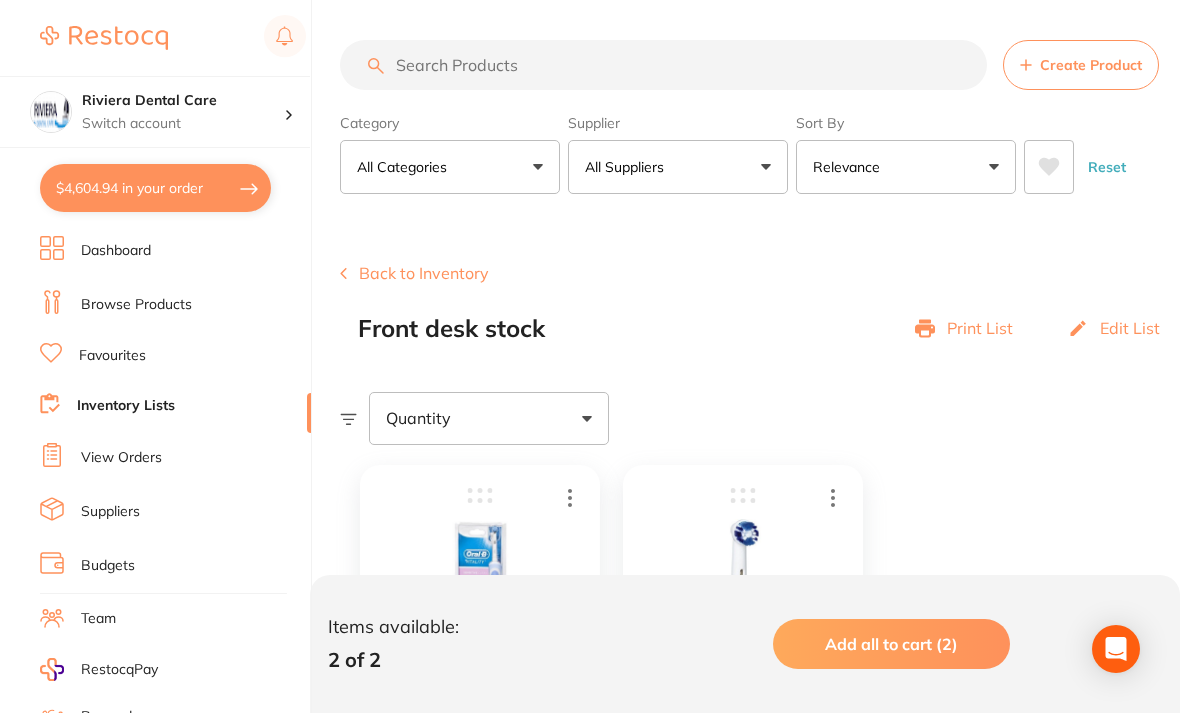 click on "Browse Products" at bounding box center [136, 305] 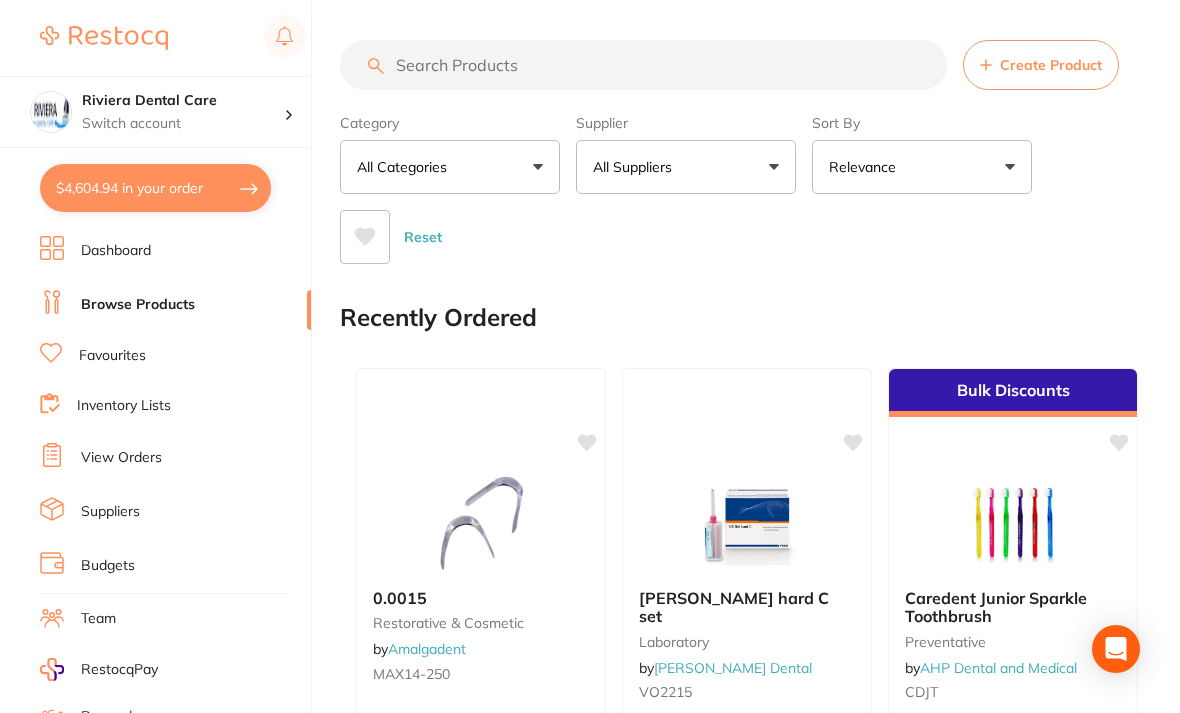 click at bounding box center (643, 65) 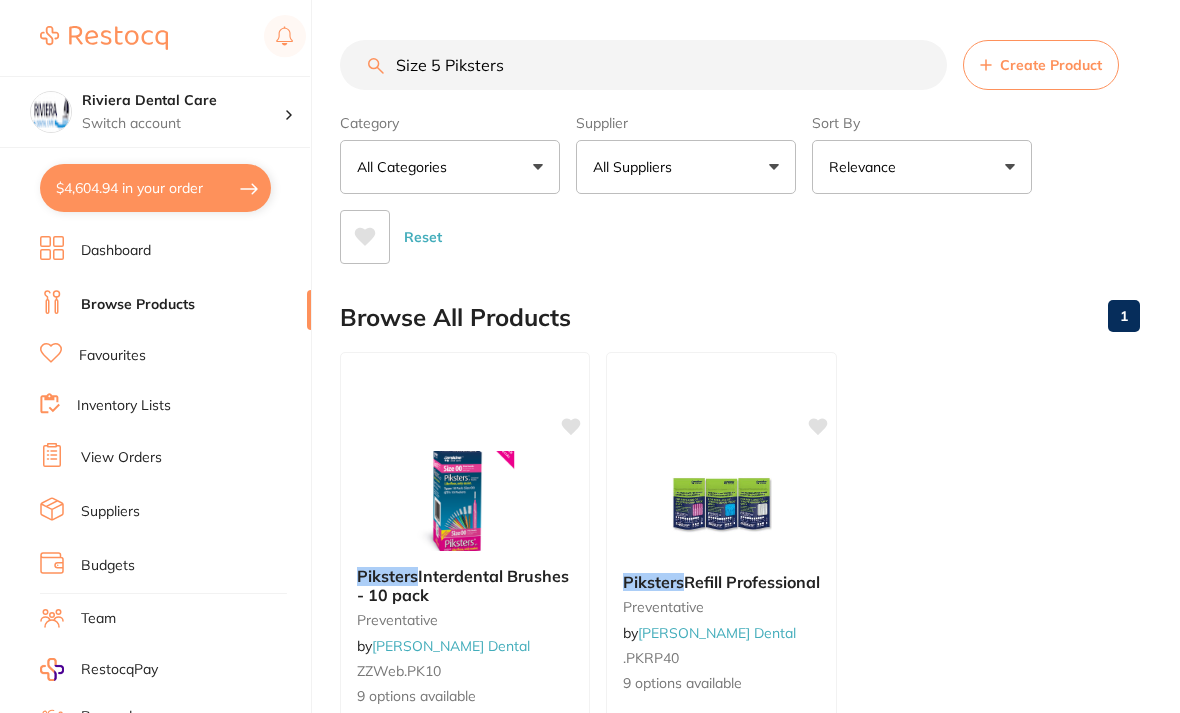 type on "Size 5 Piksters" 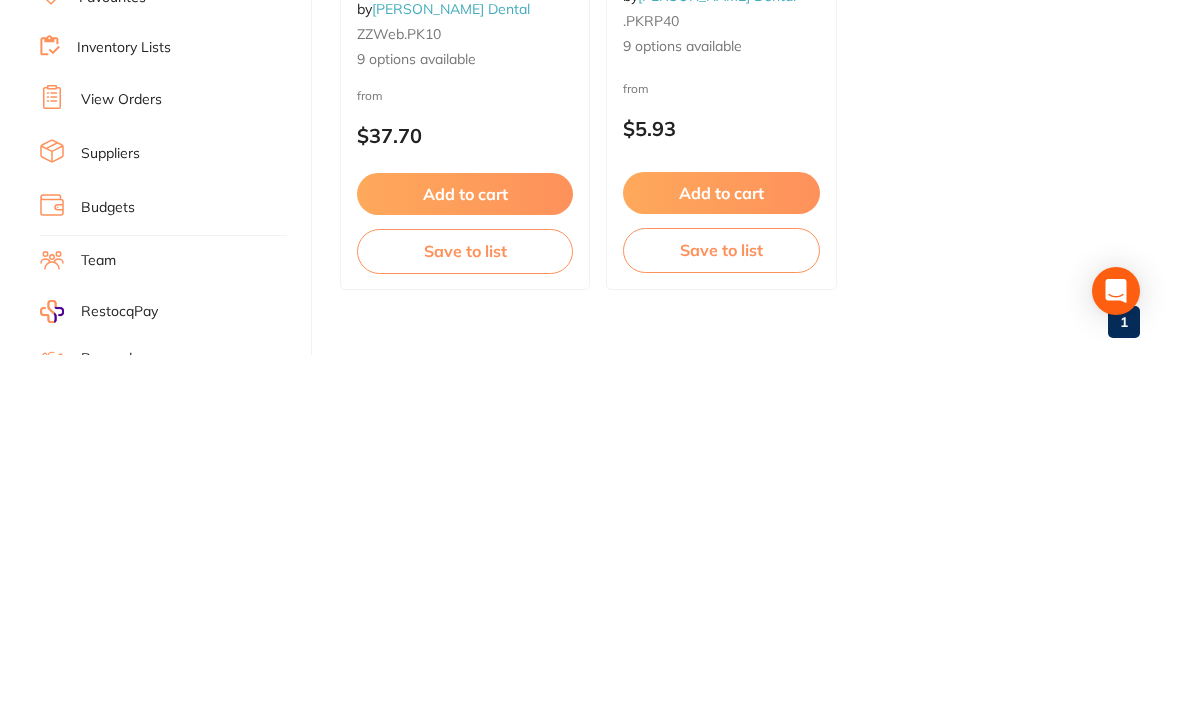 scroll, scrollTop: 300, scrollLeft: 0, axis: vertical 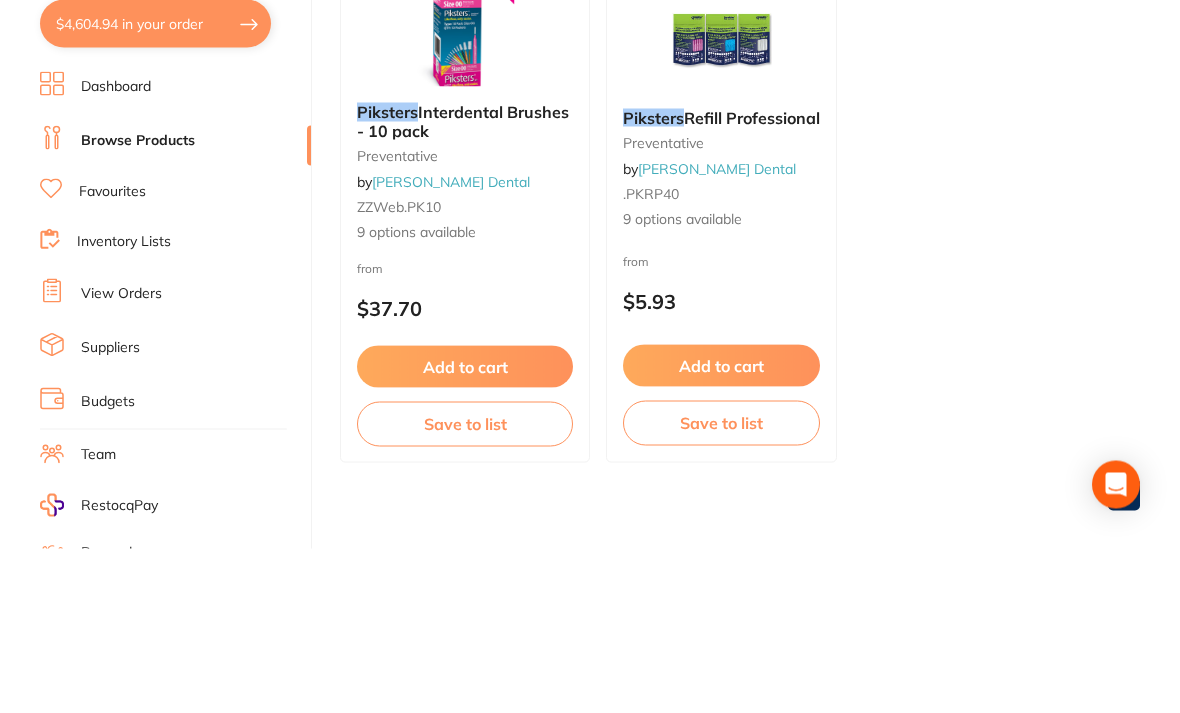 click at bounding box center [465, 201] 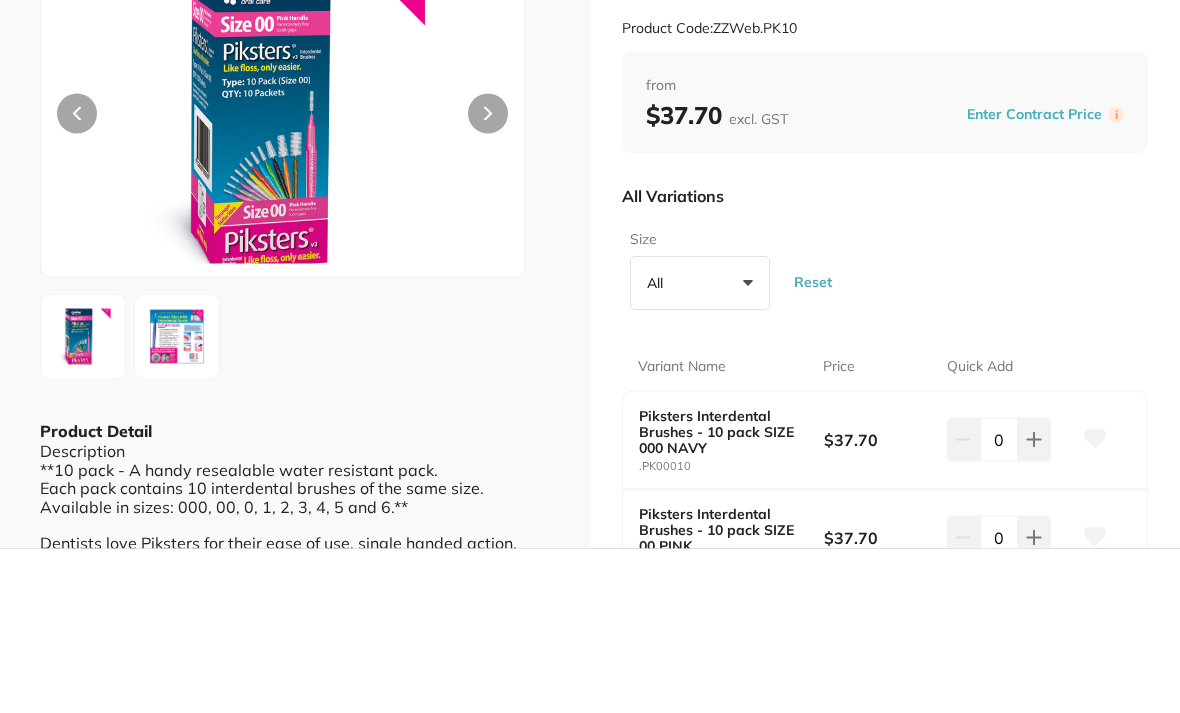 scroll, scrollTop: 0, scrollLeft: 0, axis: both 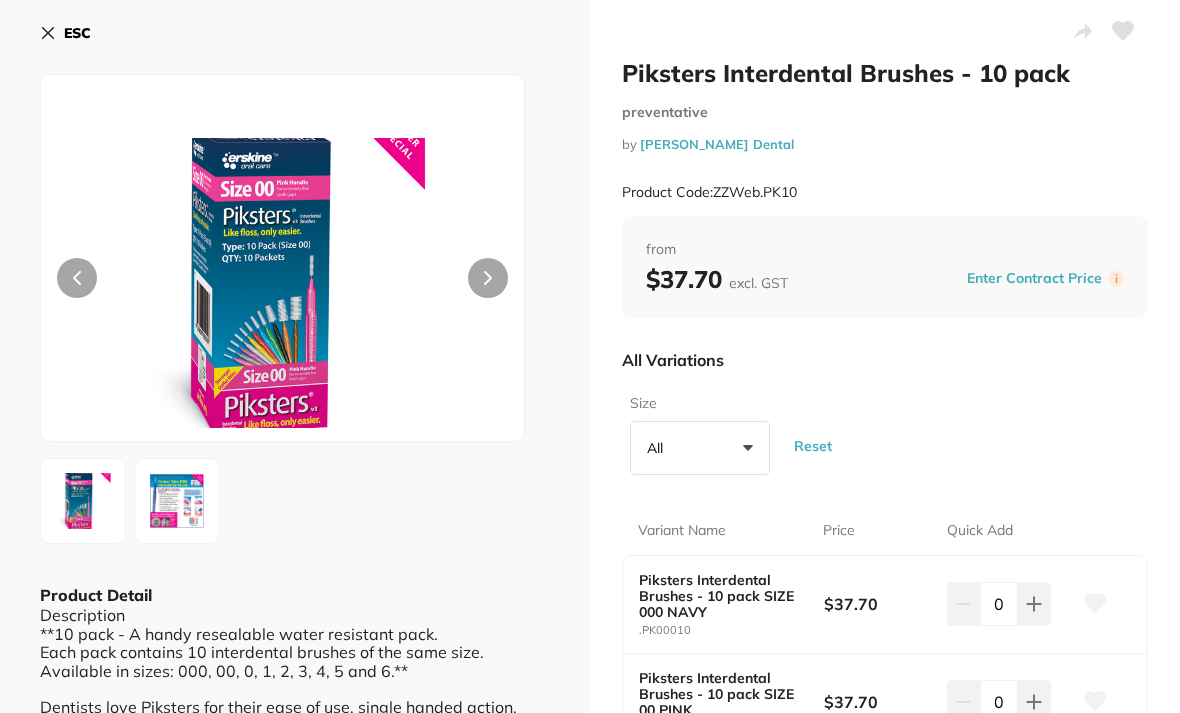 click at bounding box center (488, 278) 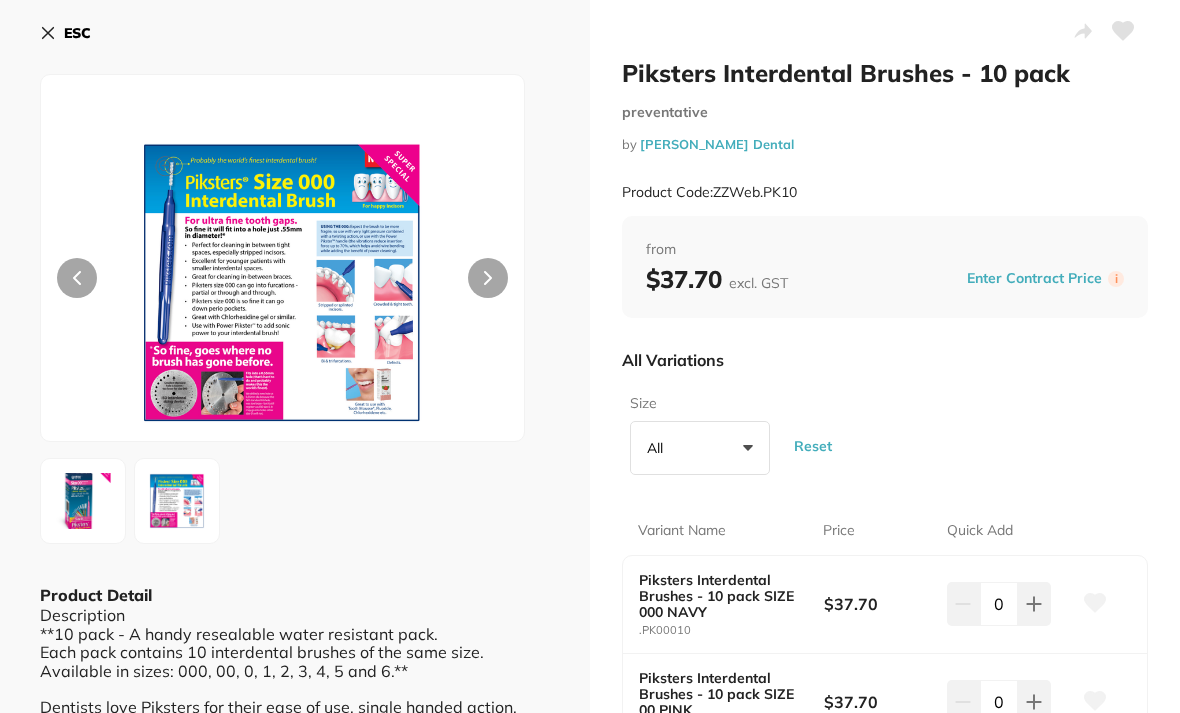 click at bounding box center (83, 501) 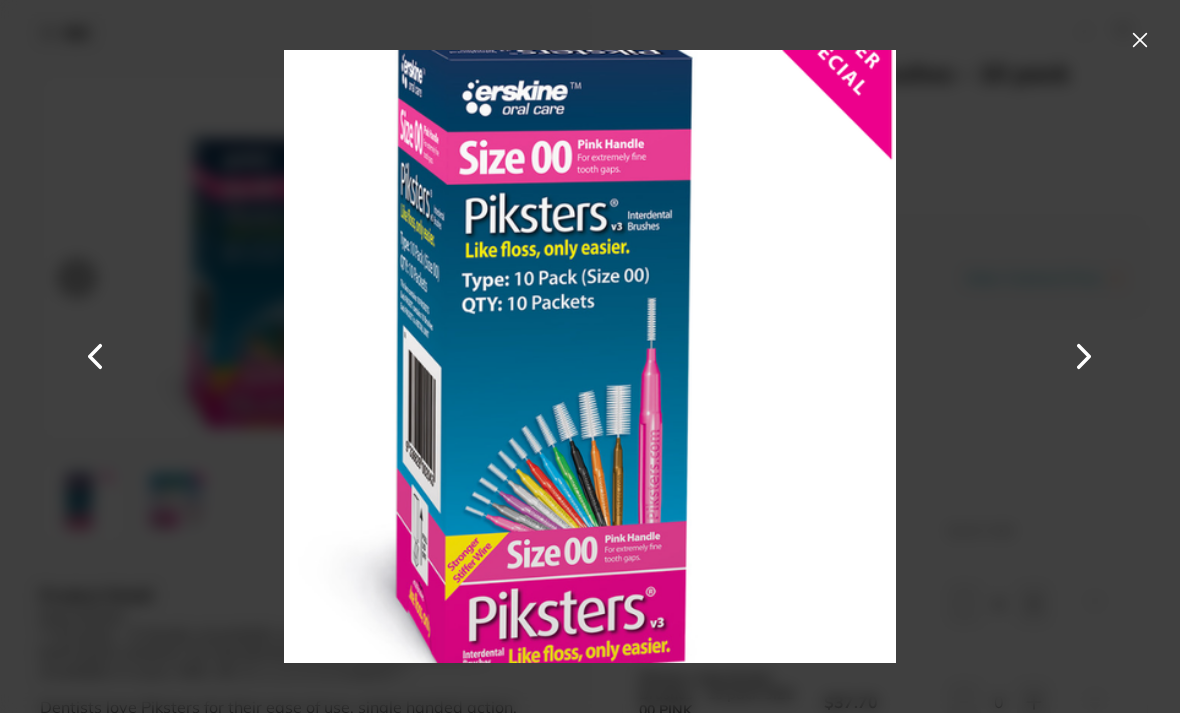 click at bounding box center [1140, 40] 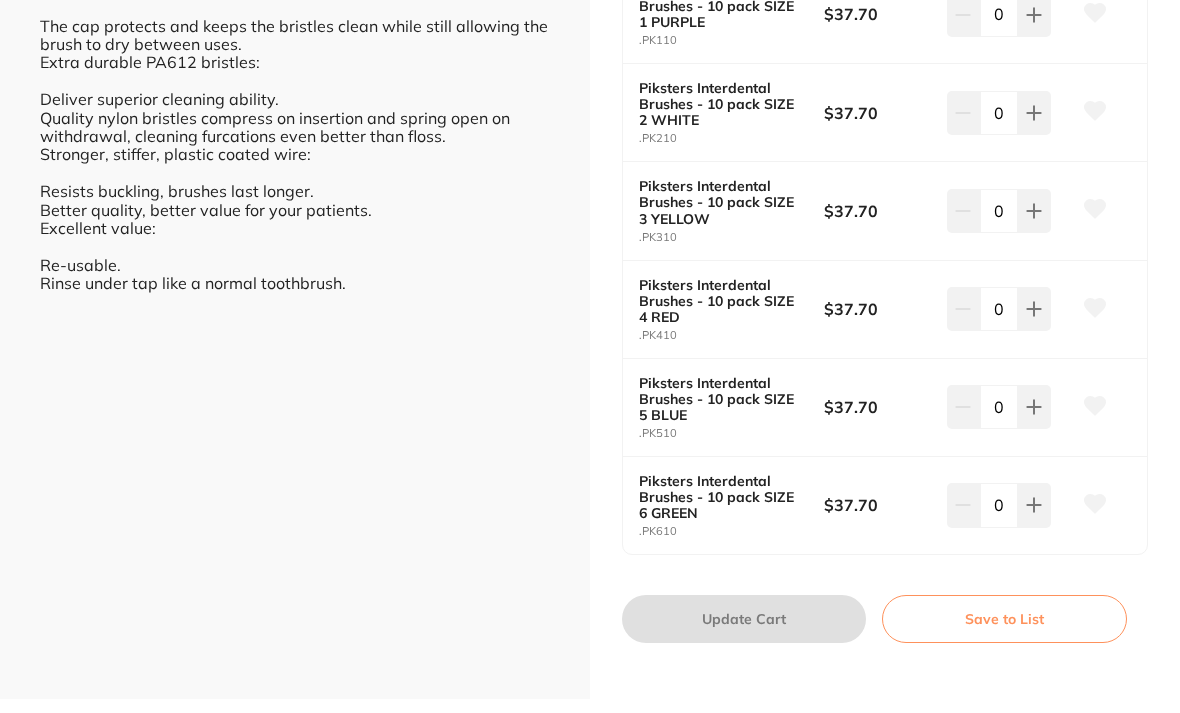 scroll, scrollTop: 886, scrollLeft: 0, axis: vertical 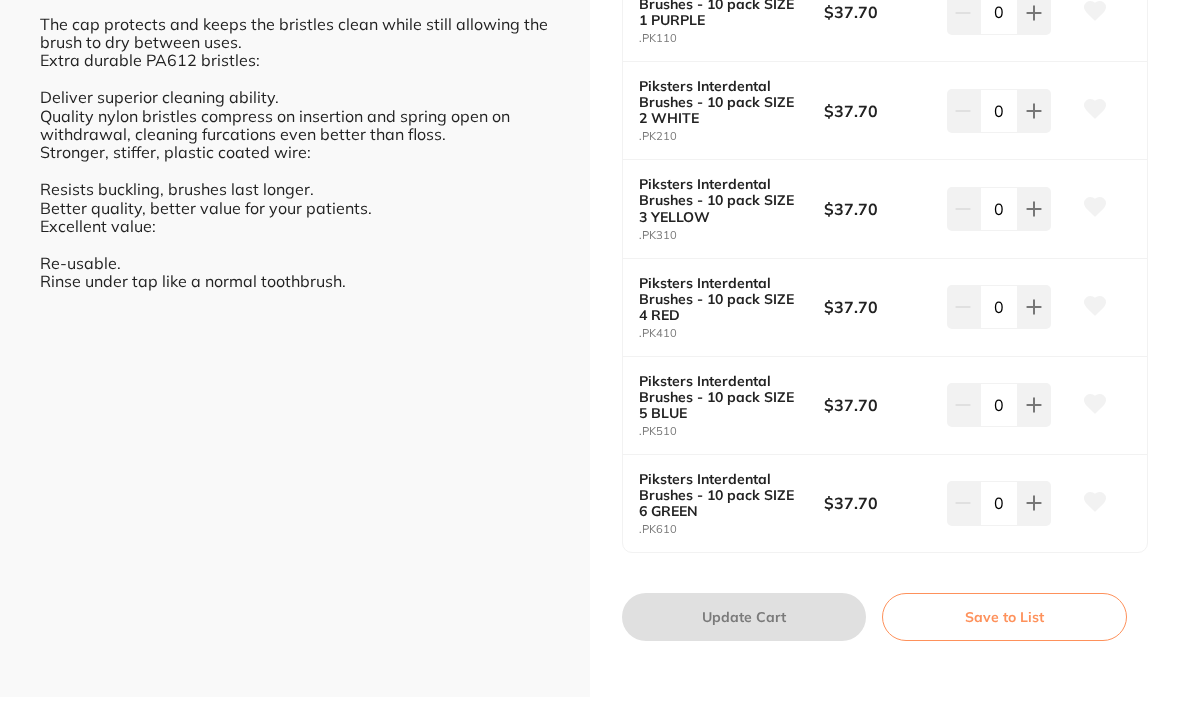 click on "Save to List" at bounding box center (1004, 617) 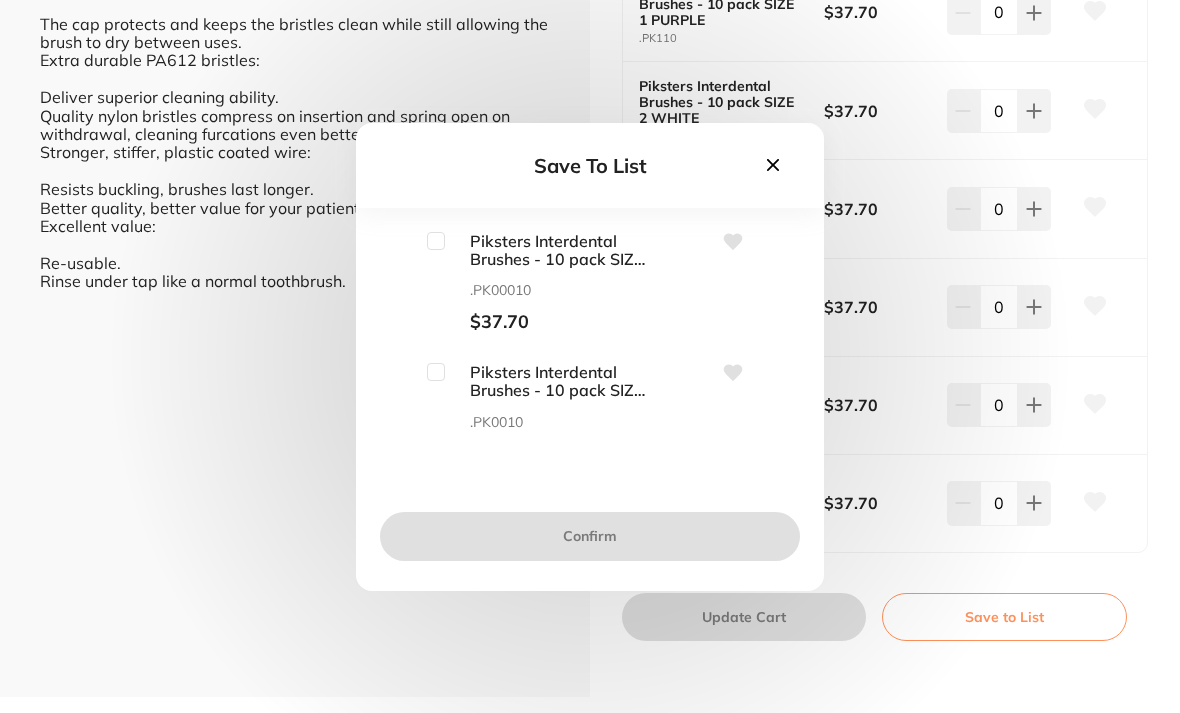 click 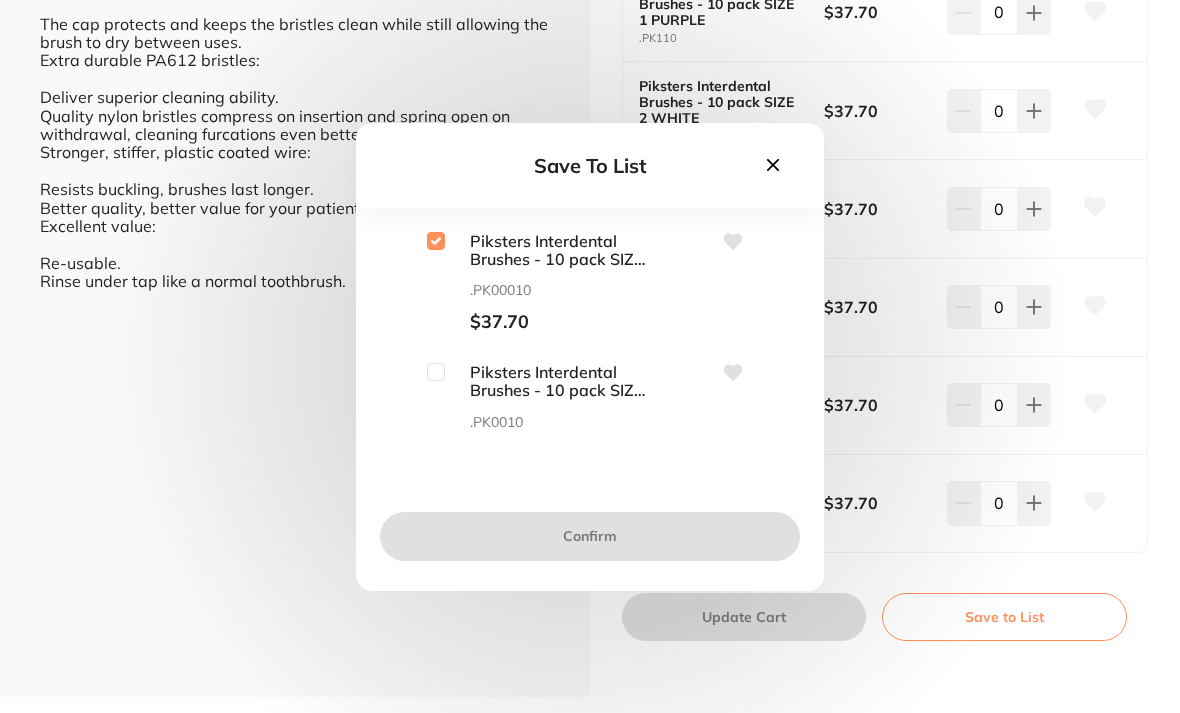checkbox on "true" 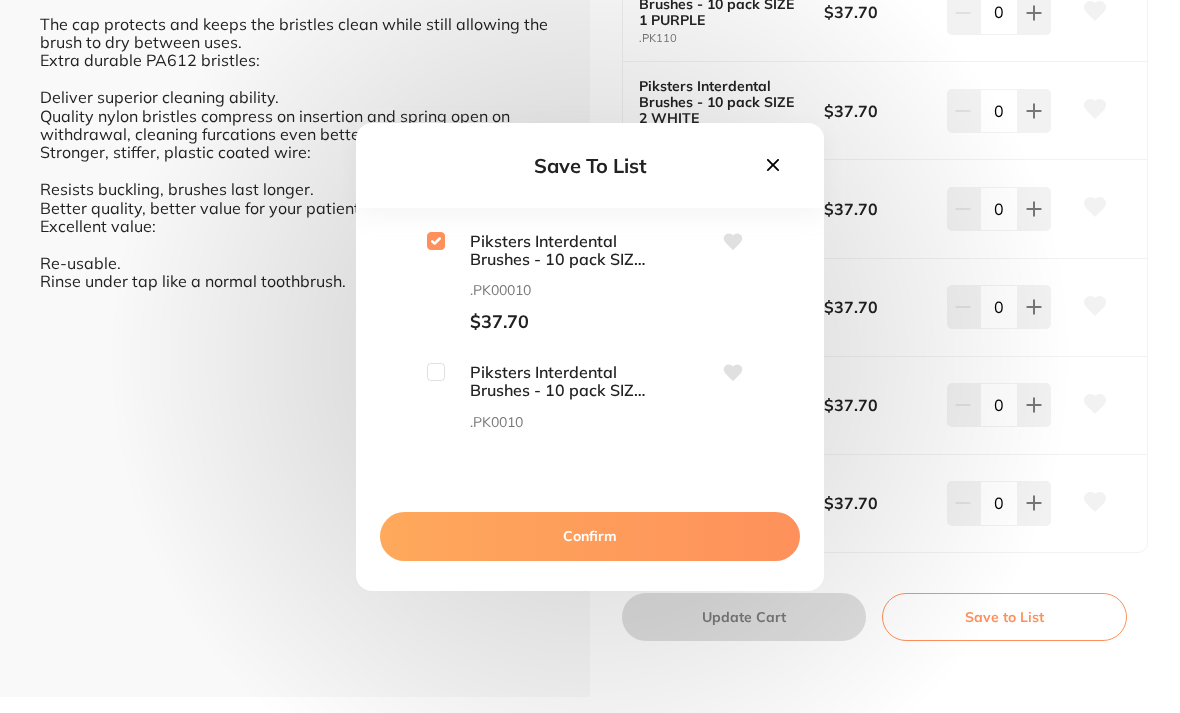 click at bounding box center [436, 372] 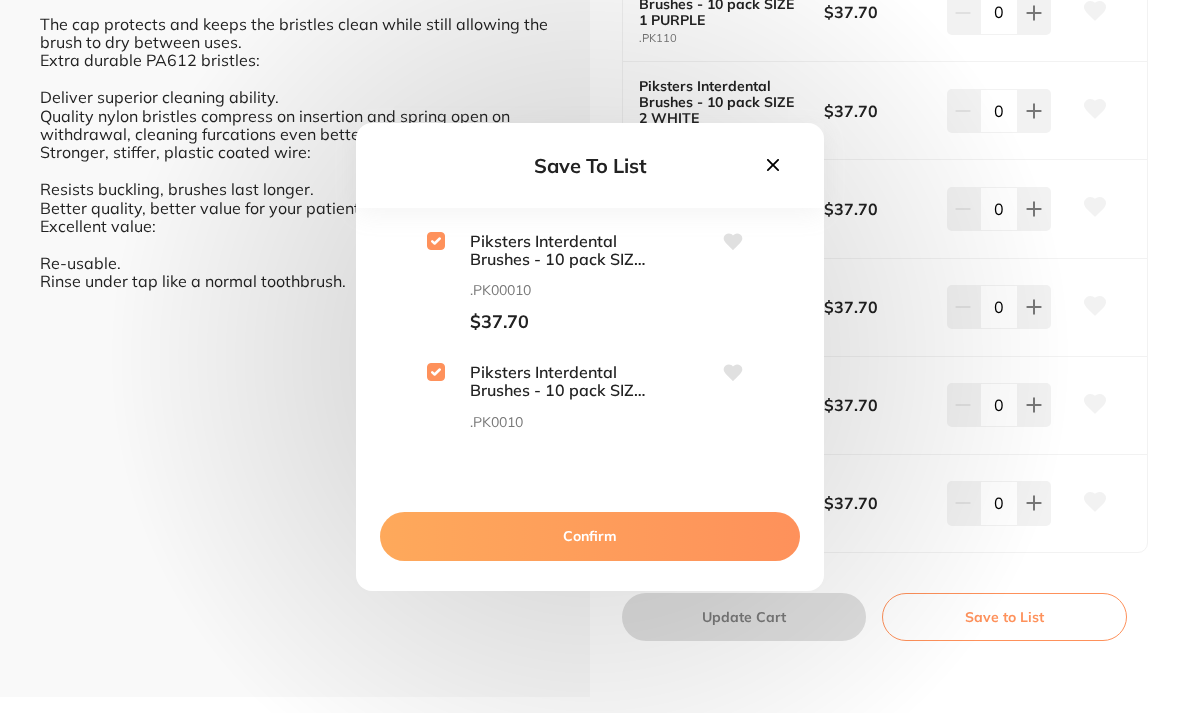 checkbox on "true" 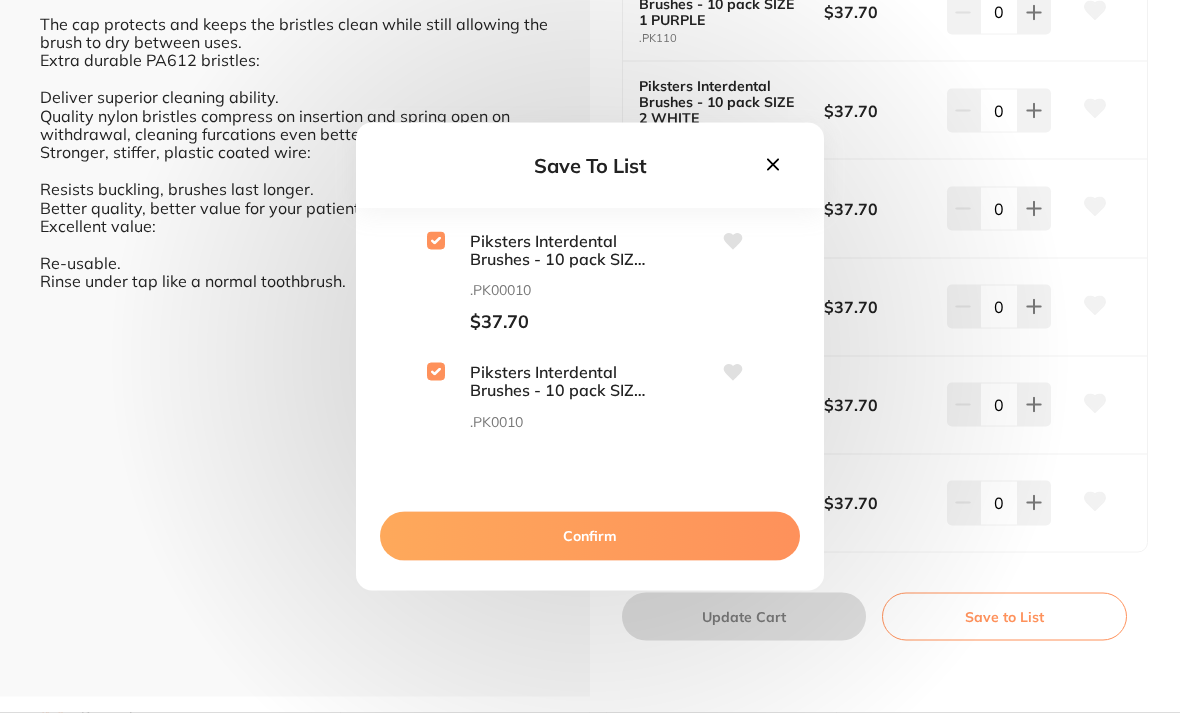 scroll, scrollTop: 30, scrollLeft: 0, axis: vertical 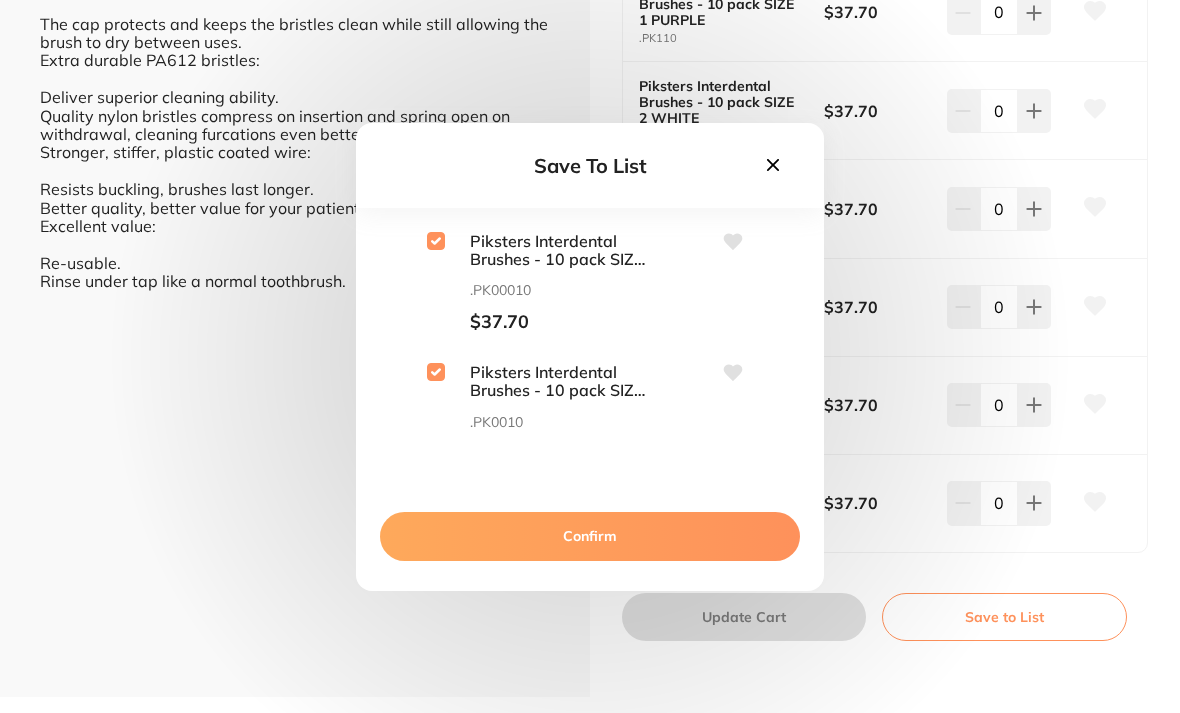 click on "Confirm" at bounding box center (590, 536) 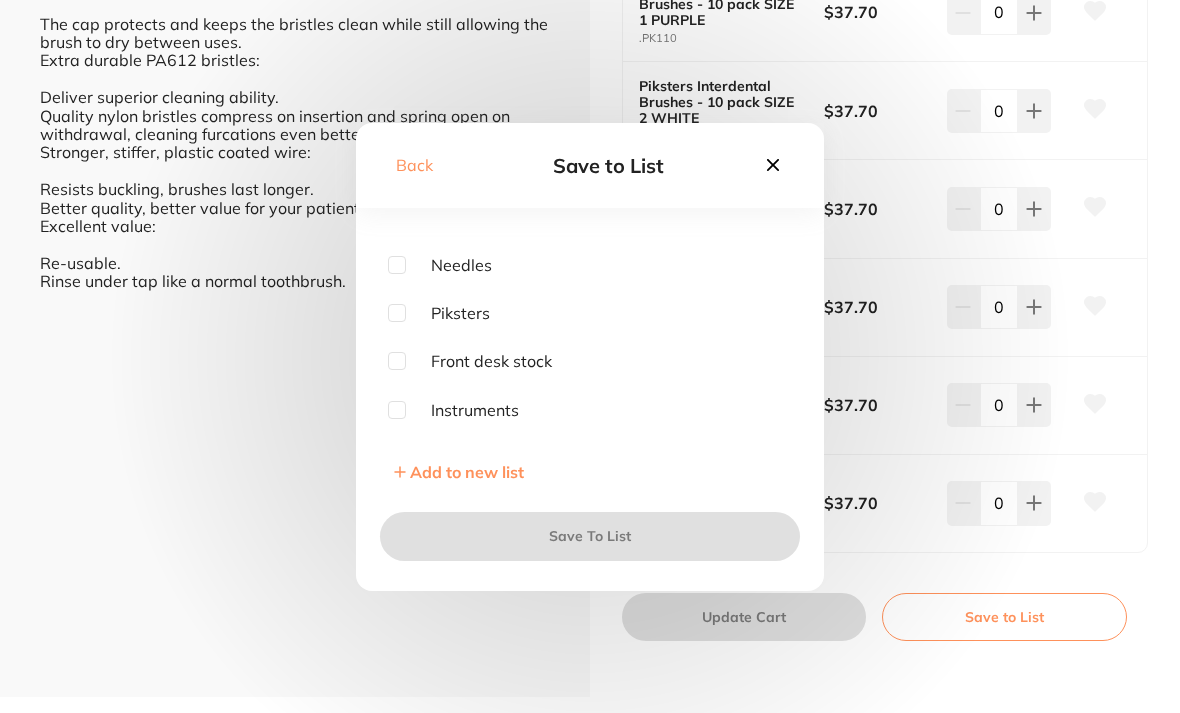 scroll, scrollTop: 127, scrollLeft: 0, axis: vertical 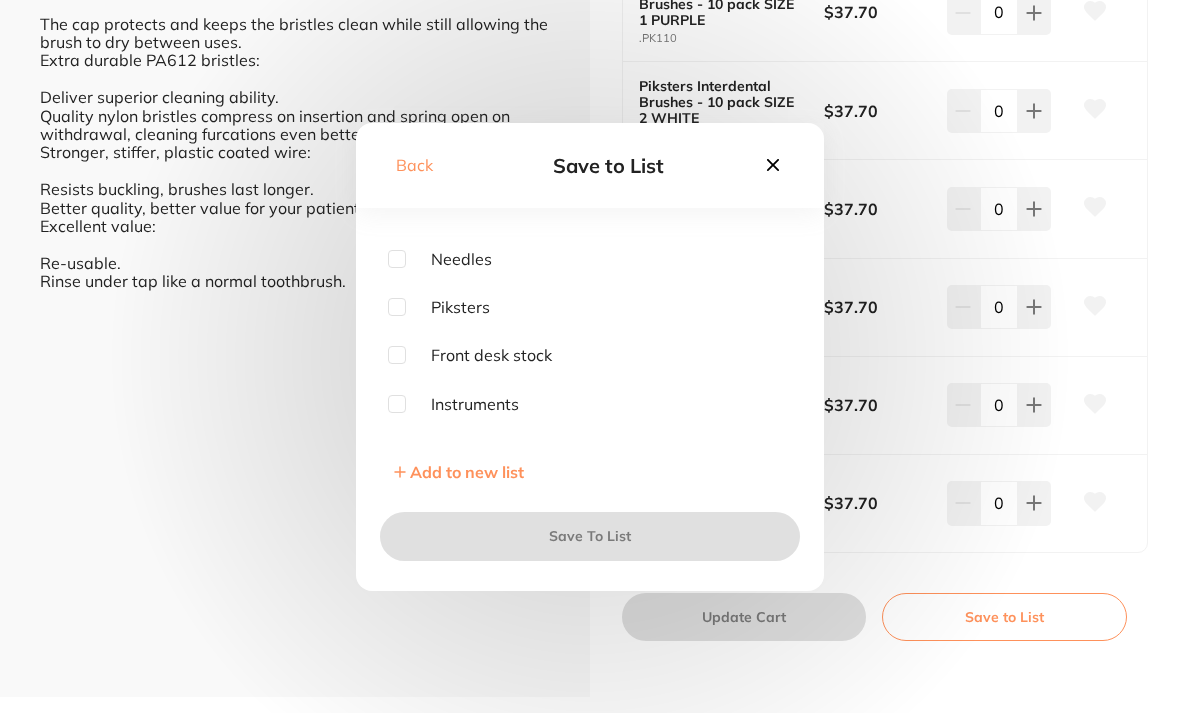 click at bounding box center [397, 355] 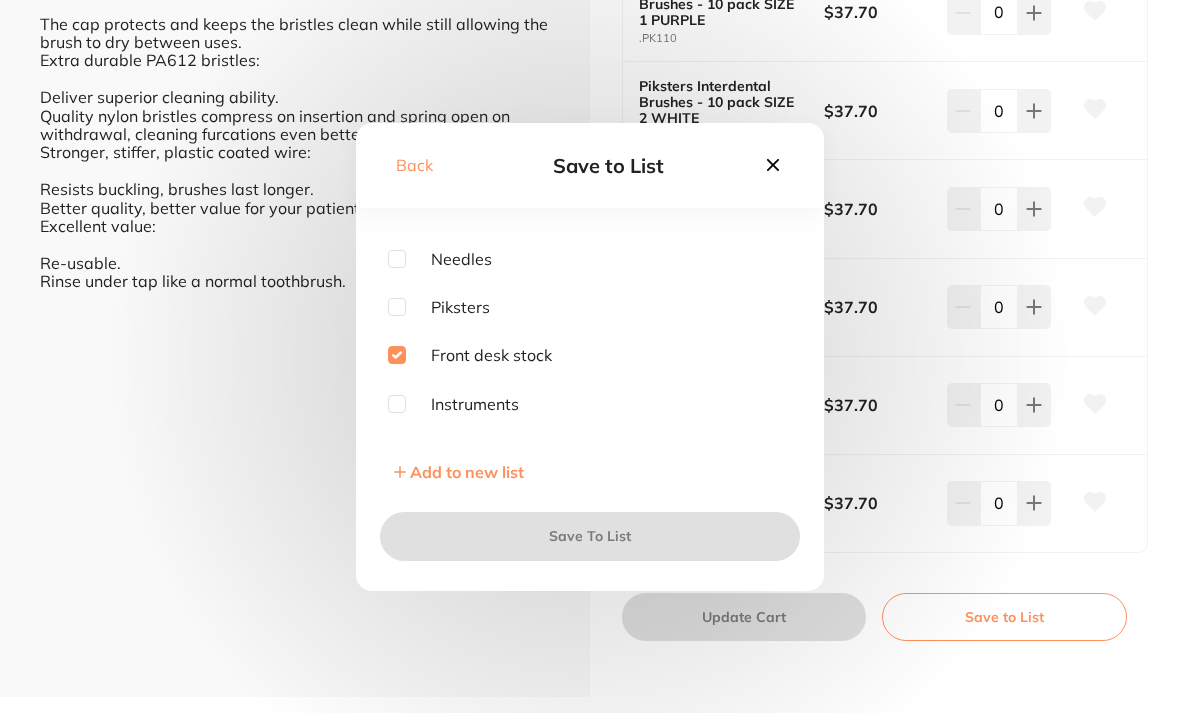 checkbox on "true" 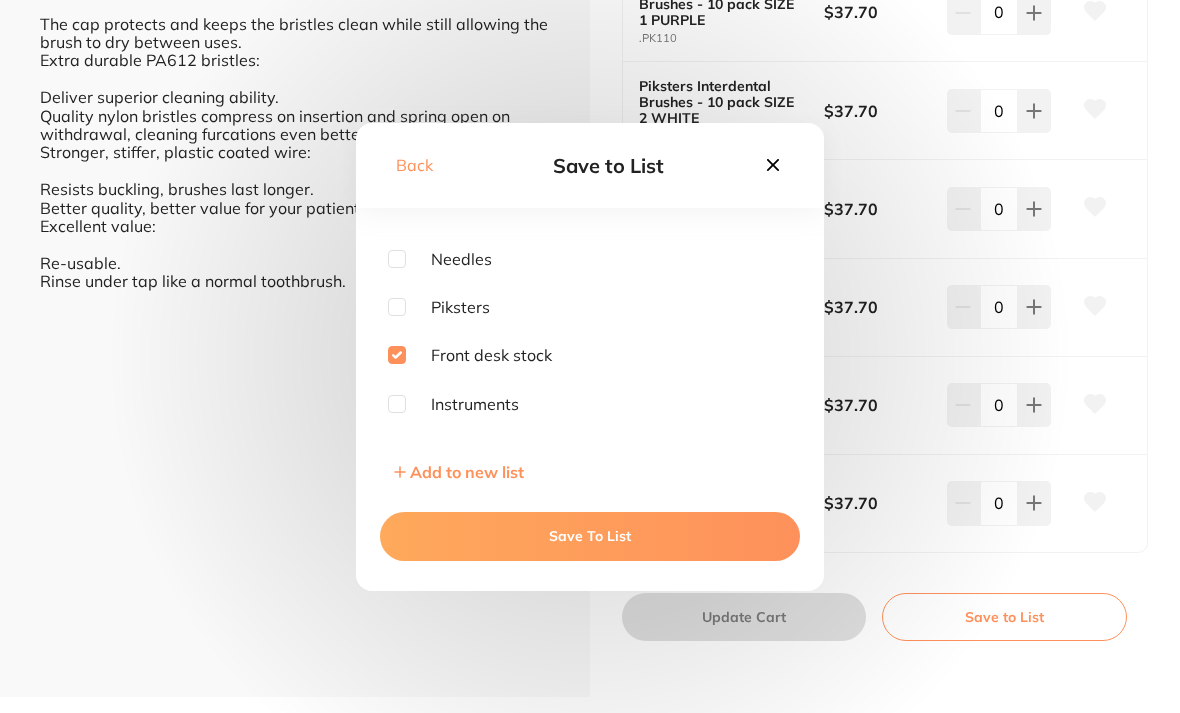 click on "Save To List" at bounding box center (590, 536) 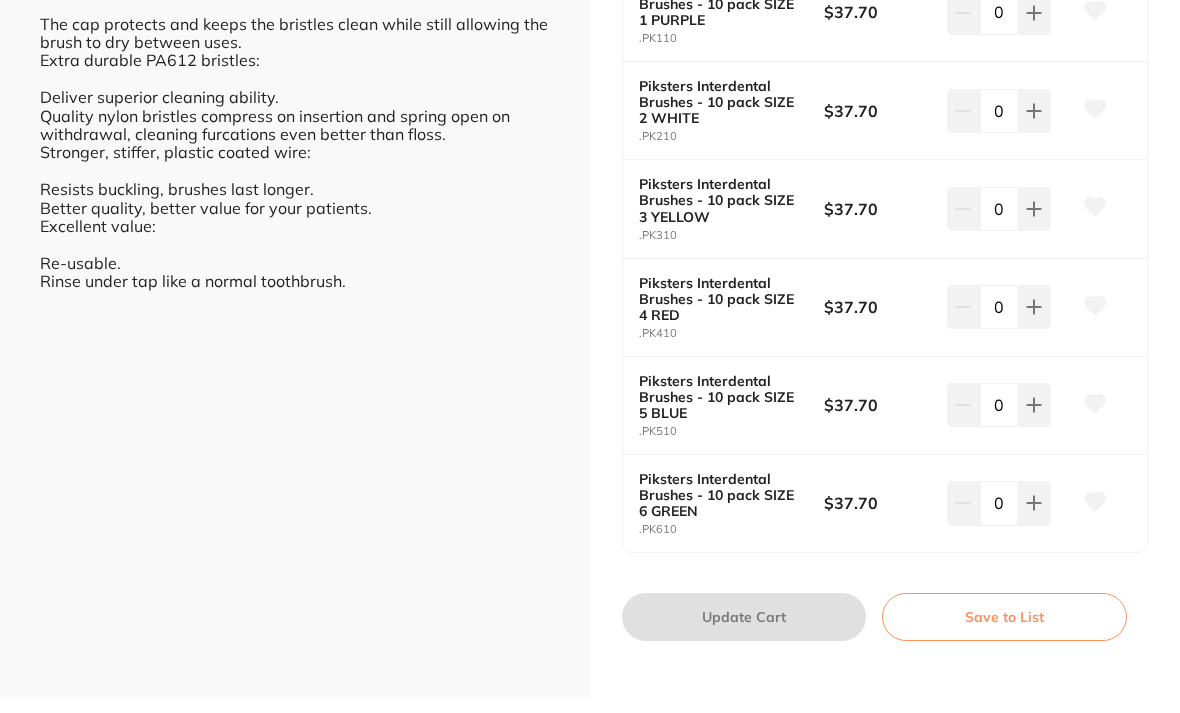 click 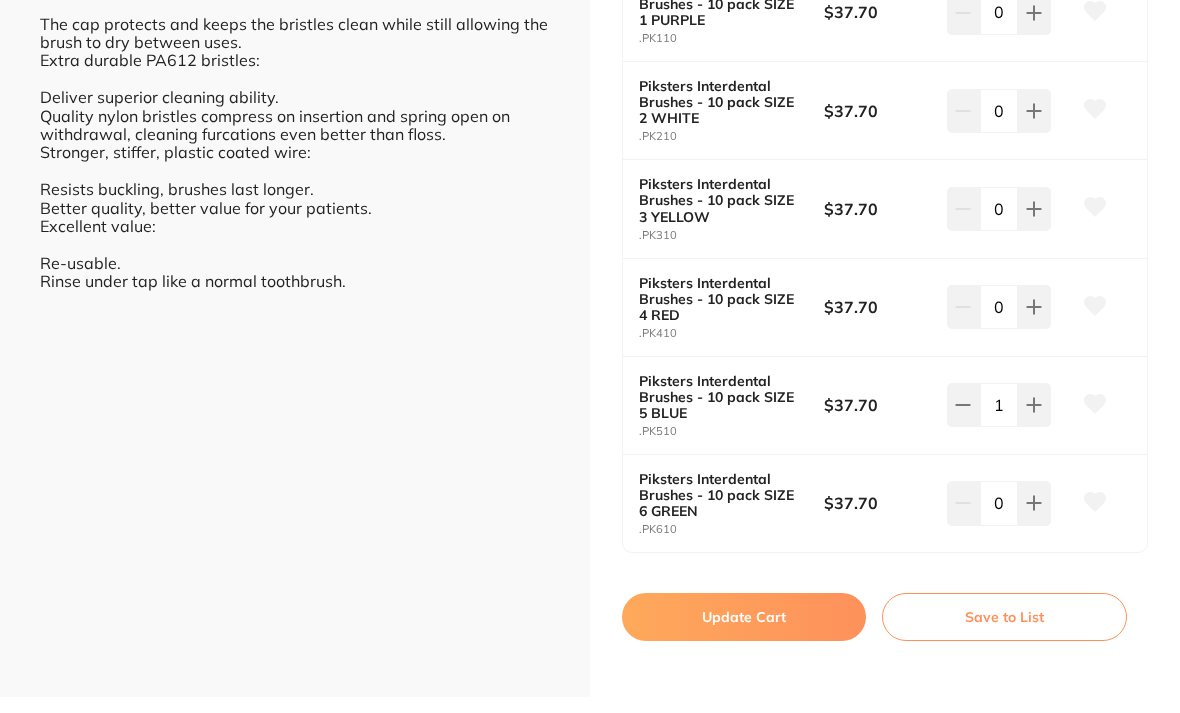click at bounding box center [1034, -282] 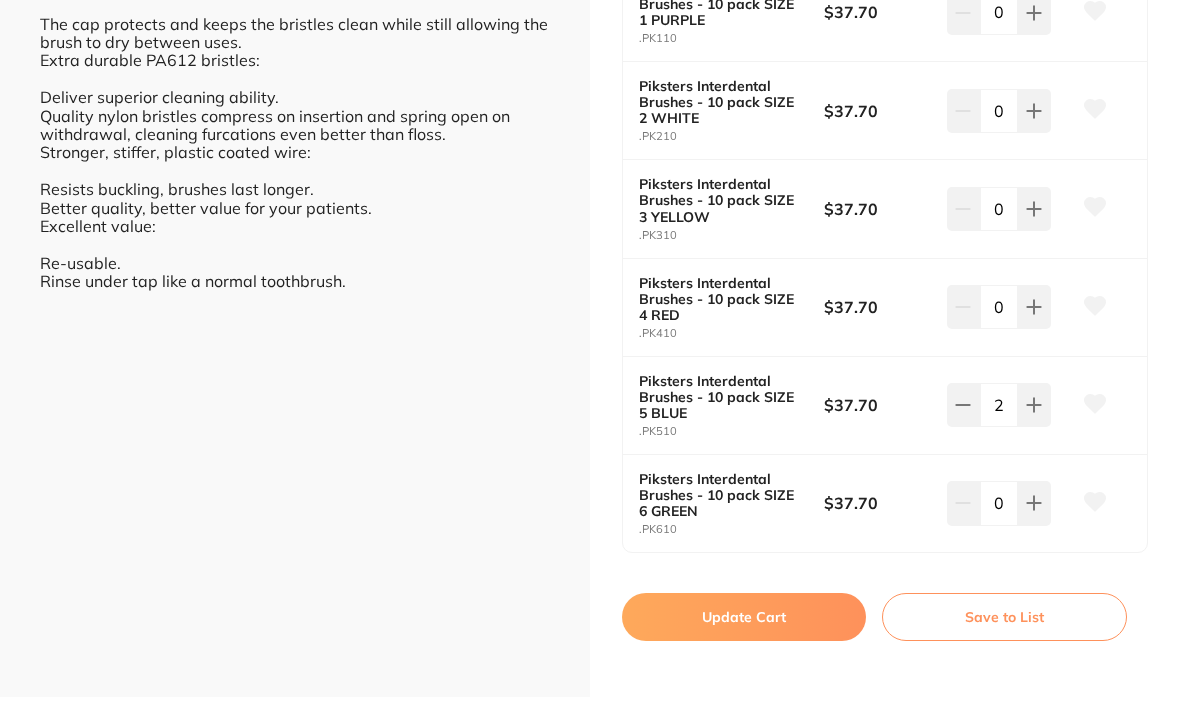 click on "2" at bounding box center (999, 405) 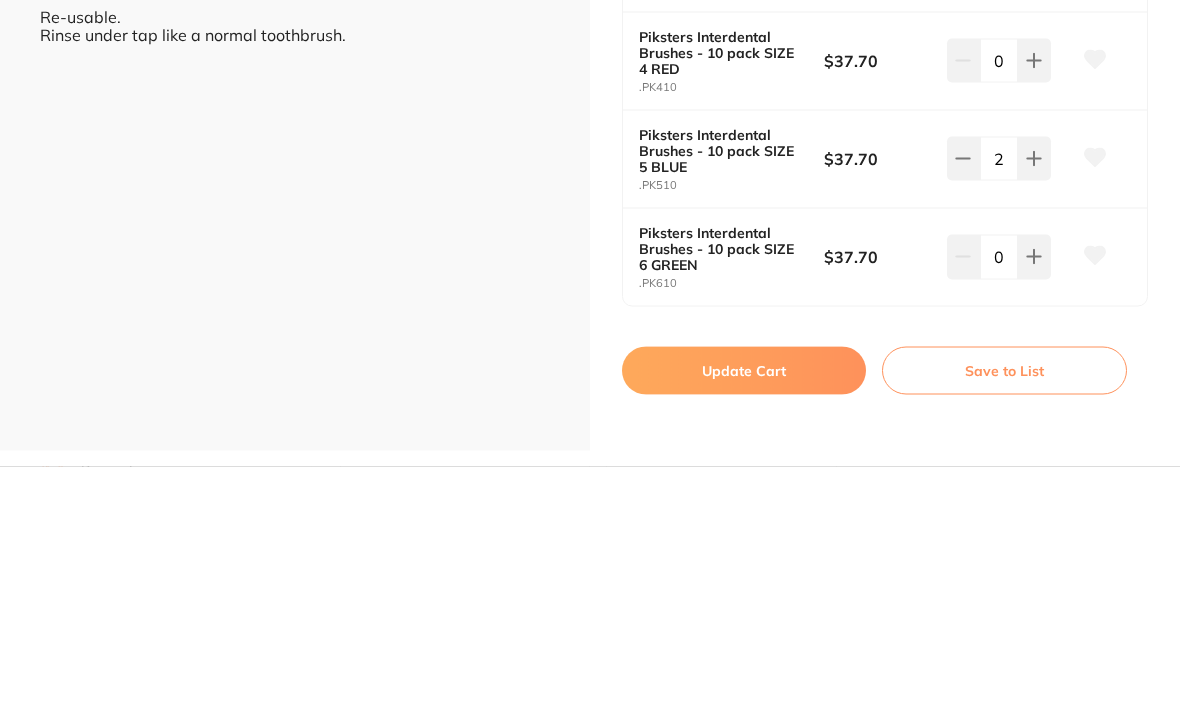 click at bounding box center (1034, -282) 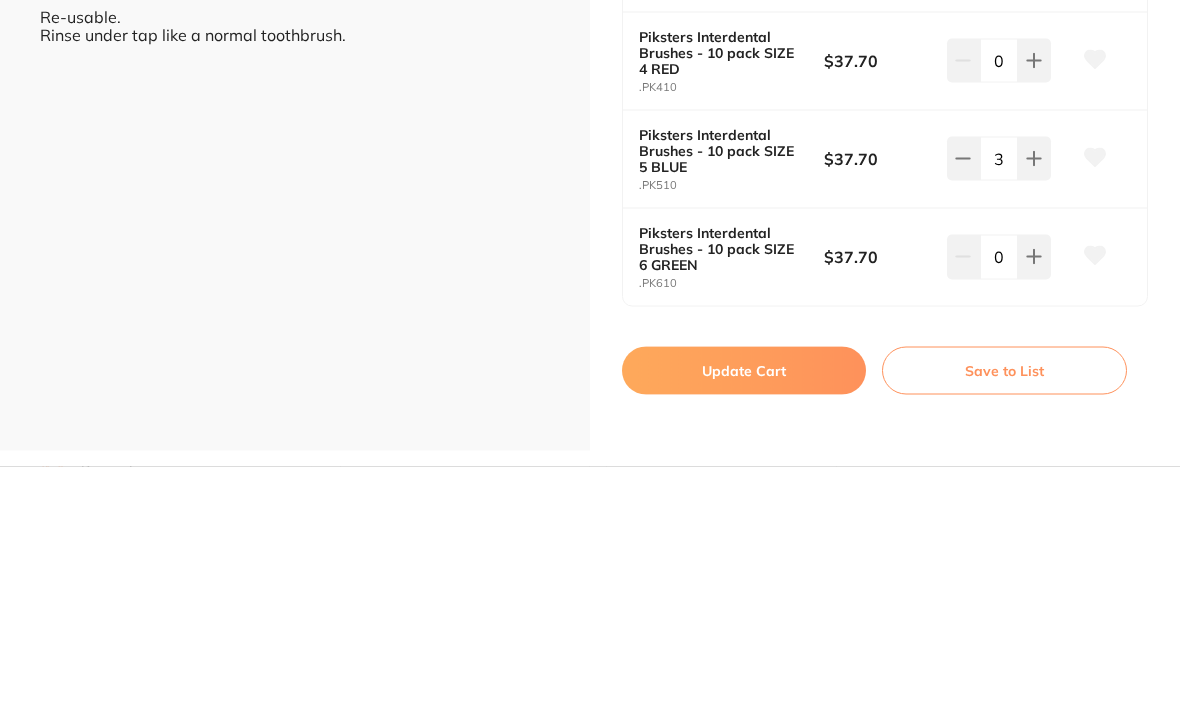 scroll, scrollTop: 64, scrollLeft: 0, axis: vertical 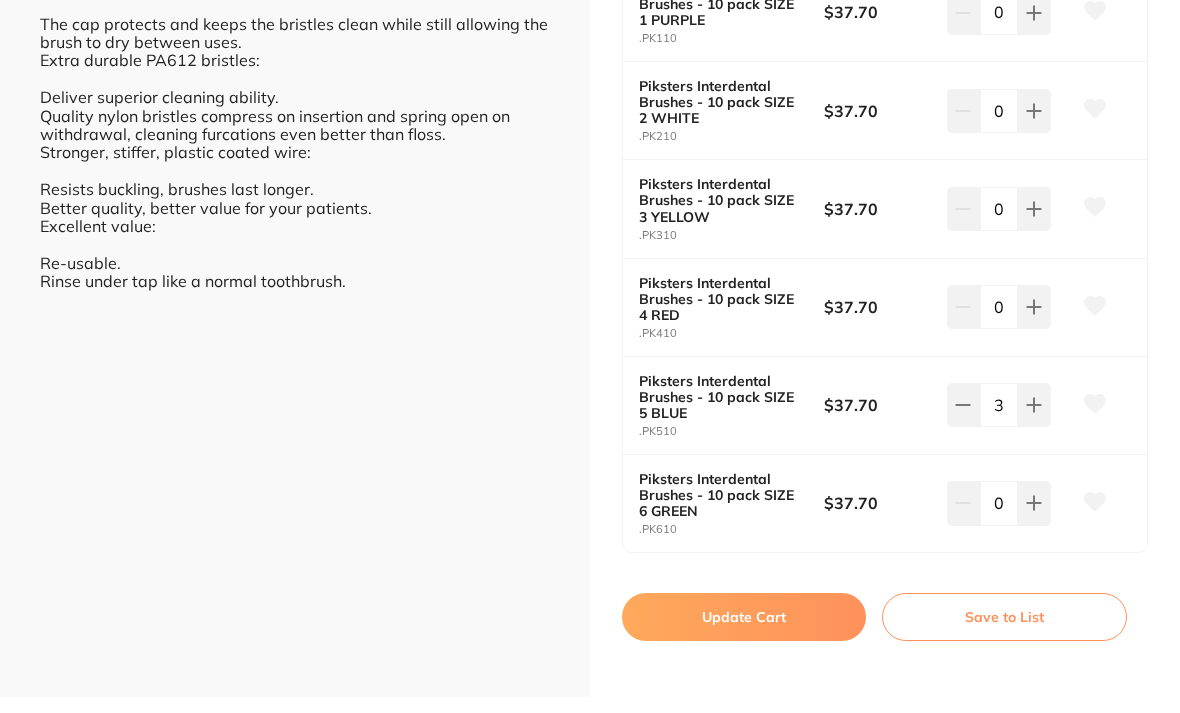 click 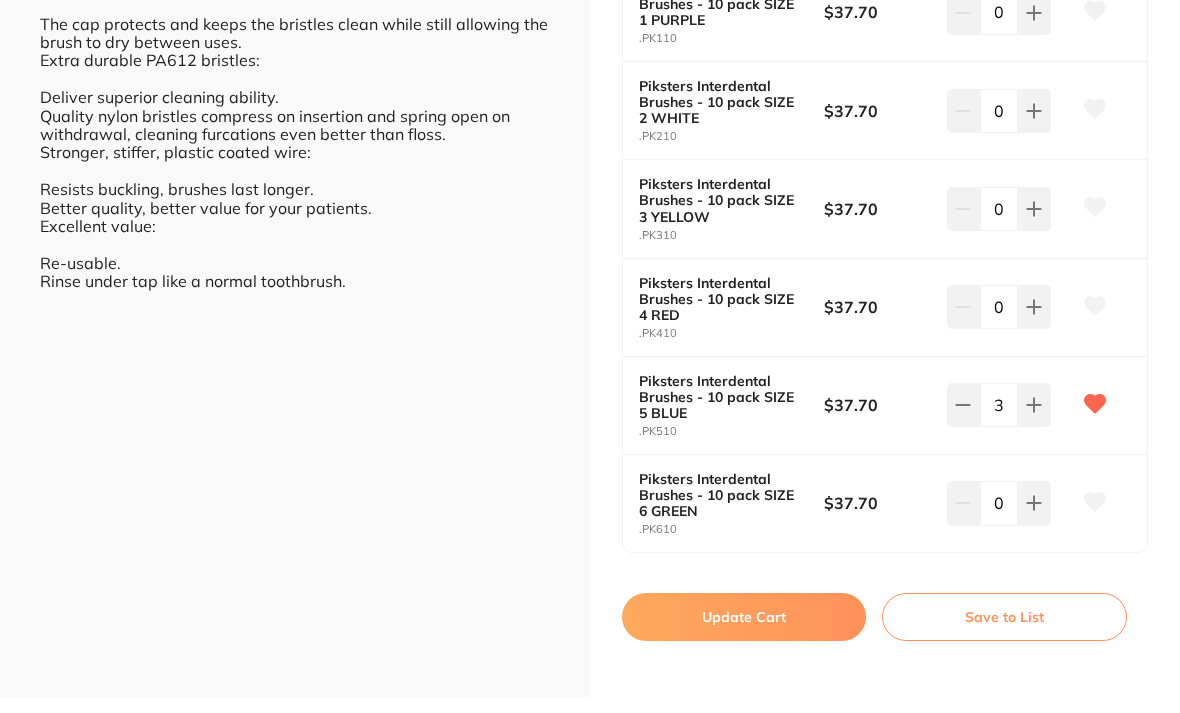 click on "Save to List" at bounding box center [1004, 617] 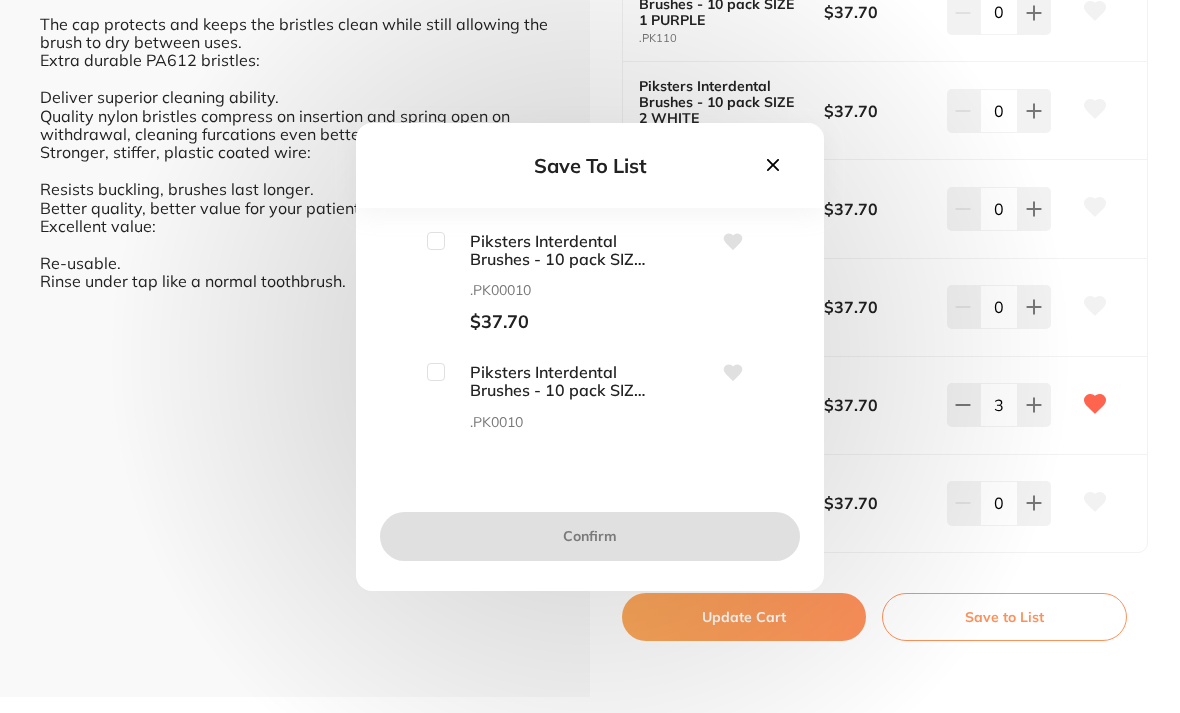 scroll, scrollTop: 0, scrollLeft: 0, axis: both 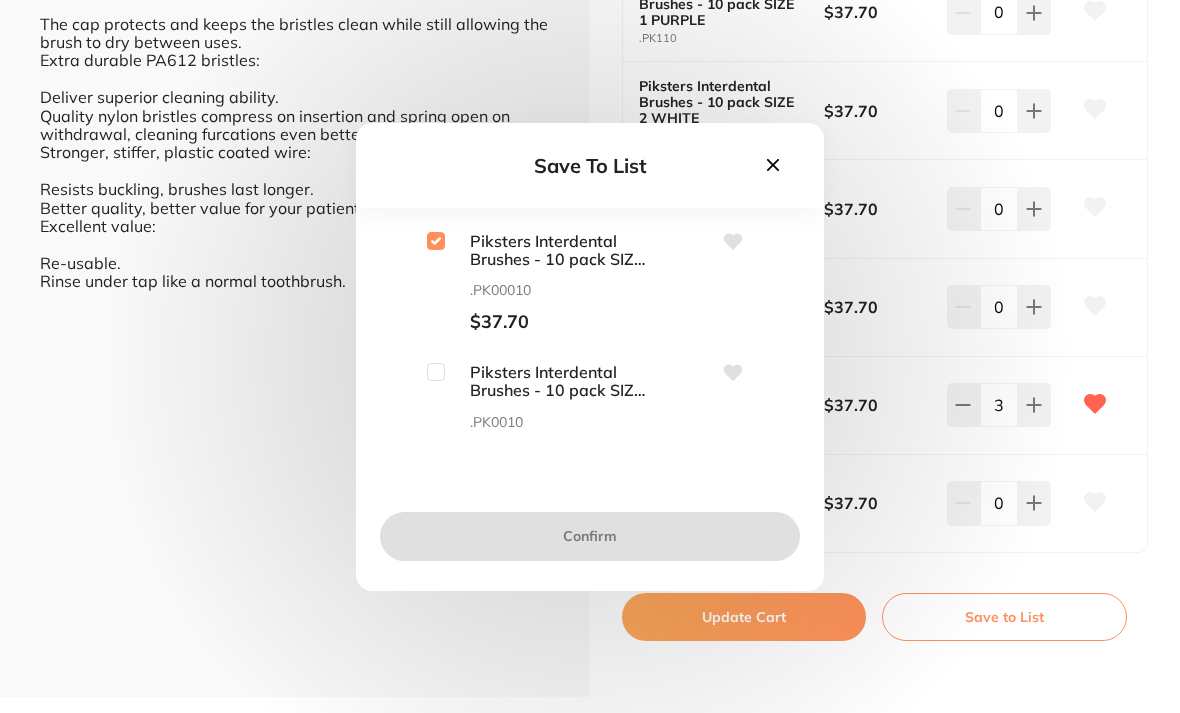 checkbox on "true" 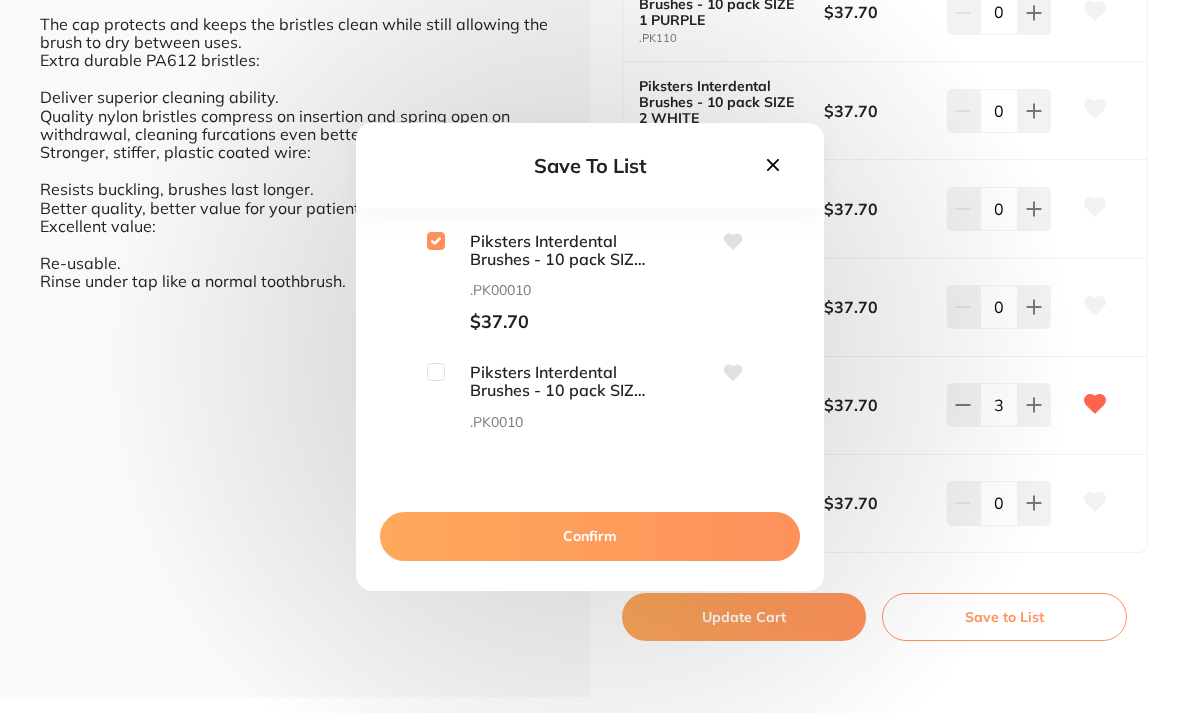 click at bounding box center [436, 372] 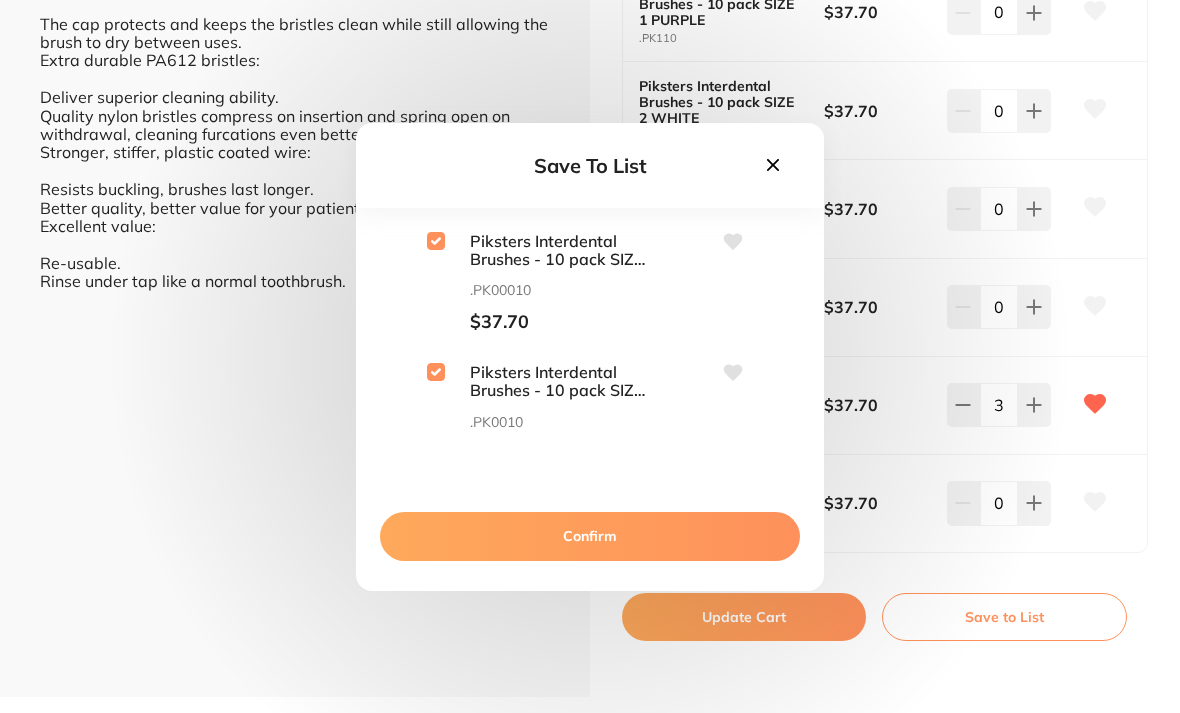 checkbox on "true" 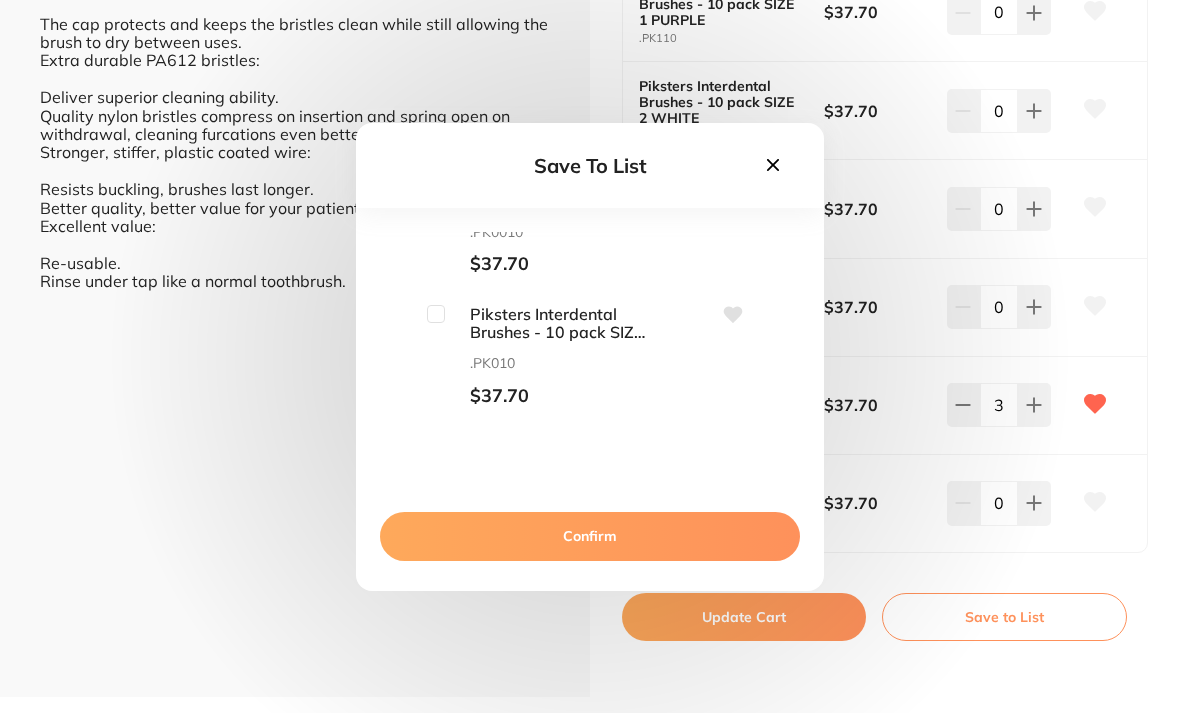 scroll, scrollTop: 203, scrollLeft: 0, axis: vertical 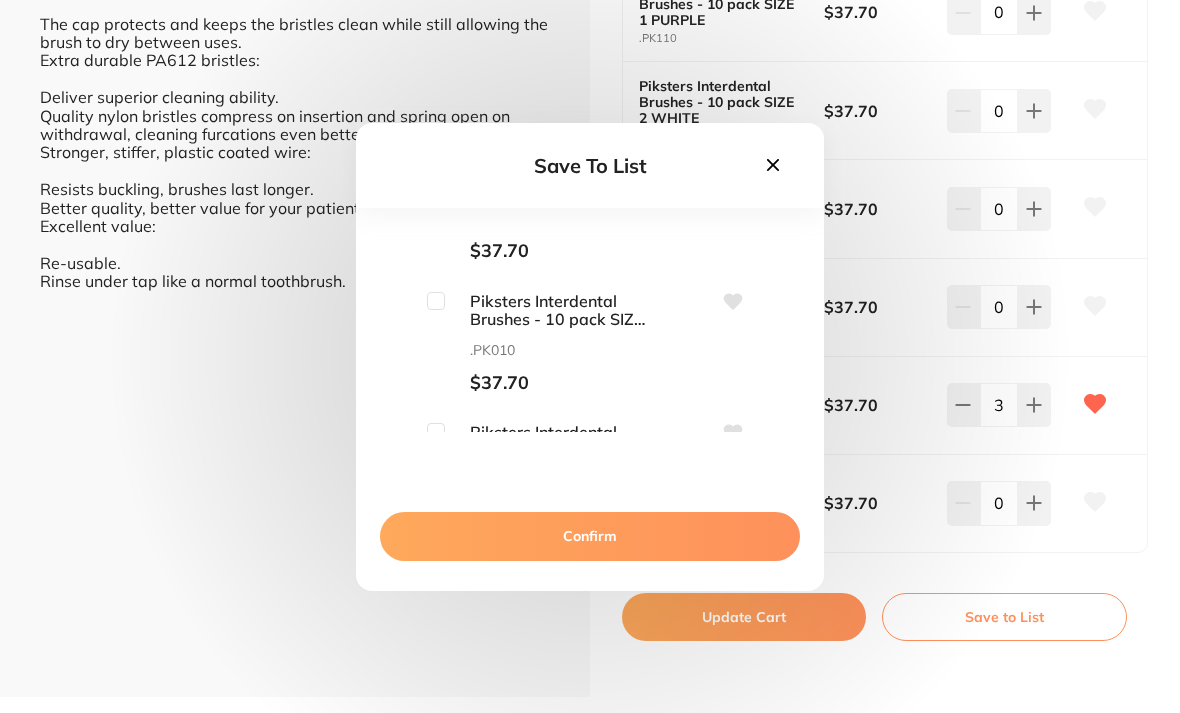 click at bounding box center [436, 301] 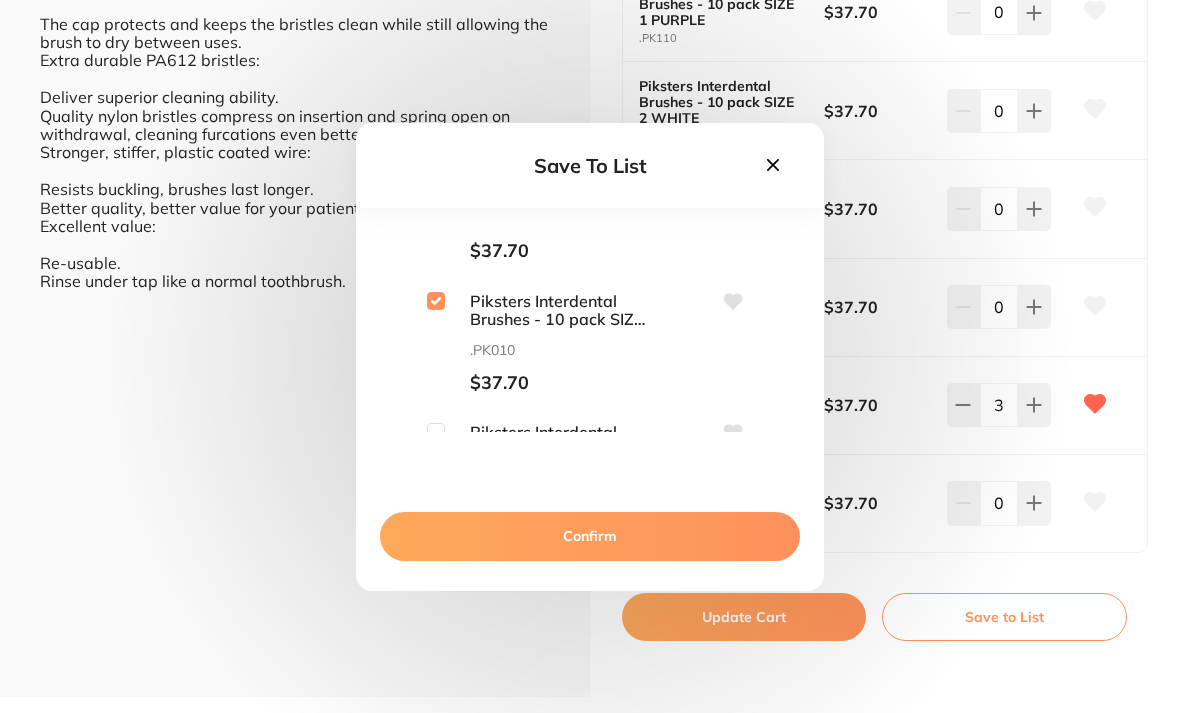 checkbox on "true" 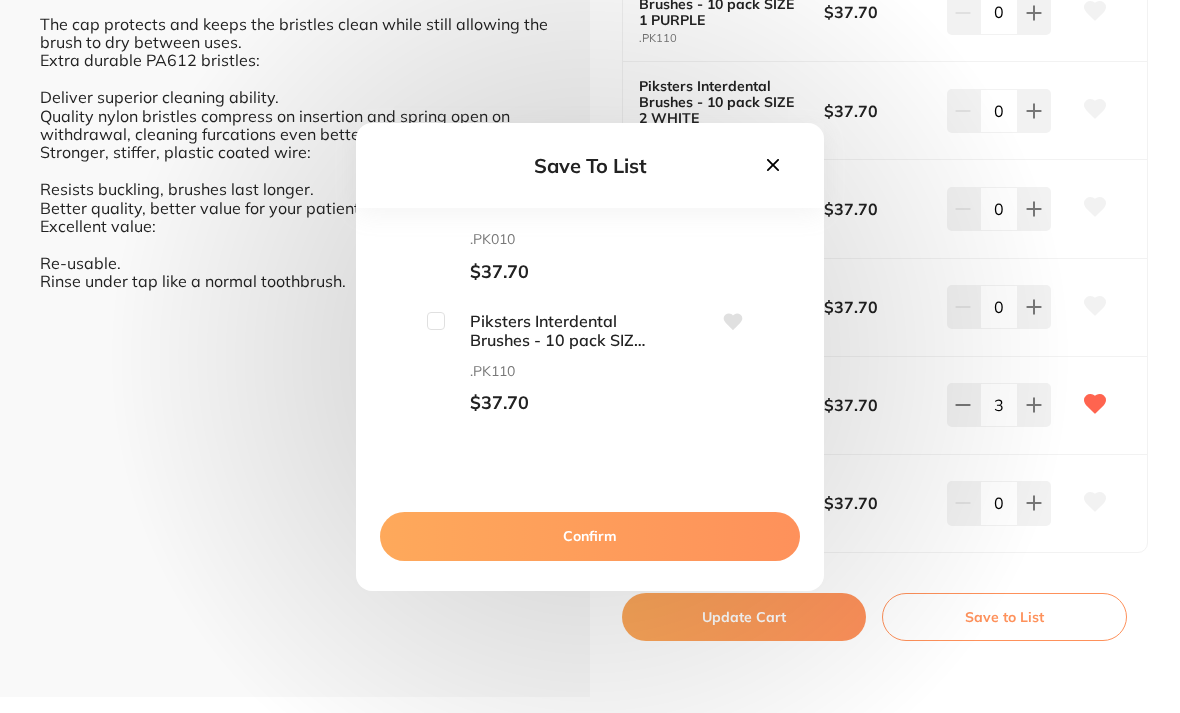 scroll, scrollTop: 316, scrollLeft: 0, axis: vertical 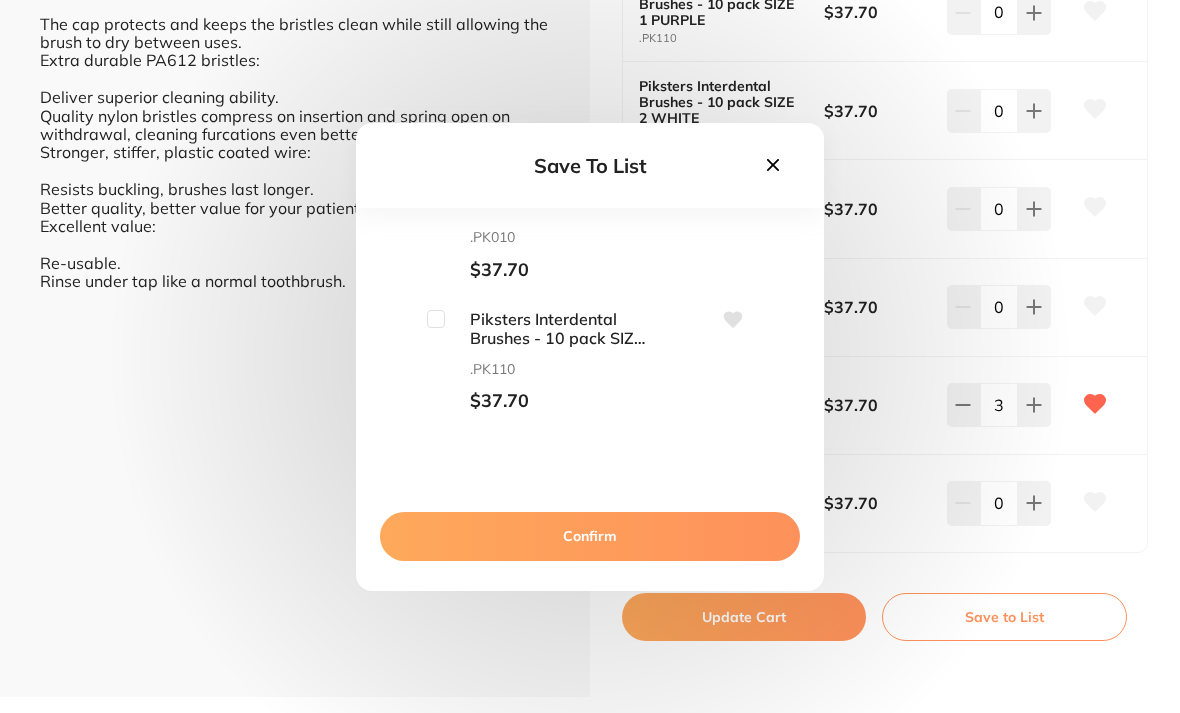 click at bounding box center [436, 319] 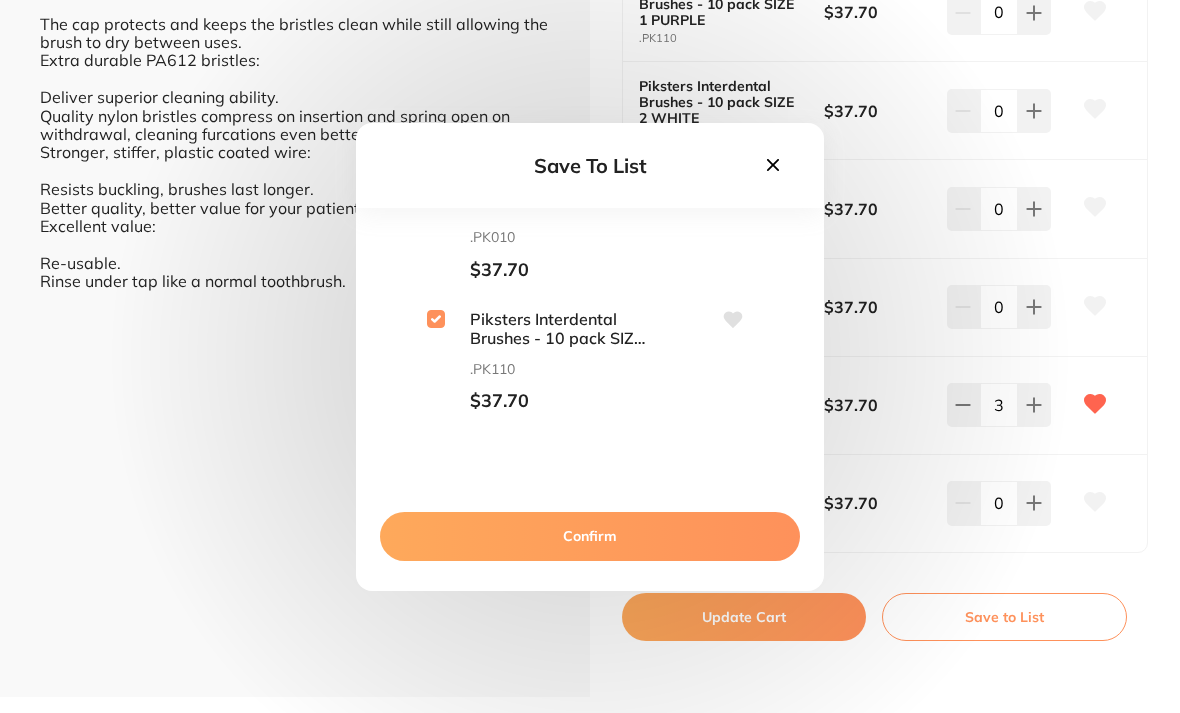 checkbox on "true" 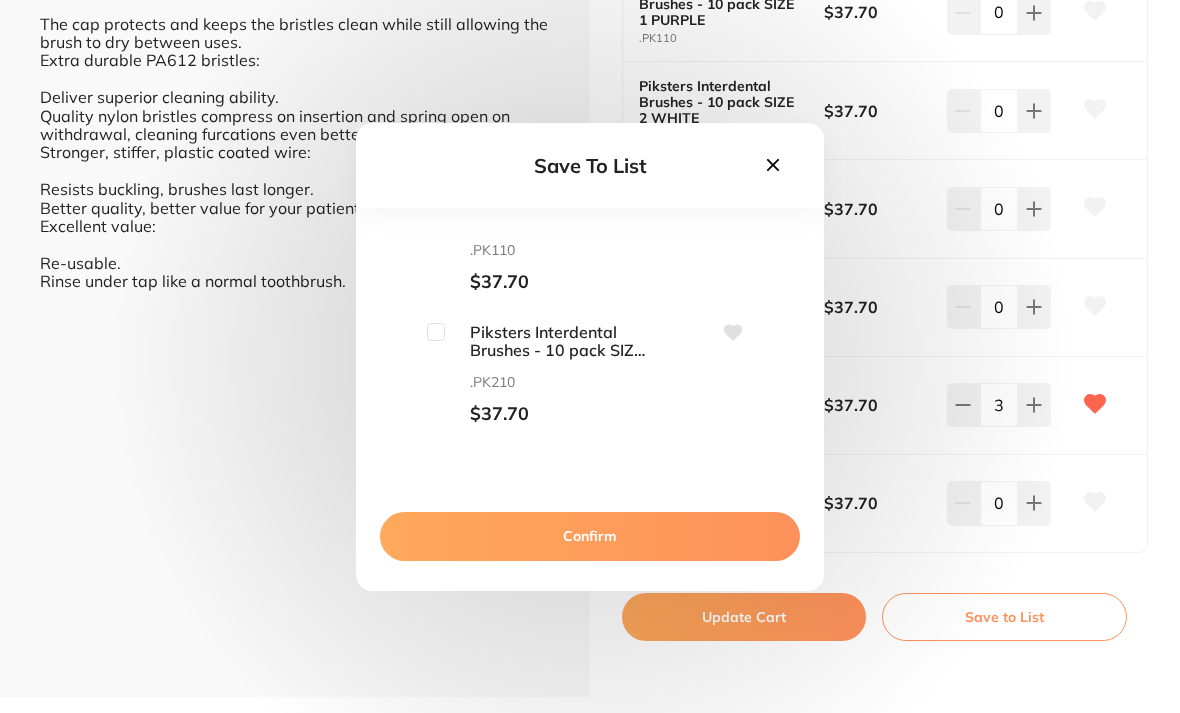 scroll, scrollTop: 442, scrollLeft: 0, axis: vertical 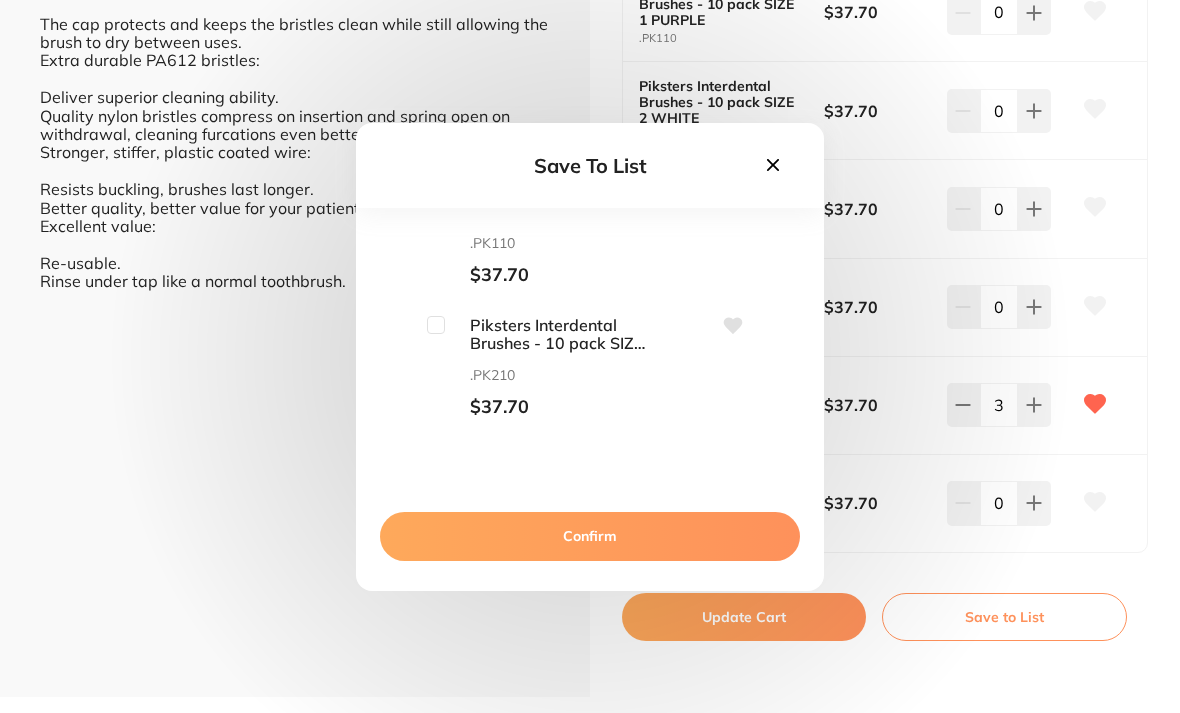 click at bounding box center (436, 325) 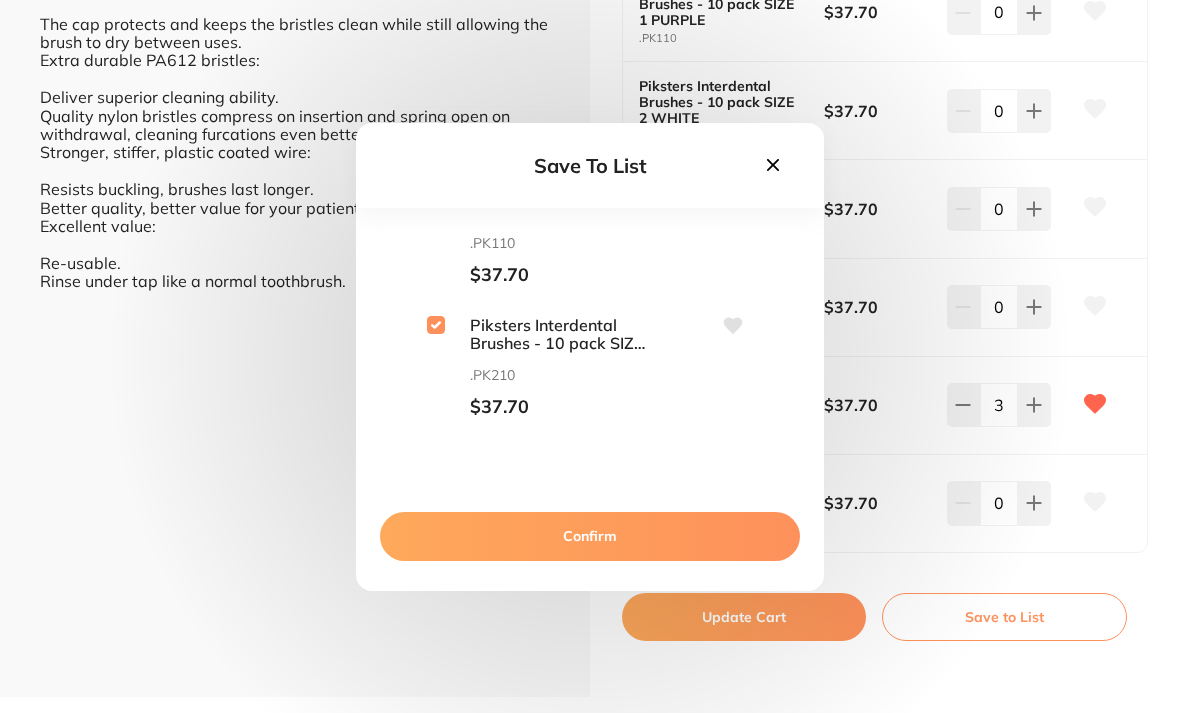 checkbox on "true" 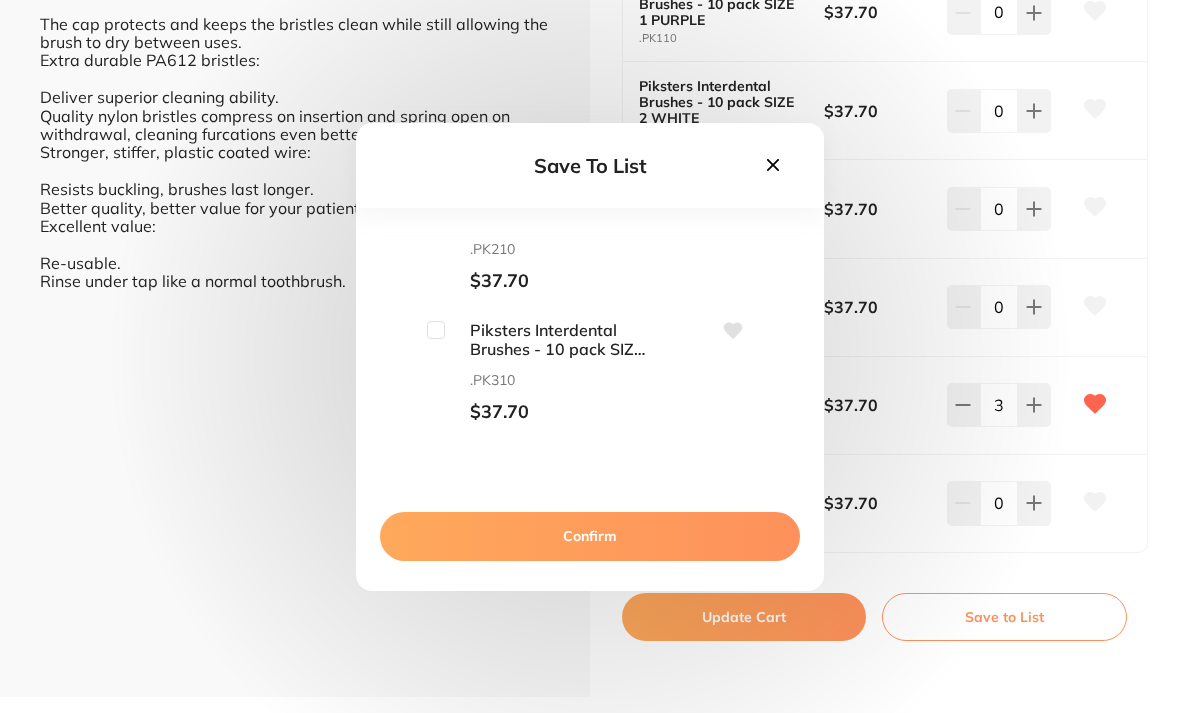 scroll, scrollTop: 577, scrollLeft: 0, axis: vertical 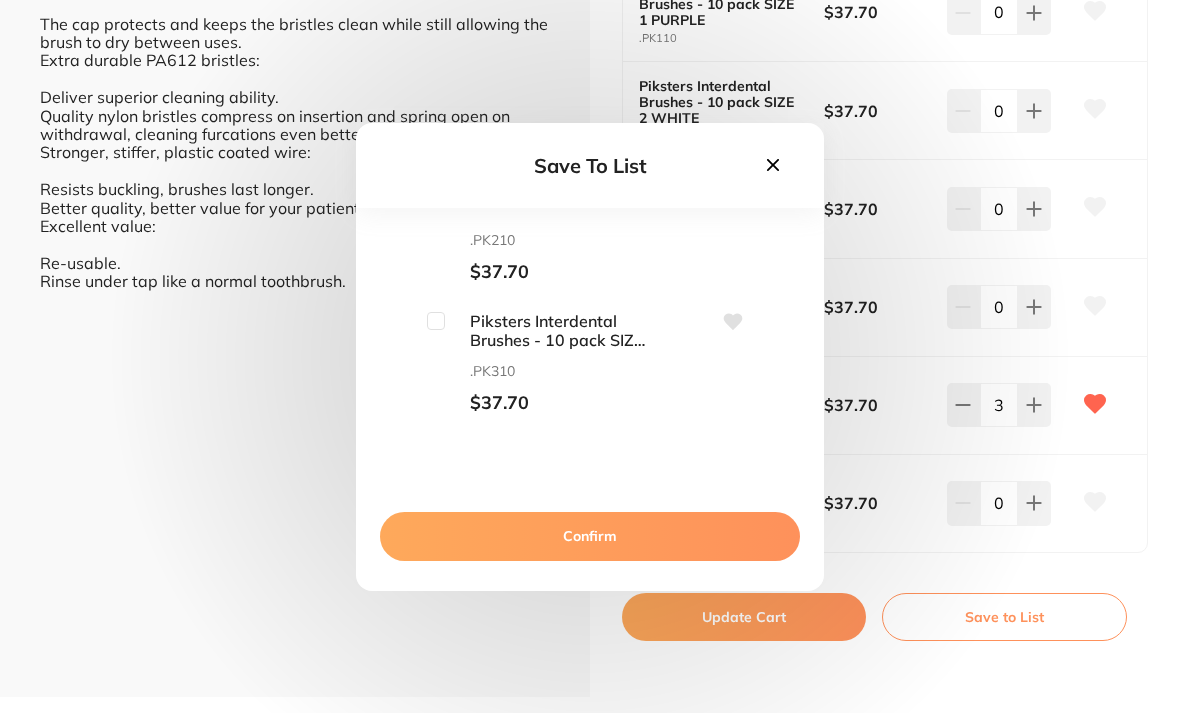 click at bounding box center (436, 321) 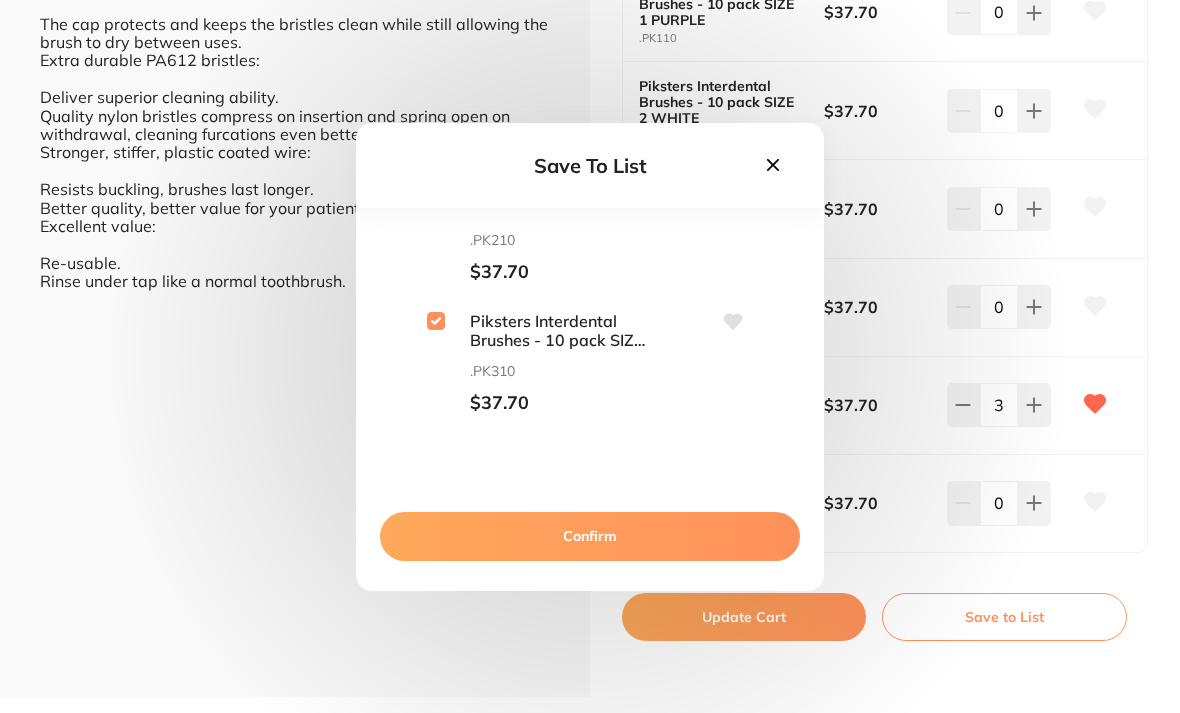 checkbox on "true" 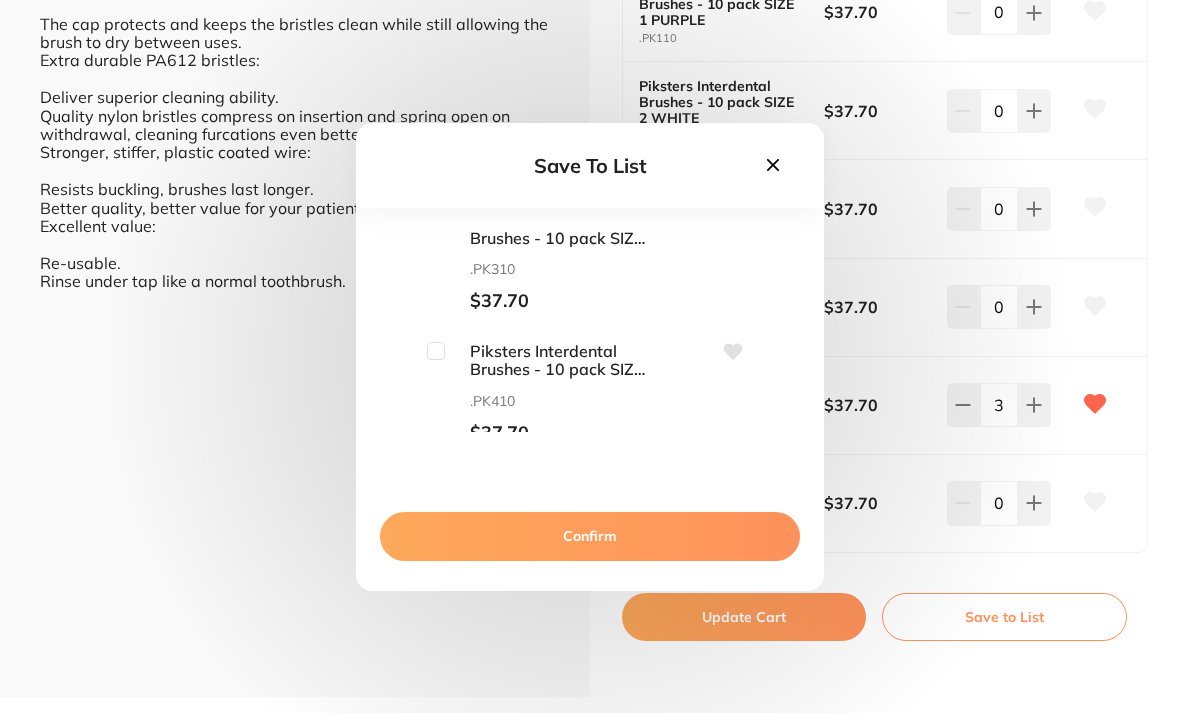 scroll, scrollTop: 689, scrollLeft: 0, axis: vertical 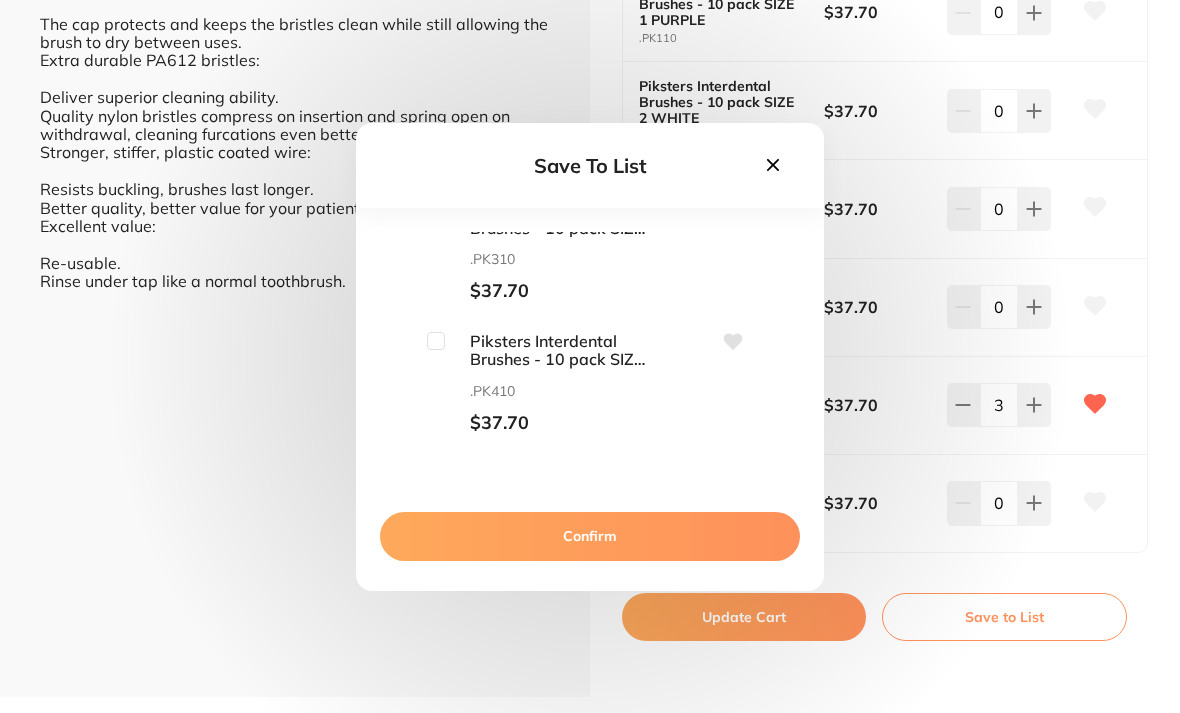click at bounding box center (436, 341) 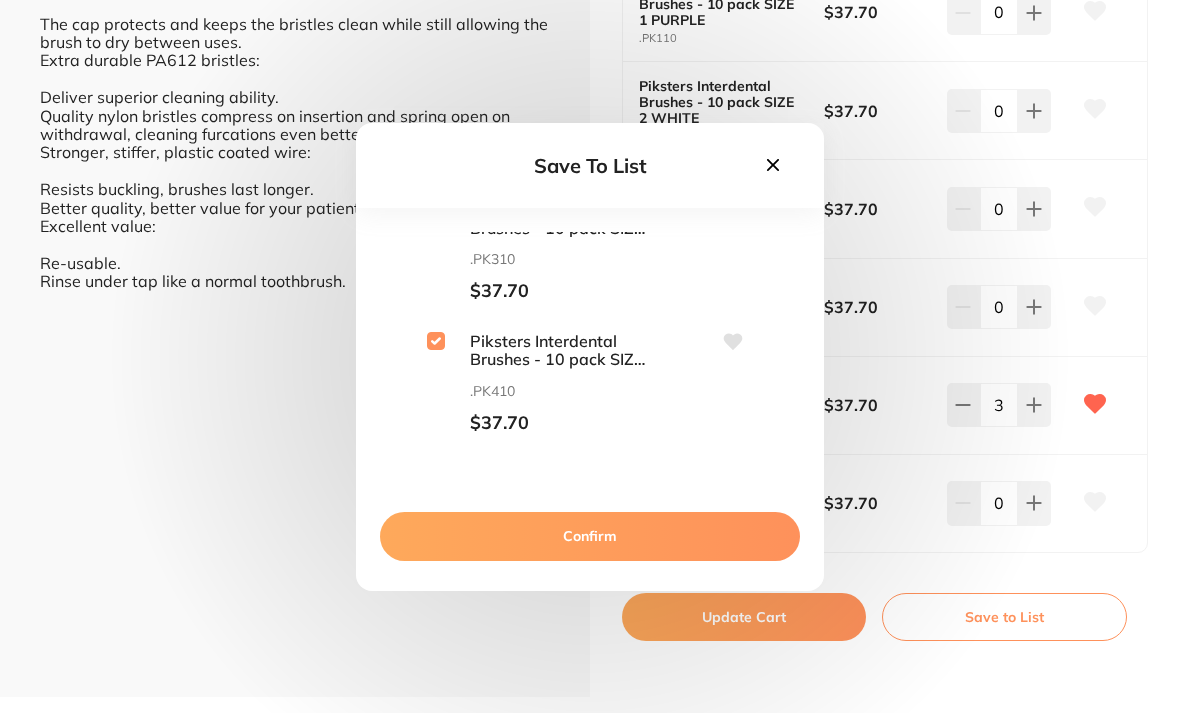 checkbox on "true" 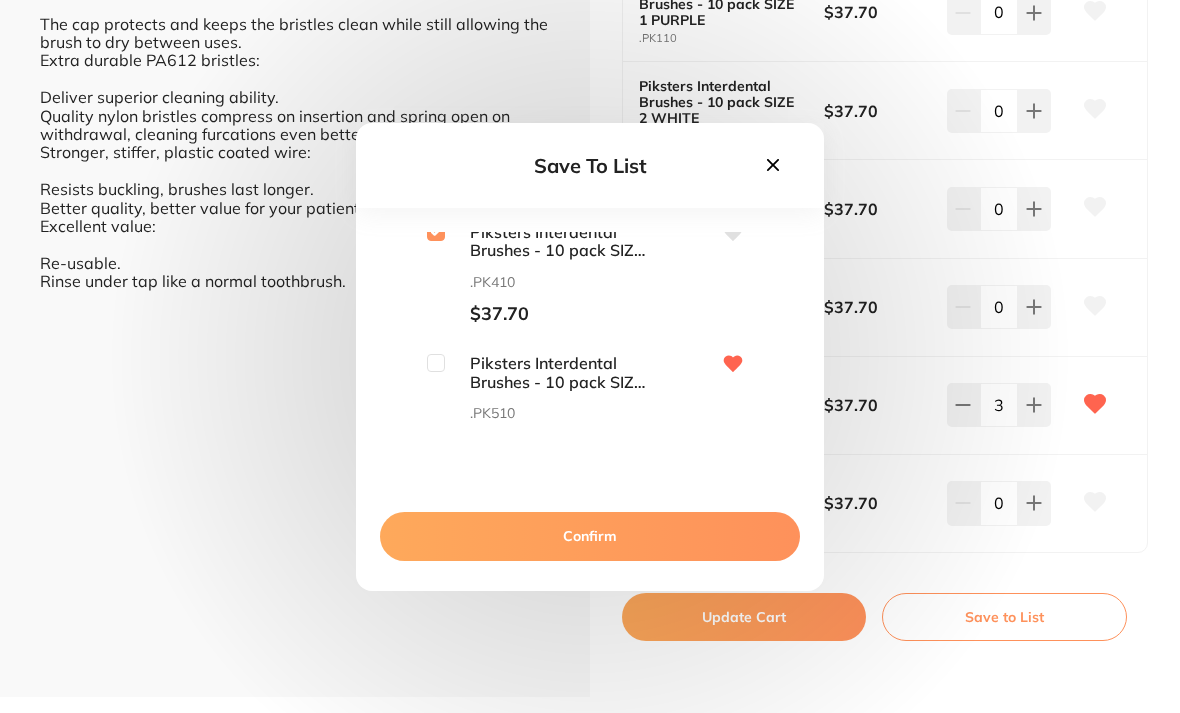 scroll, scrollTop: 802, scrollLeft: 0, axis: vertical 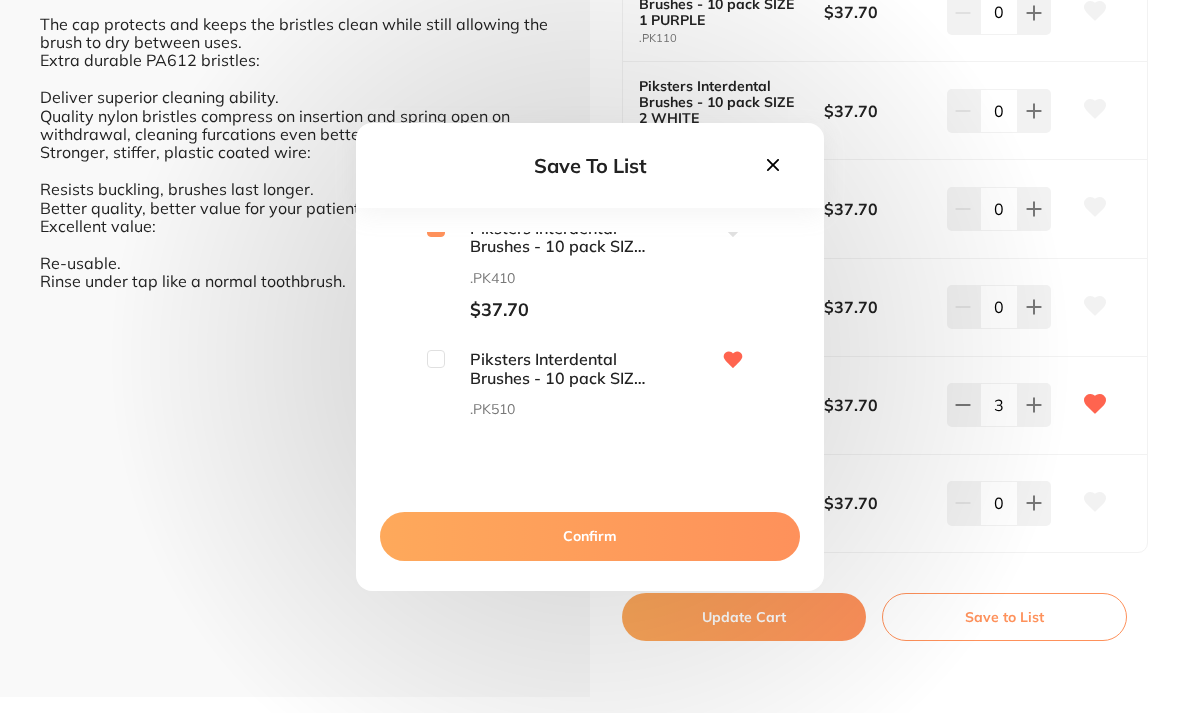 click at bounding box center (436, 359) 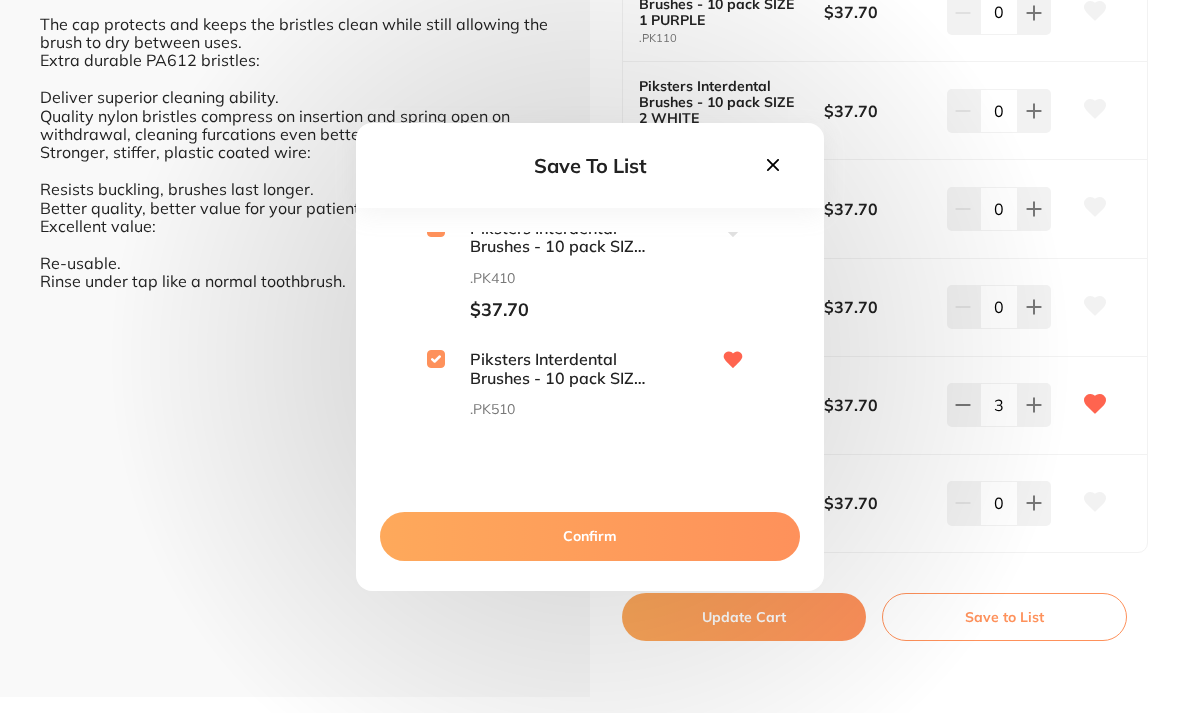 checkbox on "true" 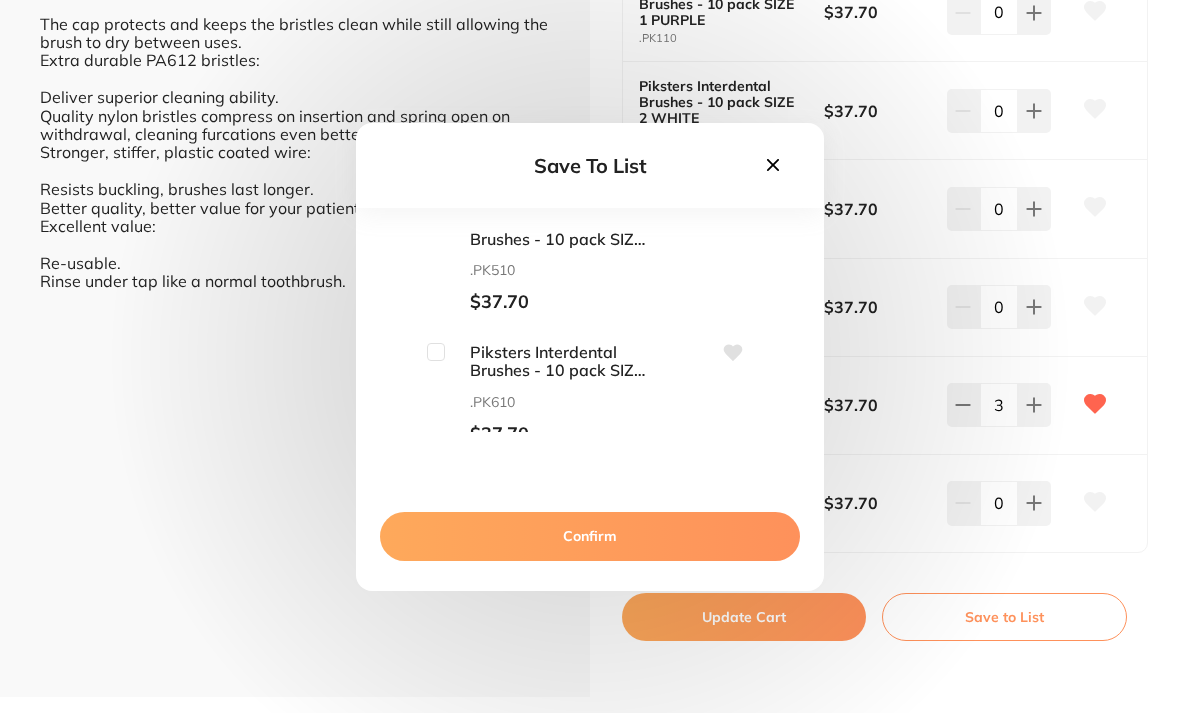 scroll, scrollTop: 940, scrollLeft: 0, axis: vertical 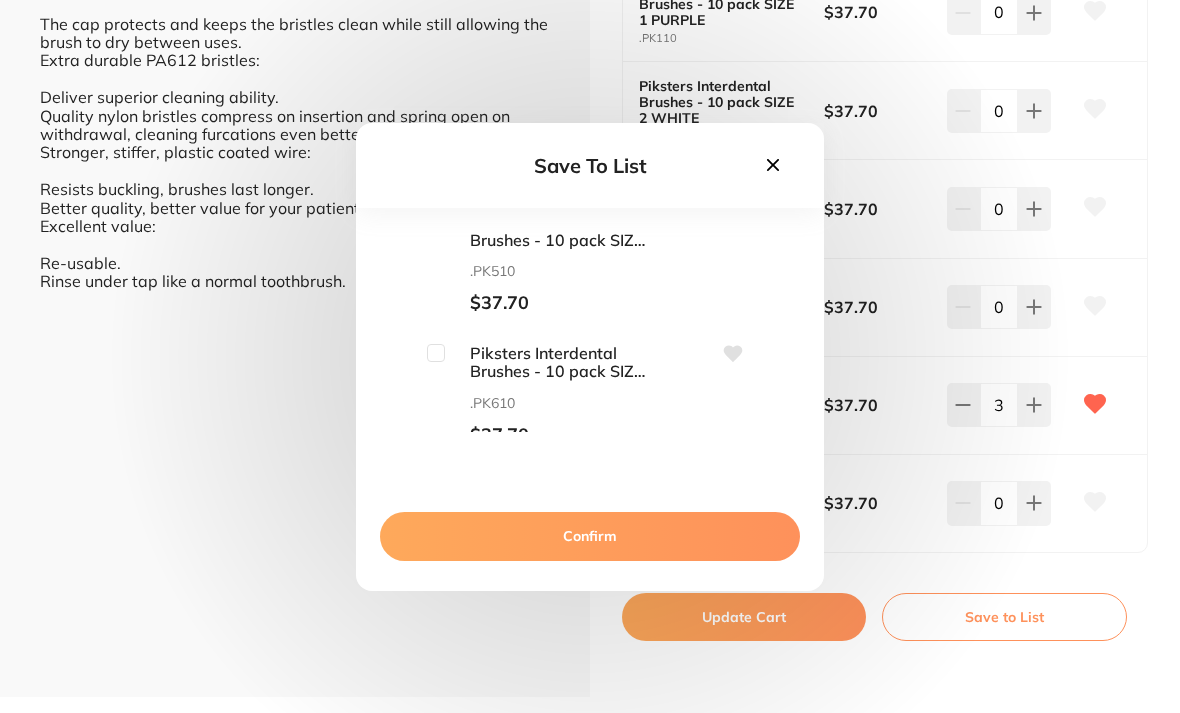 click at bounding box center [436, 353] 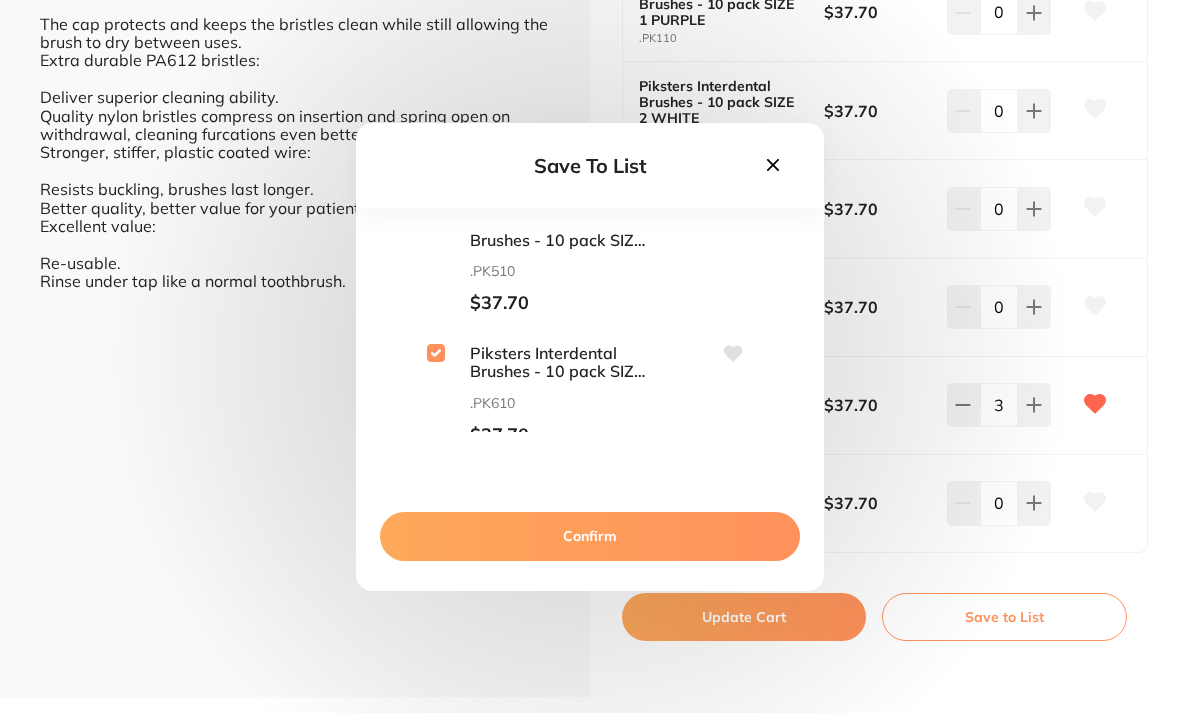 checkbox on "true" 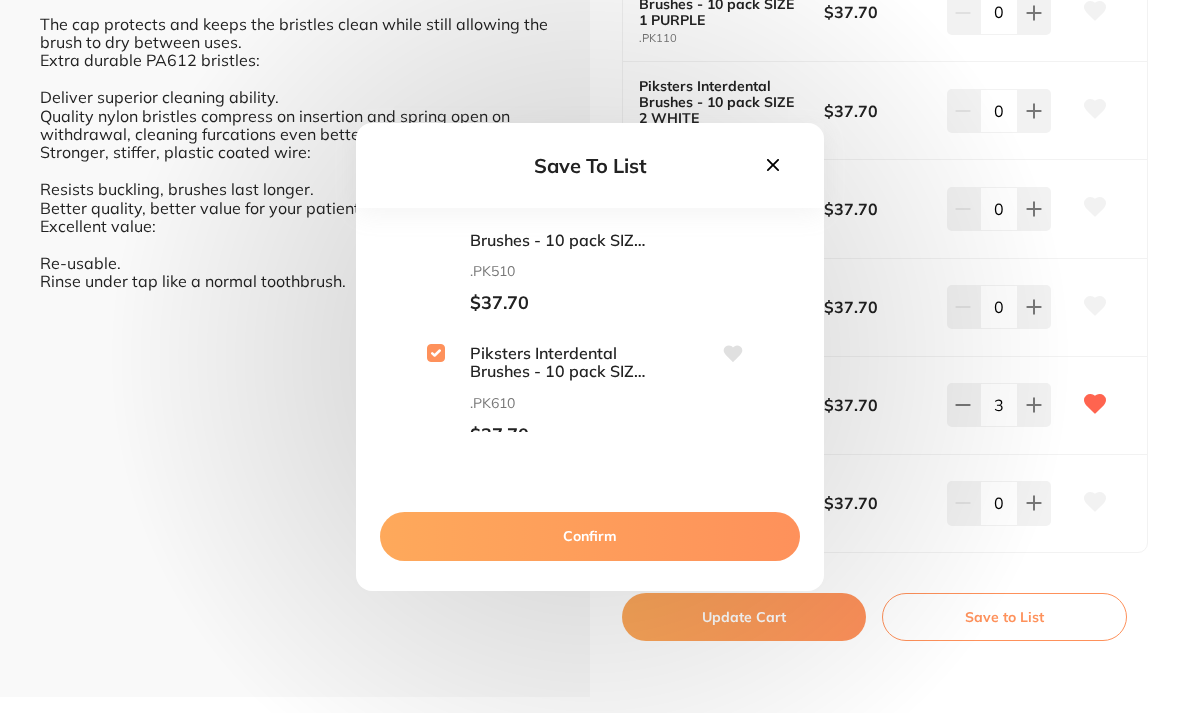 scroll, scrollTop: 64, scrollLeft: 0, axis: vertical 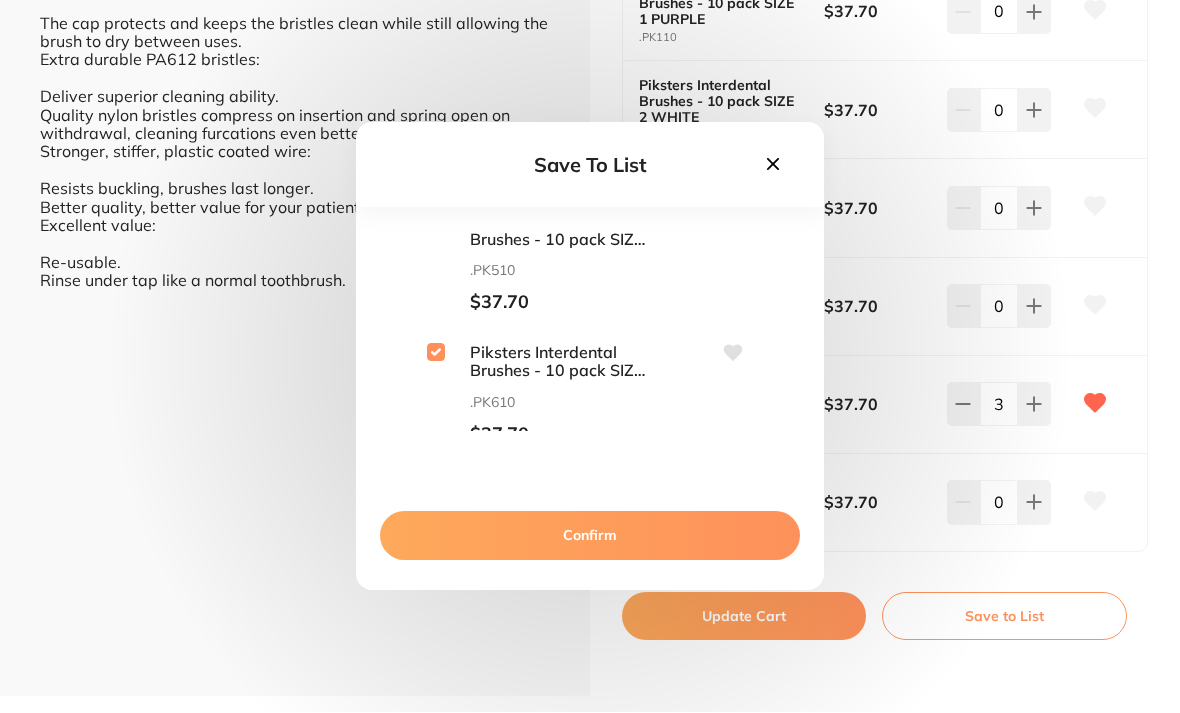 click on "Confirm" at bounding box center (590, 536) 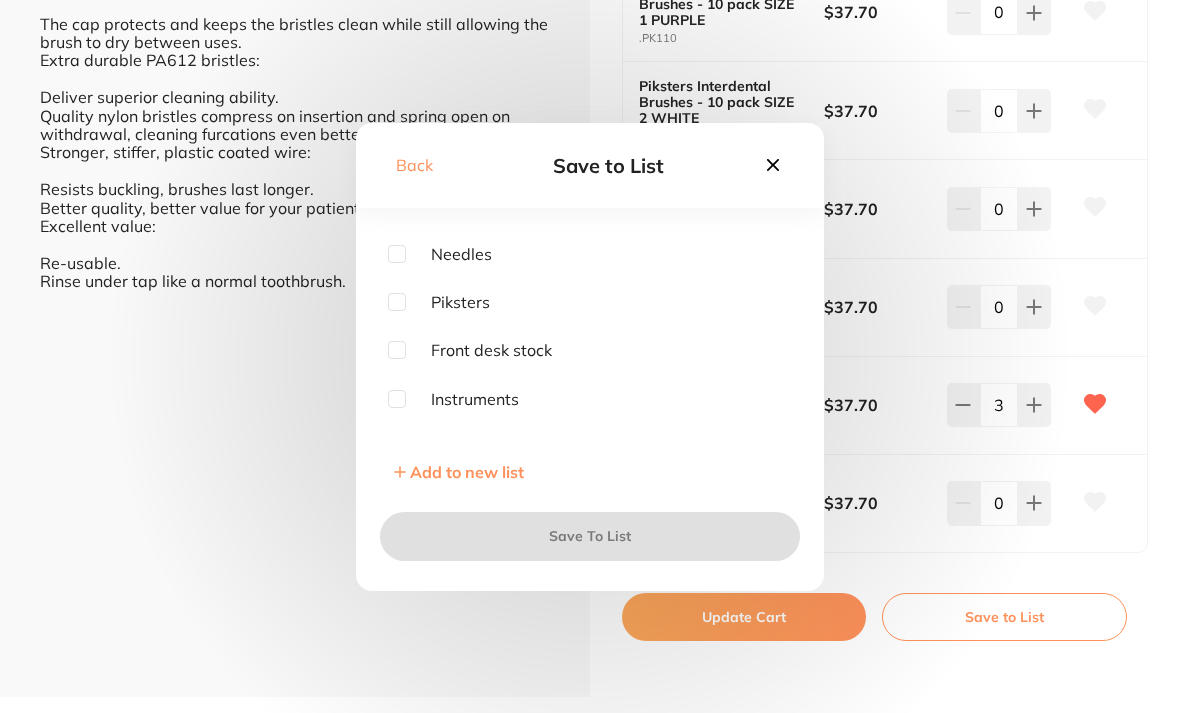 scroll, scrollTop: 136, scrollLeft: 0, axis: vertical 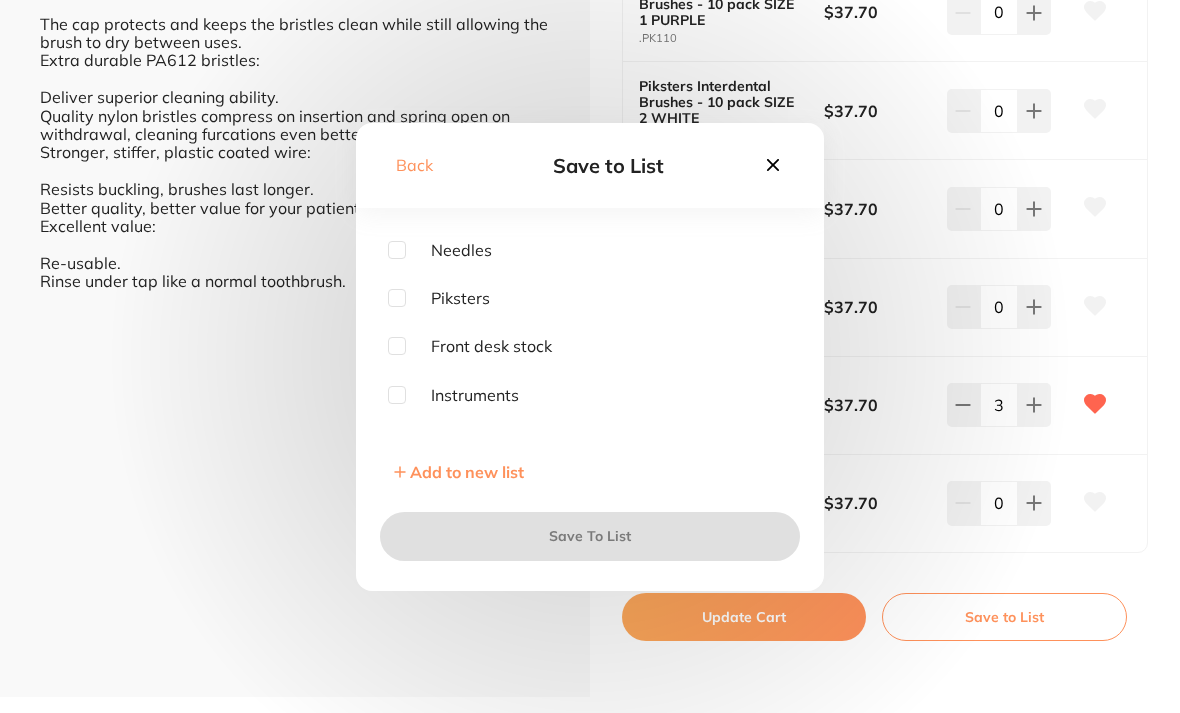 click at bounding box center [397, 346] 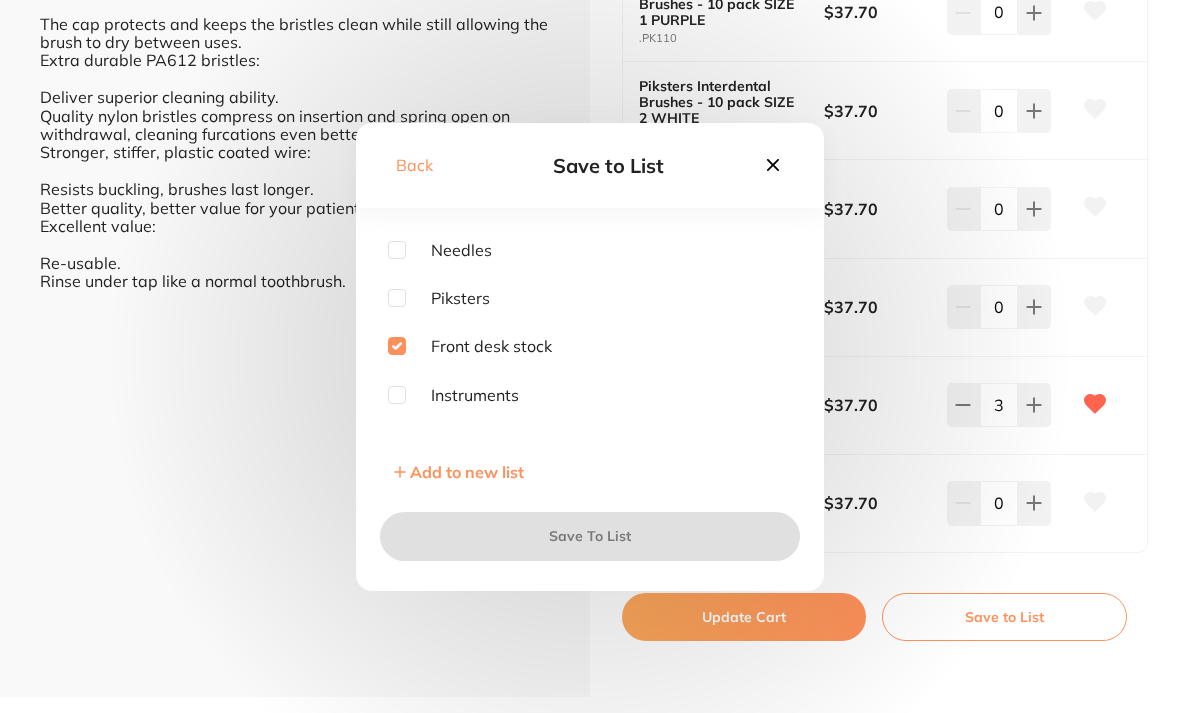 checkbox on "true" 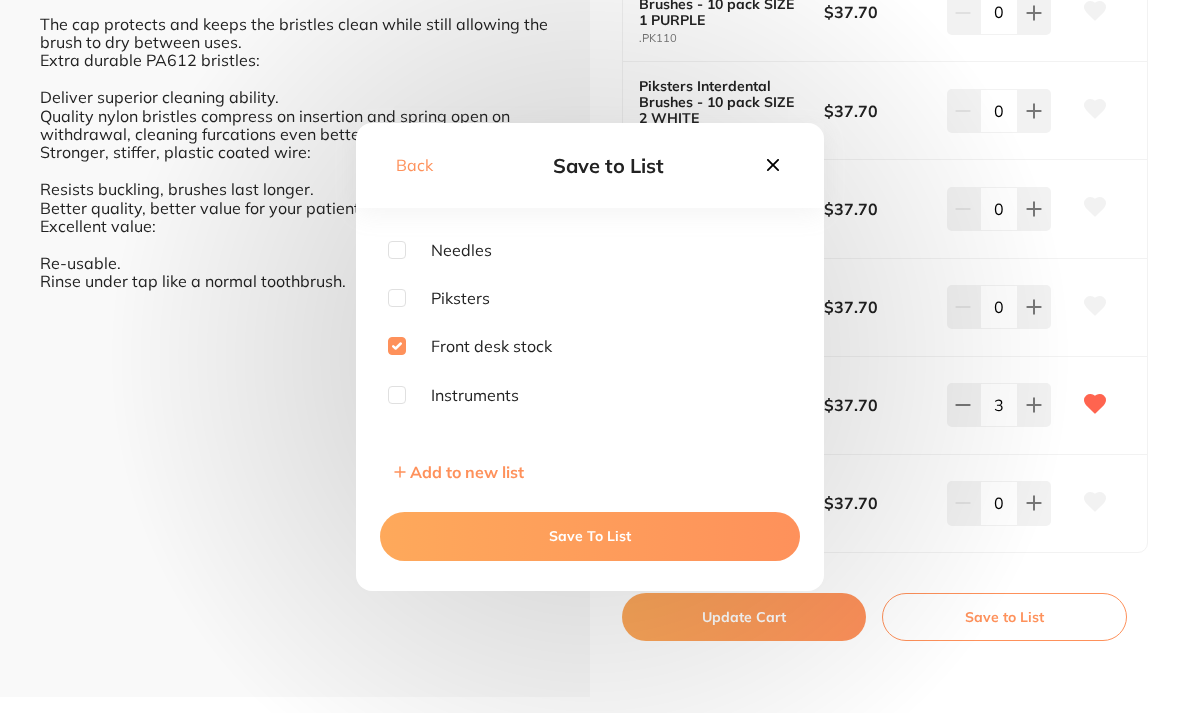 click on "Save To List" at bounding box center [590, 536] 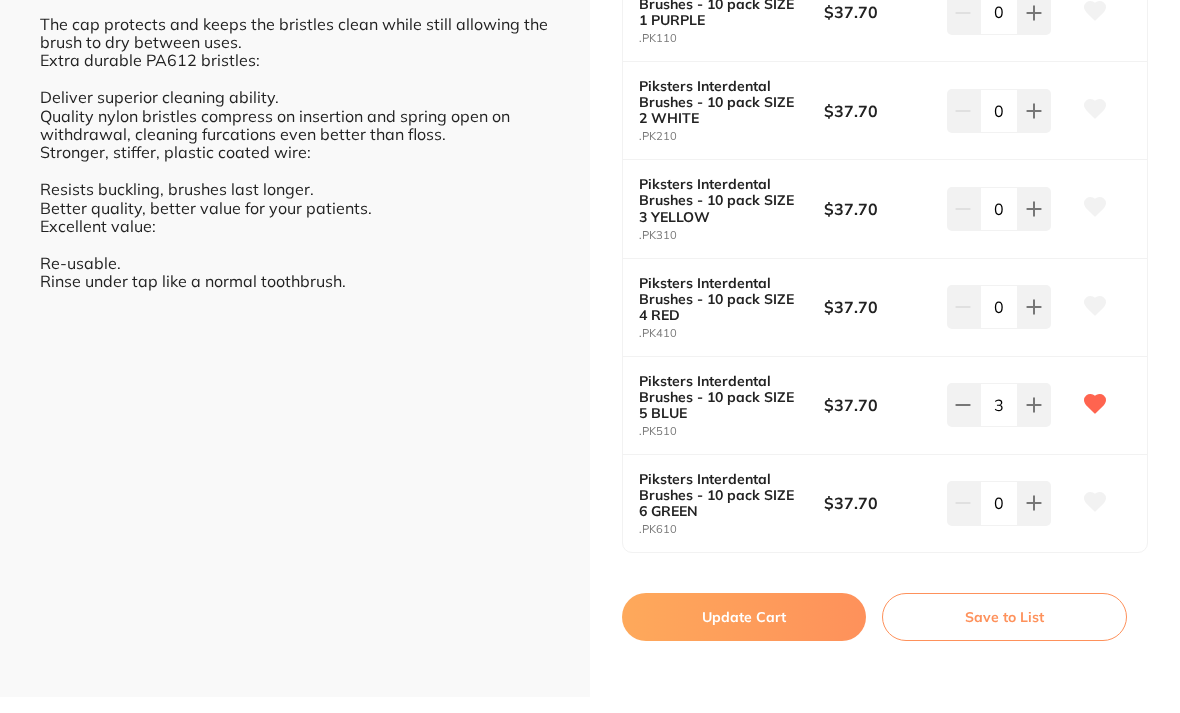 click on "Update Cart" at bounding box center (744, 617) 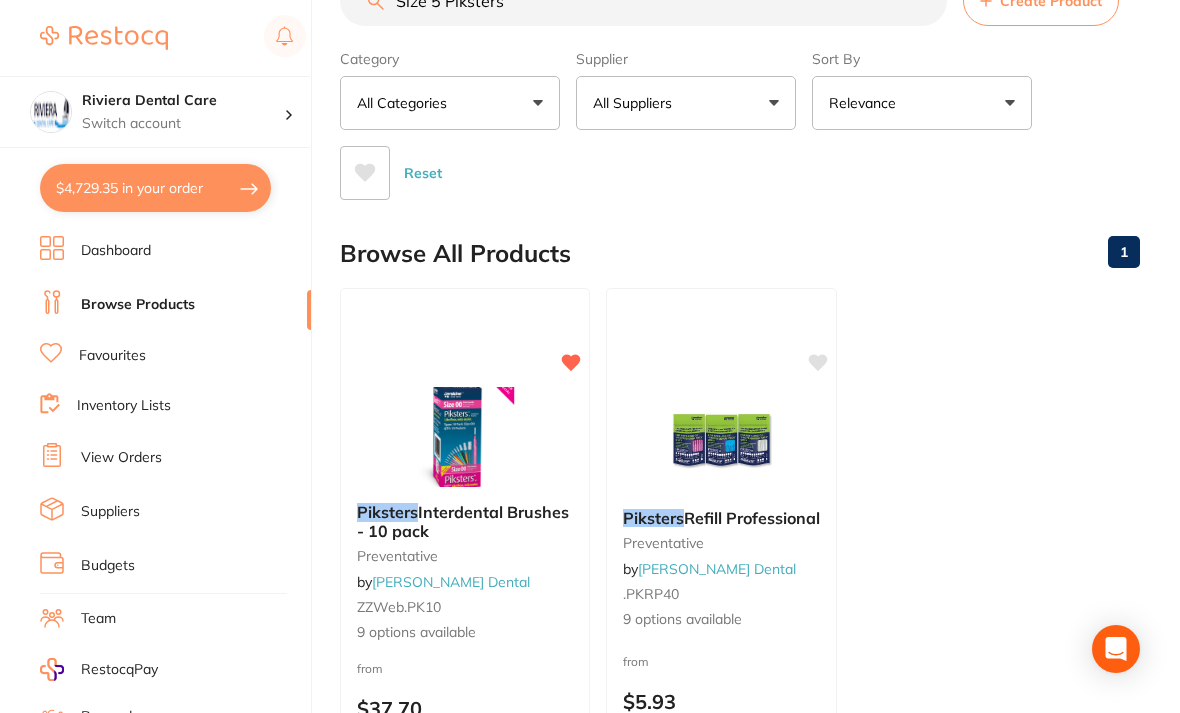 click on "$4,729.35   in your order" at bounding box center (155, 188) 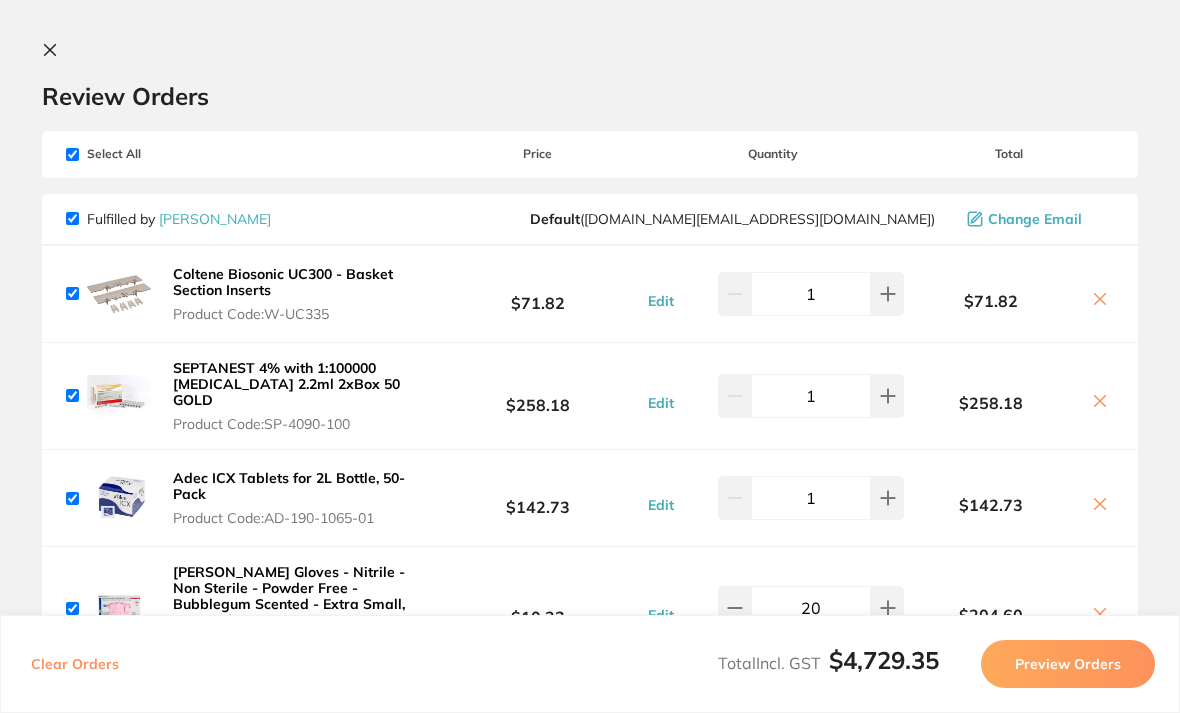 scroll, scrollTop: 0, scrollLeft: 0, axis: both 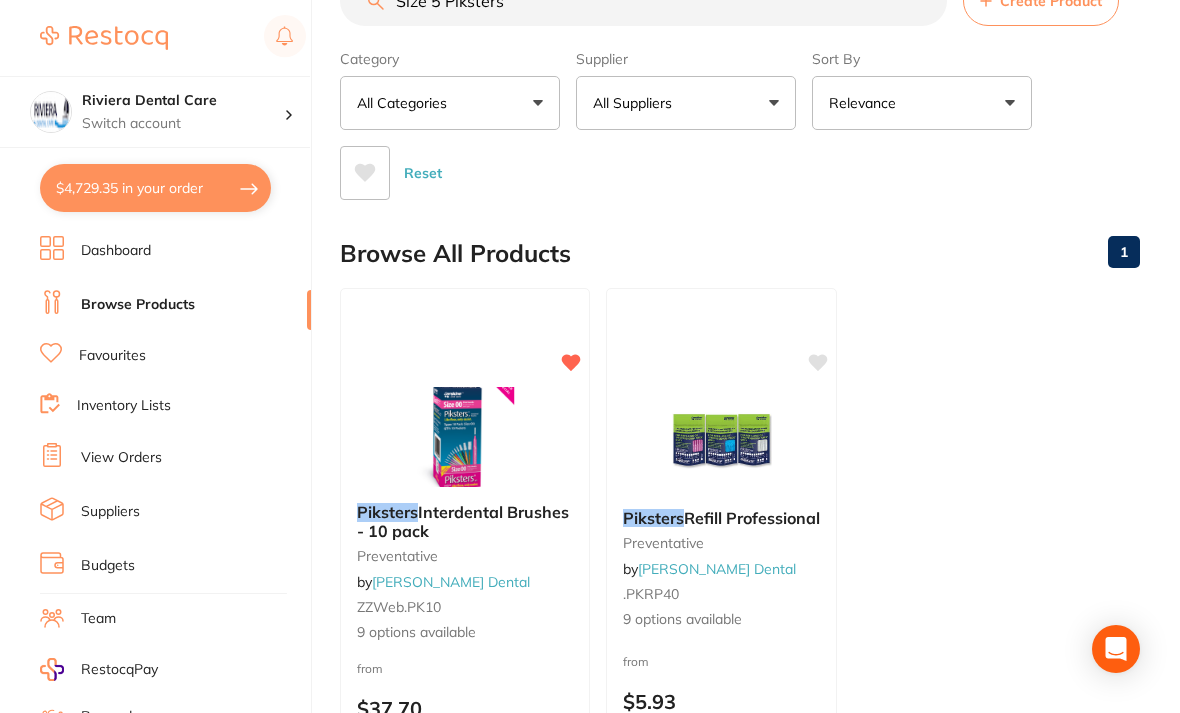 click on "Inventory Lists" at bounding box center (124, 406) 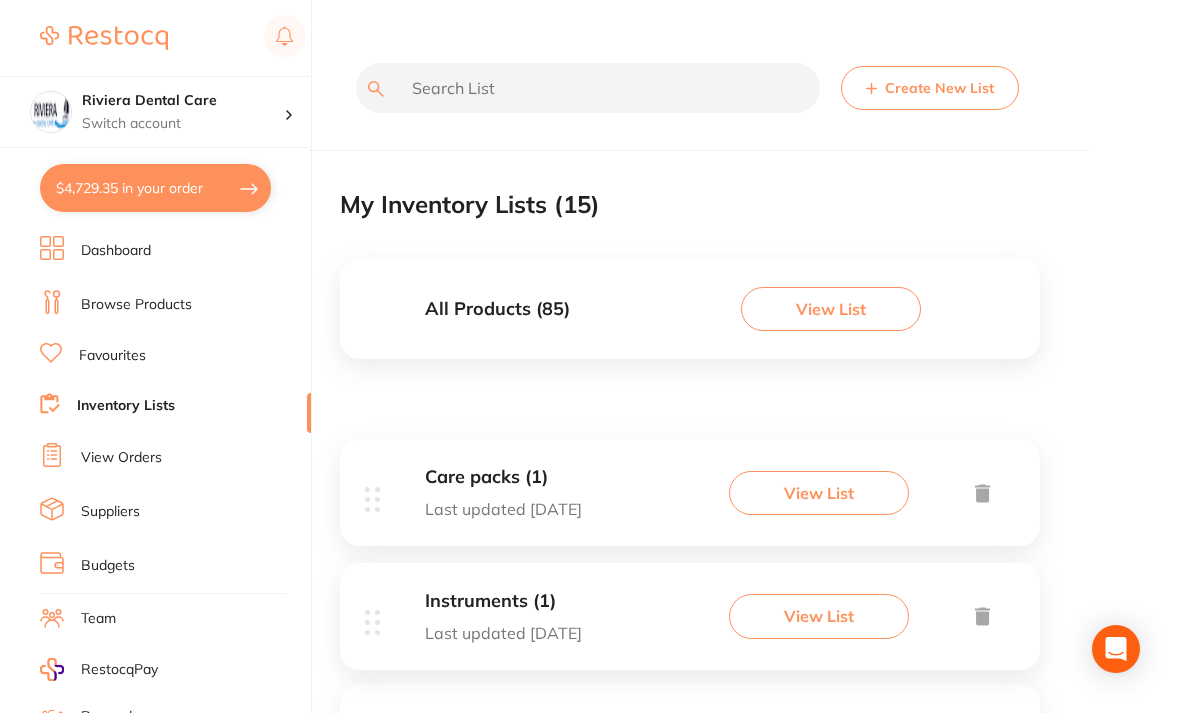scroll, scrollTop: 65, scrollLeft: 0, axis: vertical 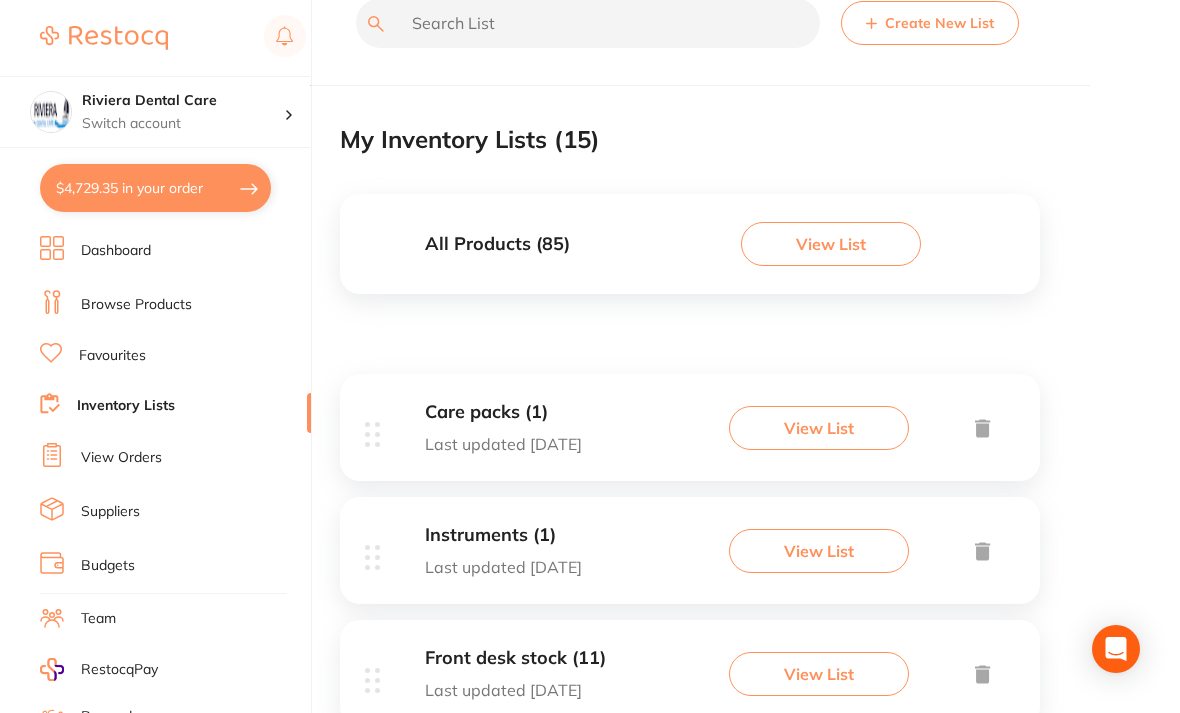 click on "View List" at bounding box center [819, 674] 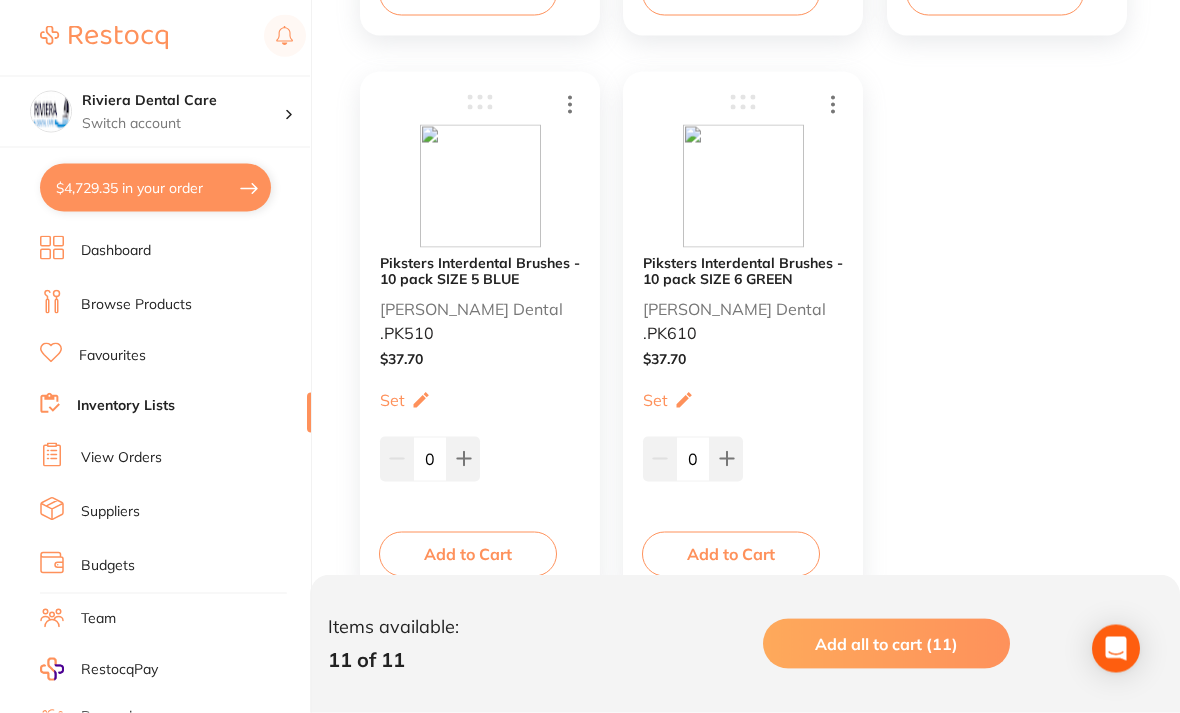 scroll, scrollTop: 2093, scrollLeft: 0, axis: vertical 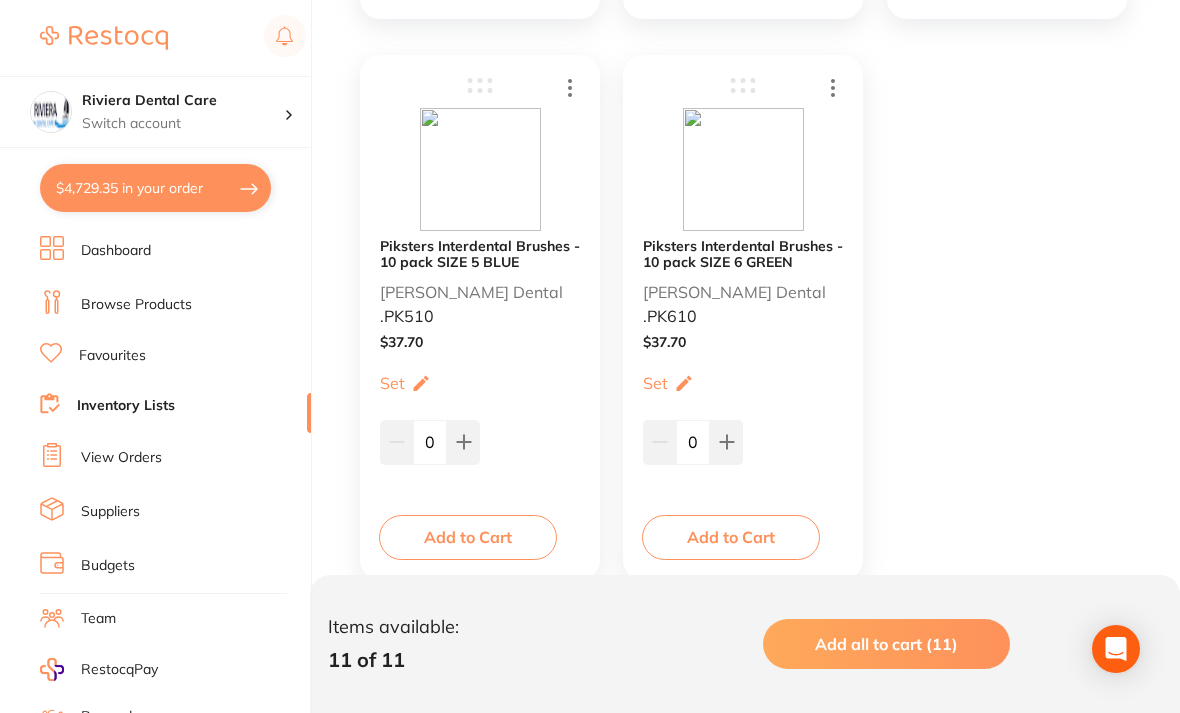 click at bounding box center (463, -1241) 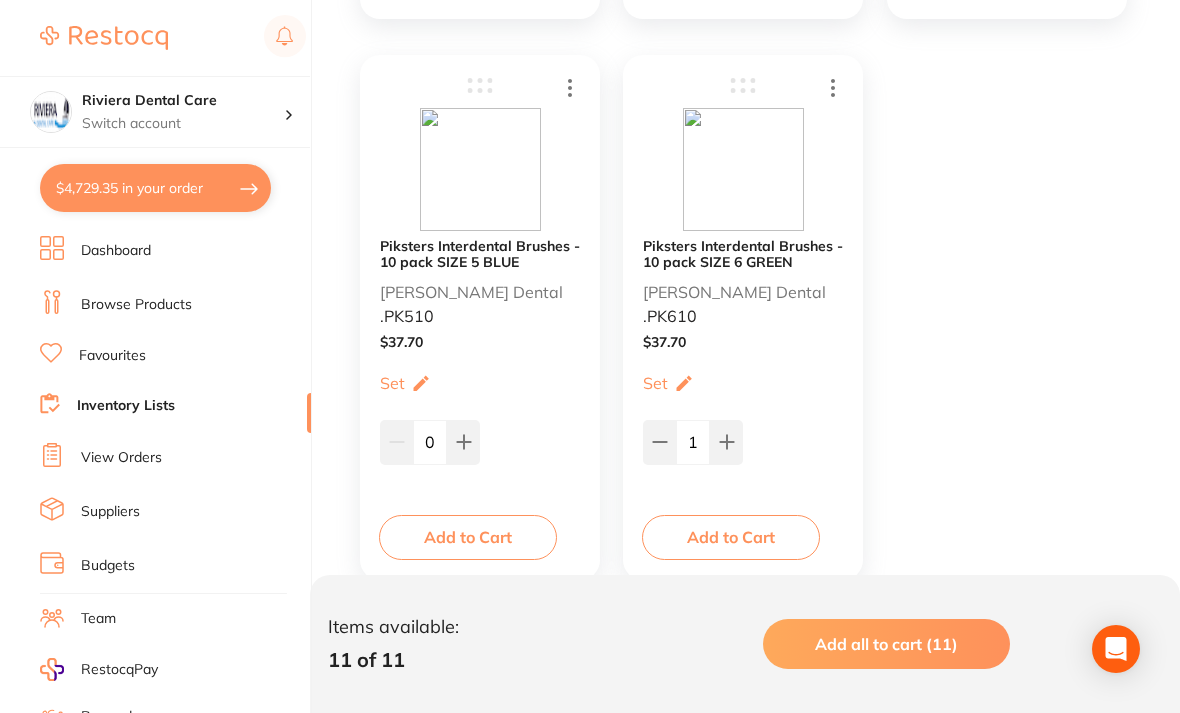 click on "Add to Cart" at bounding box center [731, 537] 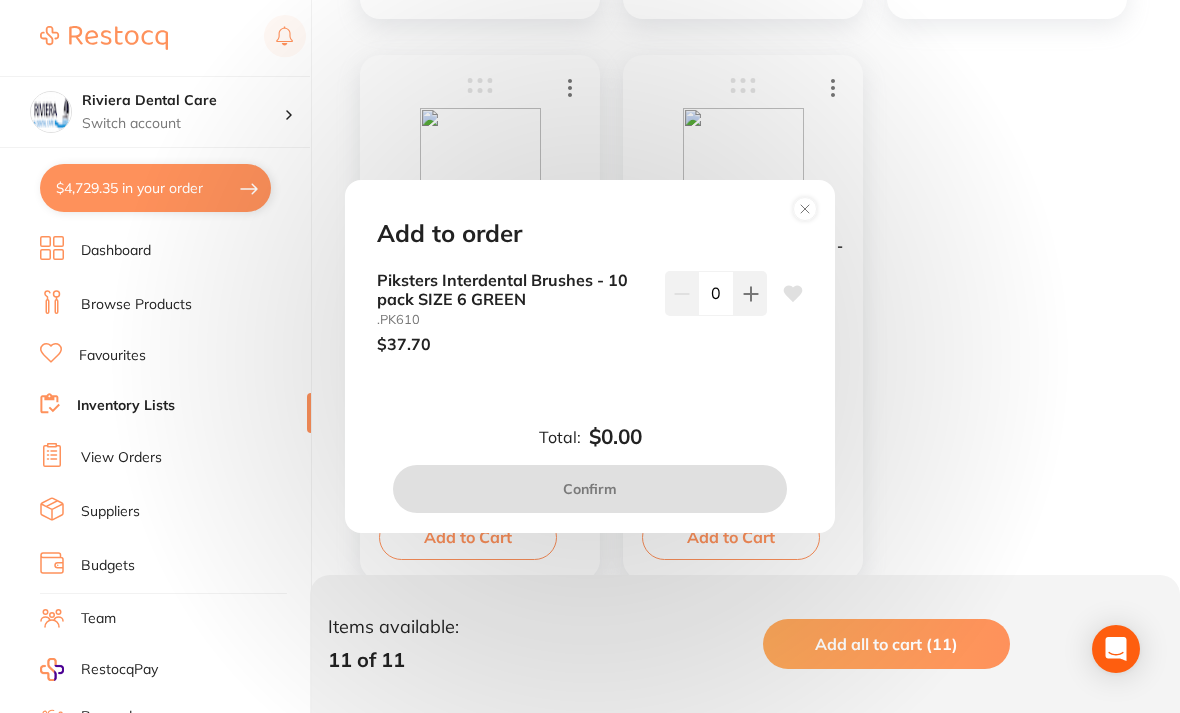 click at bounding box center [750, 293] 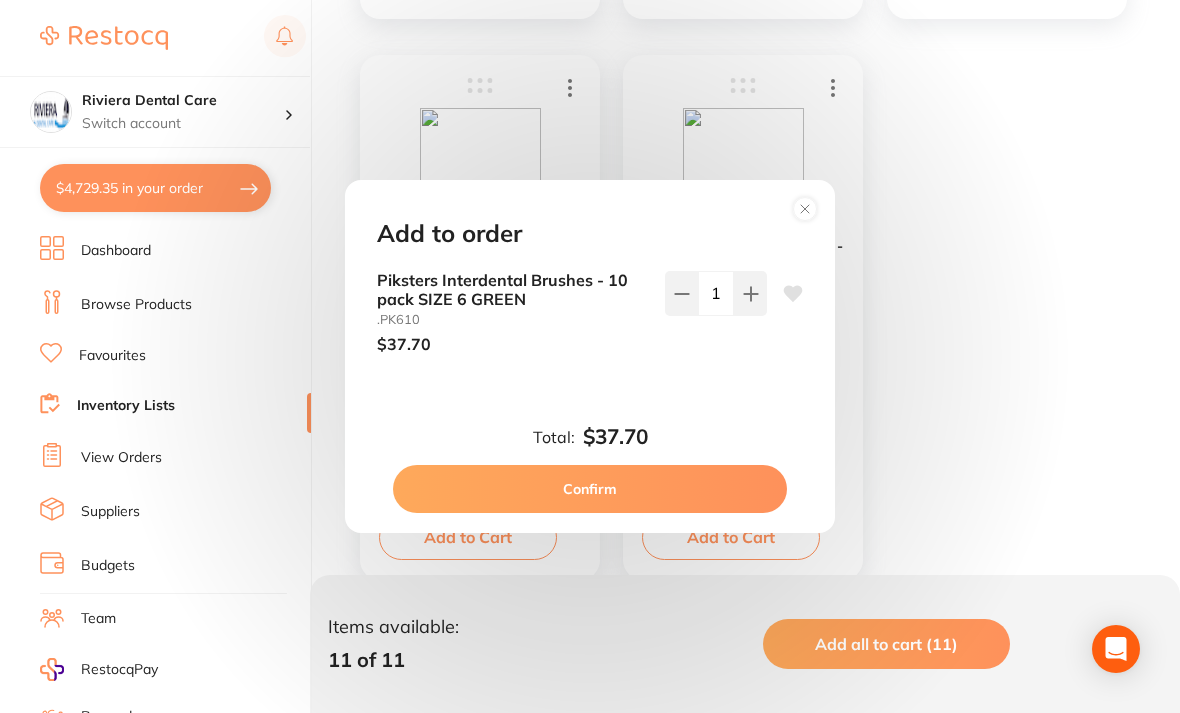 click on "Confirm" at bounding box center (590, 489) 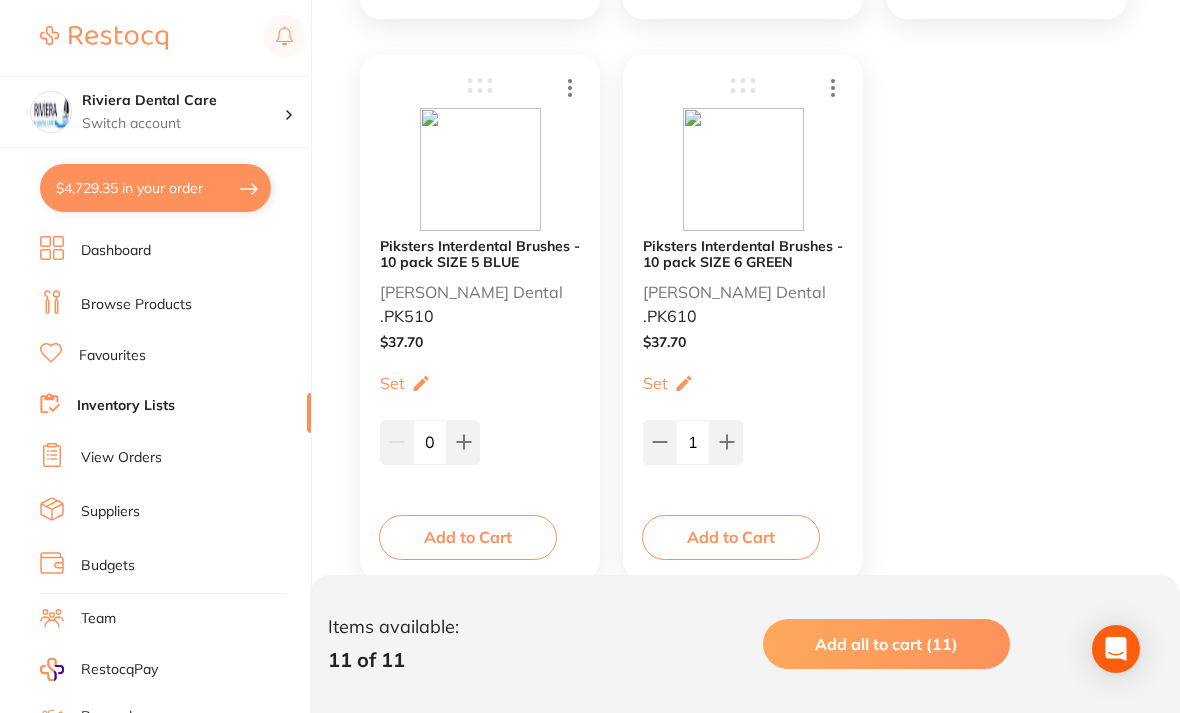 checkbox on "false" 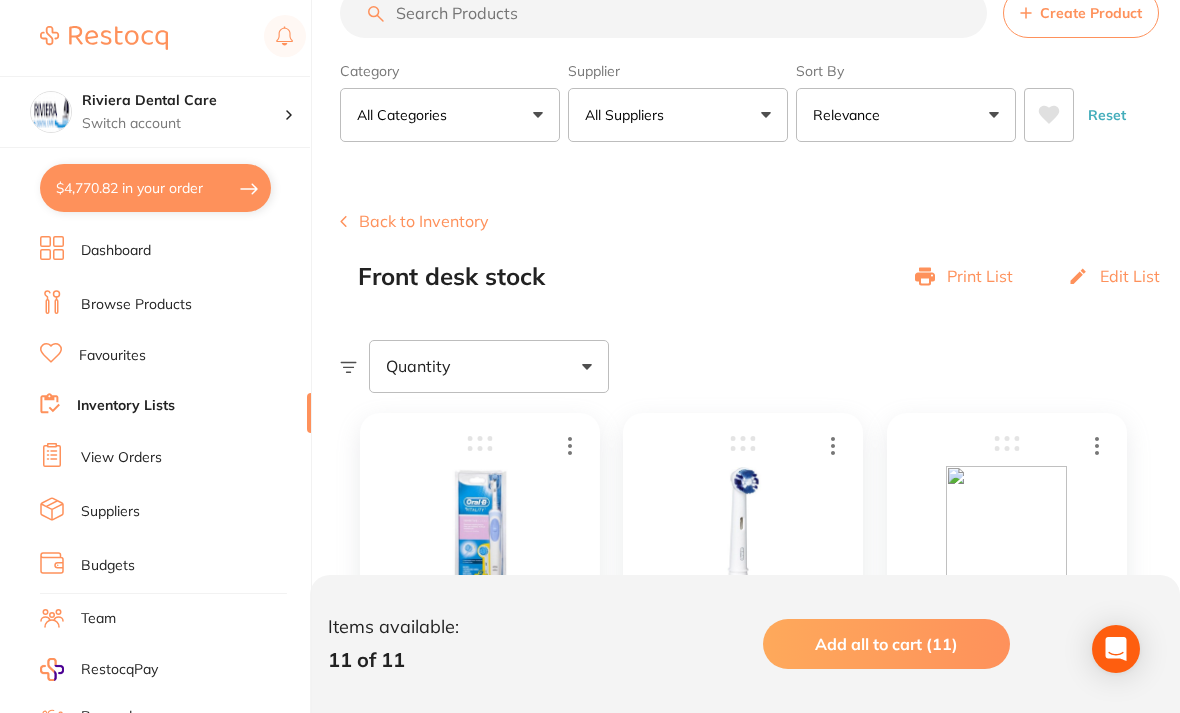 scroll, scrollTop: 0, scrollLeft: 0, axis: both 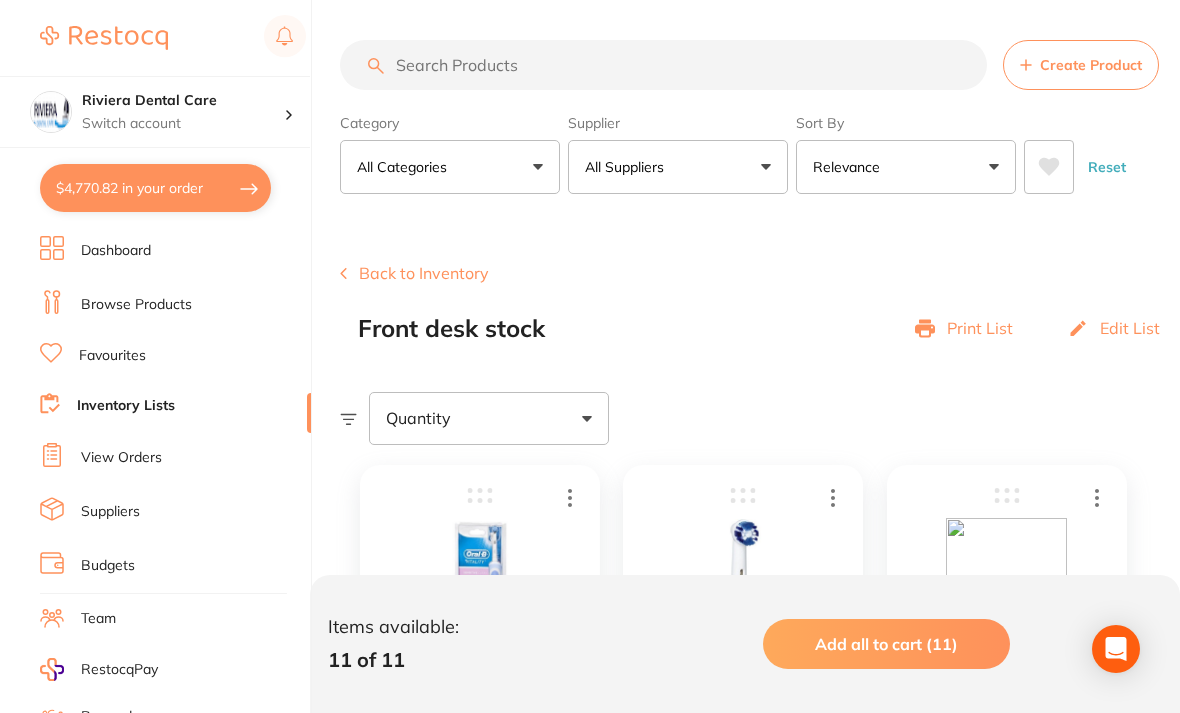click at bounding box center [663, 65] 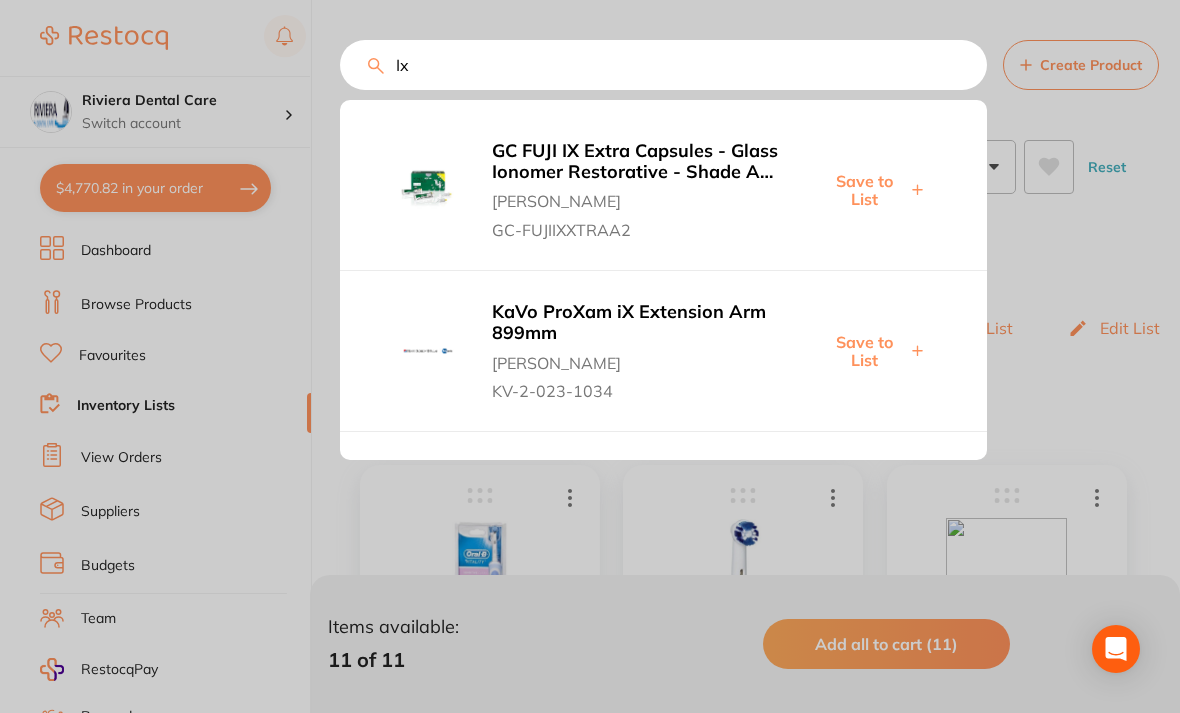 type on "I" 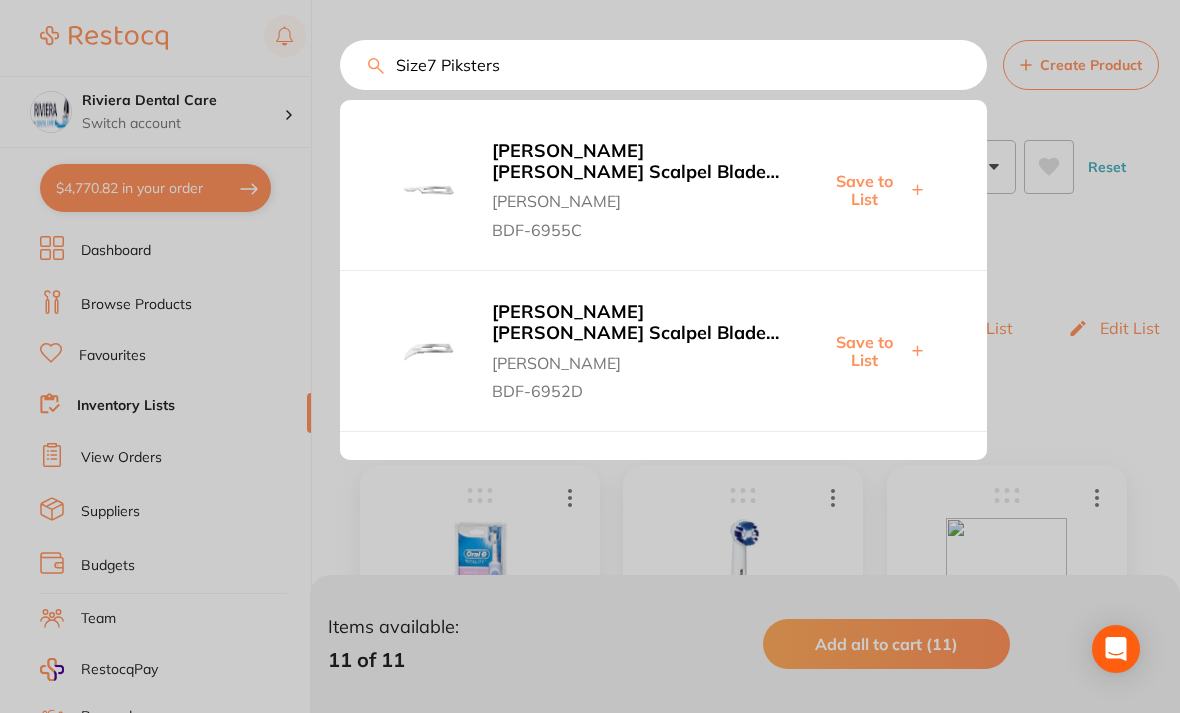 type on "Size7 Piksters" 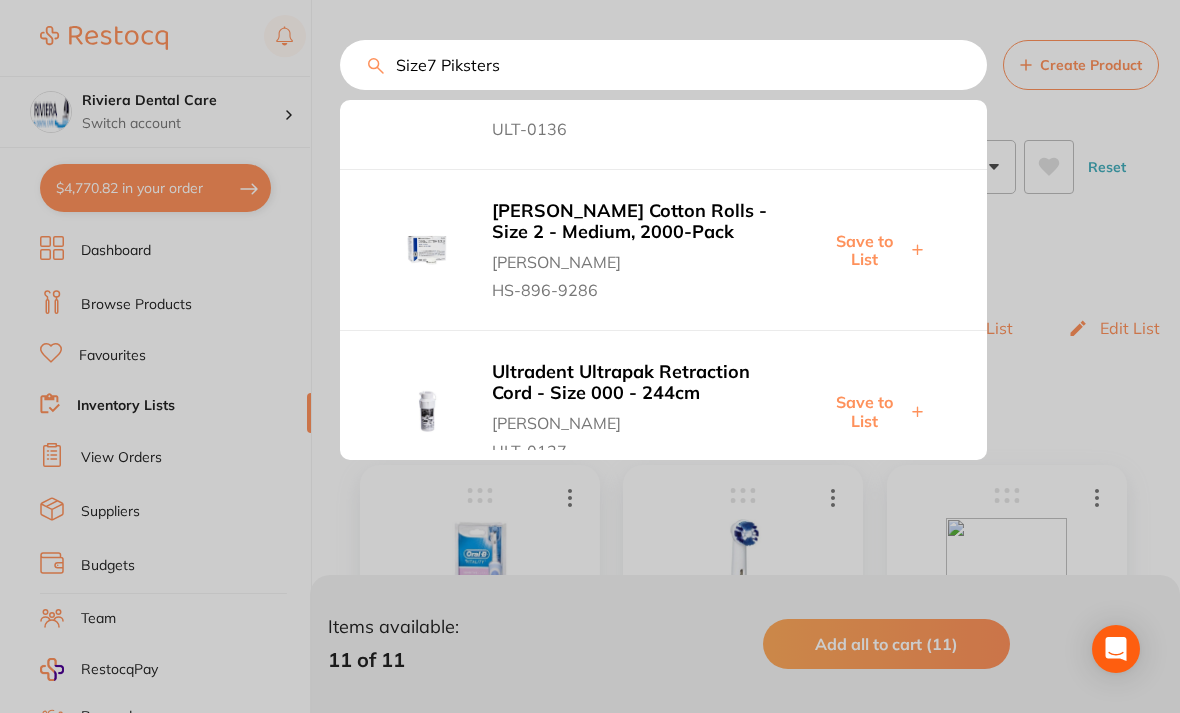 scroll, scrollTop: 1229, scrollLeft: 0, axis: vertical 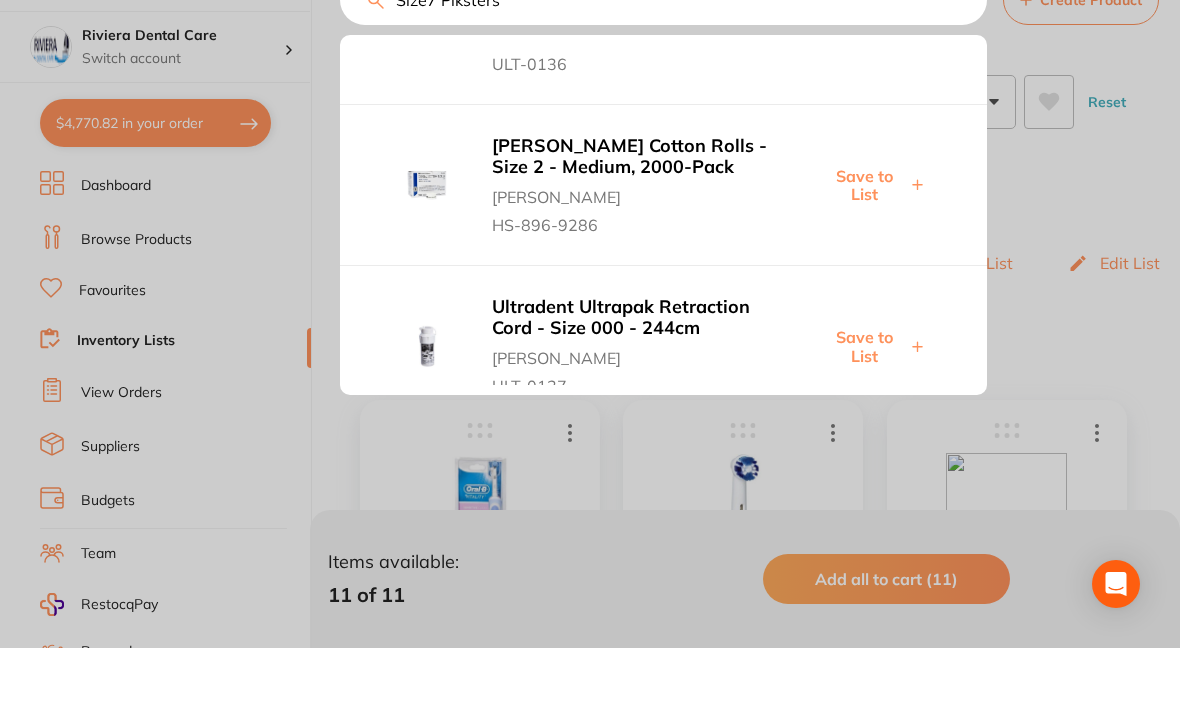 click at bounding box center (590, 356) 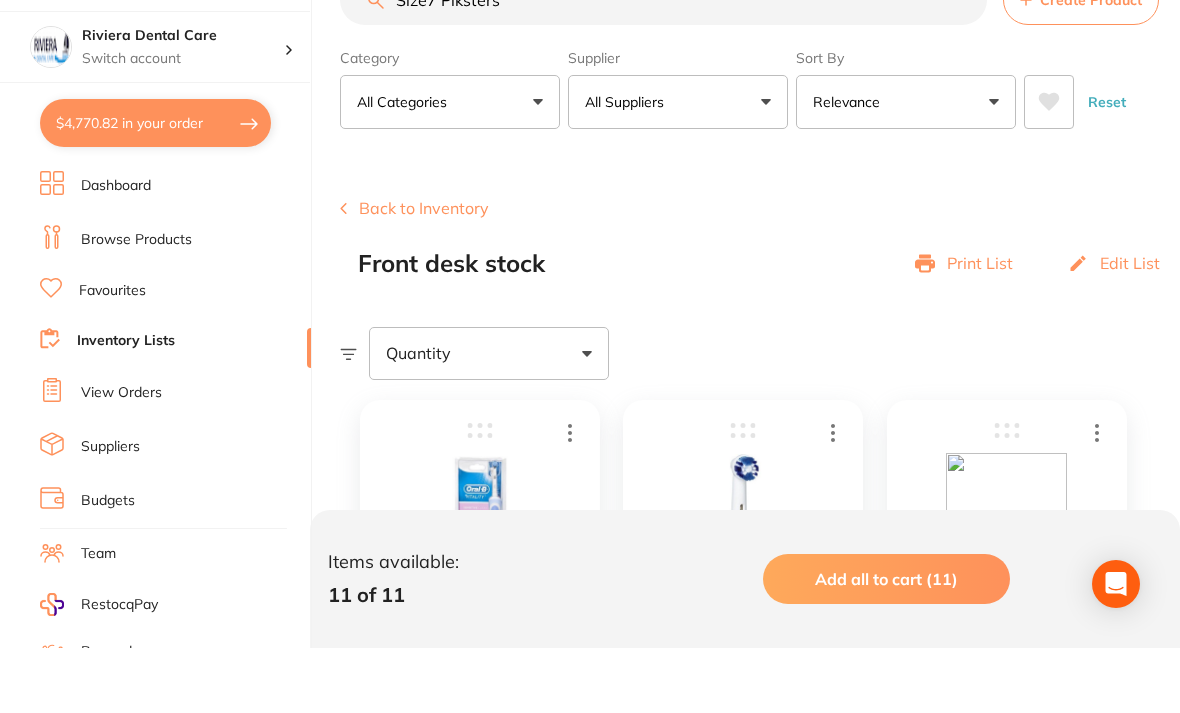 scroll, scrollTop: 65, scrollLeft: 0, axis: vertical 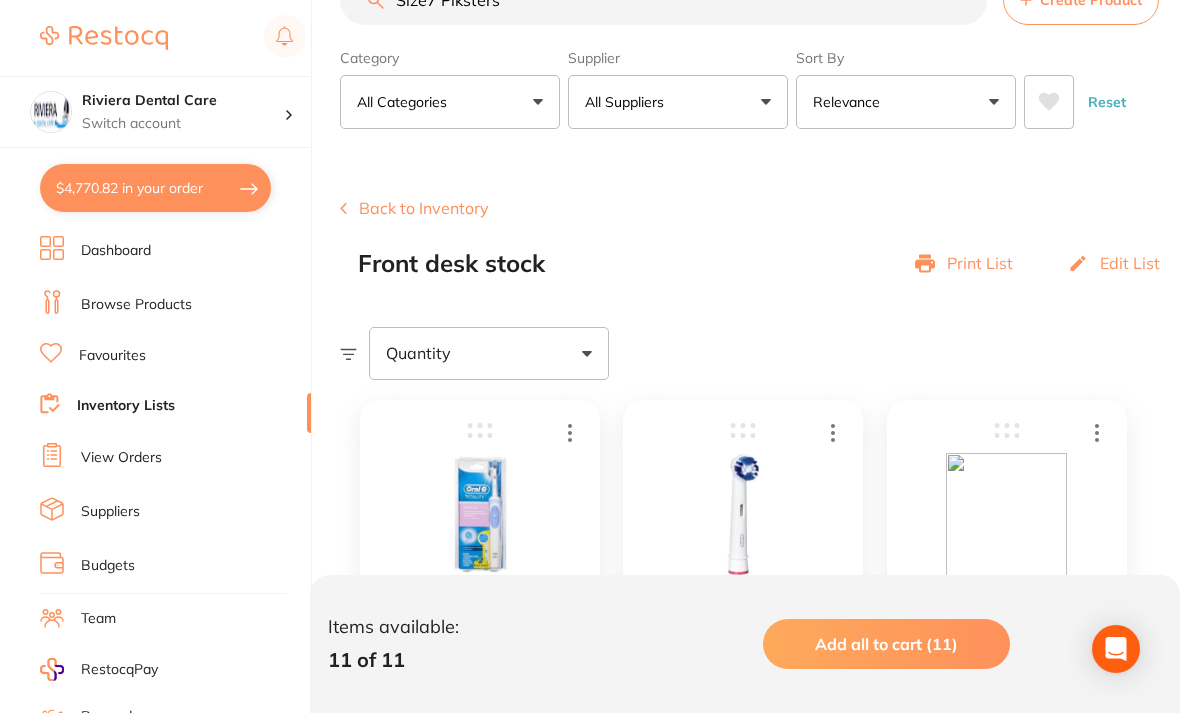 click on "Browse Products" at bounding box center [136, 305] 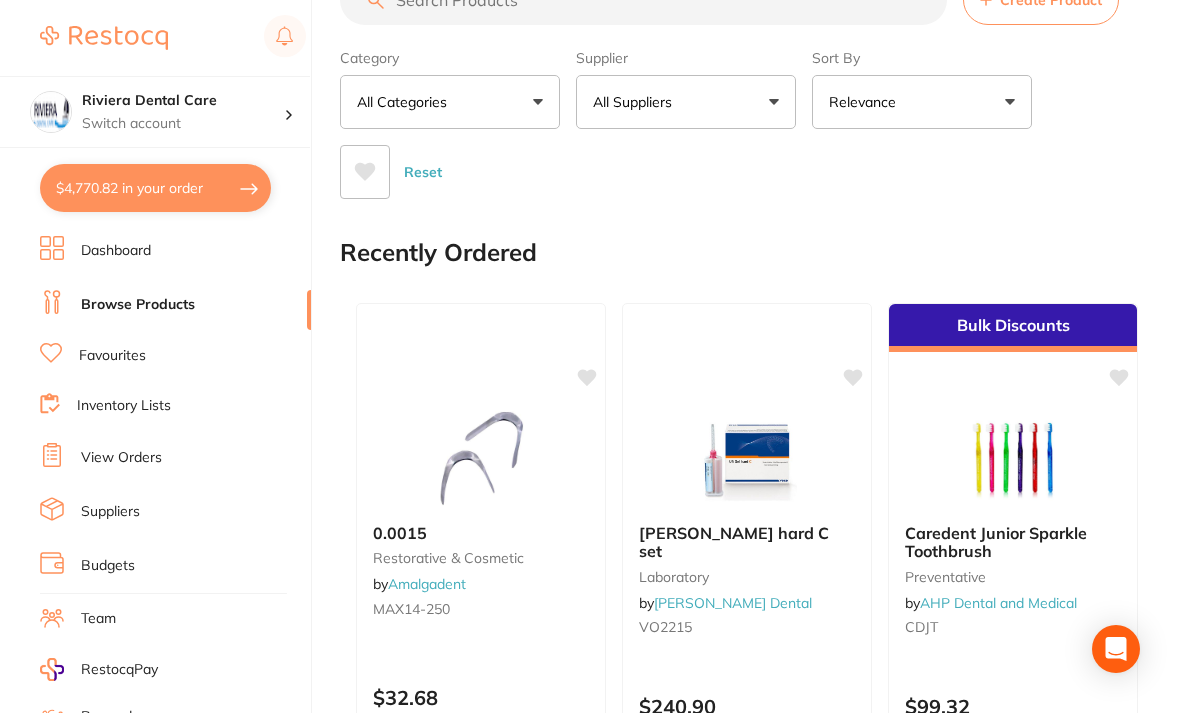 scroll, scrollTop: 0, scrollLeft: 0, axis: both 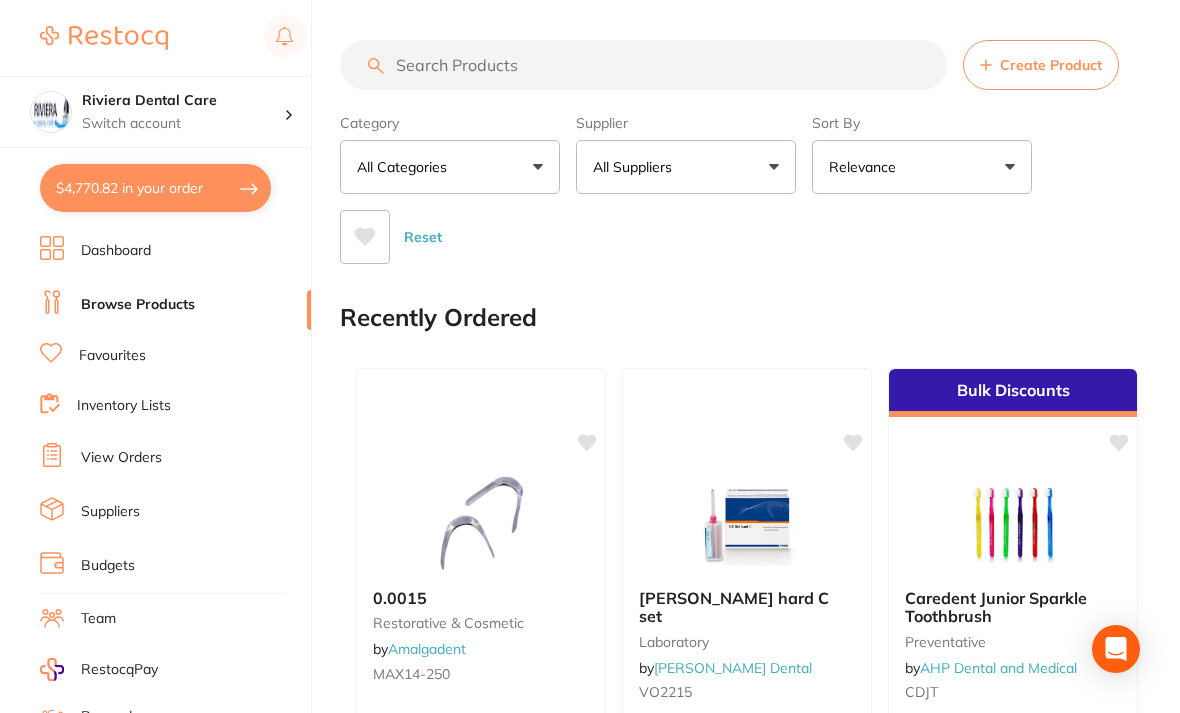click at bounding box center [643, 65] 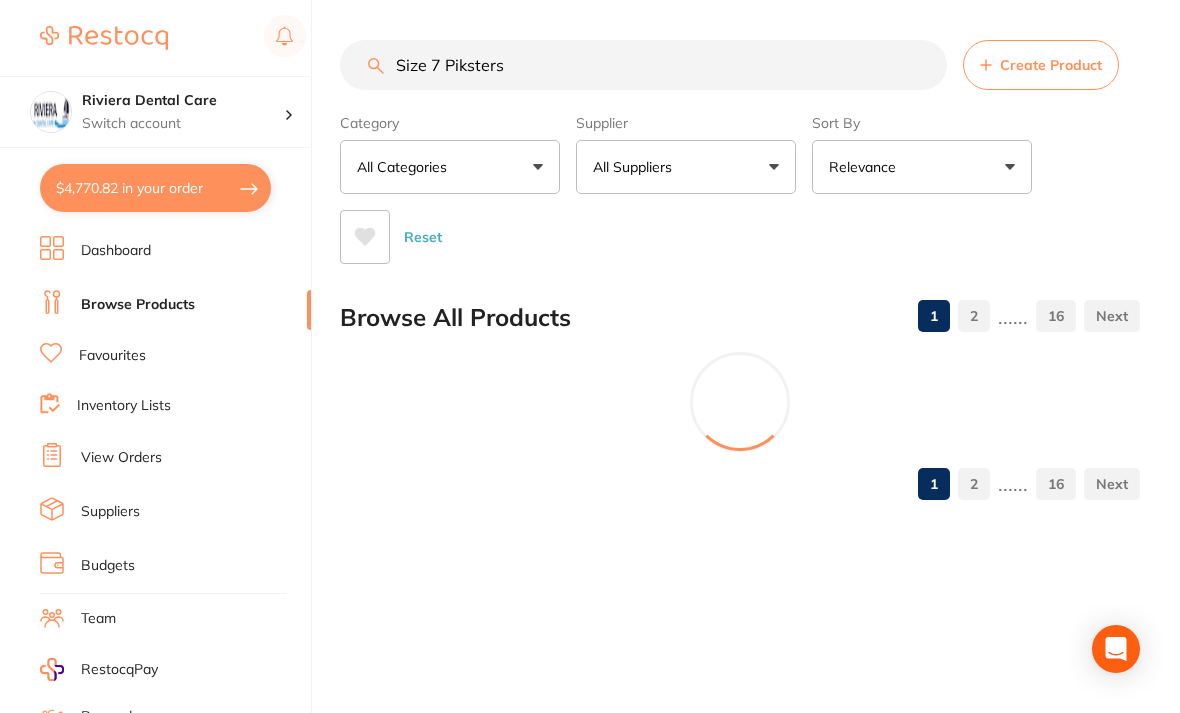 type on "Size 7 Piksters" 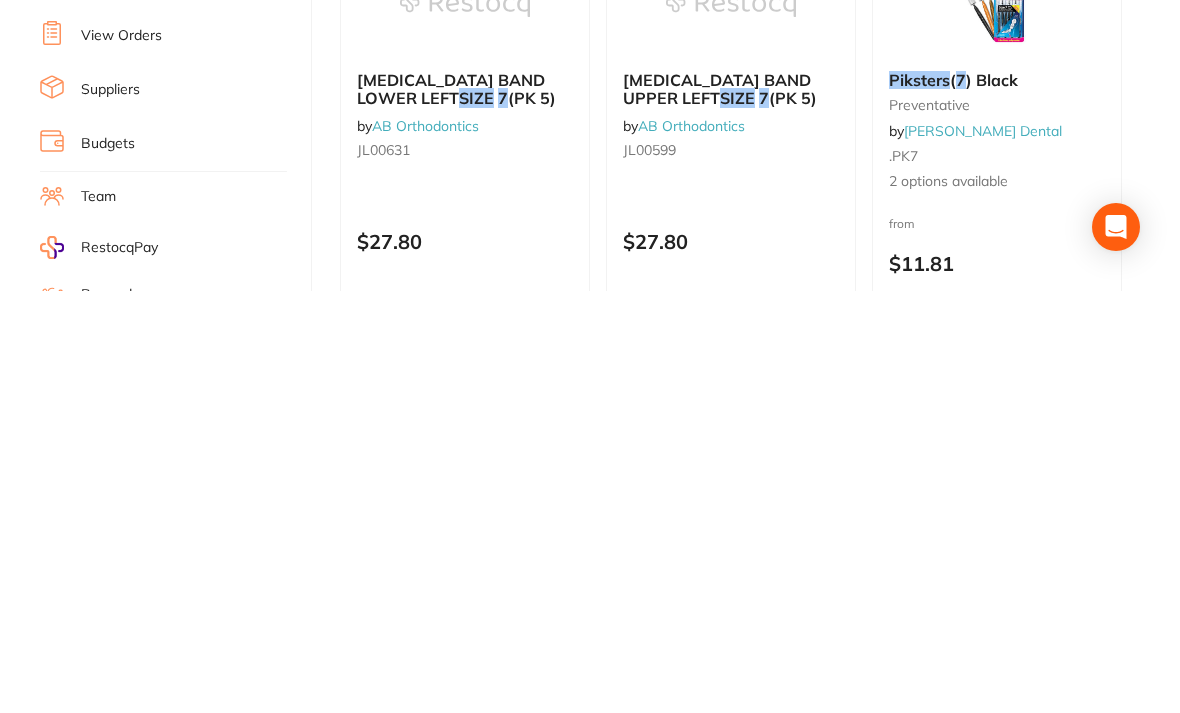 scroll, scrollTop: 1265, scrollLeft: 0, axis: vertical 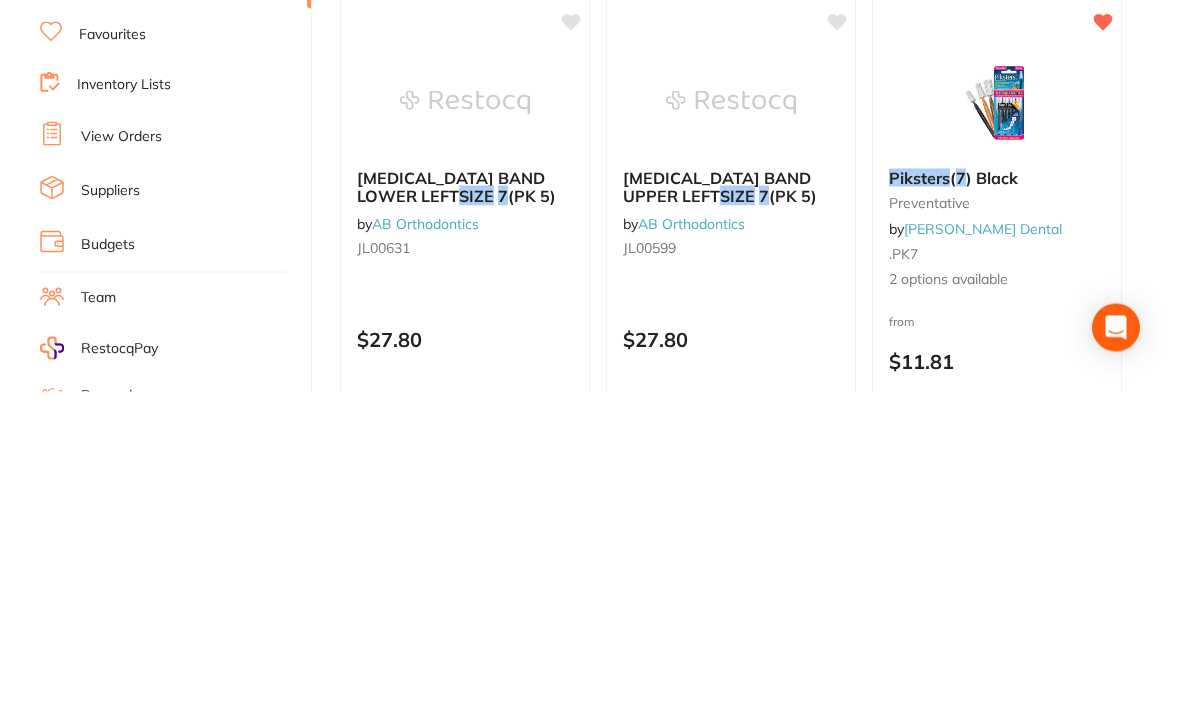 click at bounding box center [997, 424] 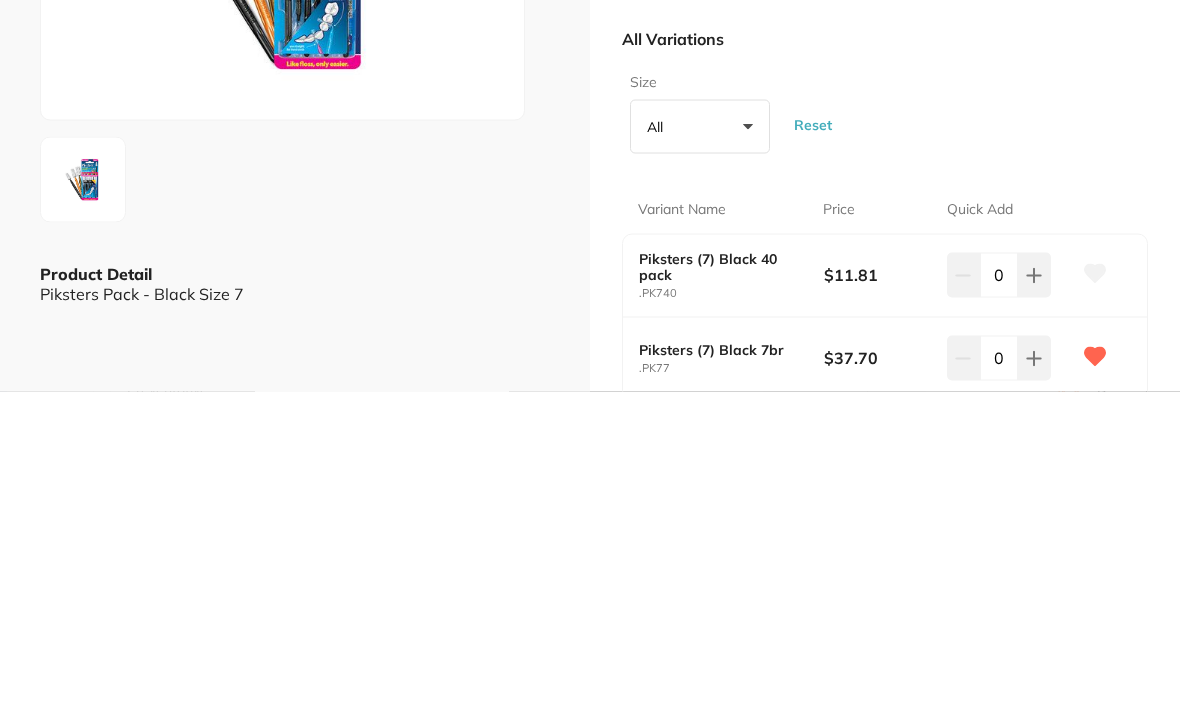 scroll, scrollTop: 0, scrollLeft: 0, axis: both 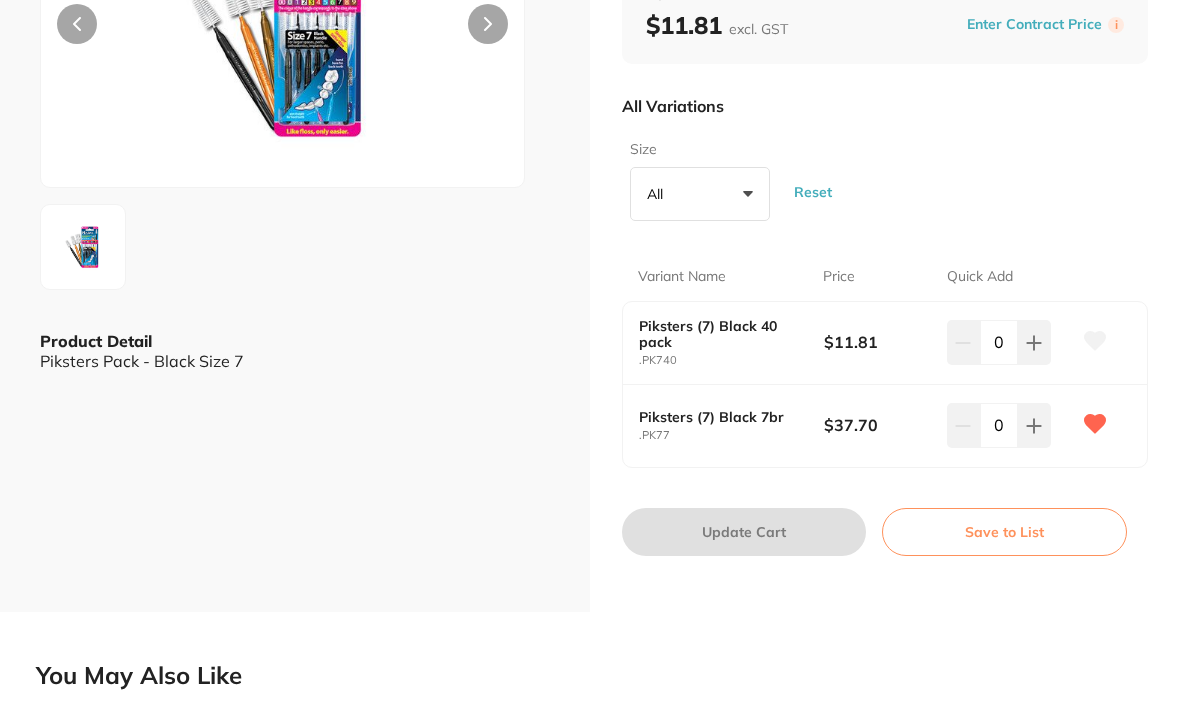 click on "Piksters (7) Black 40 pack" at bounding box center (722, 334) 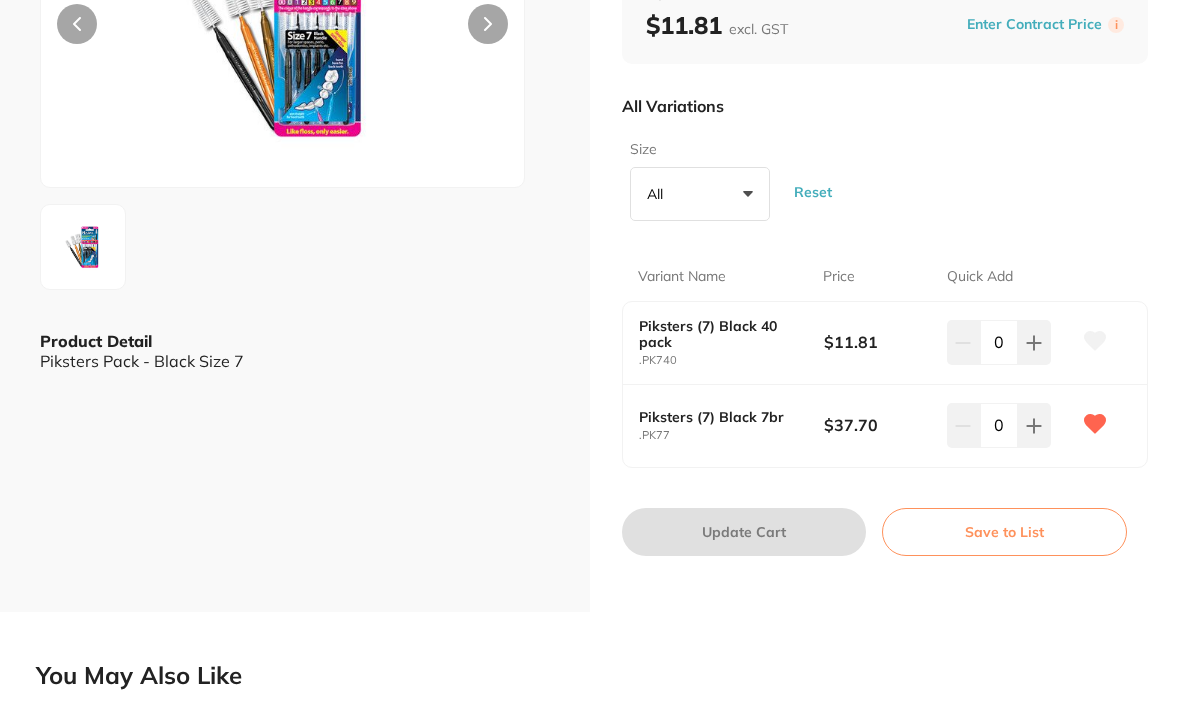 click on "Piksters (7) Black 40 pack" at bounding box center (722, 334) 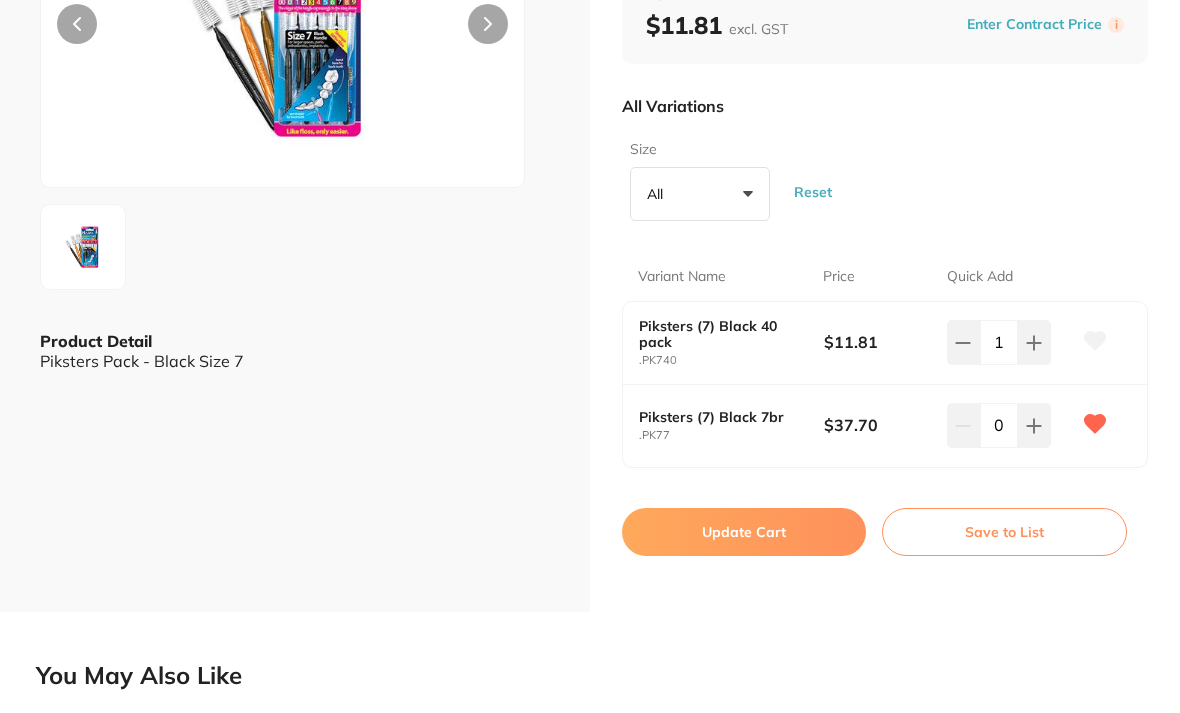 click on "Piksters (7) Black 7br .PK77 $37.70     0" at bounding box center (885, 426) 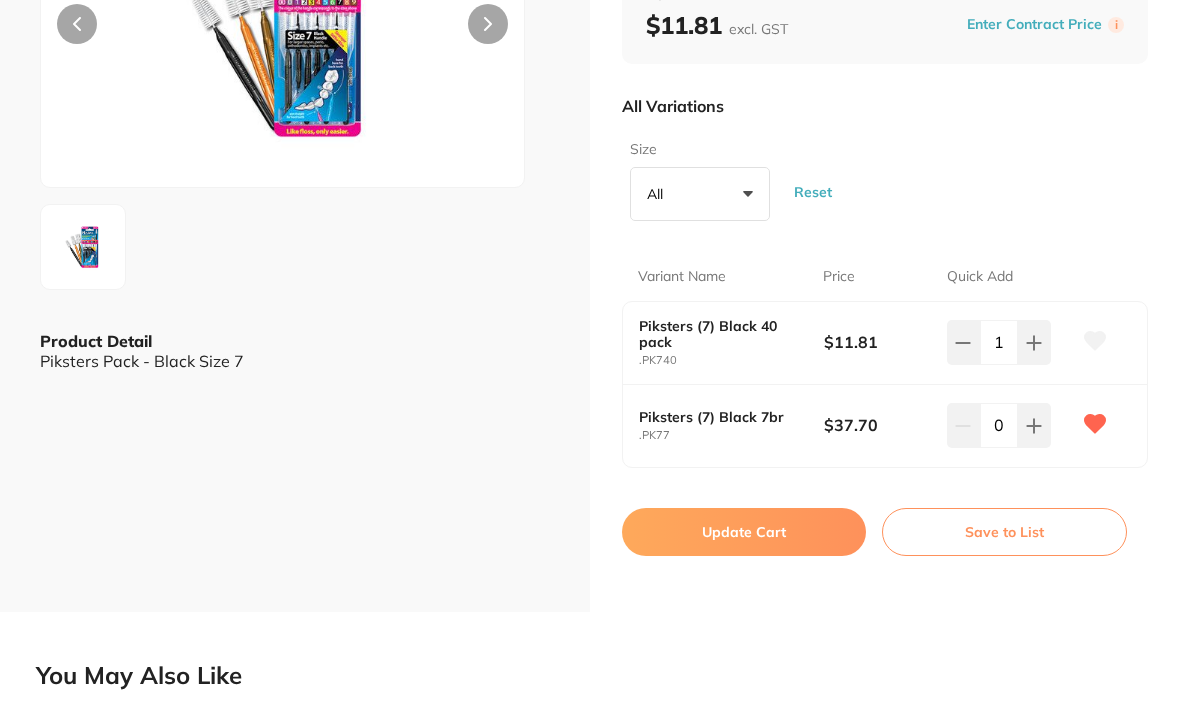 click at bounding box center [283, 29] 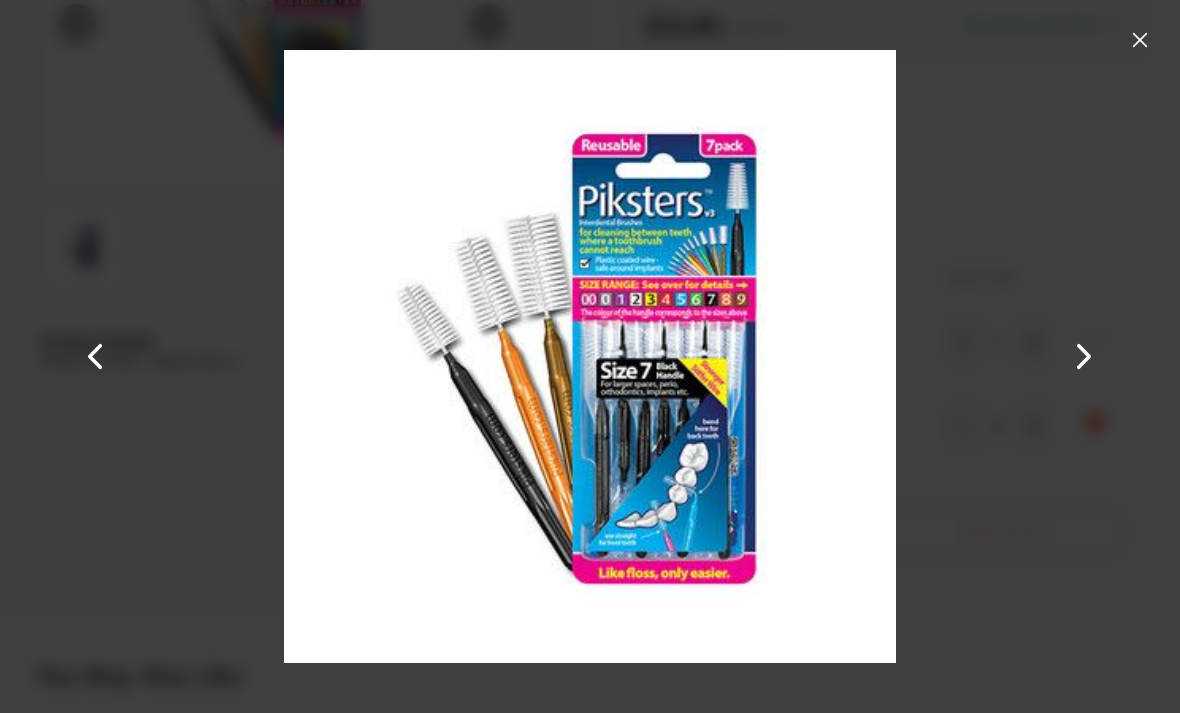 click at bounding box center (1140, 40) 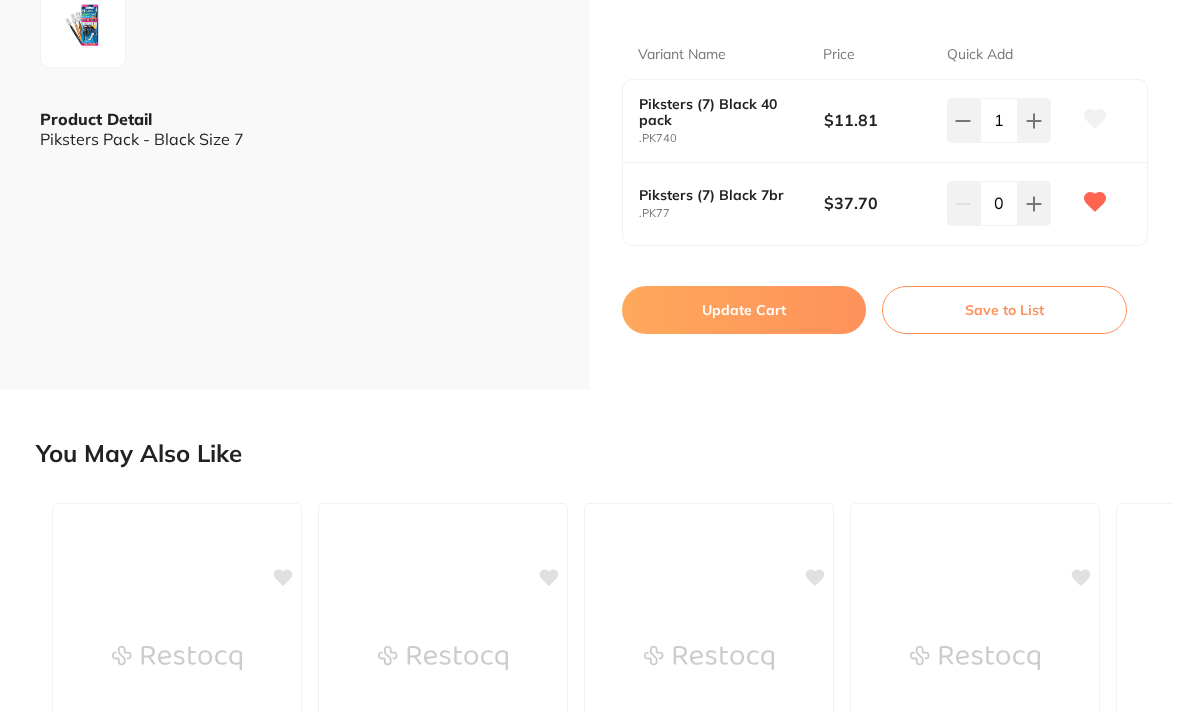 scroll, scrollTop: 370, scrollLeft: 0, axis: vertical 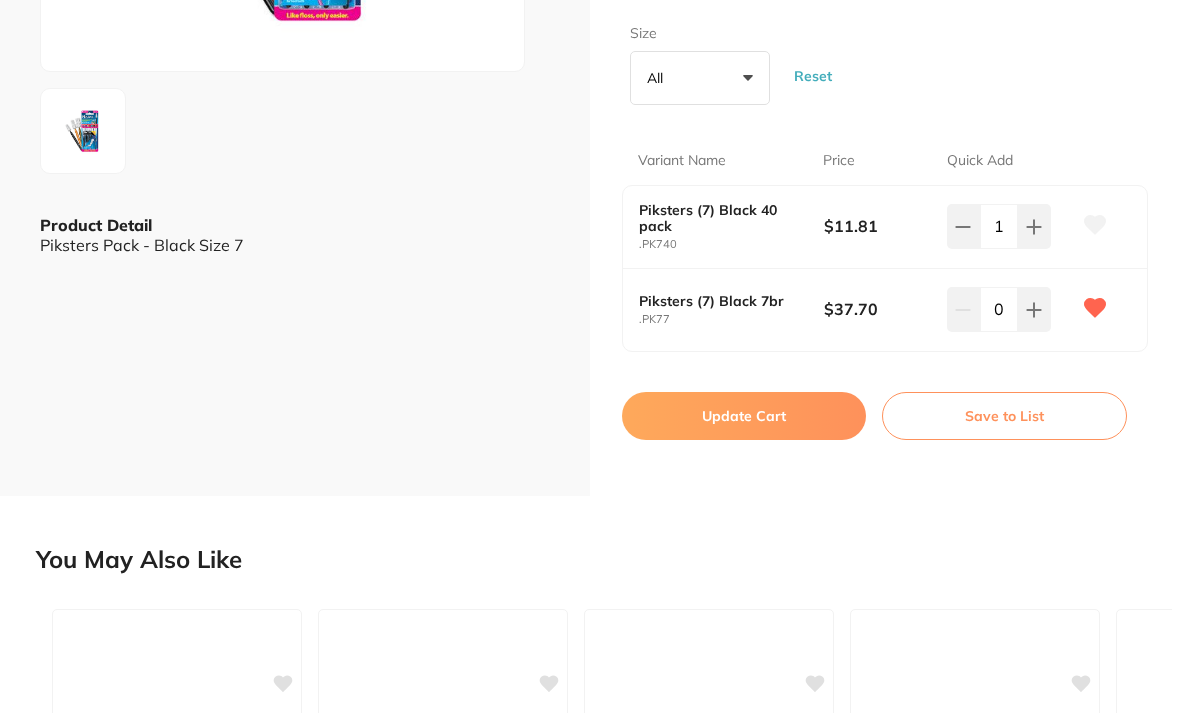 click on "Piksters (7) Black 7br" at bounding box center (722, 301) 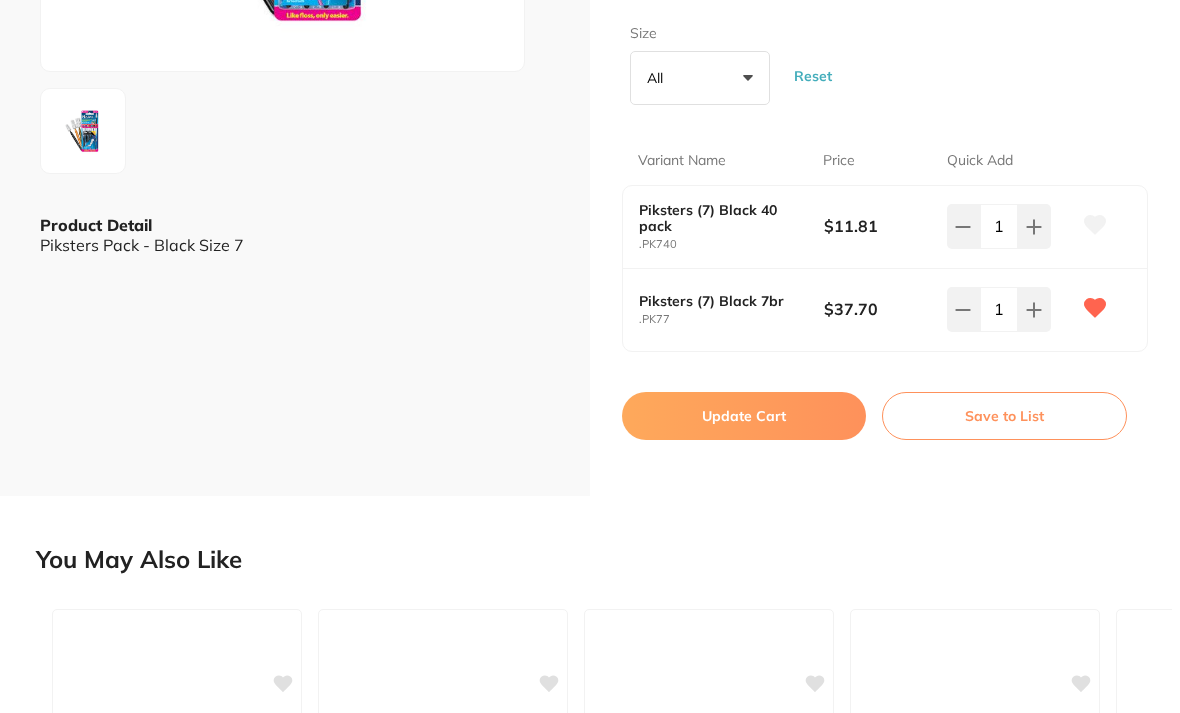 click on "Piksters (7) Black 7br .PK77 $37.70     1" at bounding box center (885, 310) 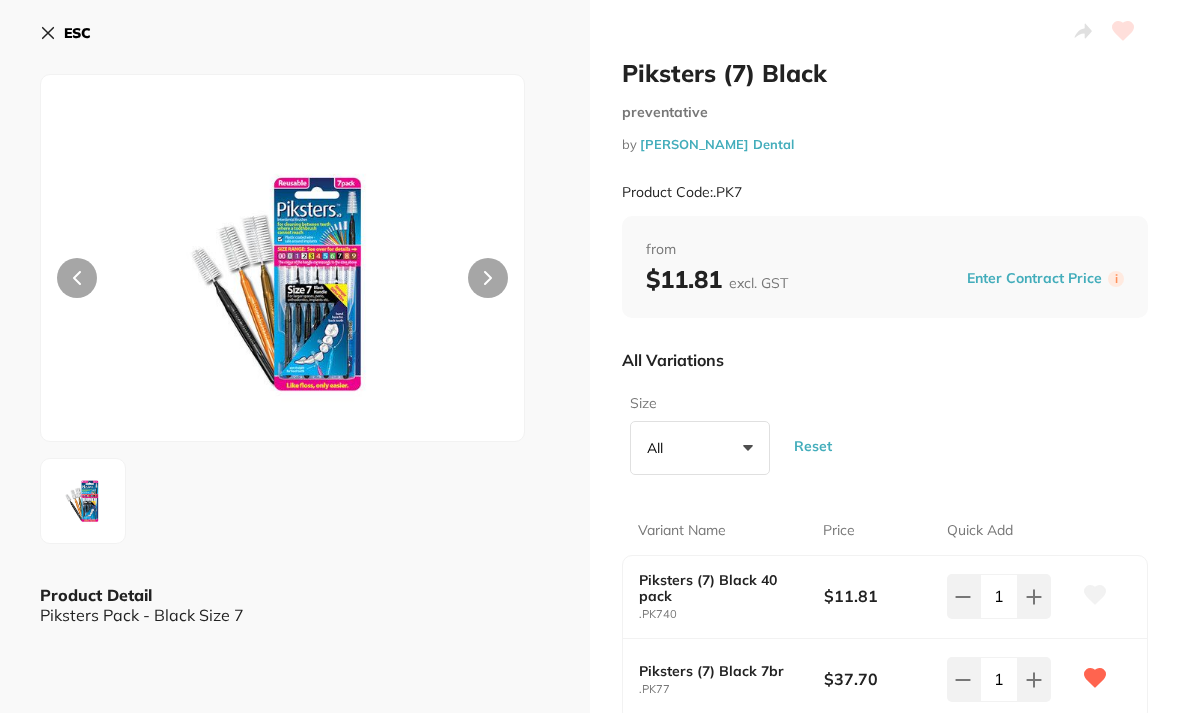 scroll, scrollTop: 0, scrollLeft: 0, axis: both 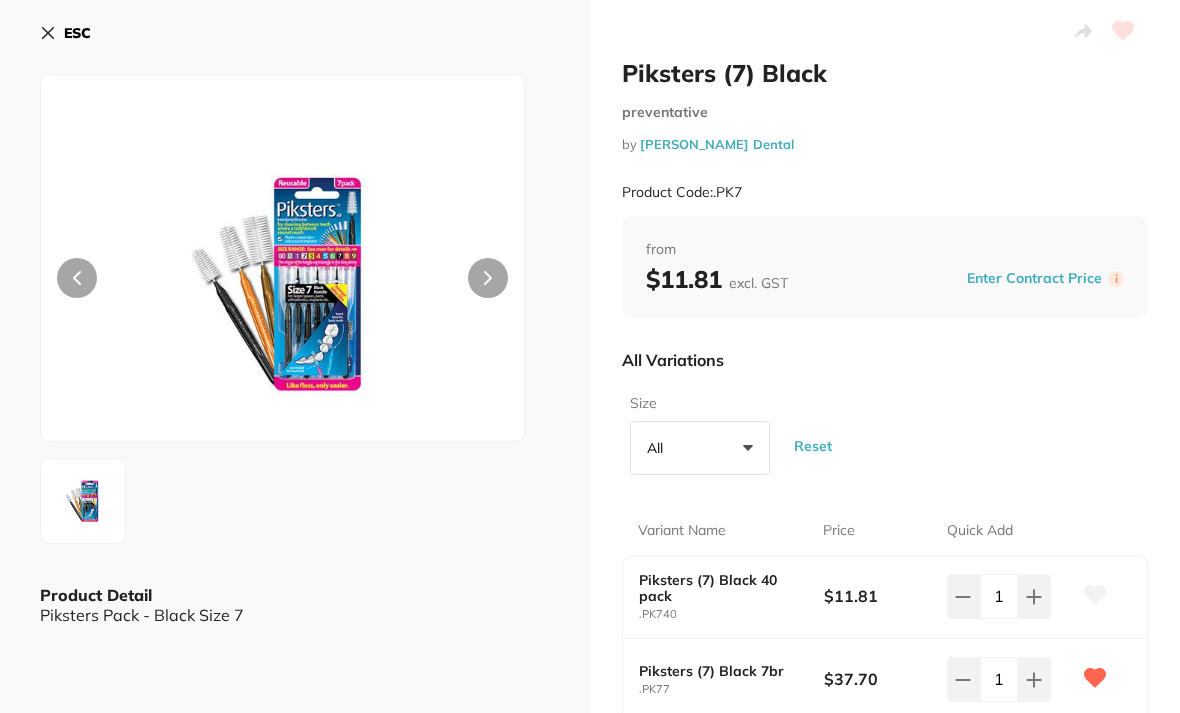 click 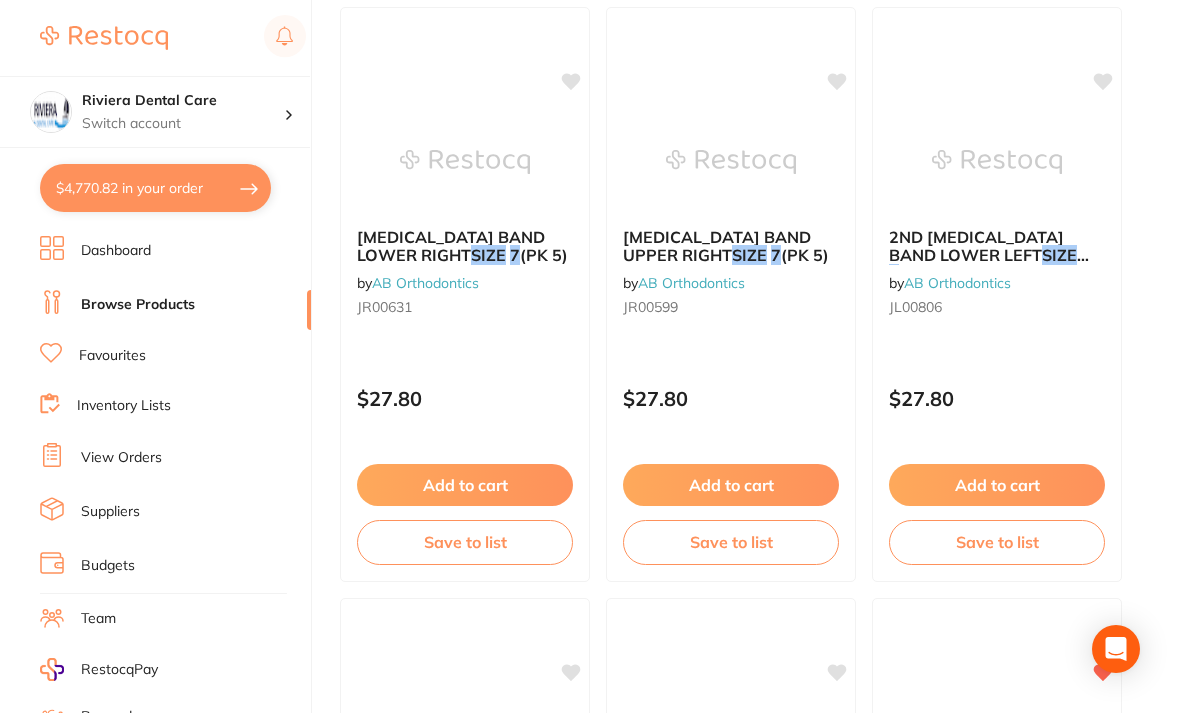 scroll, scrollTop: 935, scrollLeft: 0, axis: vertical 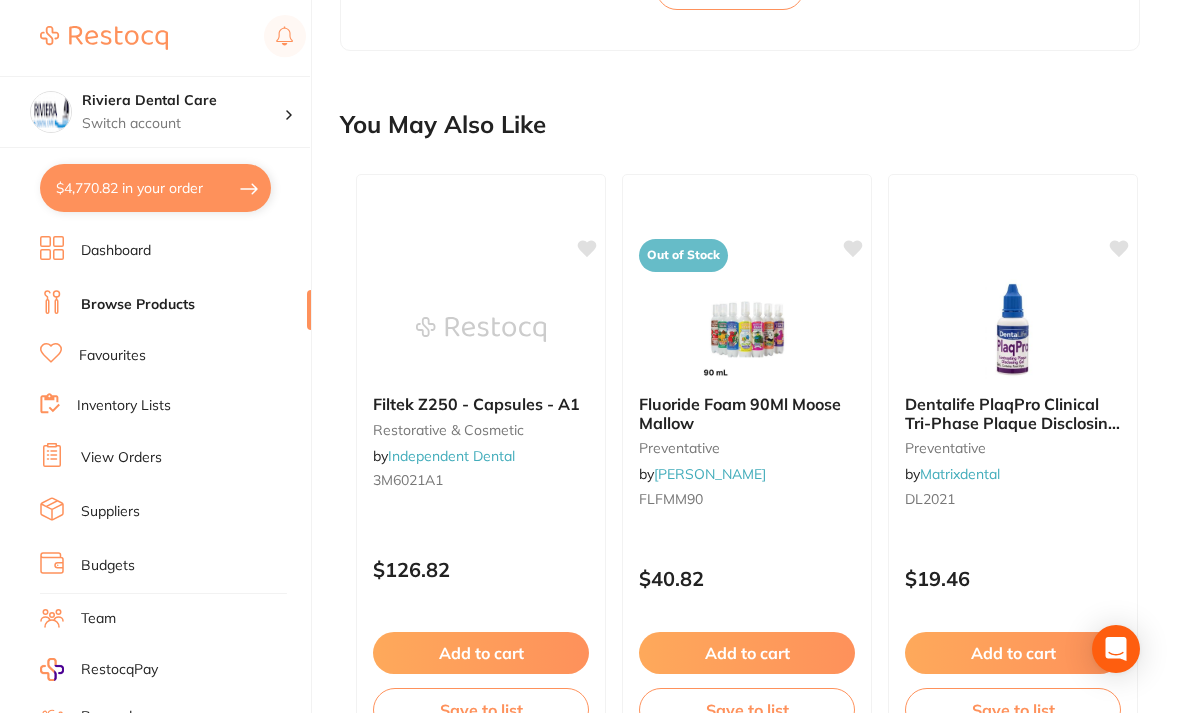 click on "$4,770.82   in your order" at bounding box center [155, 188] 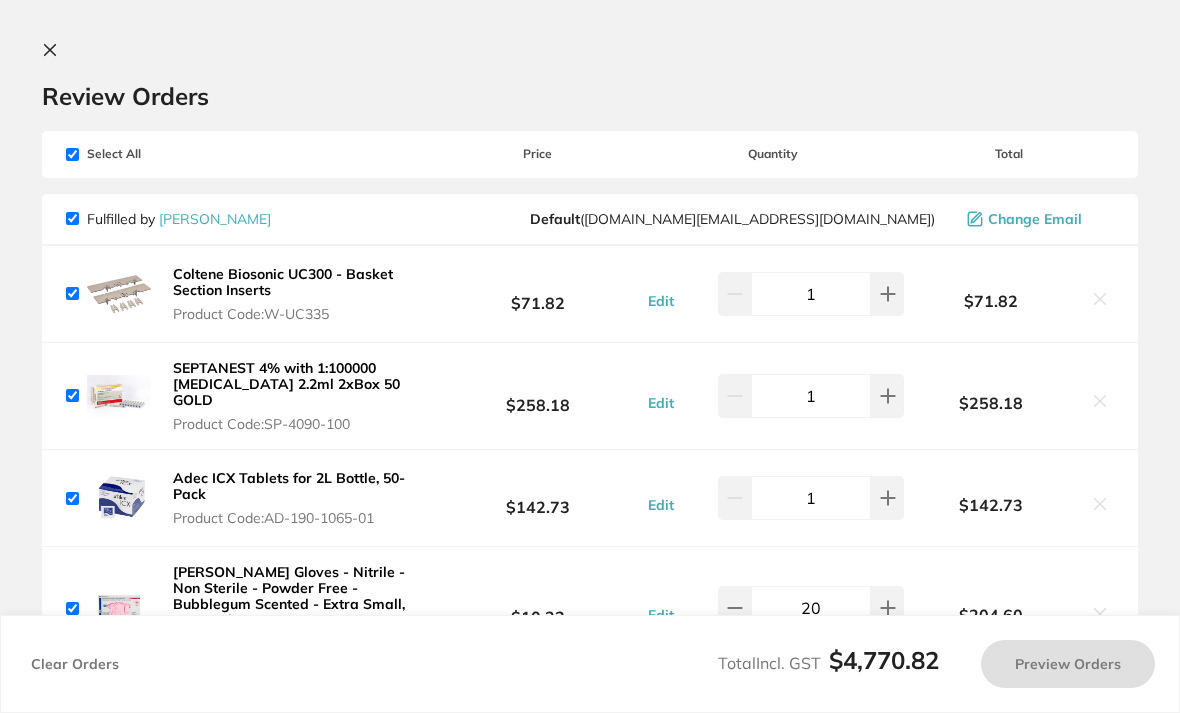 scroll, scrollTop: 64, scrollLeft: 0, axis: vertical 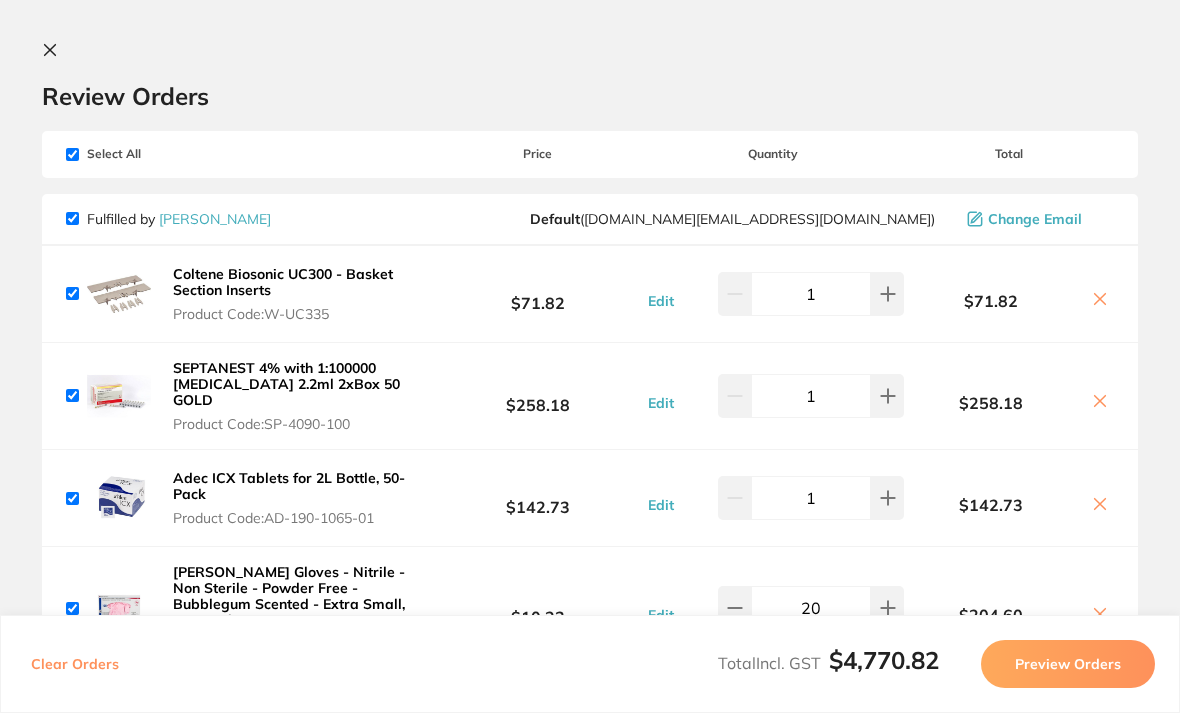 click 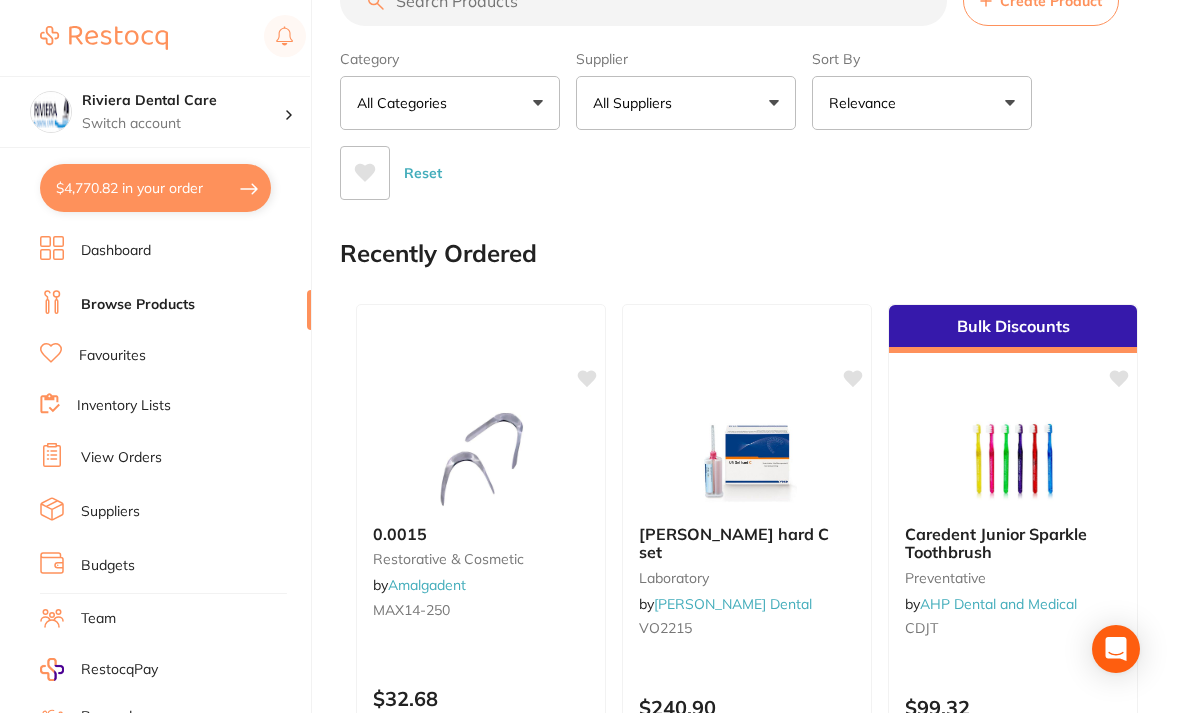 click on "Browse Products" at bounding box center (138, 305) 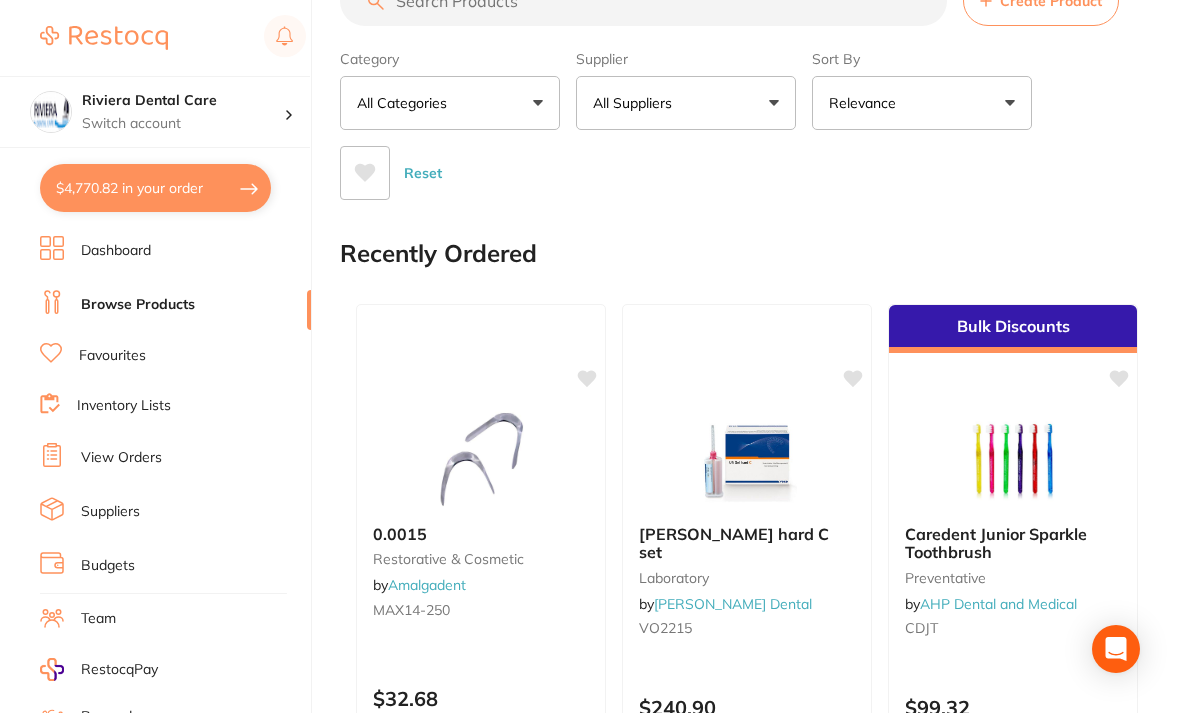 scroll, scrollTop: 0, scrollLeft: 0, axis: both 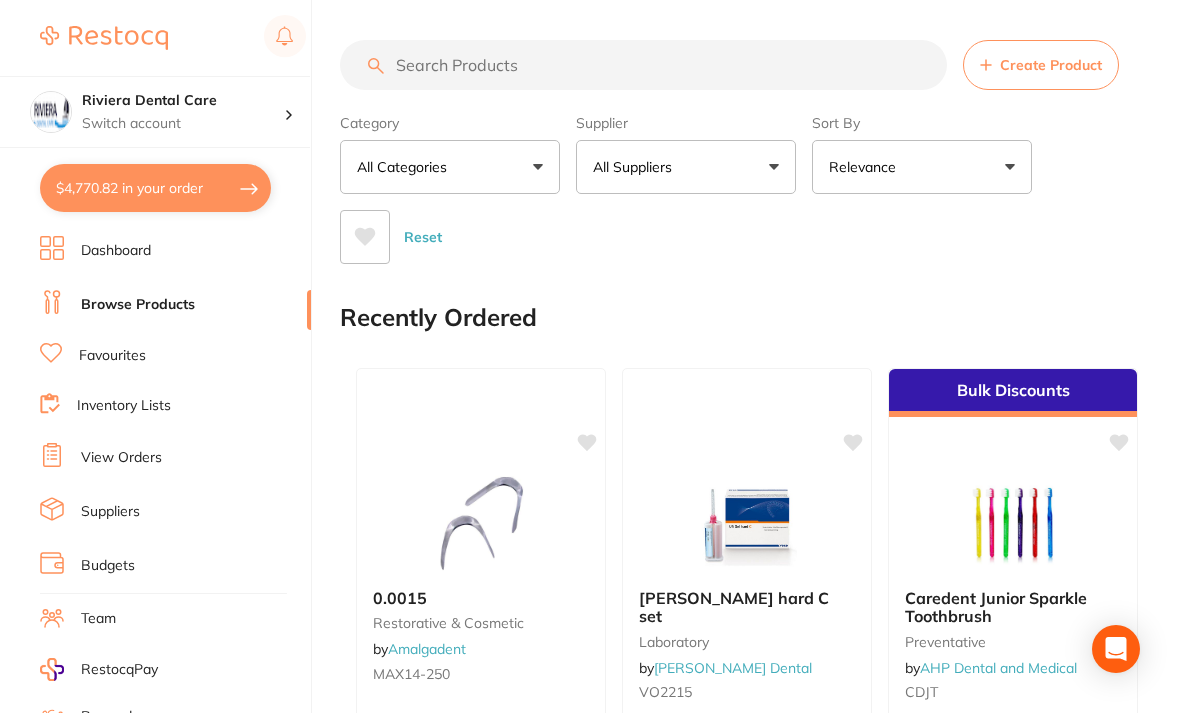 click on "Favourites" at bounding box center [112, 356] 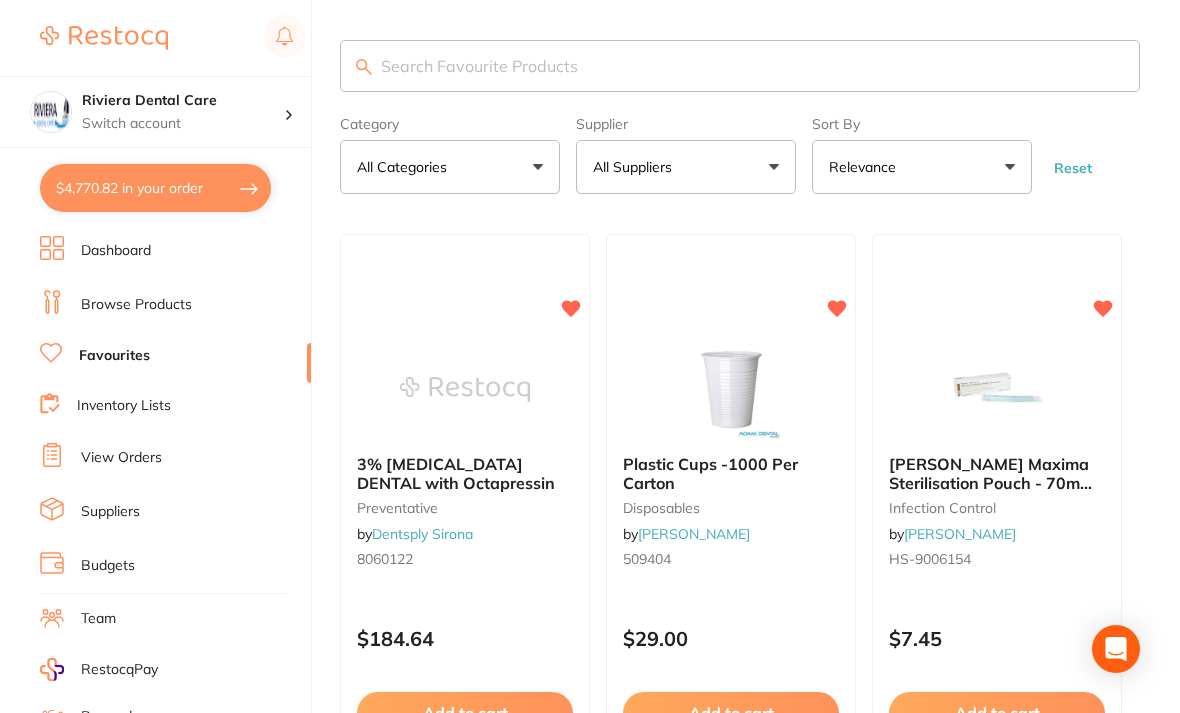 click at bounding box center [740, 66] 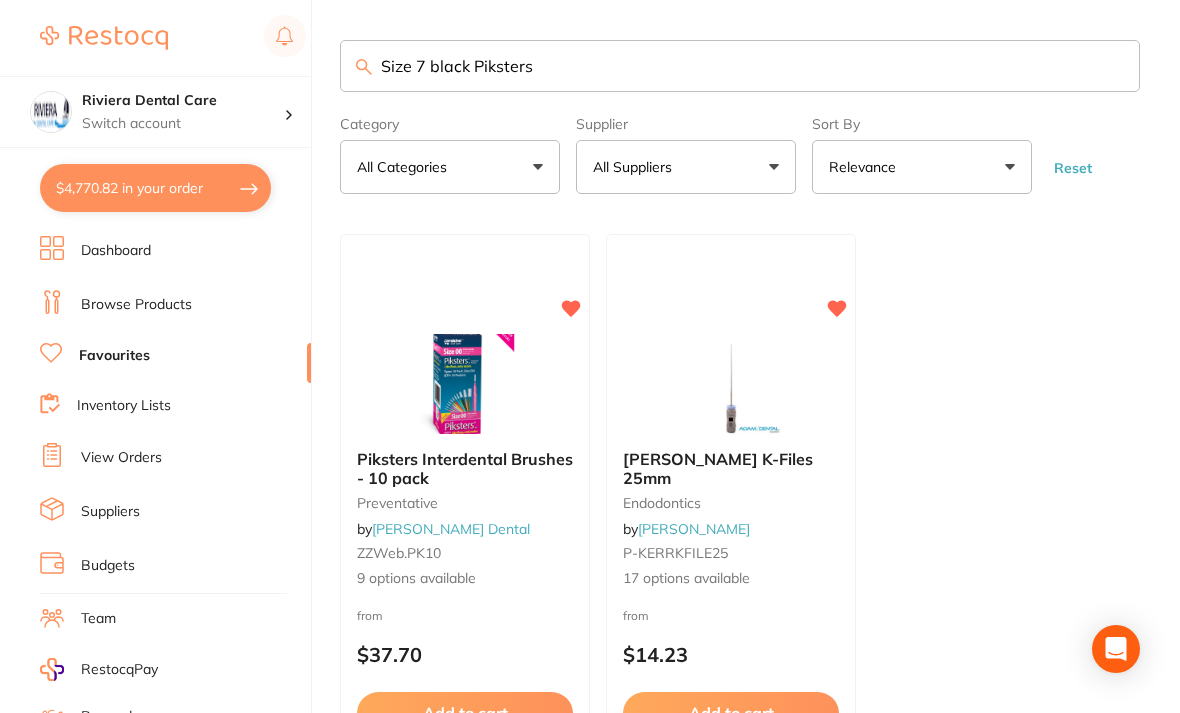 type on "Size 7 black Piksters" 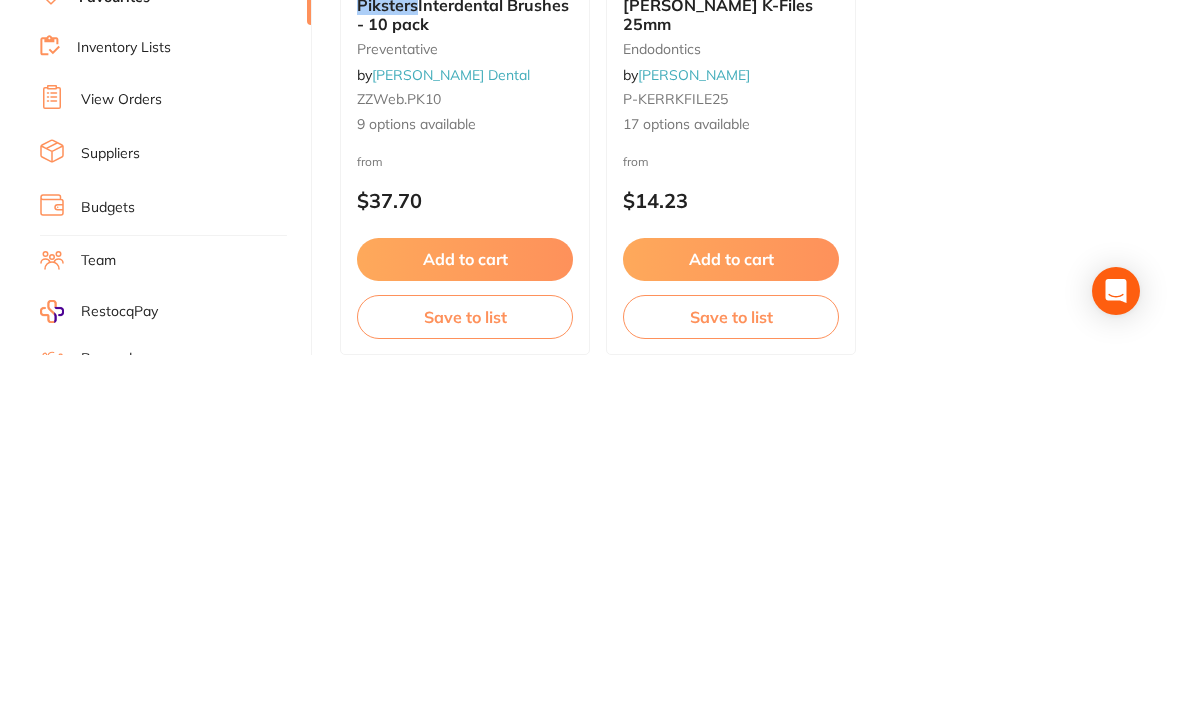 scroll, scrollTop: 96, scrollLeft: 0, axis: vertical 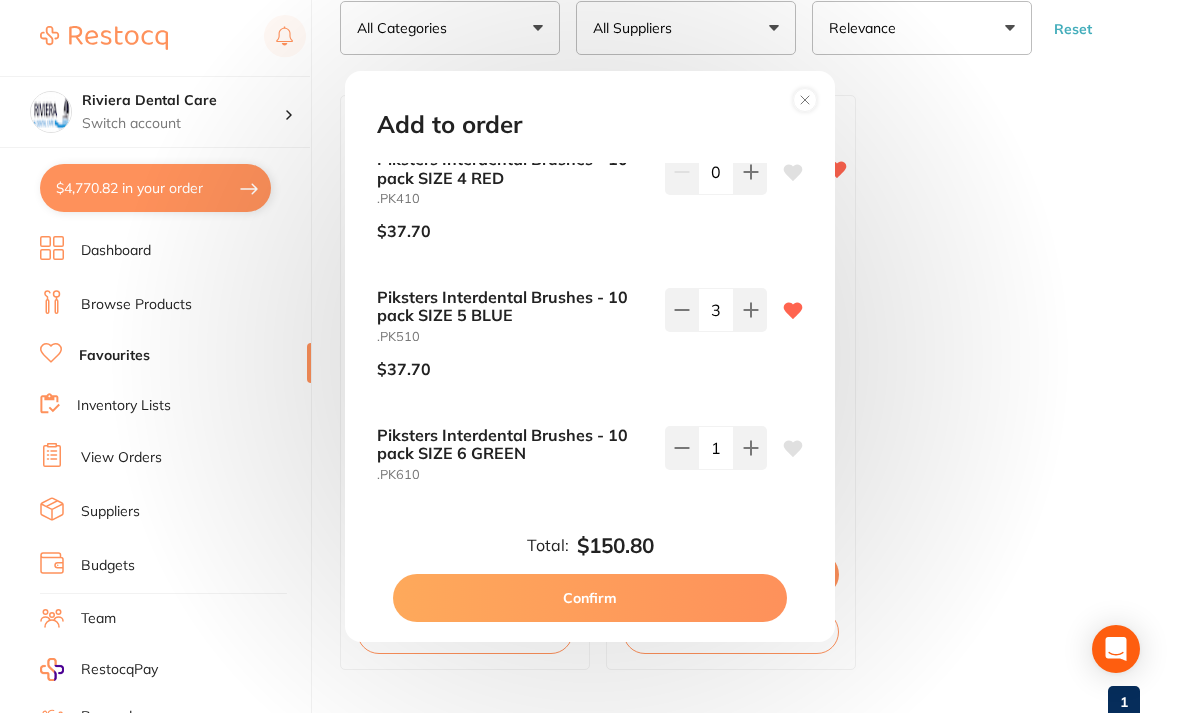 click 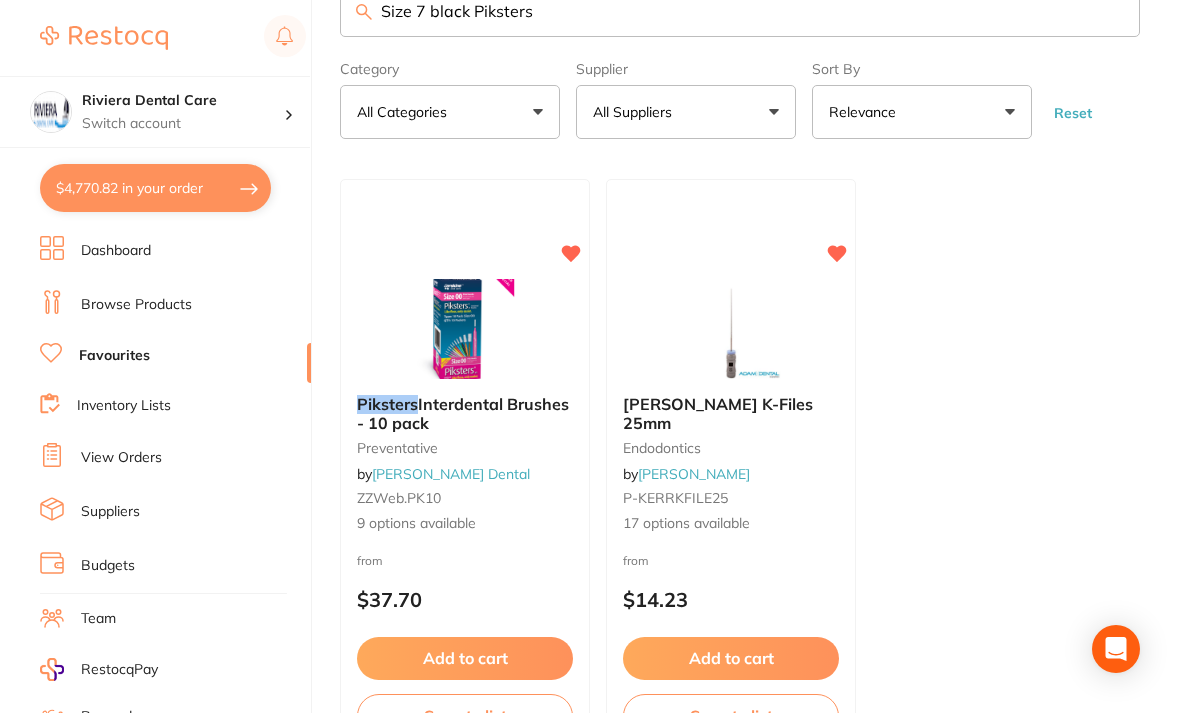 scroll, scrollTop: 0, scrollLeft: 0, axis: both 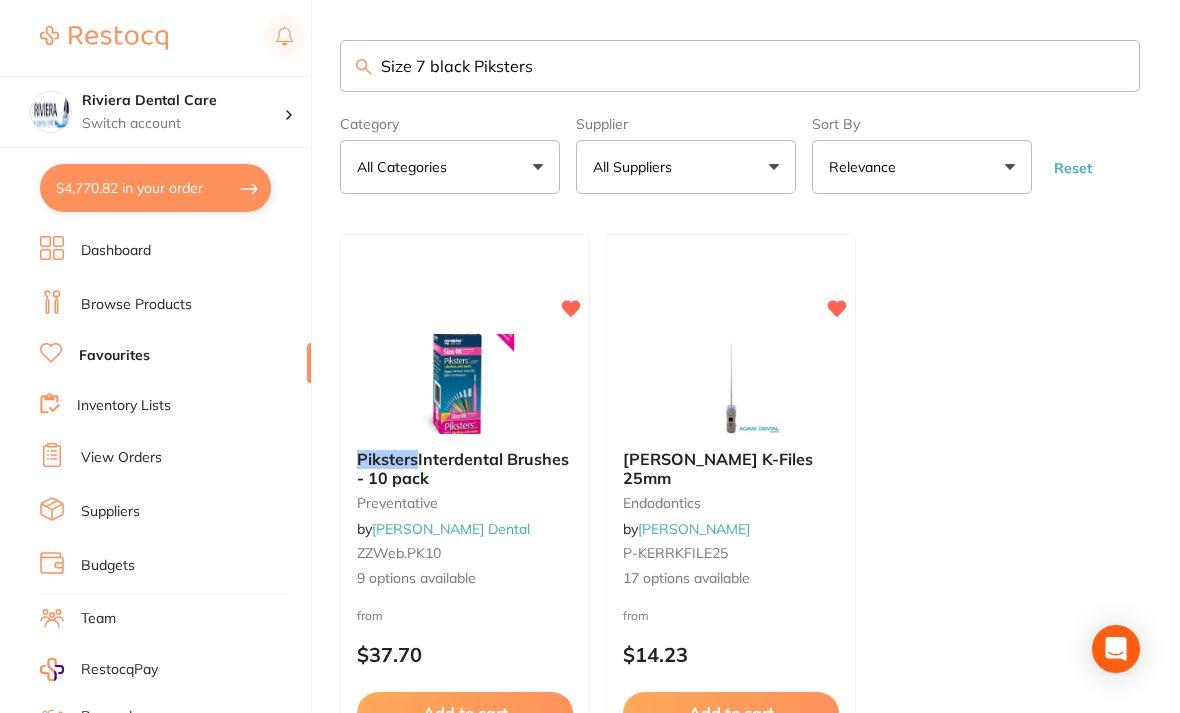 click on "Browse Products" at bounding box center [136, 305] 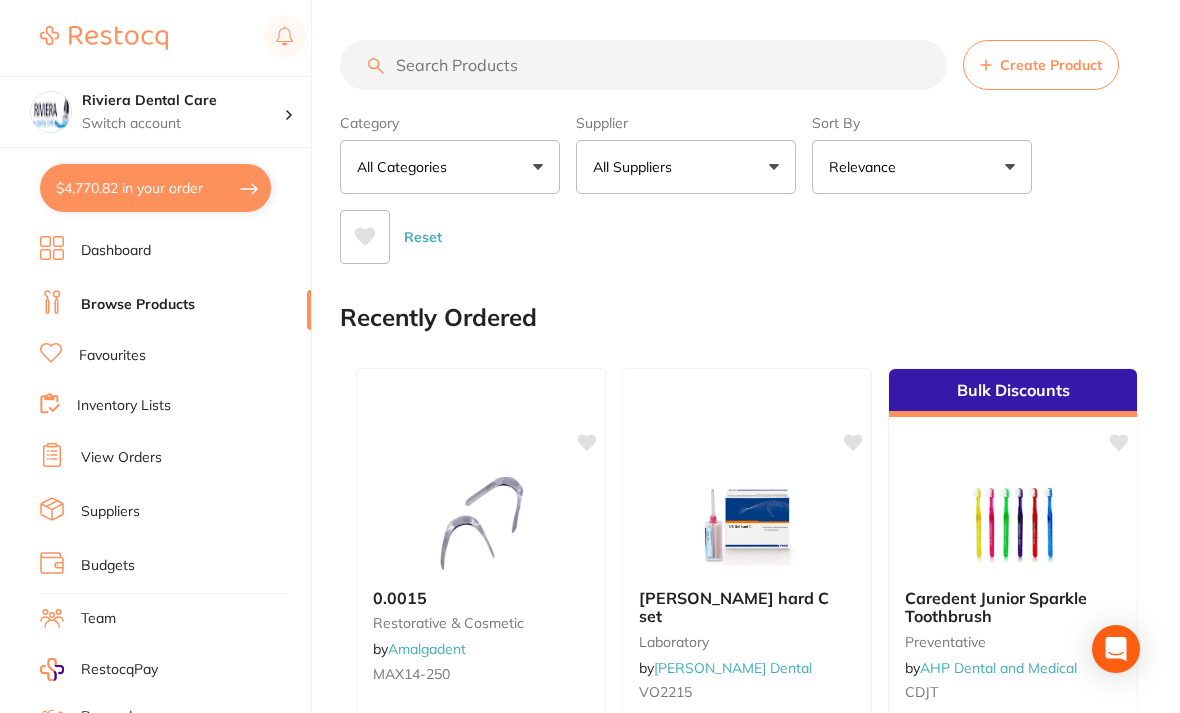 click at bounding box center (643, 65) 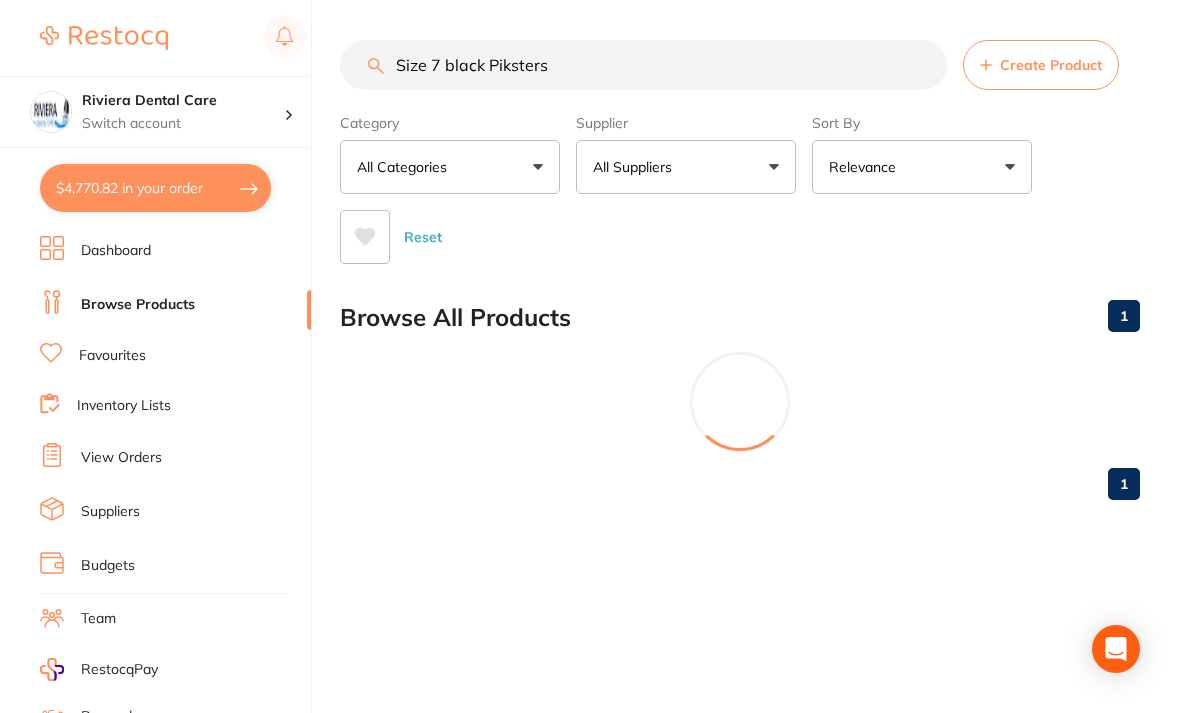 type on "Size 7 black Piksters" 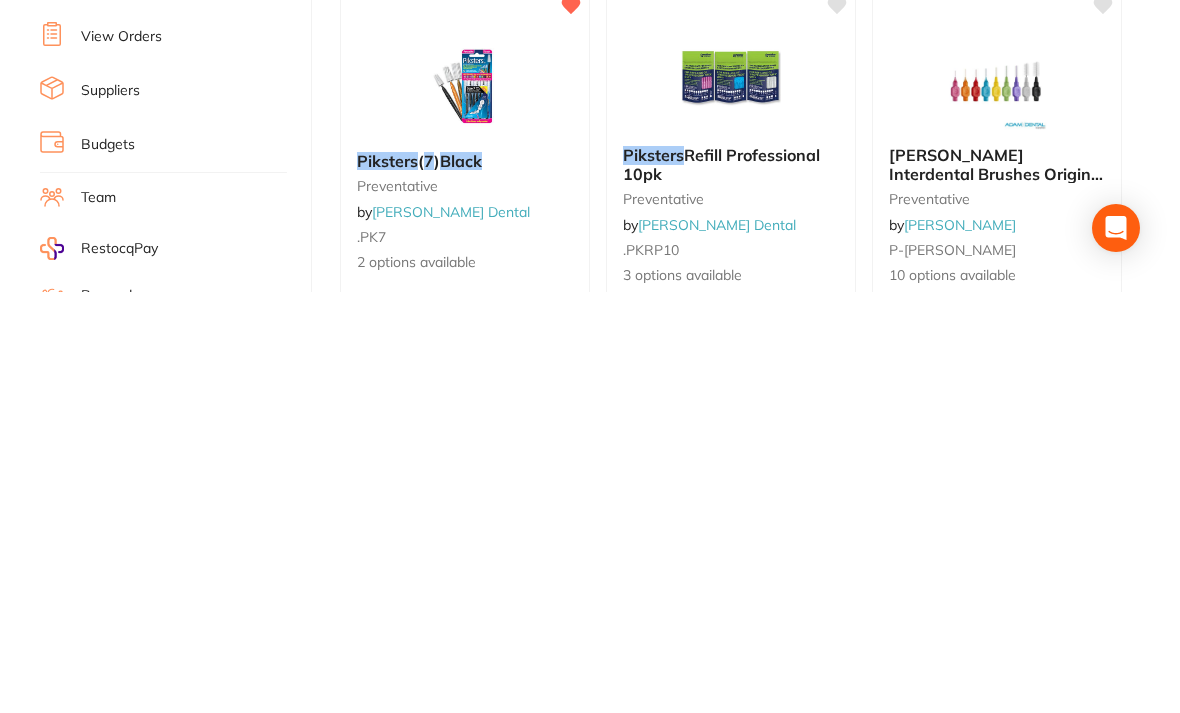 click on "Piksters  ( 7 )  Black   preventative by  Erskine Dental .PK7   2 options available" at bounding box center [465, 633] 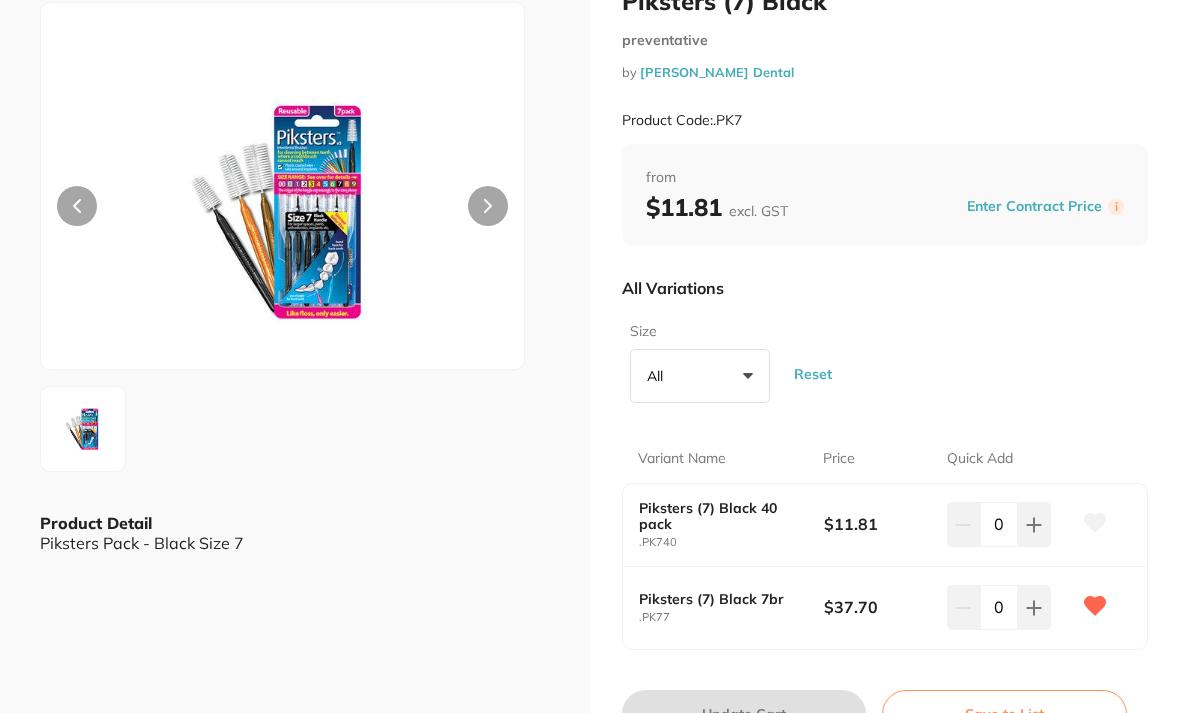 scroll, scrollTop: 151, scrollLeft: 0, axis: vertical 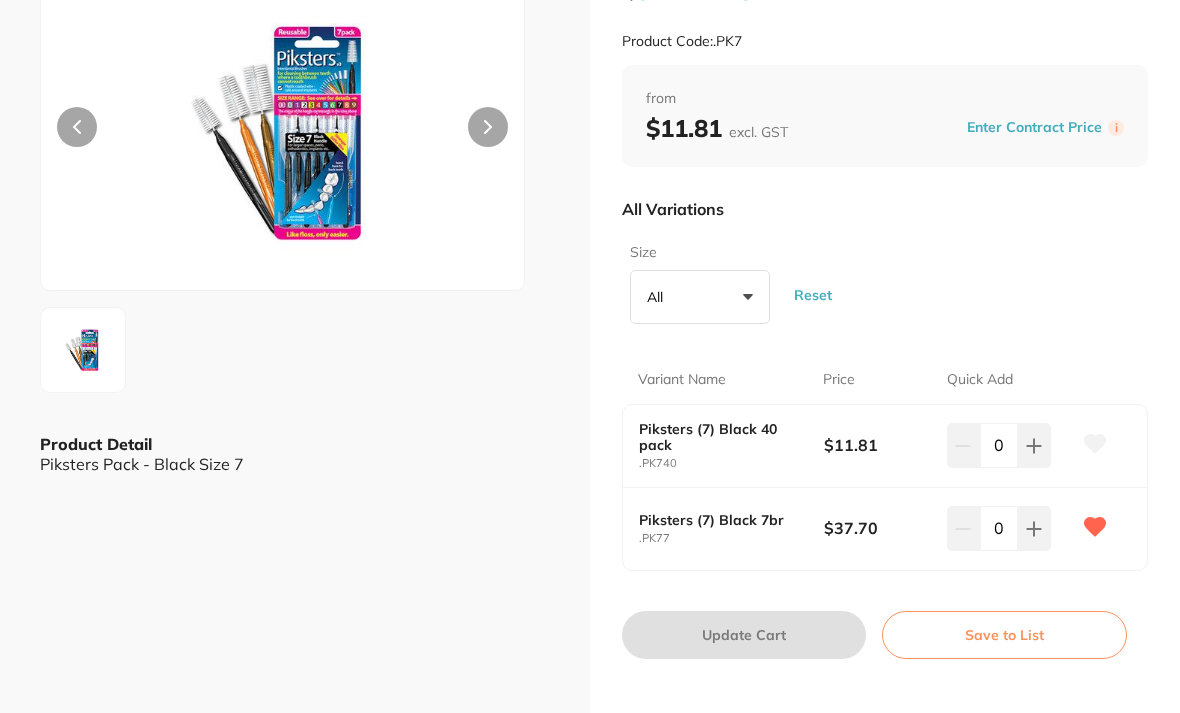 click at bounding box center (1034, 445) 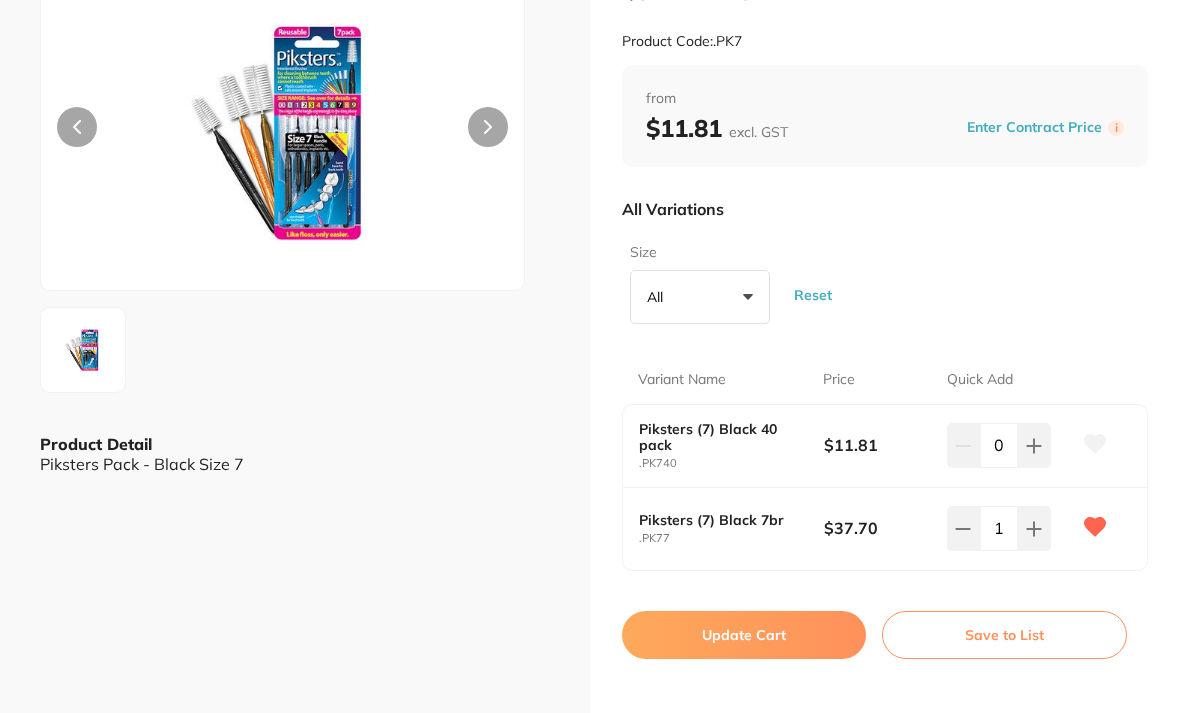 click on "Save to List" at bounding box center (1004, 635) 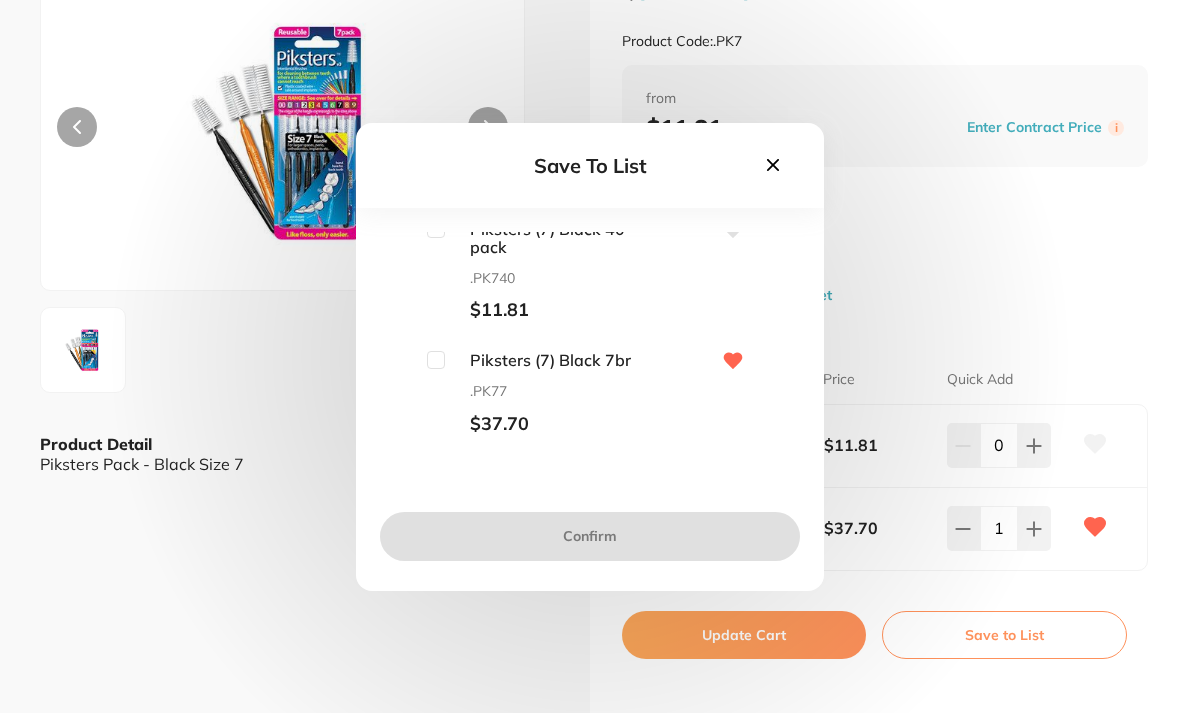 scroll, scrollTop: 12, scrollLeft: 0, axis: vertical 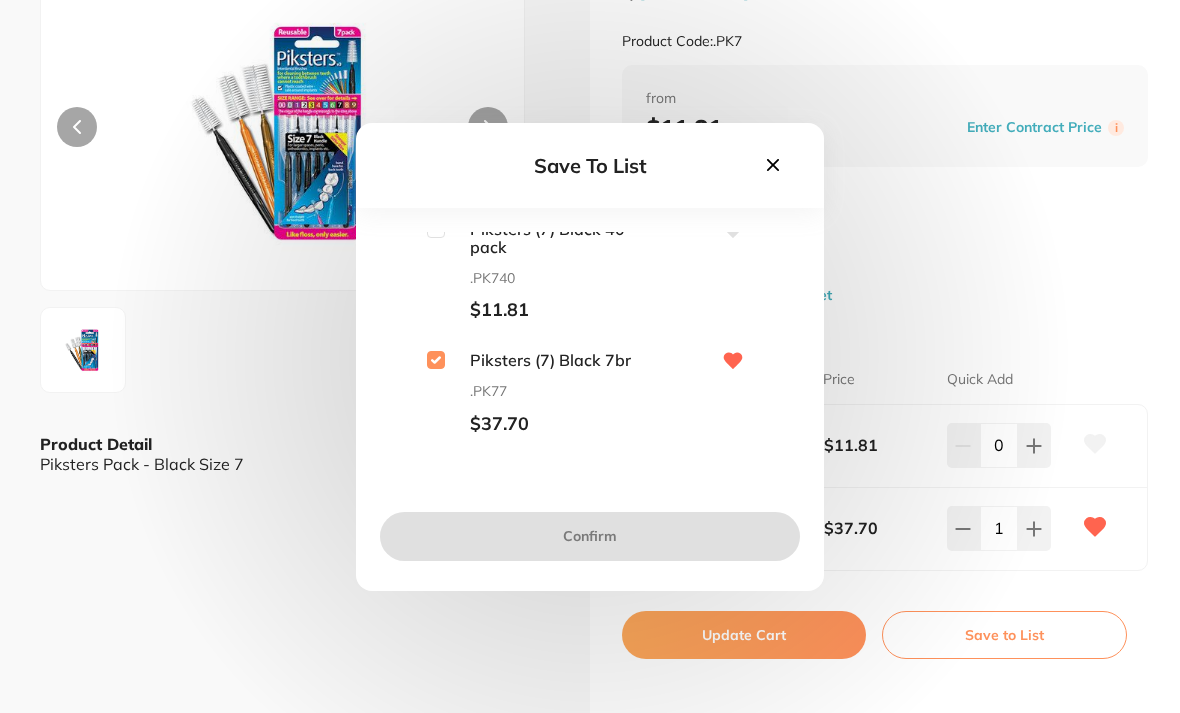 checkbox on "true" 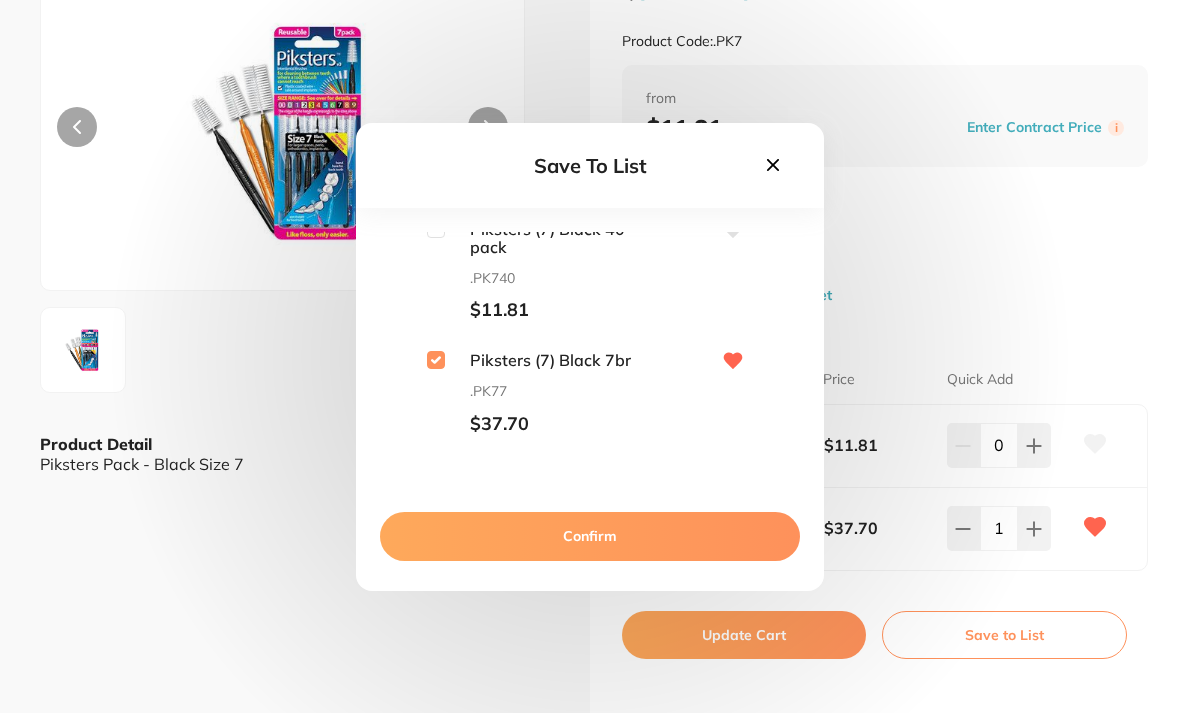 click on "Confirm" at bounding box center [590, 536] 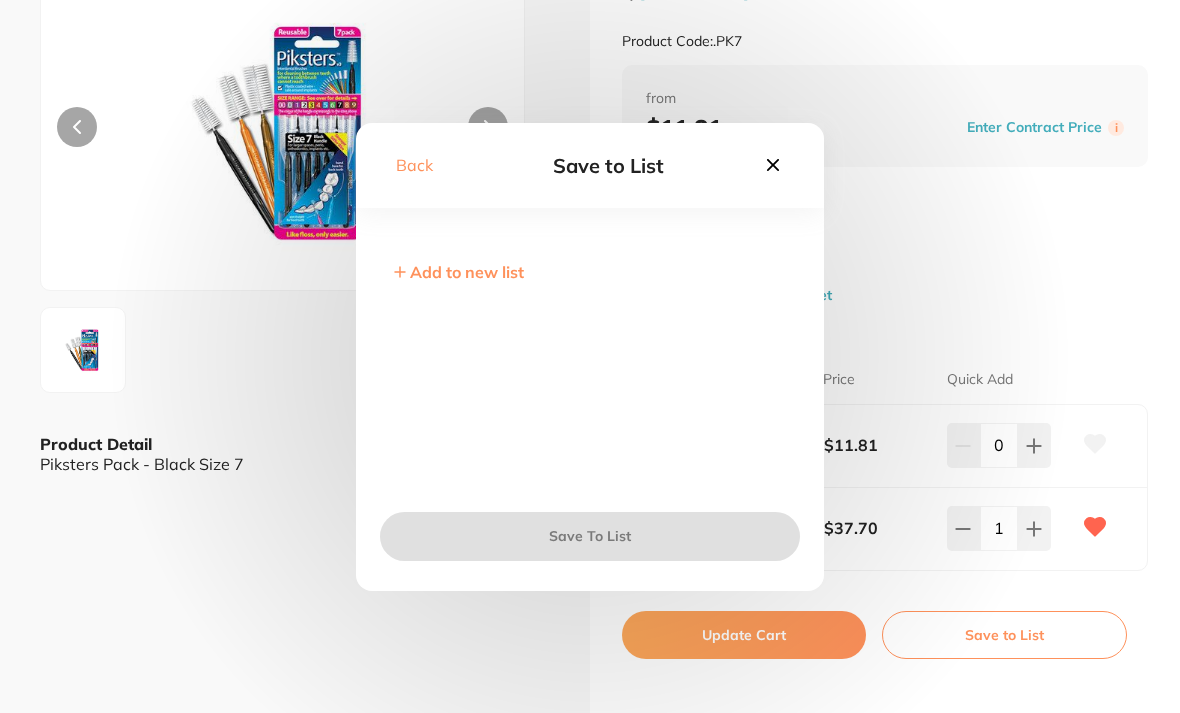 scroll, scrollTop: 0, scrollLeft: 0, axis: both 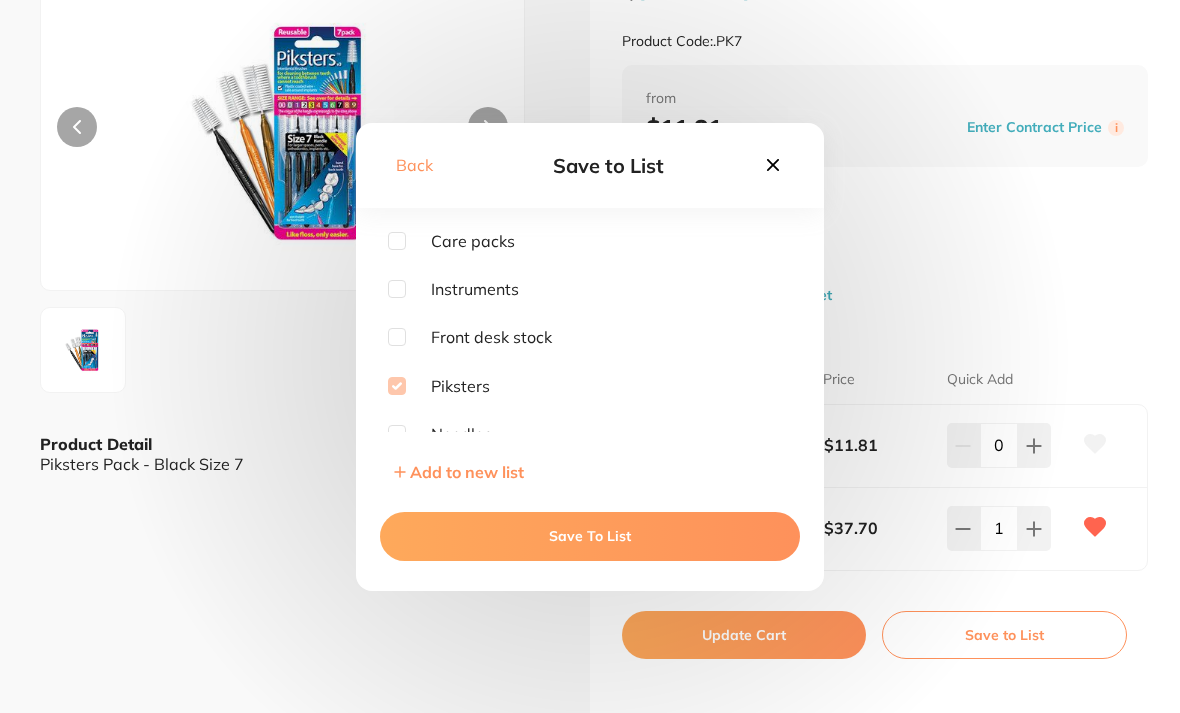 click at bounding box center (397, 337) 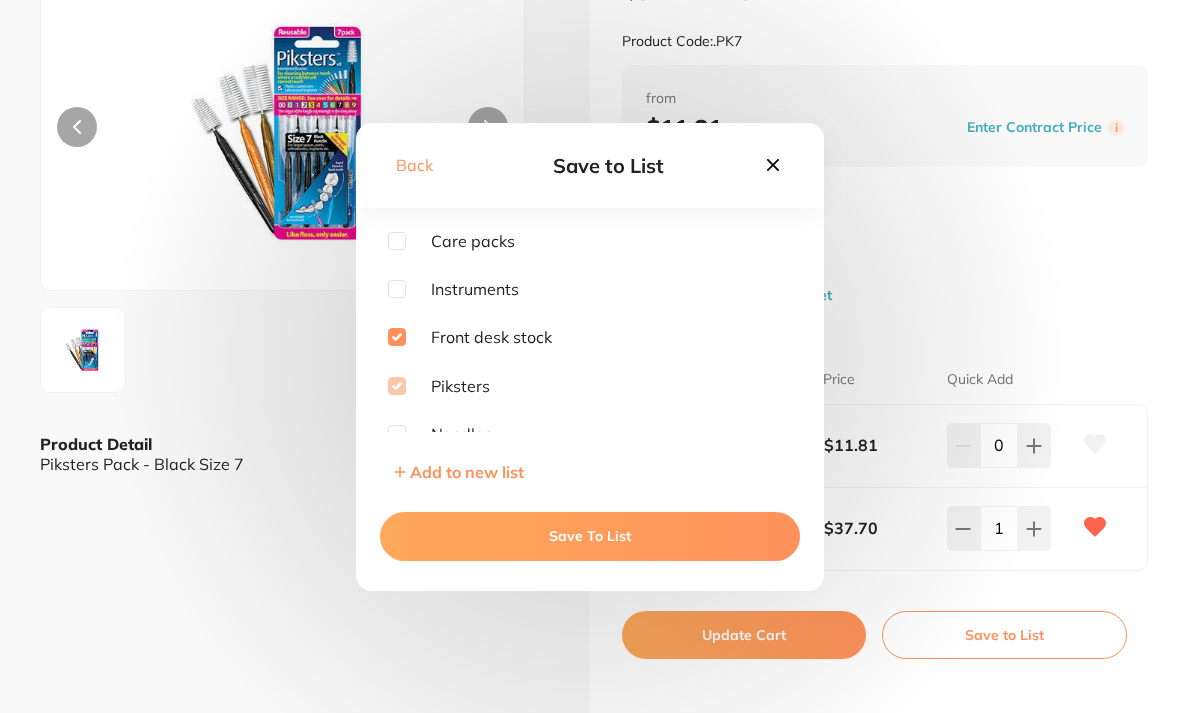 checkbox on "true" 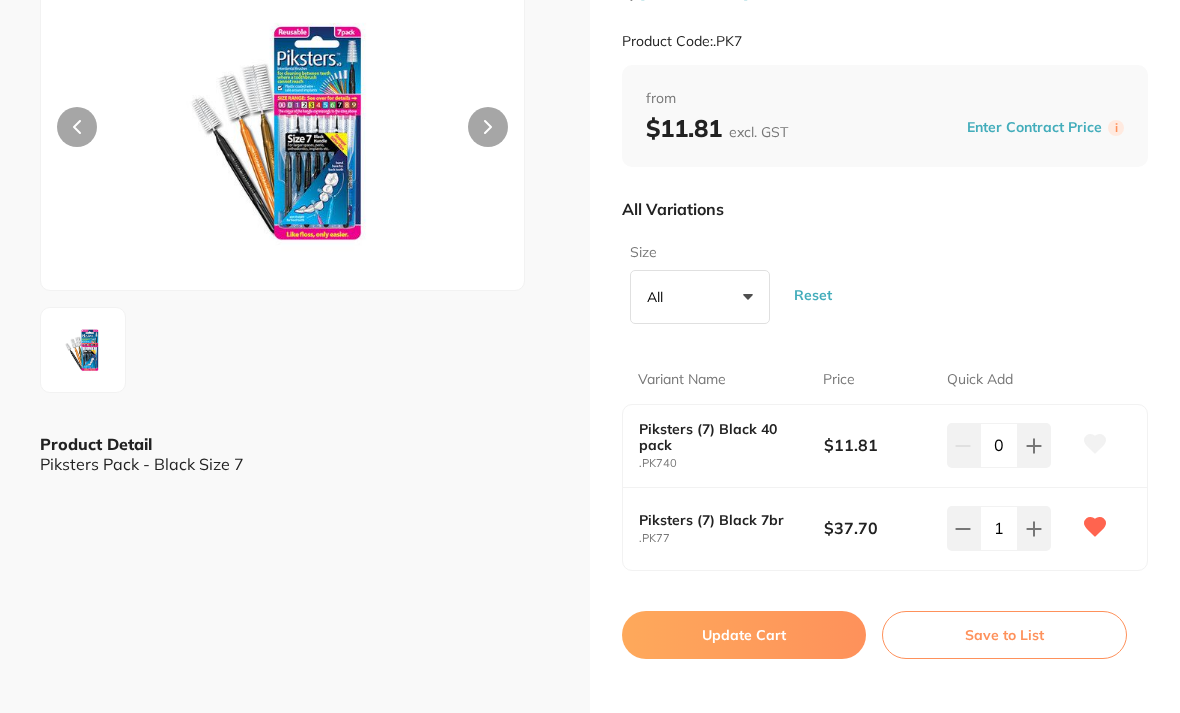 click on "Update Cart" at bounding box center (744, 635) 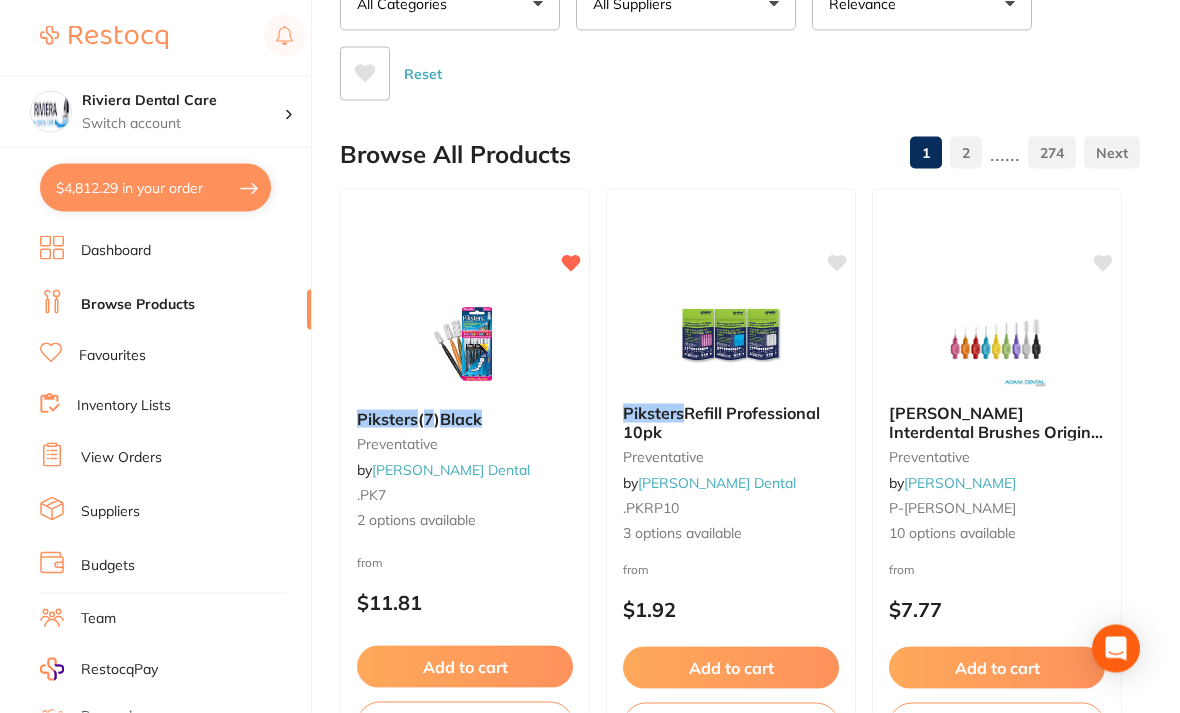 scroll, scrollTop: 0, scrollLeft: 0, axis: both 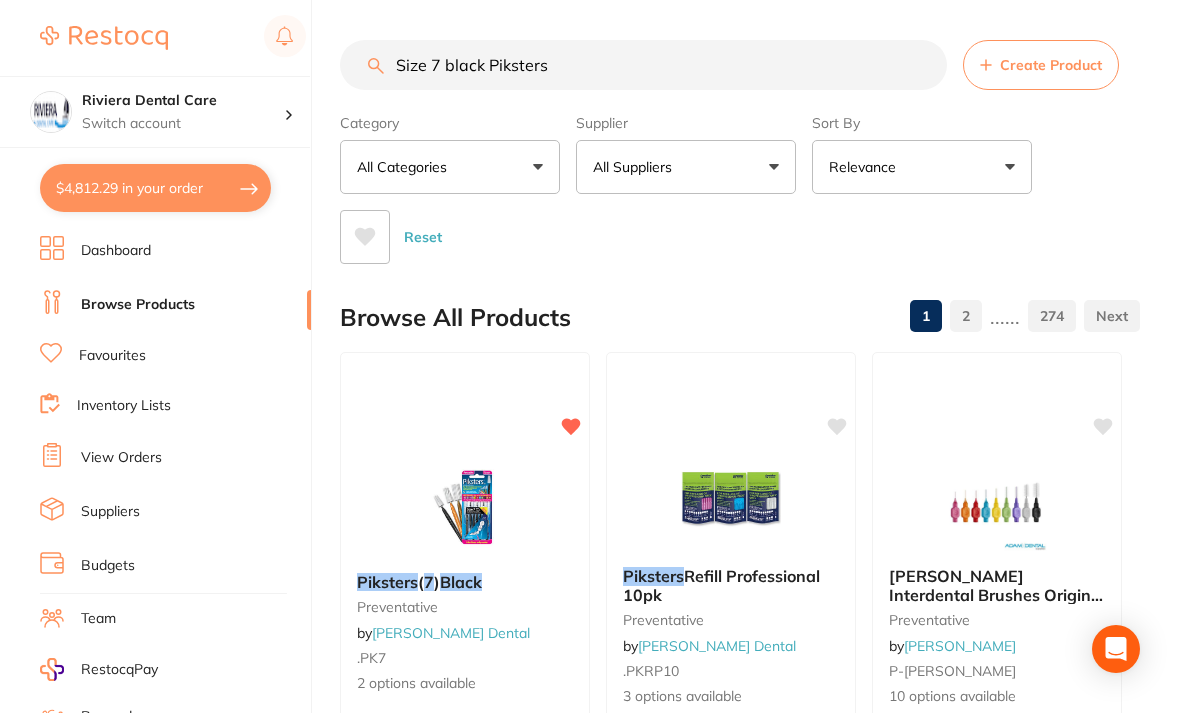 click on "Inventory Lists" at bounding box center (124, 406) 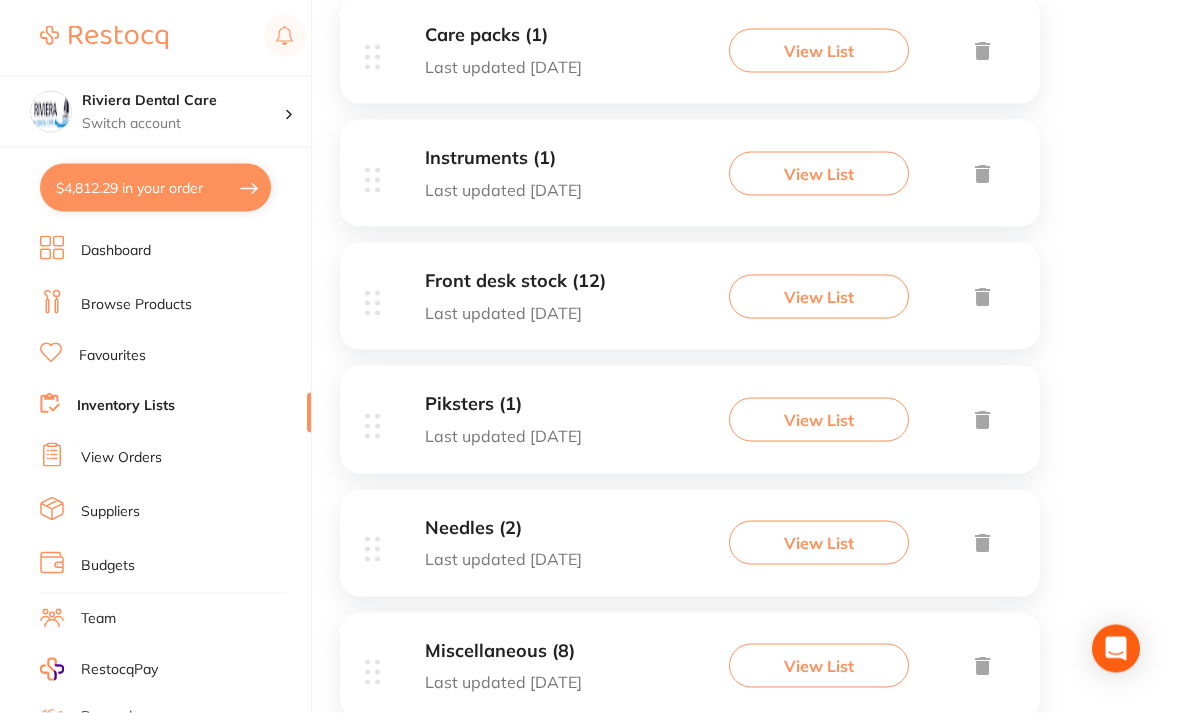 scroll, scrollTop: 443, scrollLeft: 0, axis: vertical 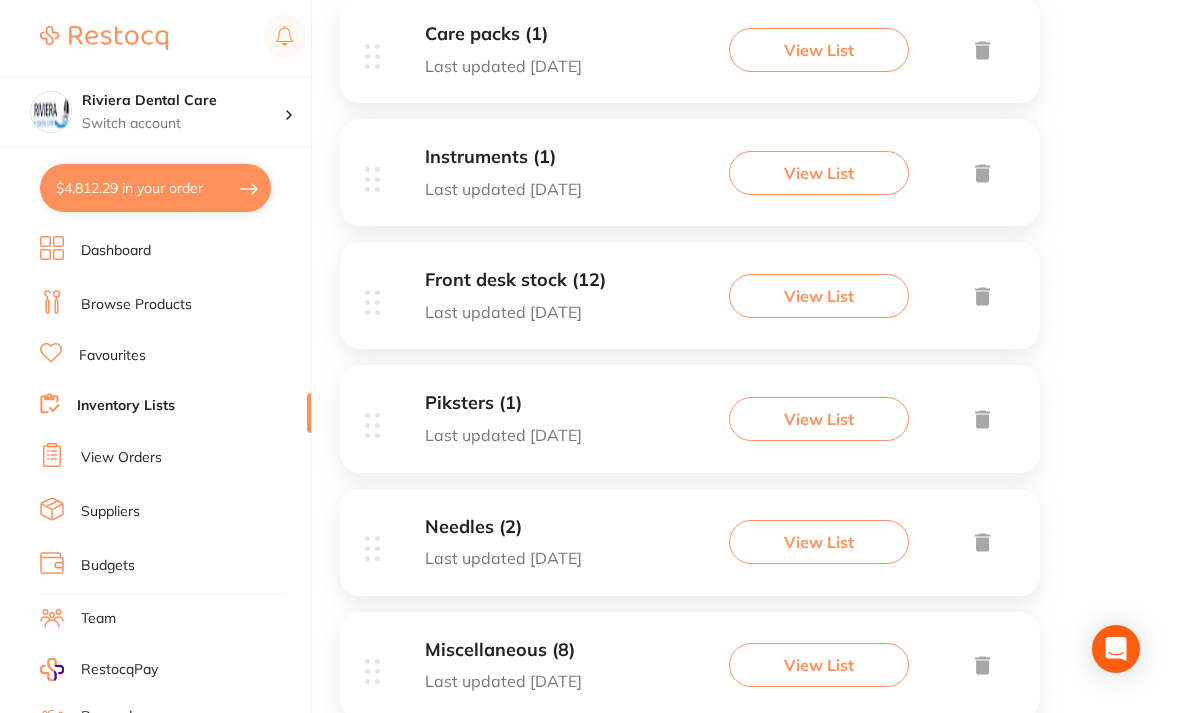click on "View List" at bounding box center (819, 419) 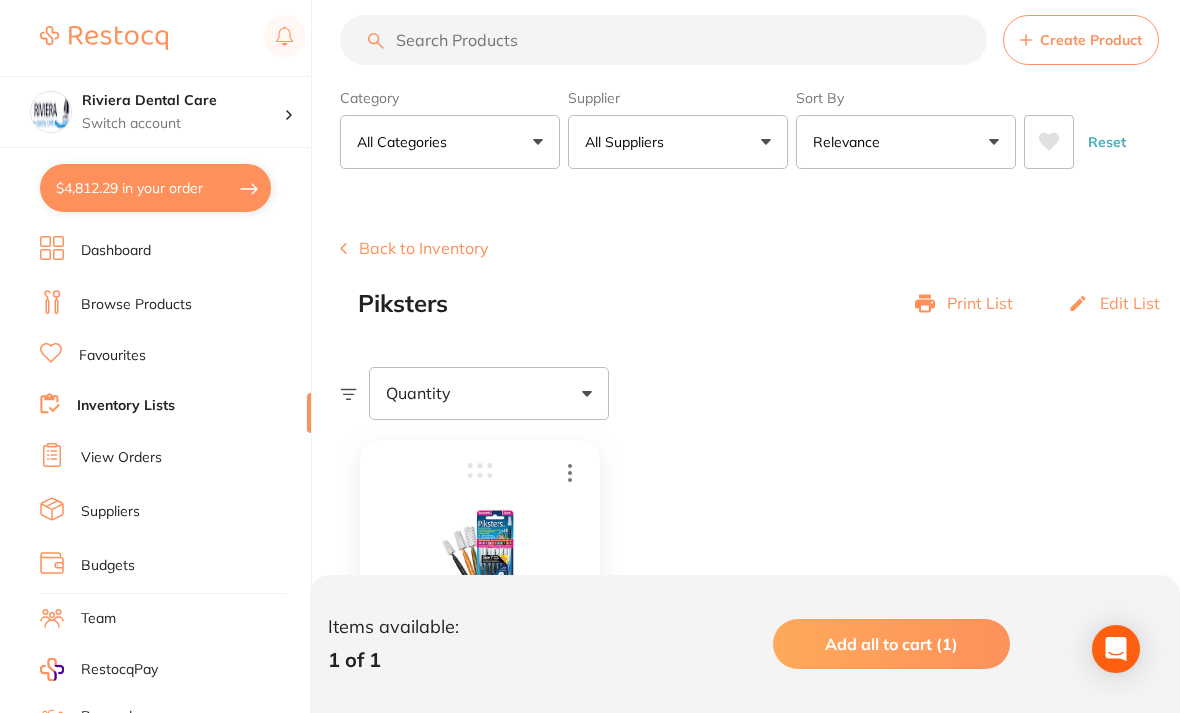 scroll, scrollTop: 0, scrollLeft: 0, axis: both 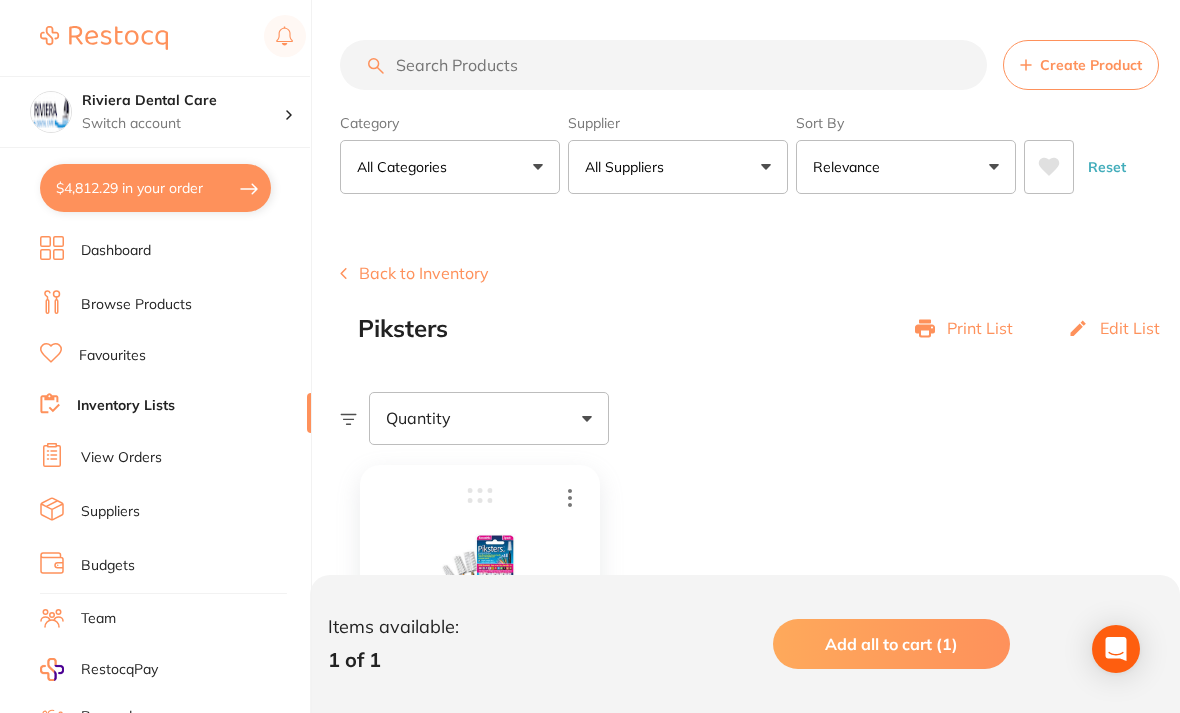 click on "Back to Inventory" at bounding box center (414, 273) 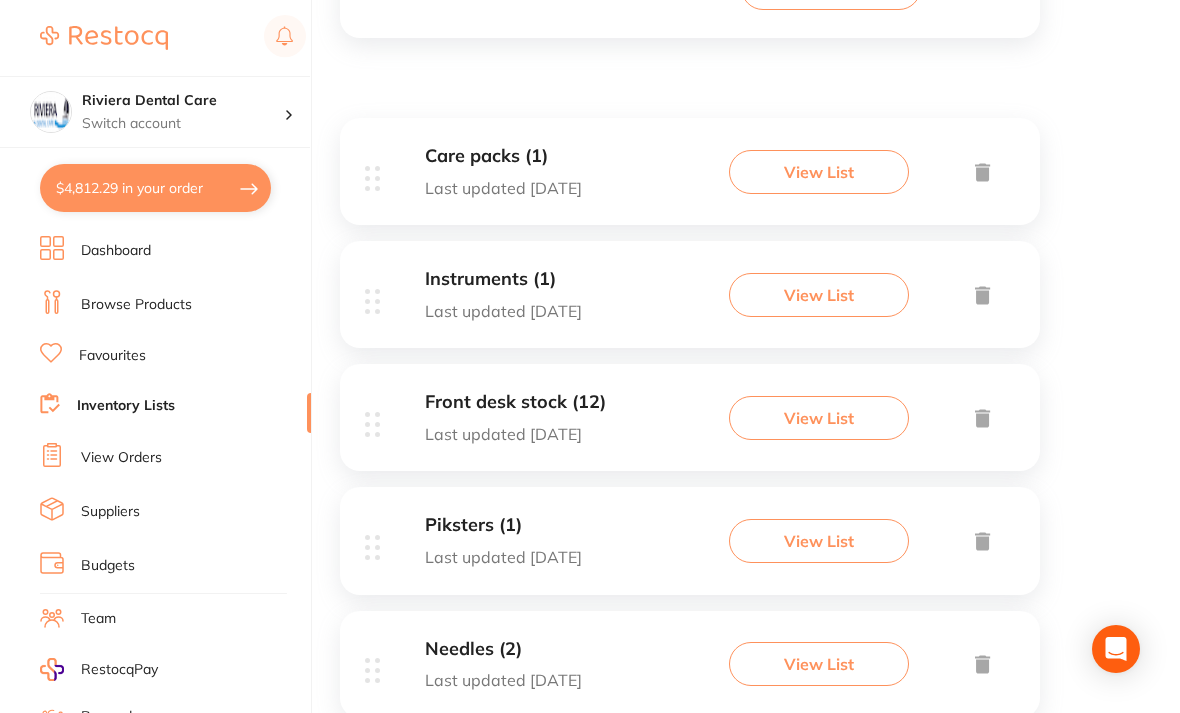 scroll, scrollTop: 344, scrollLeft: 0, axis: vertical 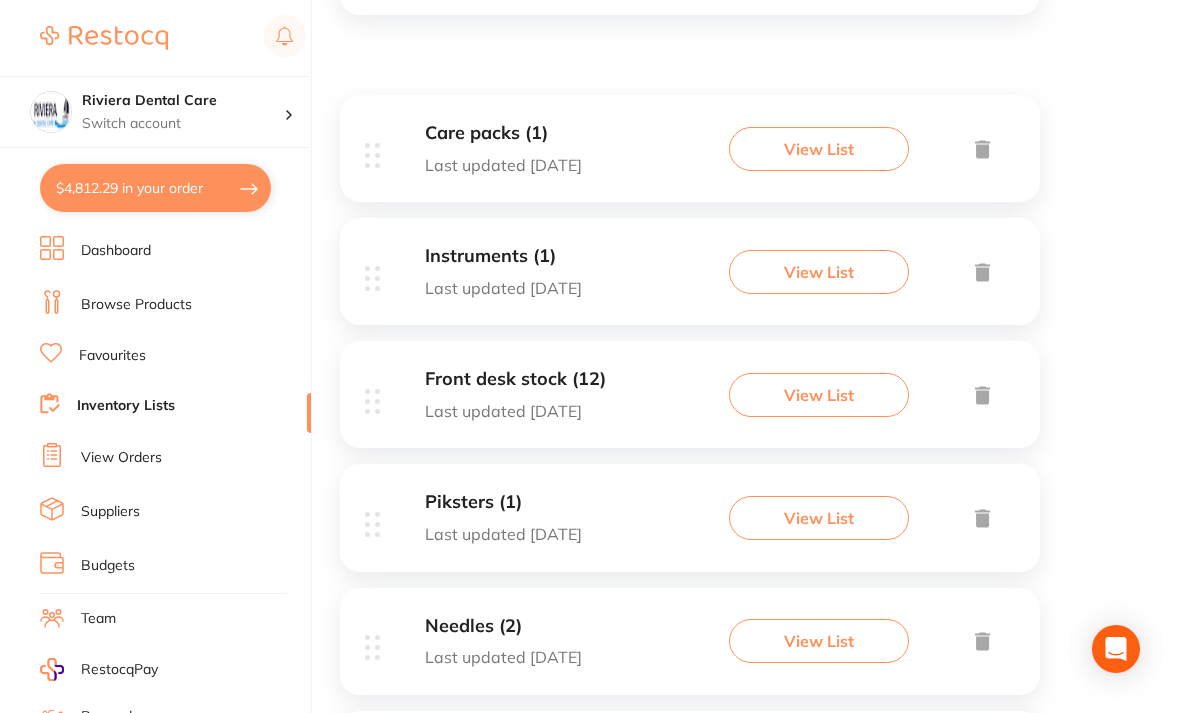 click on "View List" at bounding box center [819, 395] 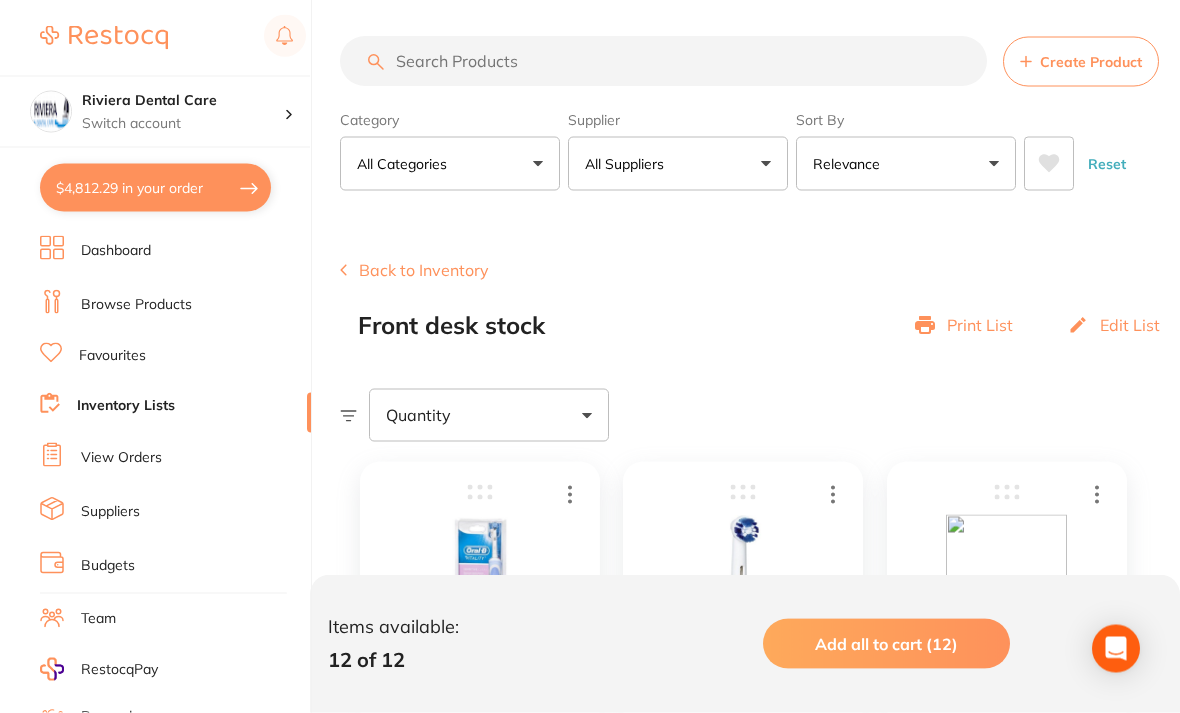 scroll, scrollTop: 0, scrollLeft: 0, axis: both 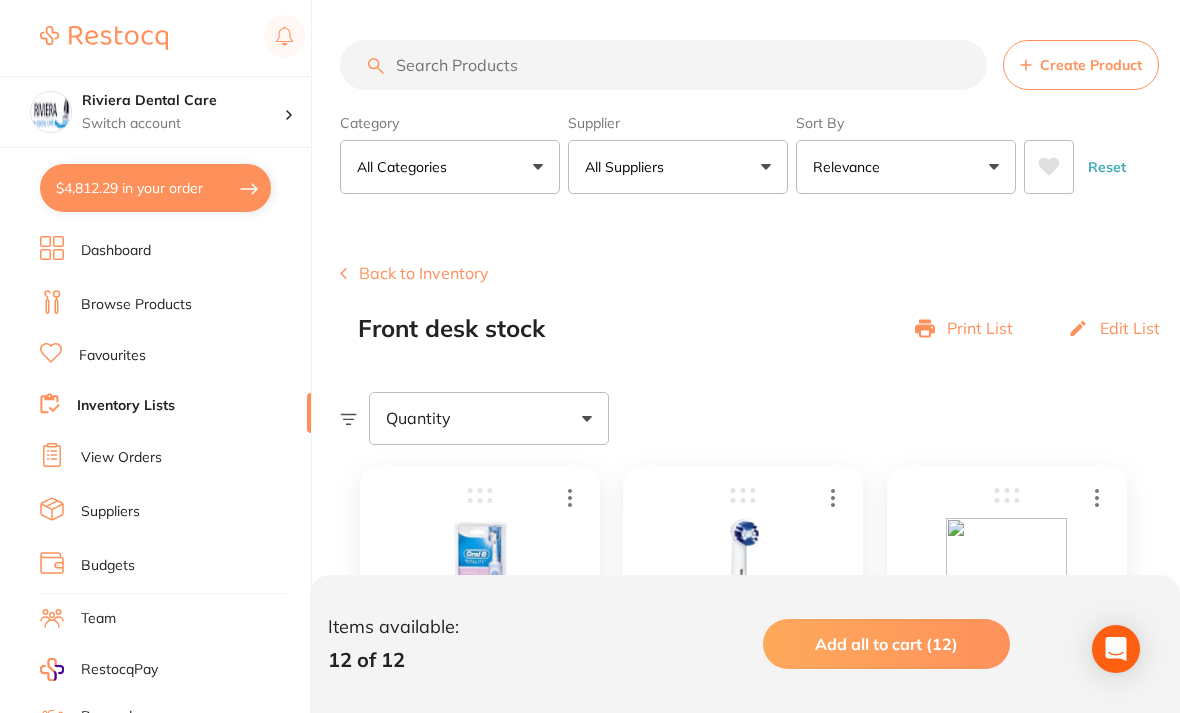 click on "Back to Inventory" at bounding box center [414, 273] 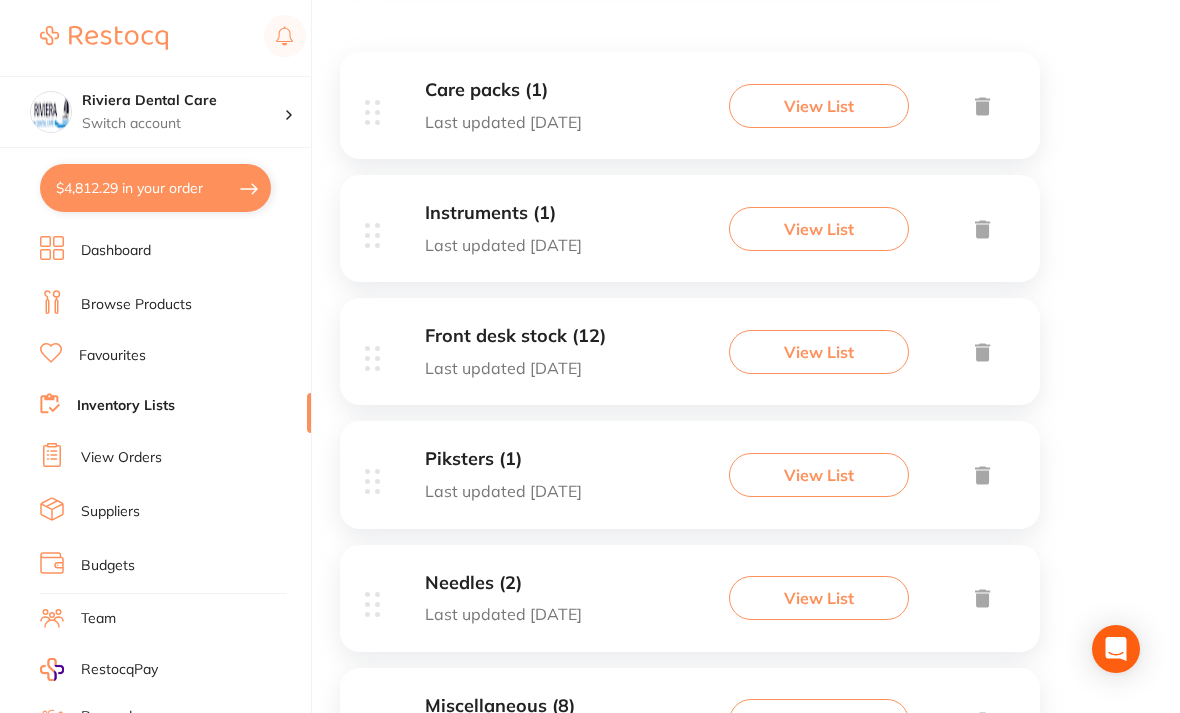 scroll, scrollTop: 391, scrollLeft: 0, axis: vertical 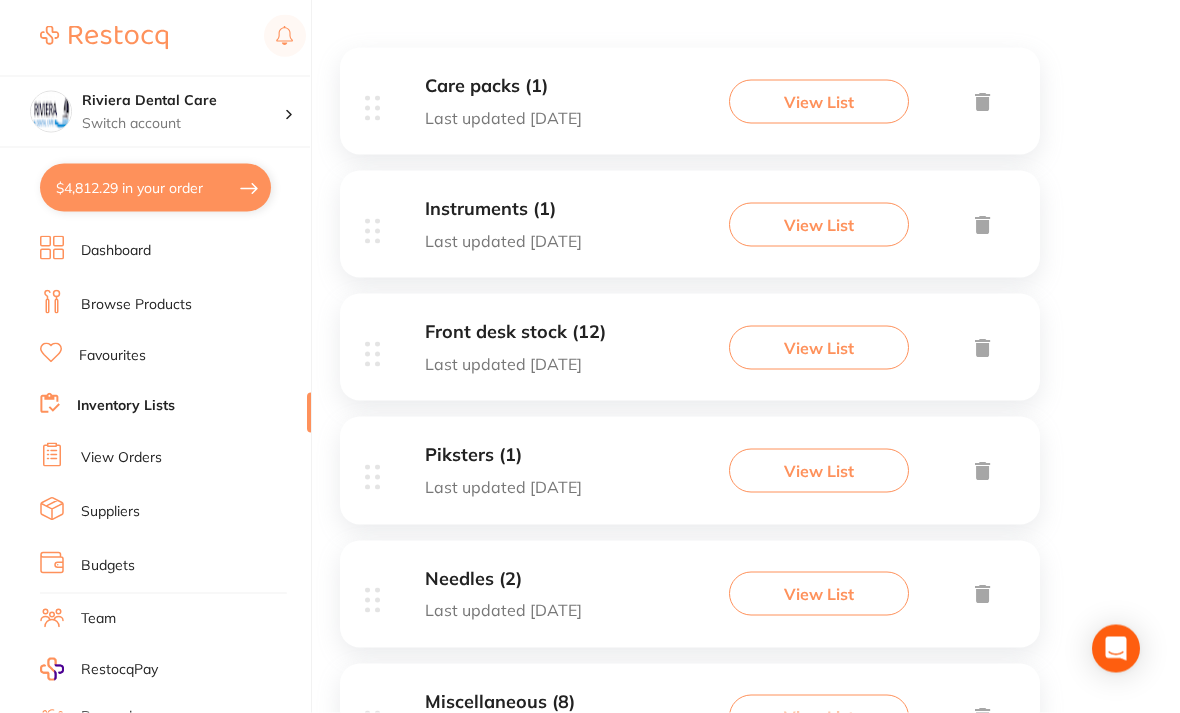 click 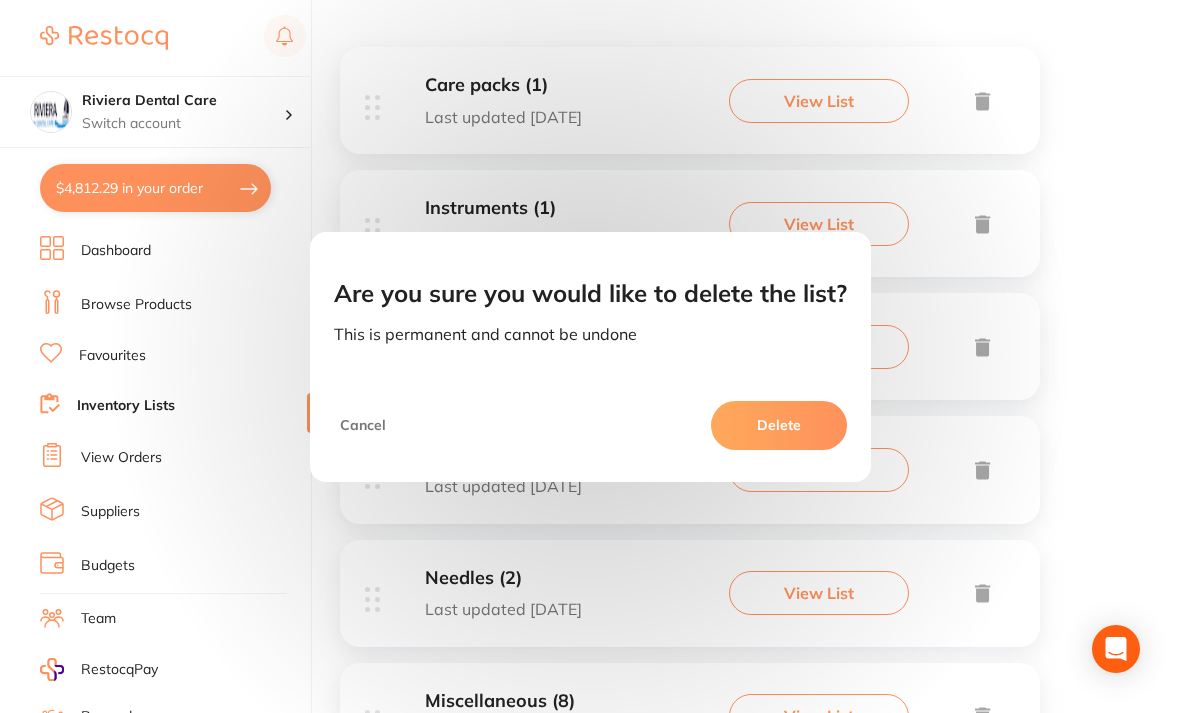 click on "Delete" at bounding box center [779, 425] 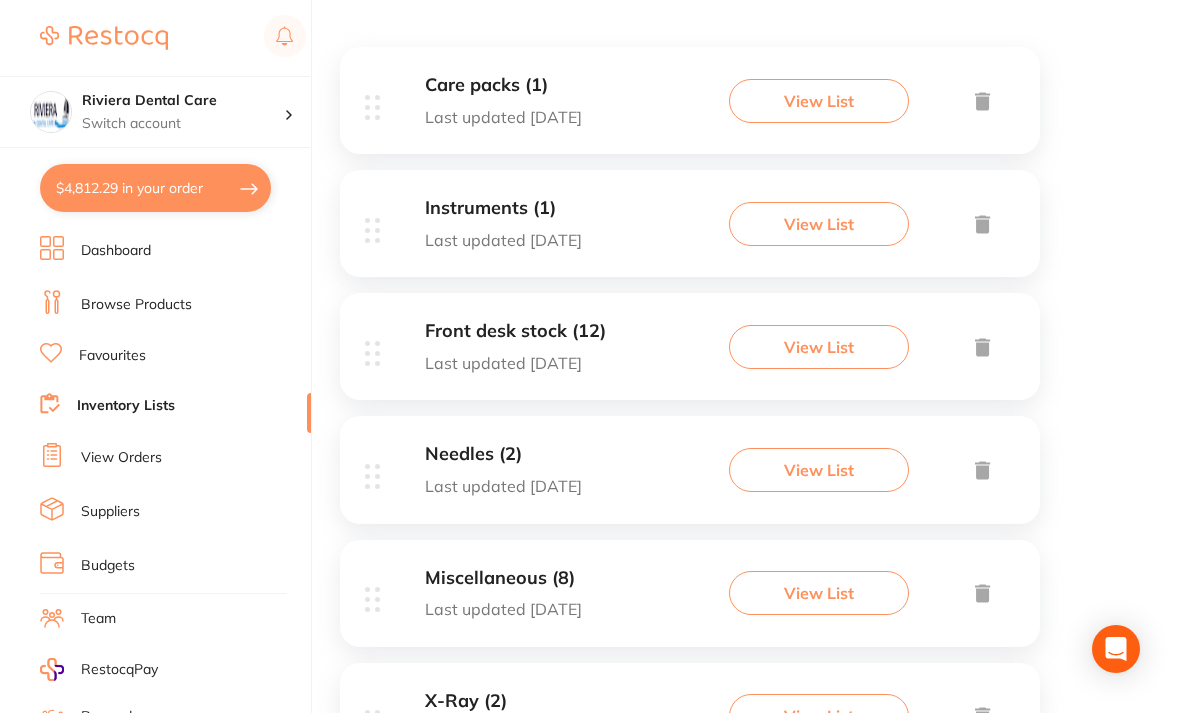 click on "Browse Products" at bounding box center (136, 305) 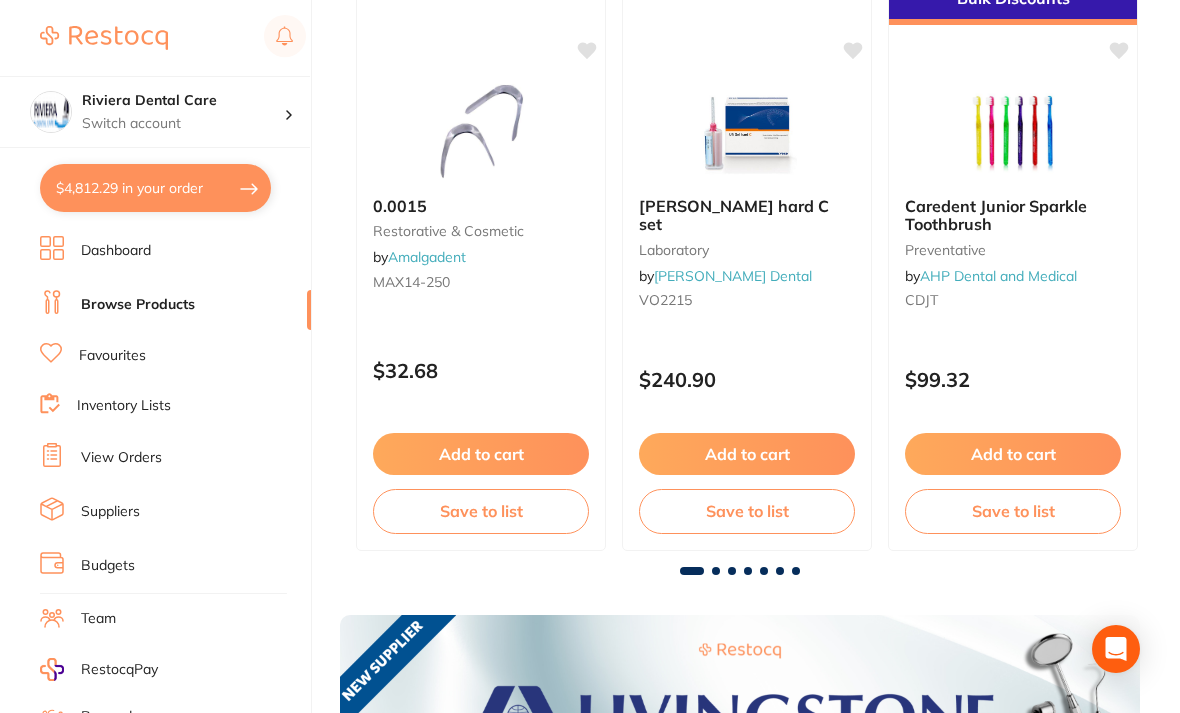 scroll, scrollTop: 0, scrollLeft: 0, axis: both 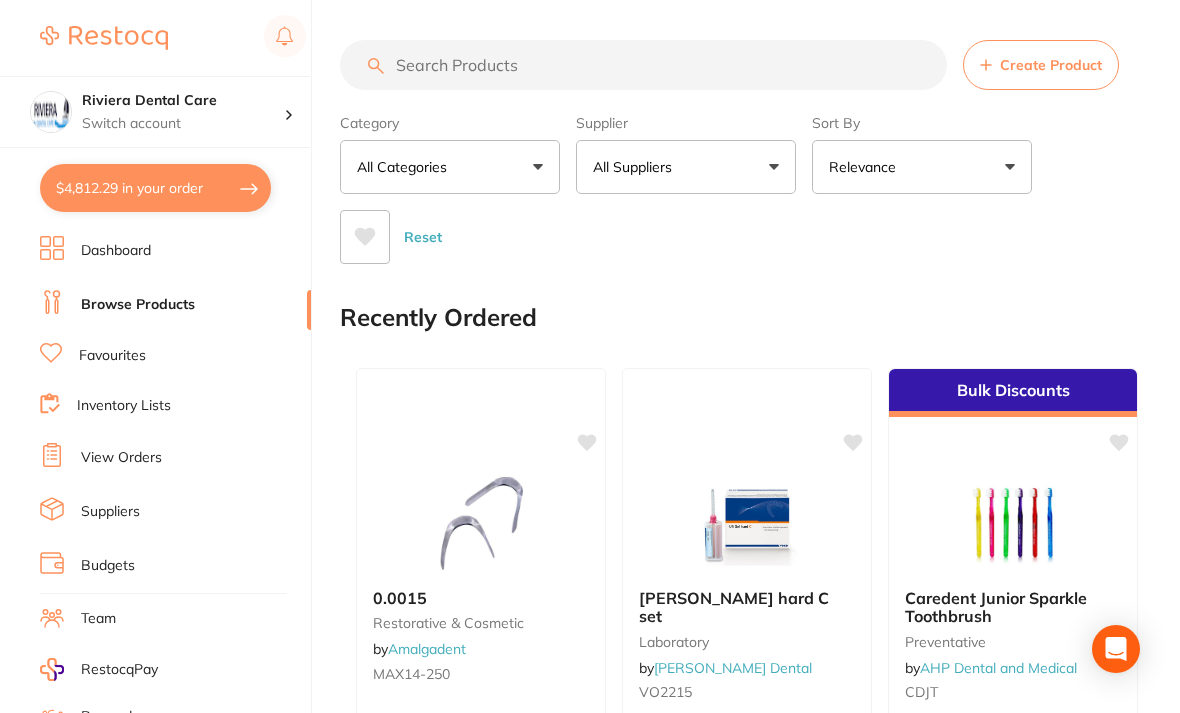 click at bounding box center (643, 65) 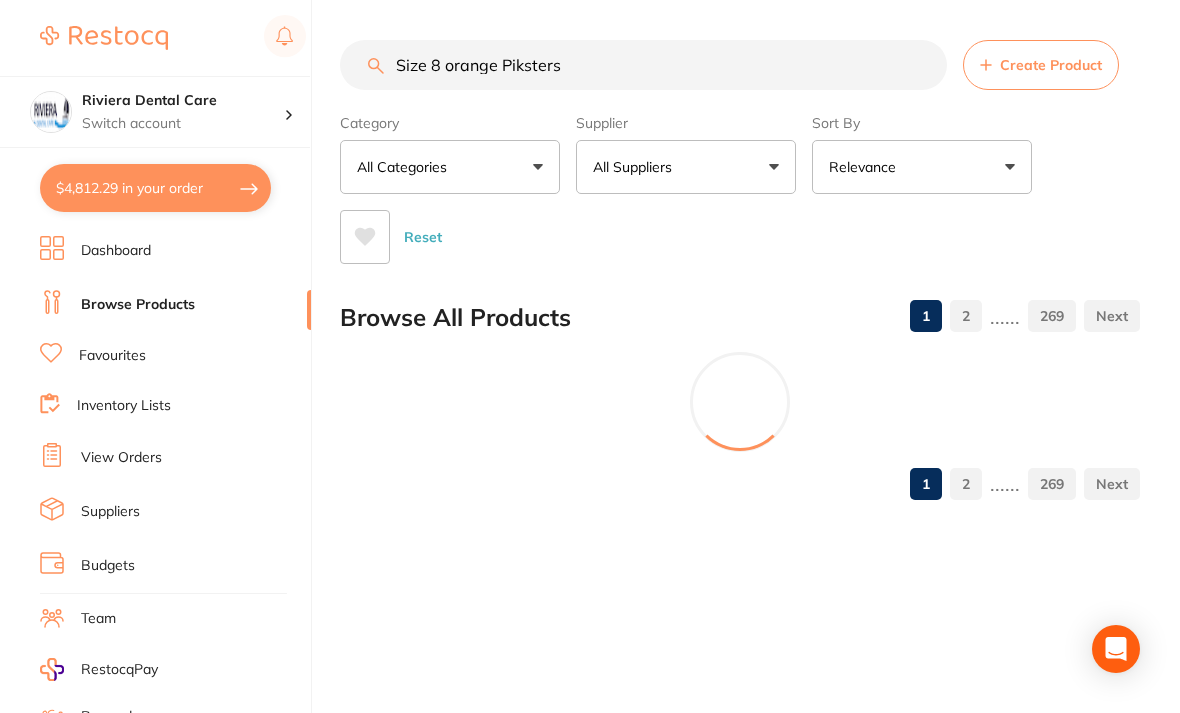 type on "Size 8 orange Piksters" 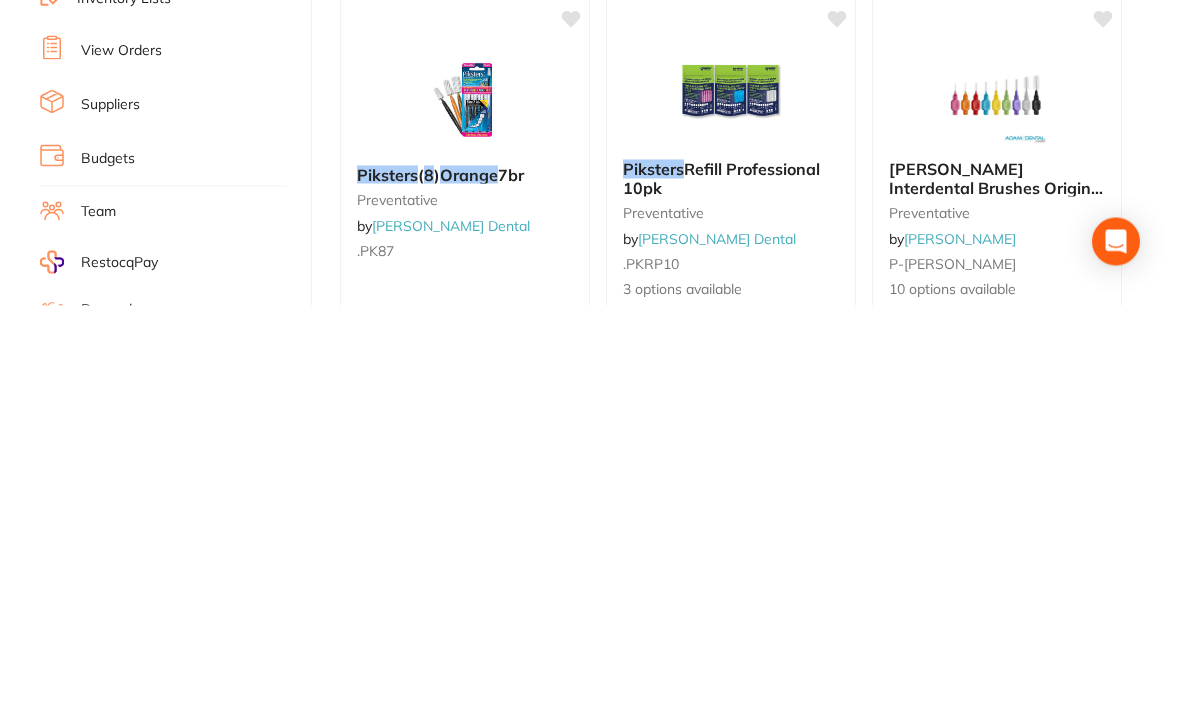 click at bounding box center (465, 507) 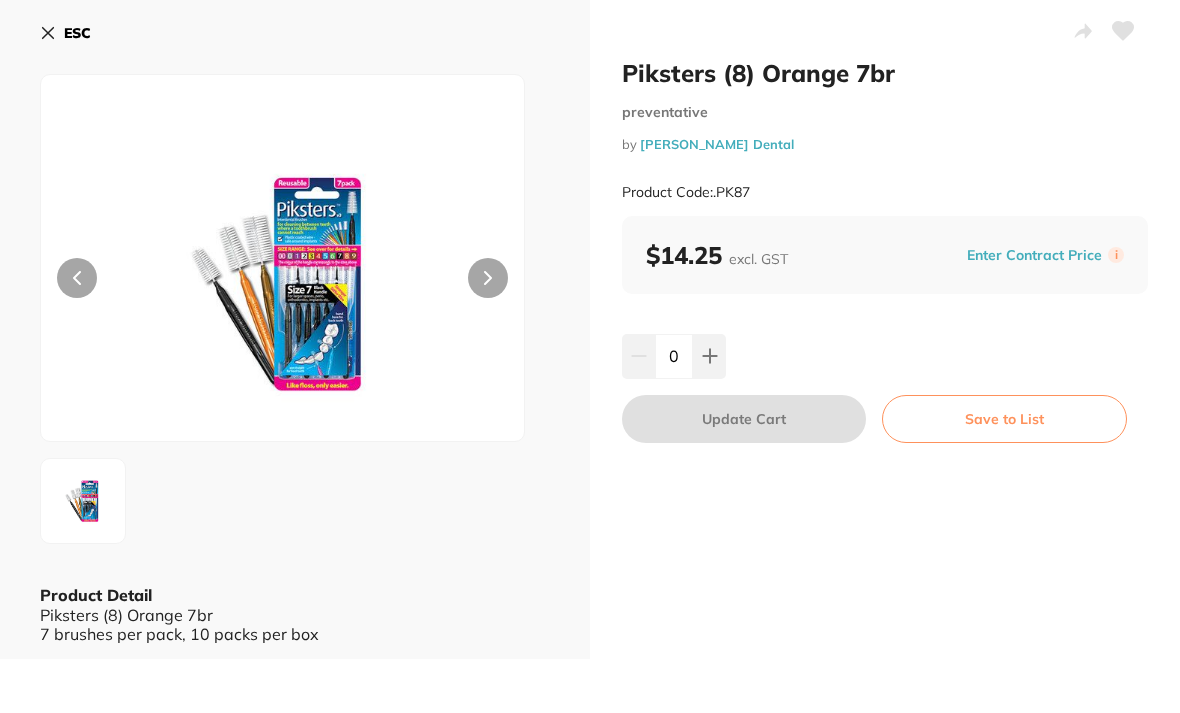 click on "Save to List" at bounding box center [1004, 419] 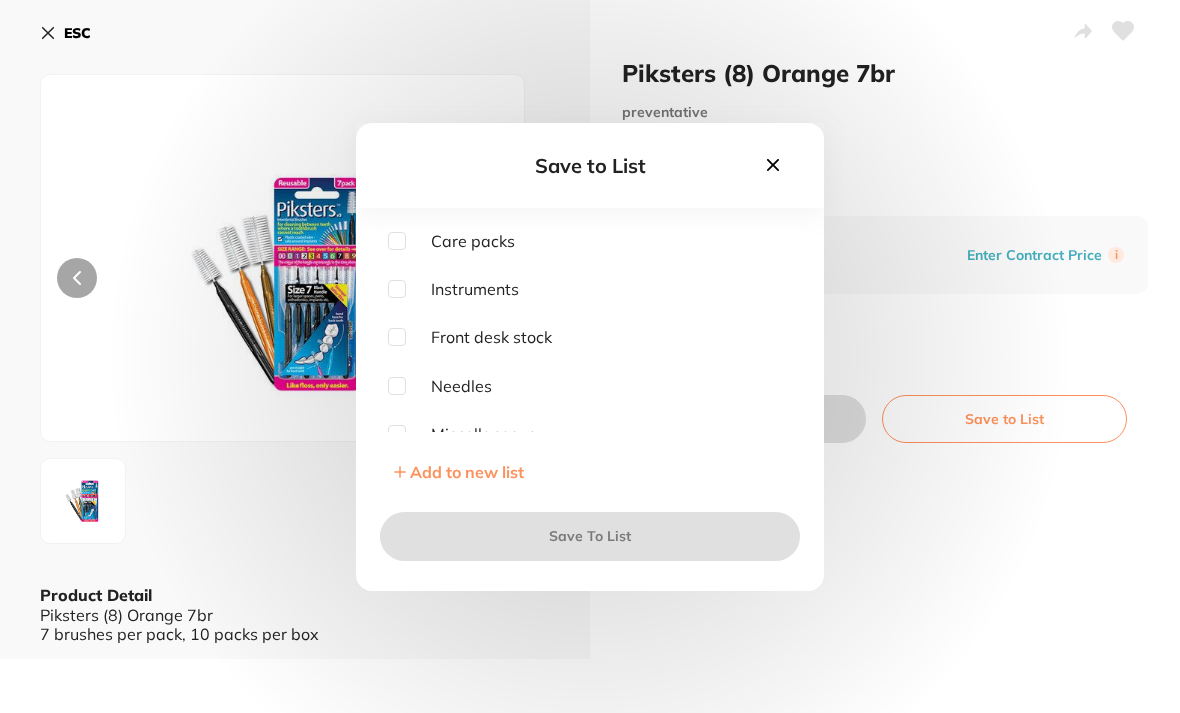 click at bounding box center [397, 337] 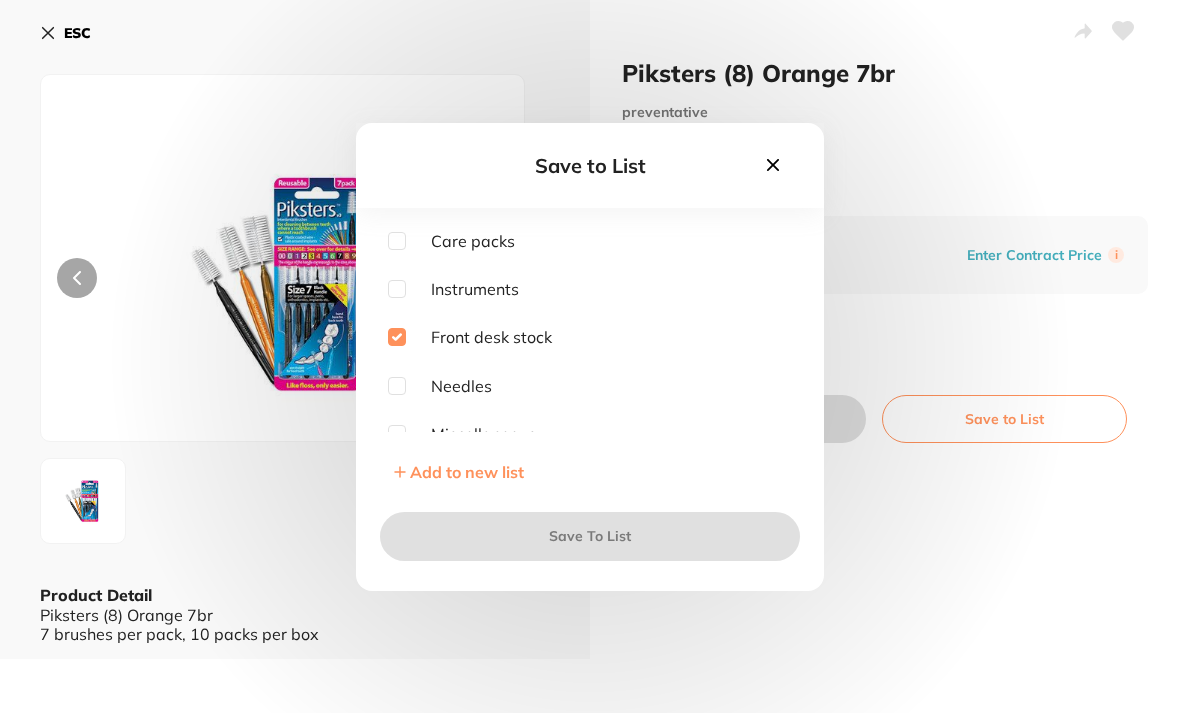 checkbox on "true" 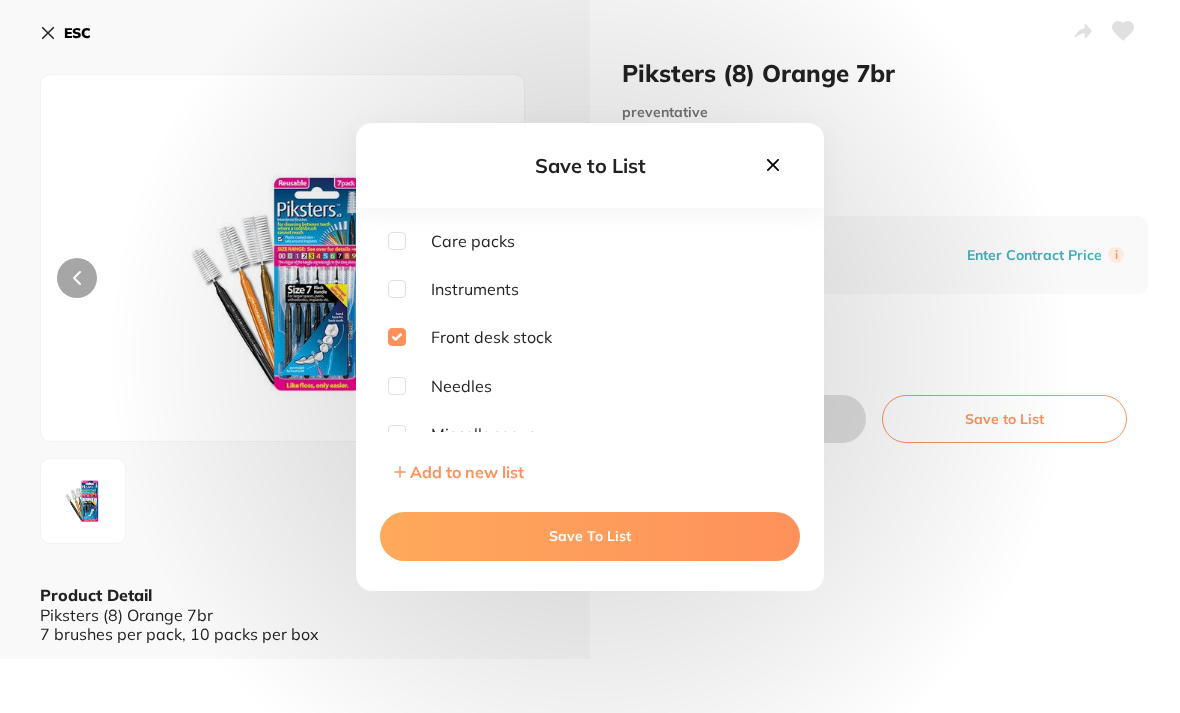 click on "Save To List" at bounding box center [590, 536] 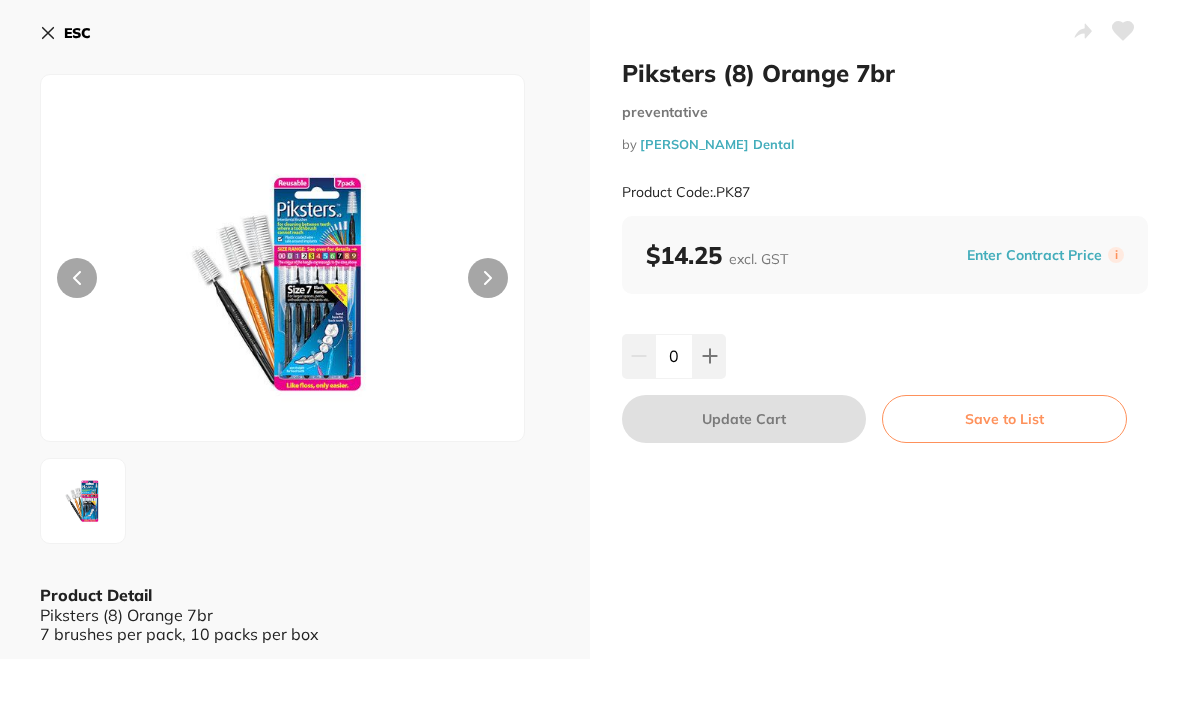 click at bounding box center (1123, 33) 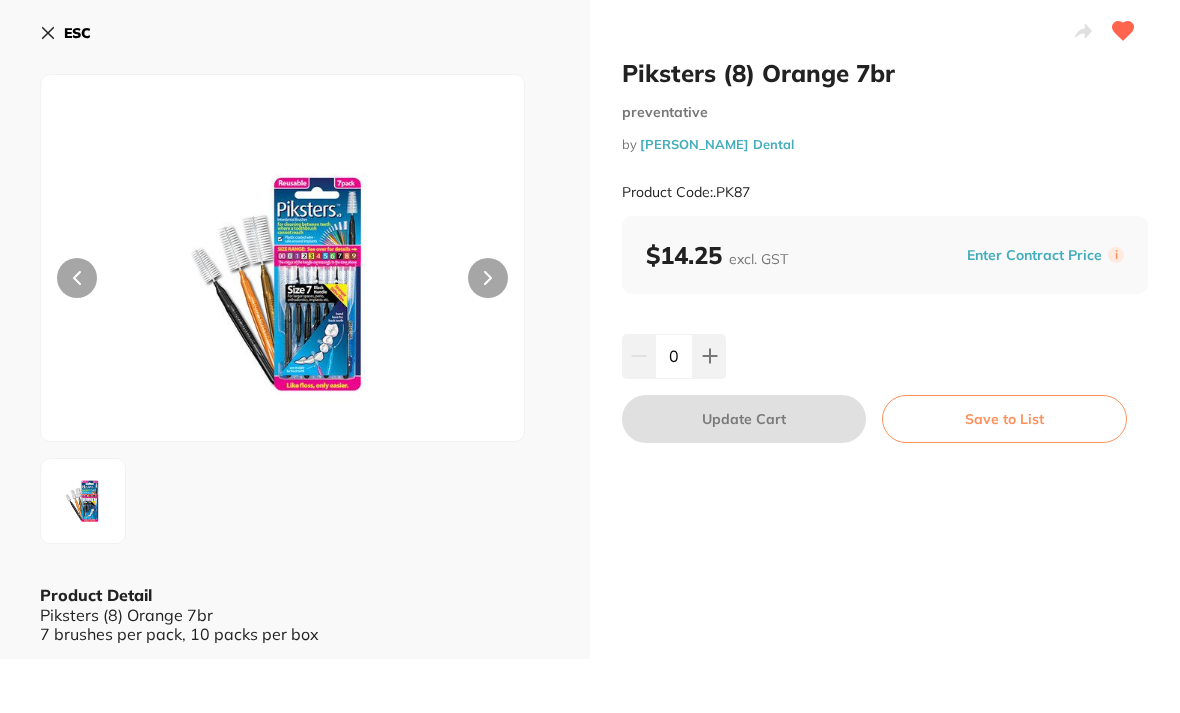 click 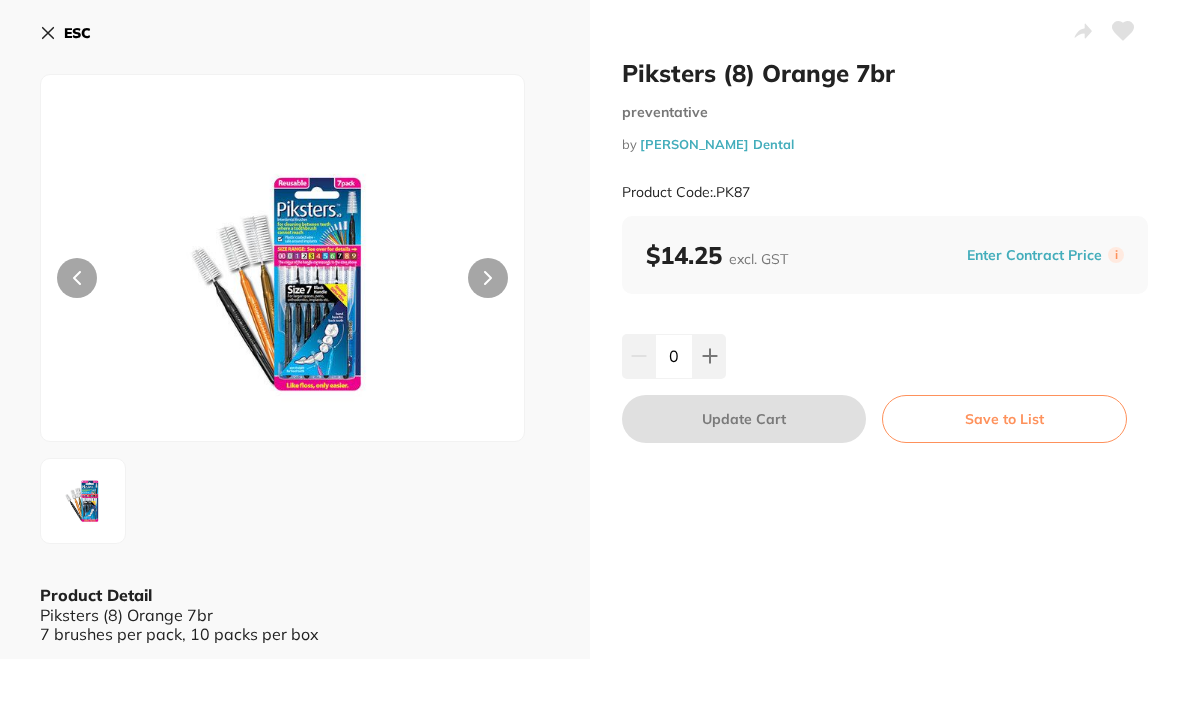 click at bounding box center (1123, 33) 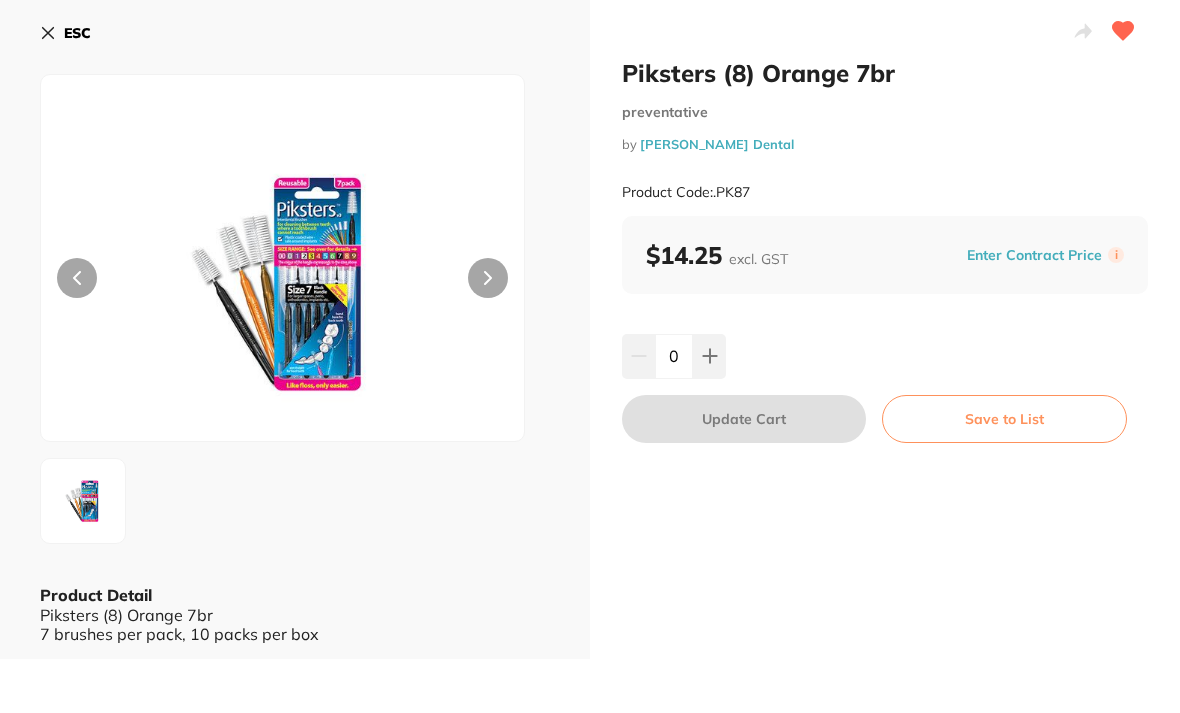 click on "0" at bounding box center (674, 356) 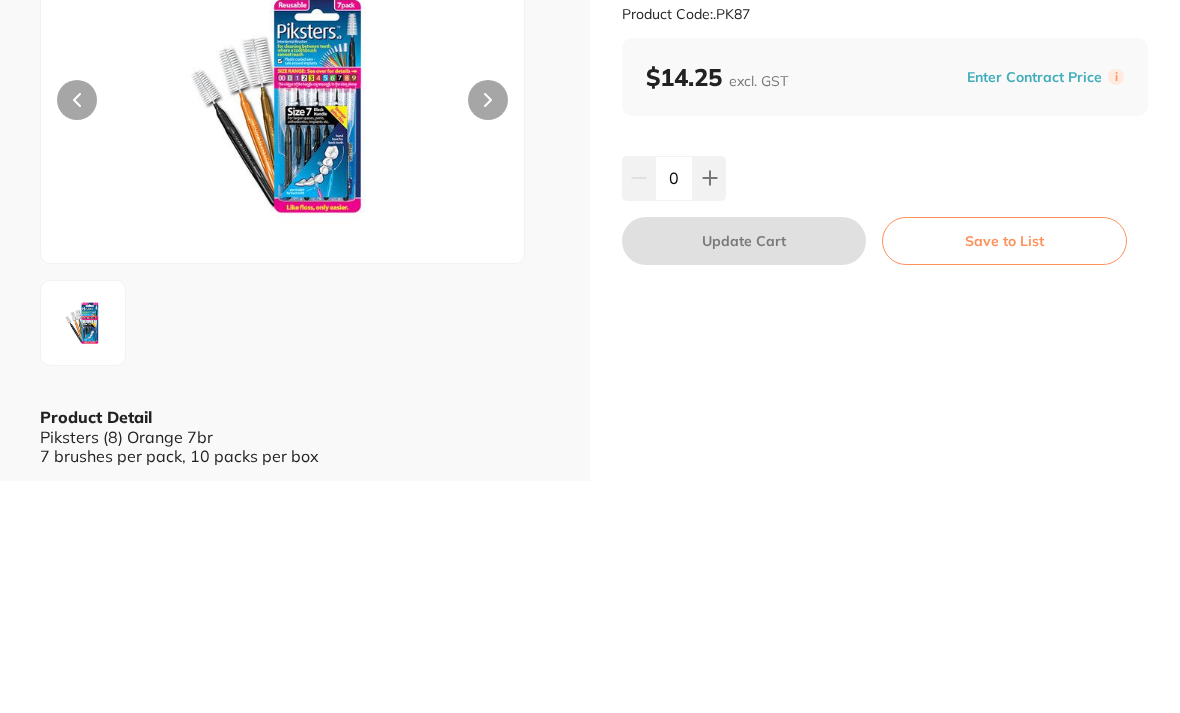 type on "1" 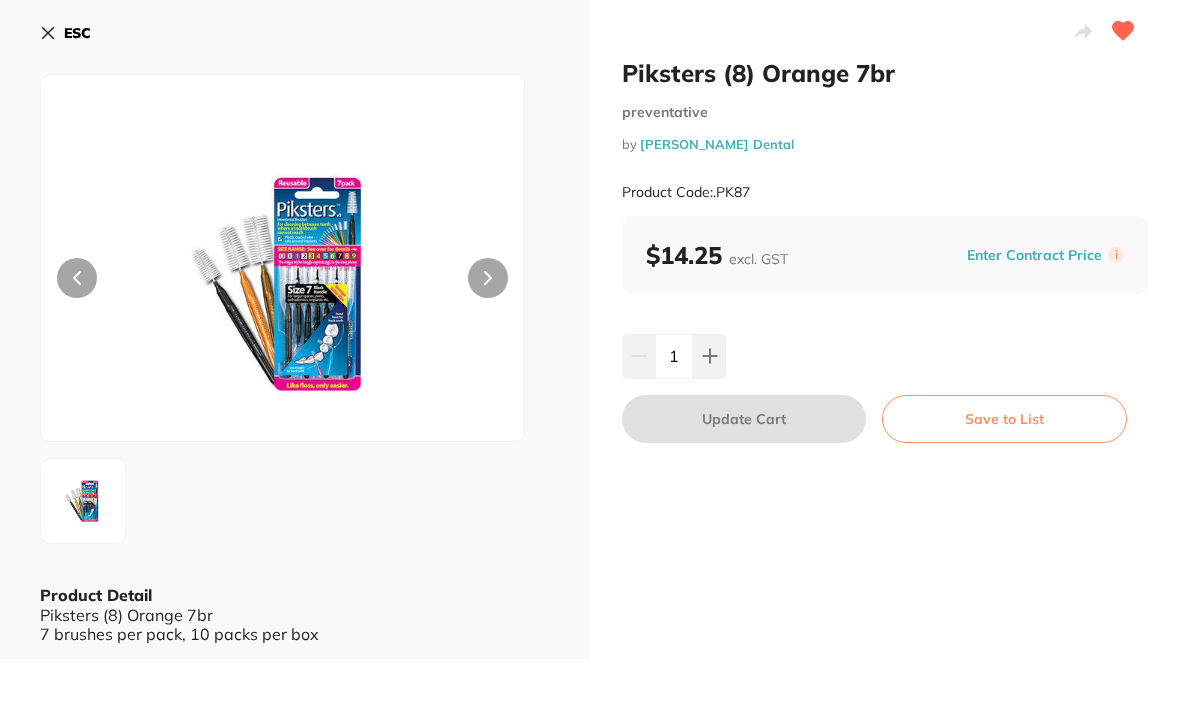 scroll, scrollTop: 214, scrollLeft: 0, axis: vertical 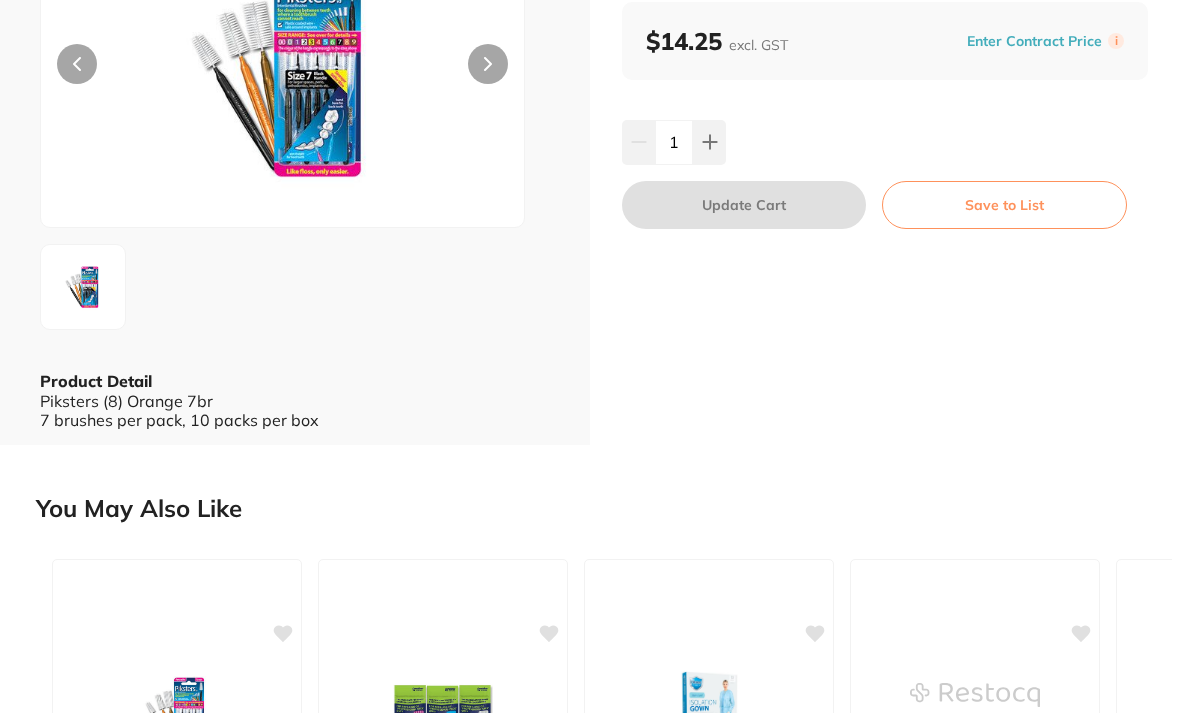 click on "Update Cart" at bounding box center [744, 205] 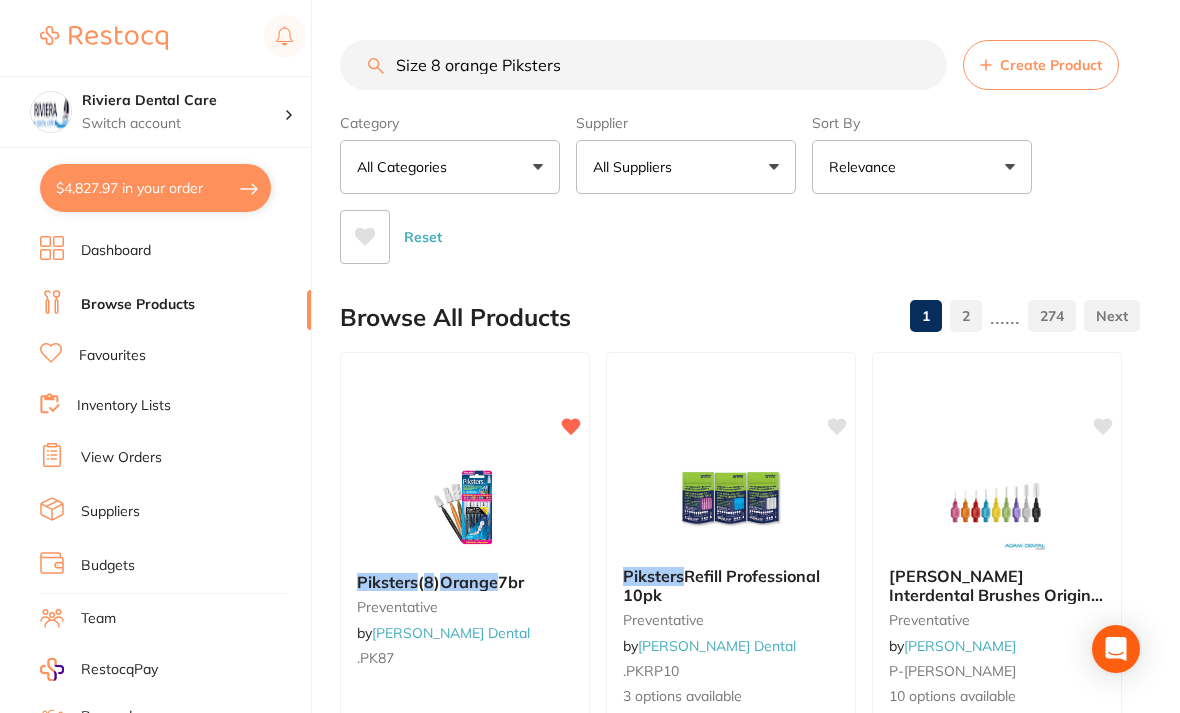 scroll, scrollTop: 3, scrollLeft: 0, axis: vertical 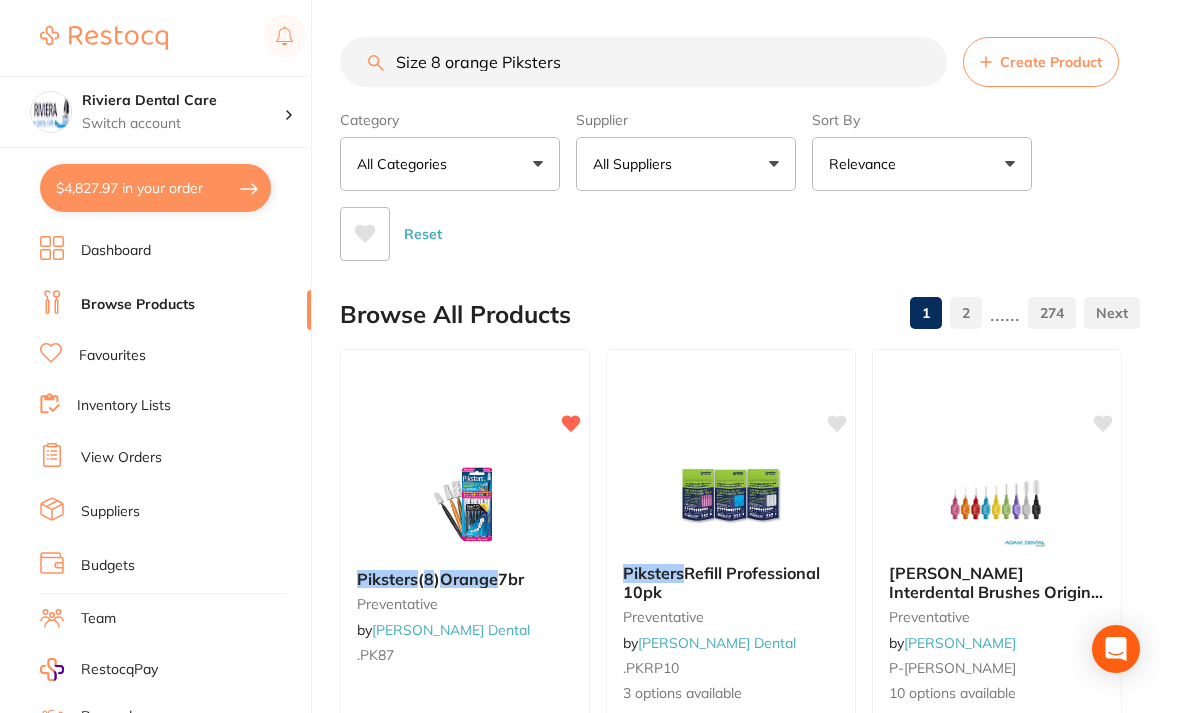click on "$4,827.97   in your order" at bounding box center (155, 188) 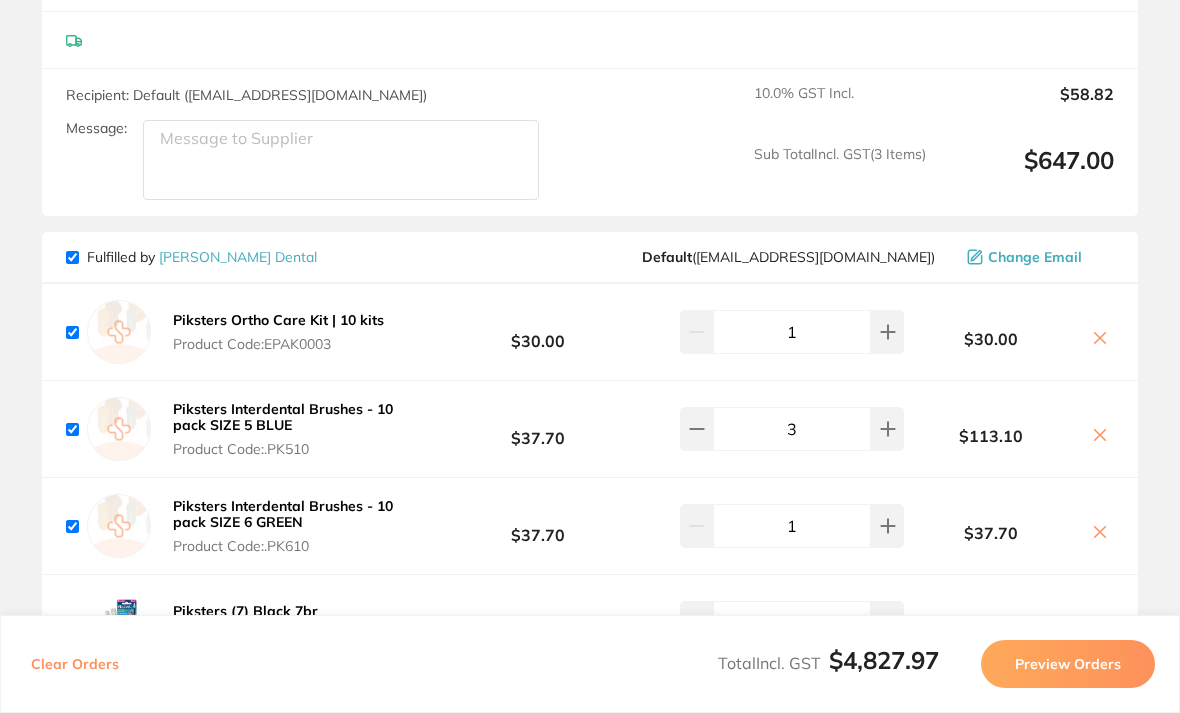 scroll, scrollTop: 4489, scrollLeft: 0, axis: vertical 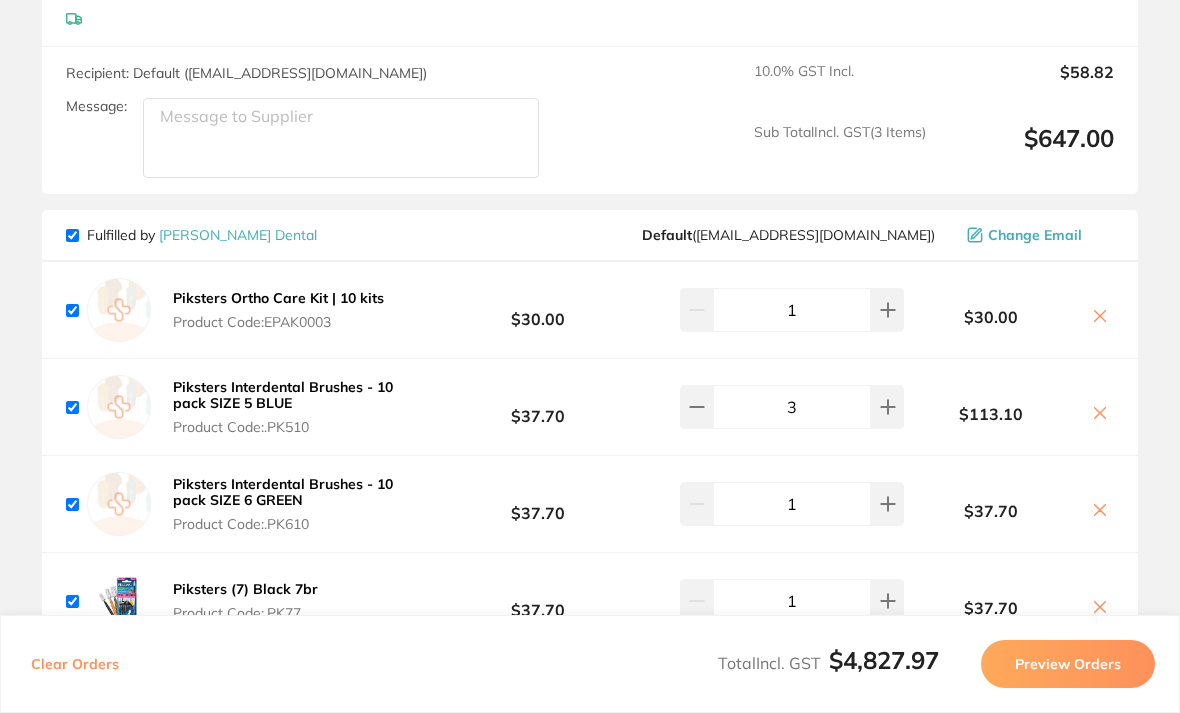 click on "Piksters (8) Orange 7br" at bounding box center [252, 686] 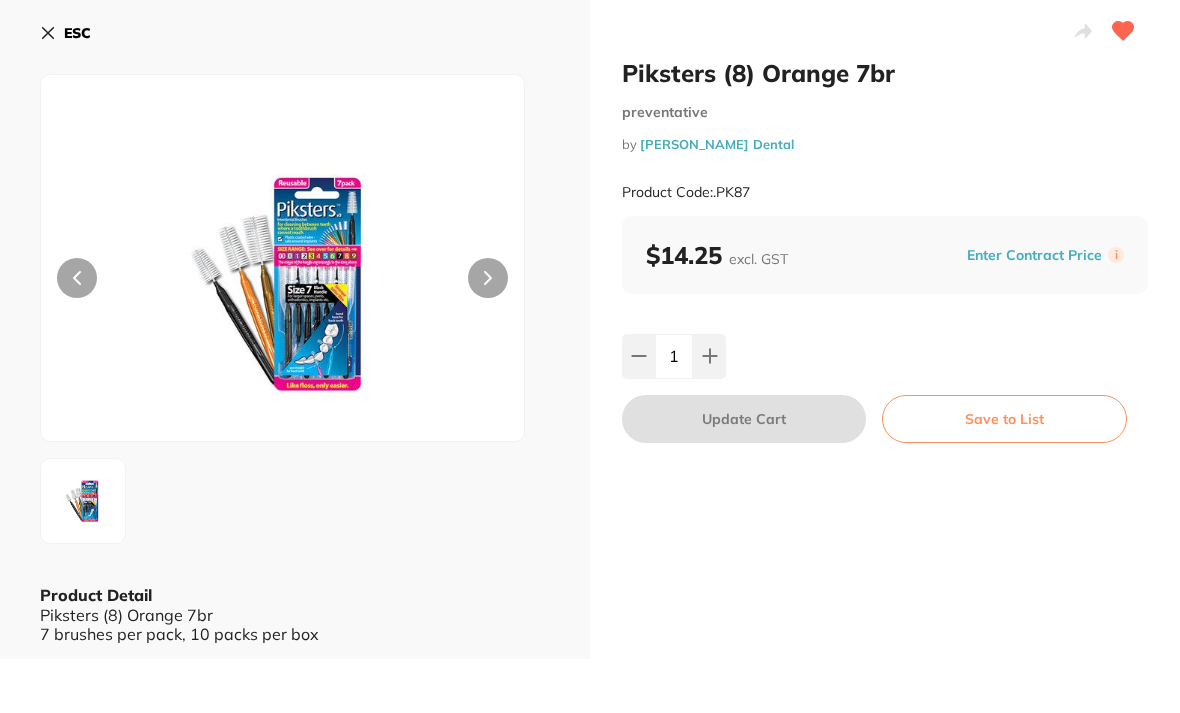 click 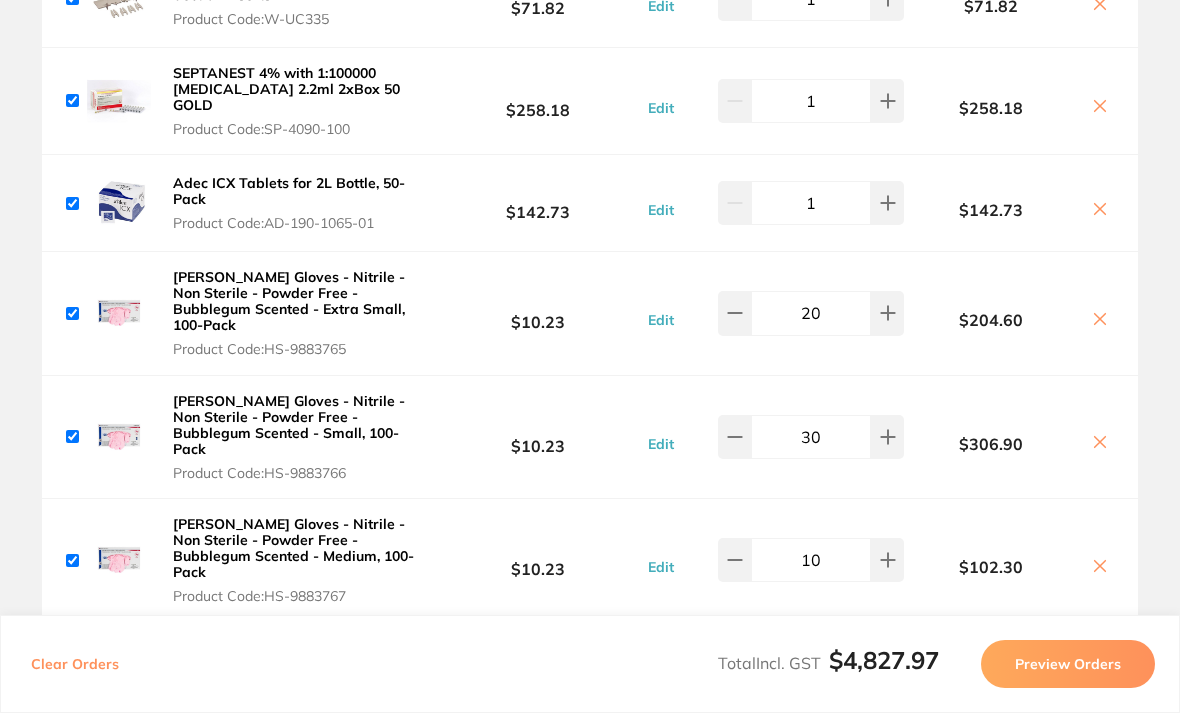 scroll, scrollTop: 293, scrollLeft: 0, axis: vertical 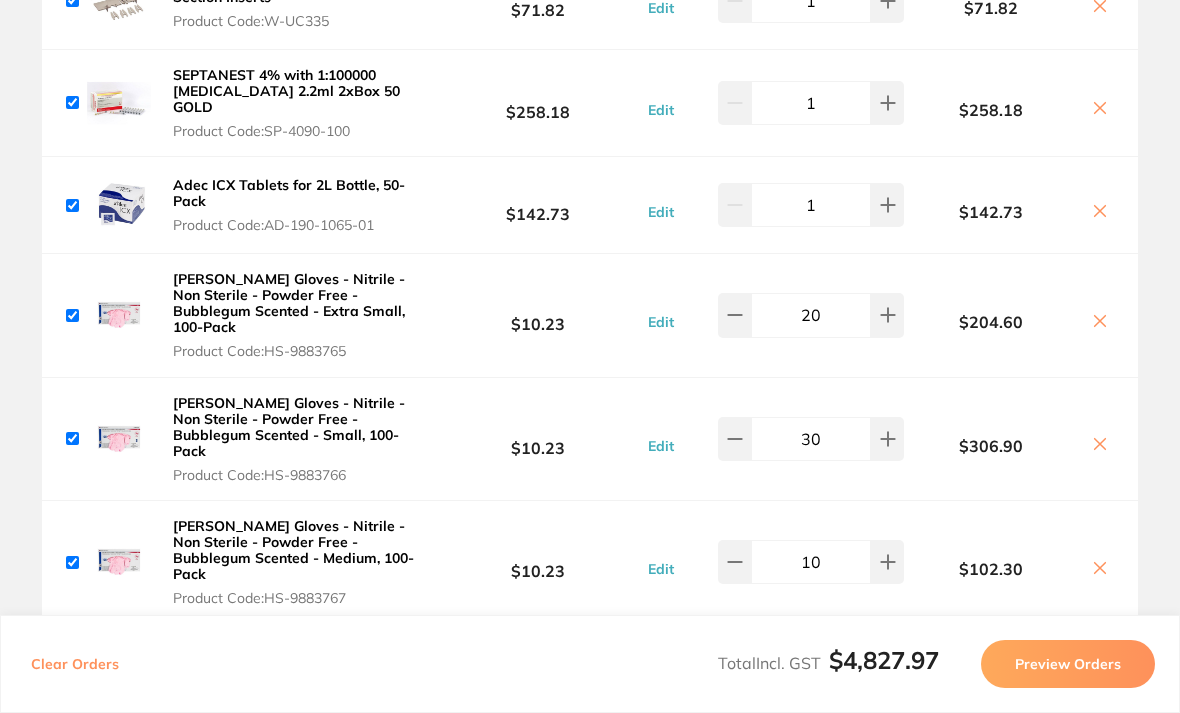click on "$10.23" at bounding box center [538, 315] 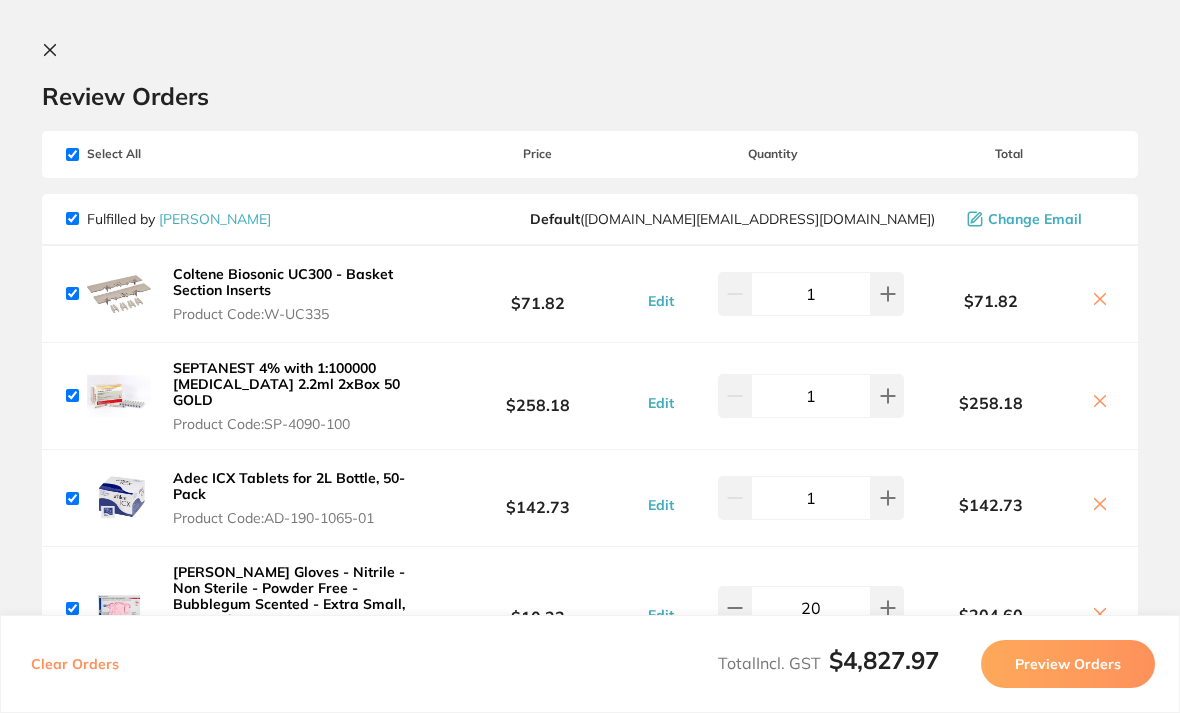 scroll, scrollTop: 0, scrollLeft: 0, axis: both 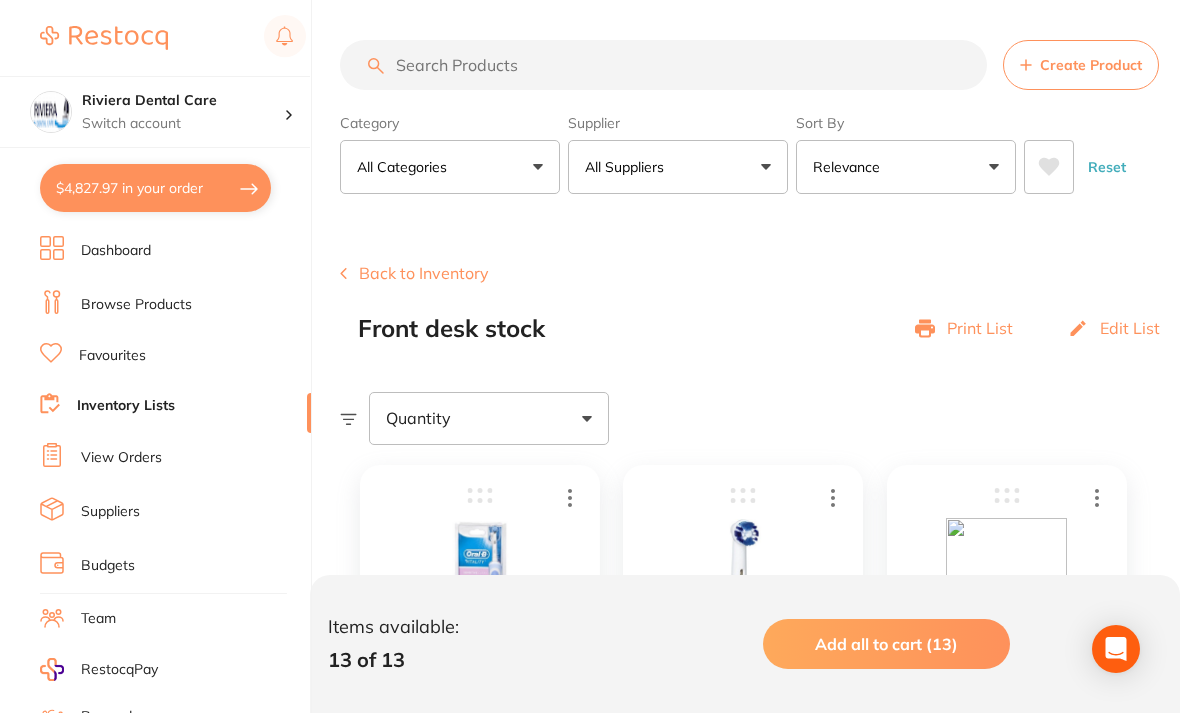 click at bounding box center [663, 65] 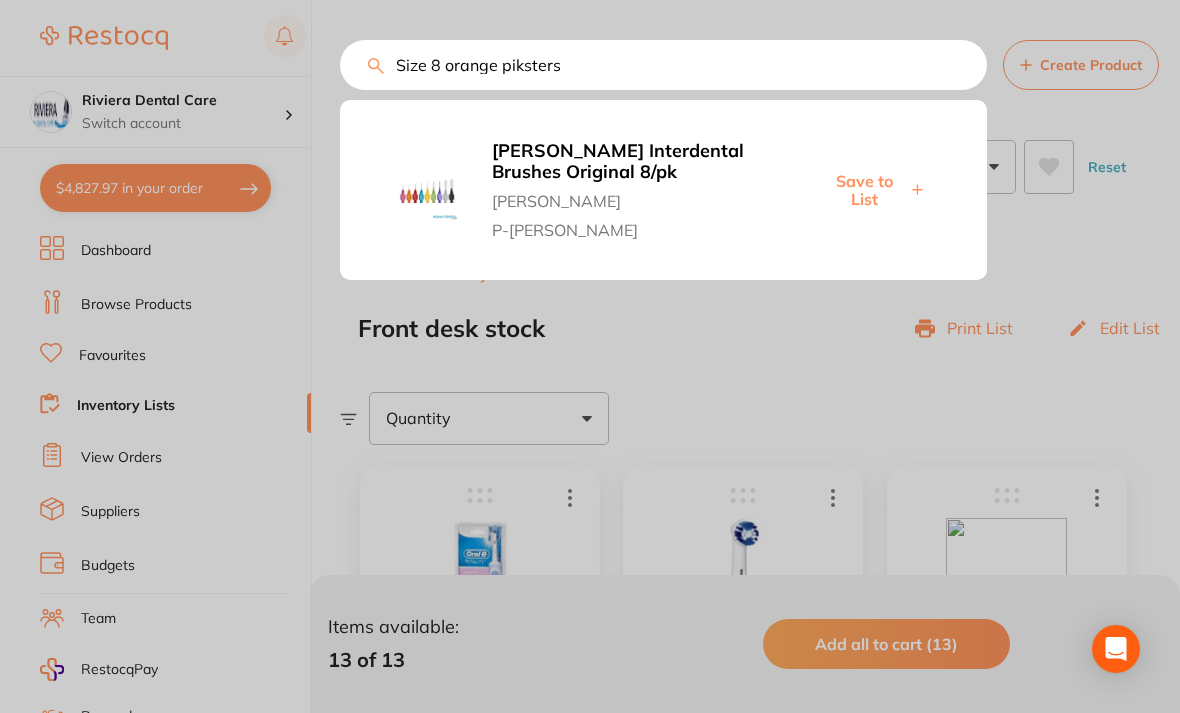 type on "Size 8 orange piksters" 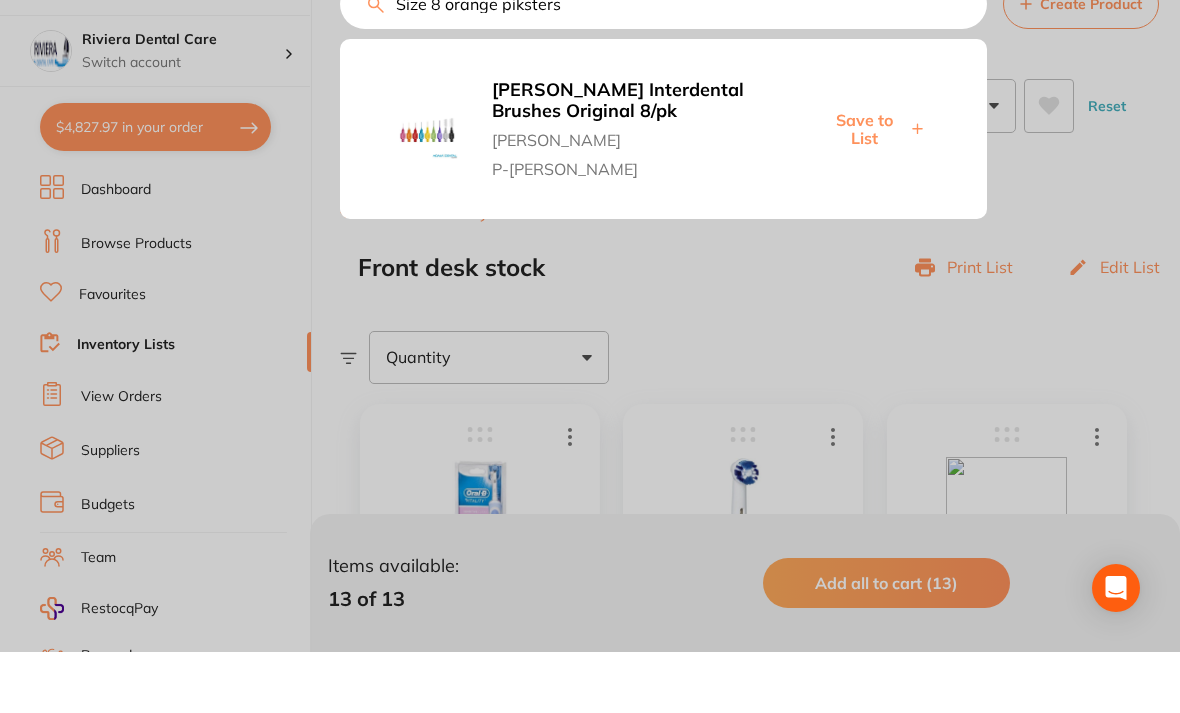 click at bounding box center [590, 356] 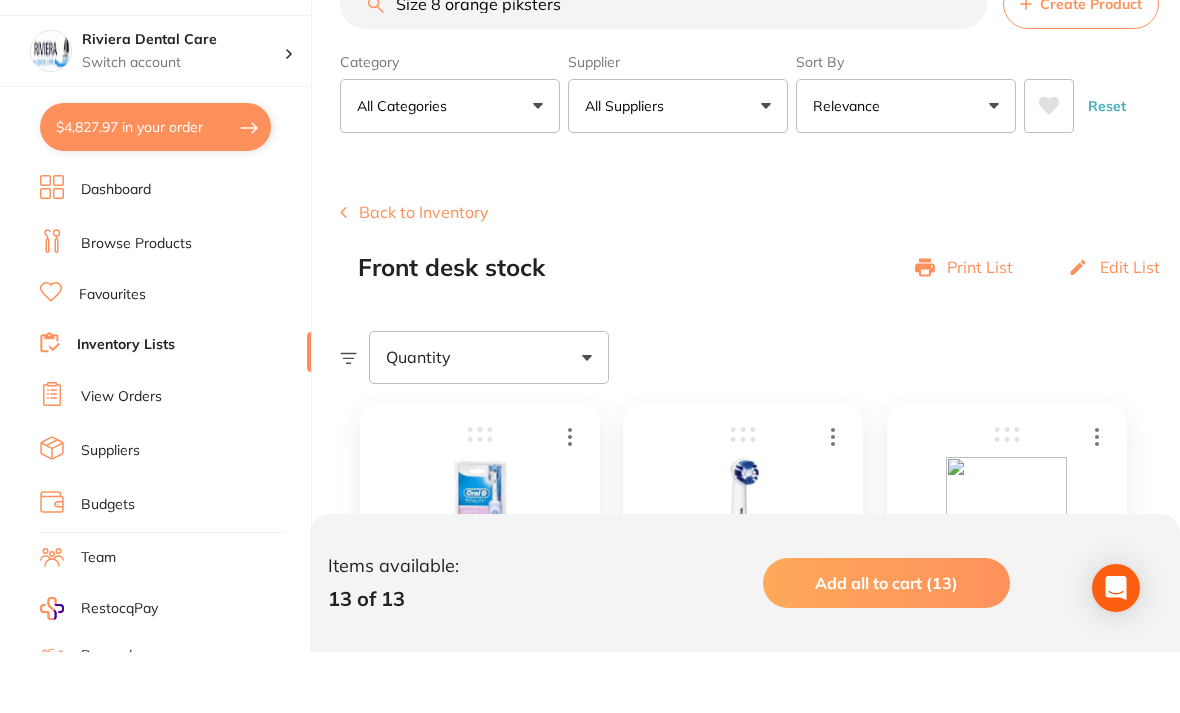 scroll, scrollTop: 61, scrollLeft: 0, axis: vertical 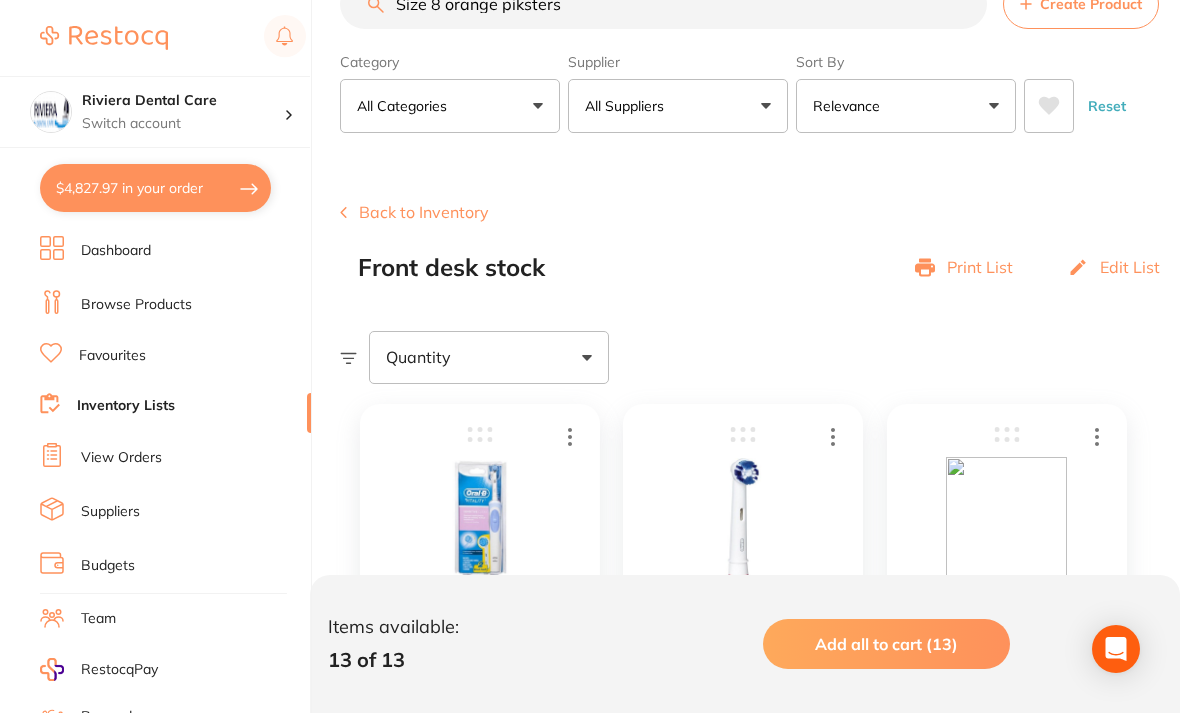 click on "Browse Products" at bounding box center [136, 305] 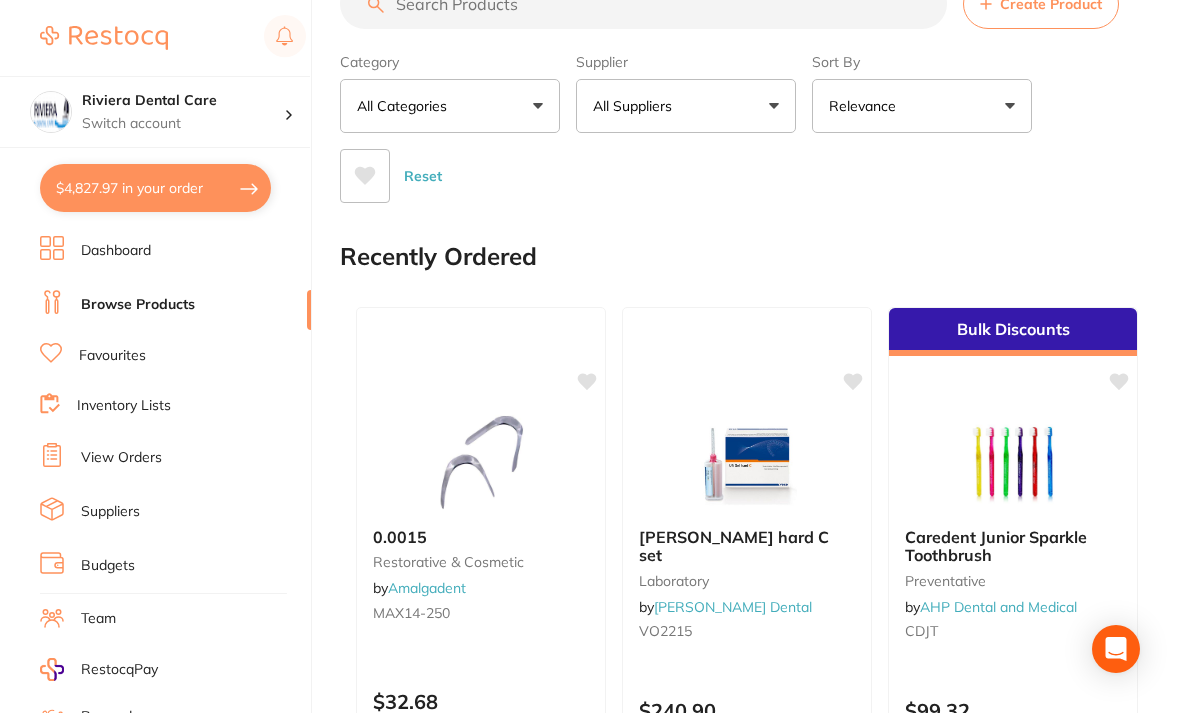 scroll, scrollTop: 0, scrollLeft: 0, axis: both 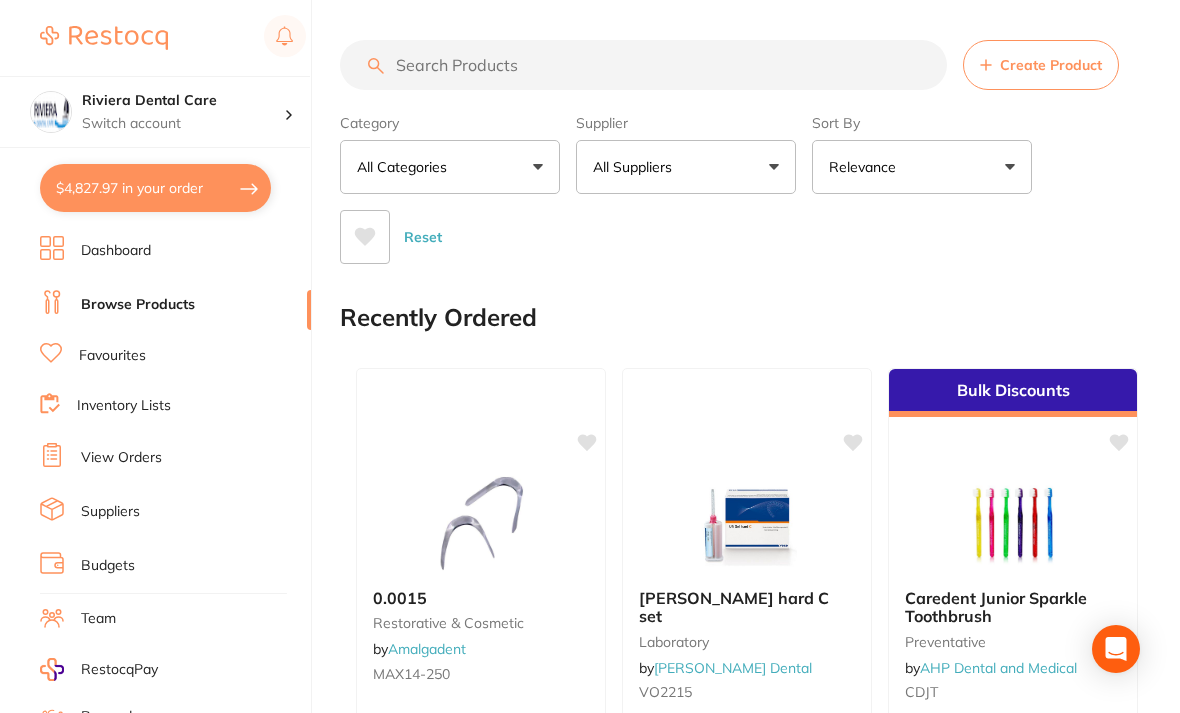 click at bounding box center [643, 65] 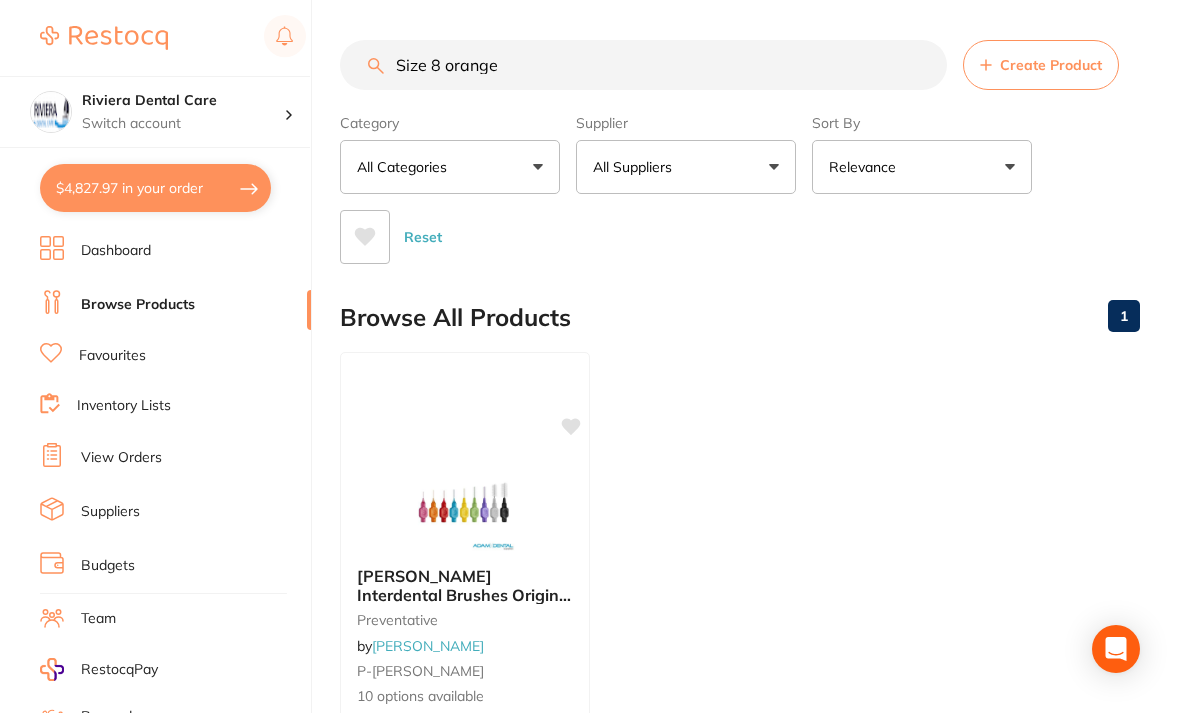 type on "Size 8 orange p" 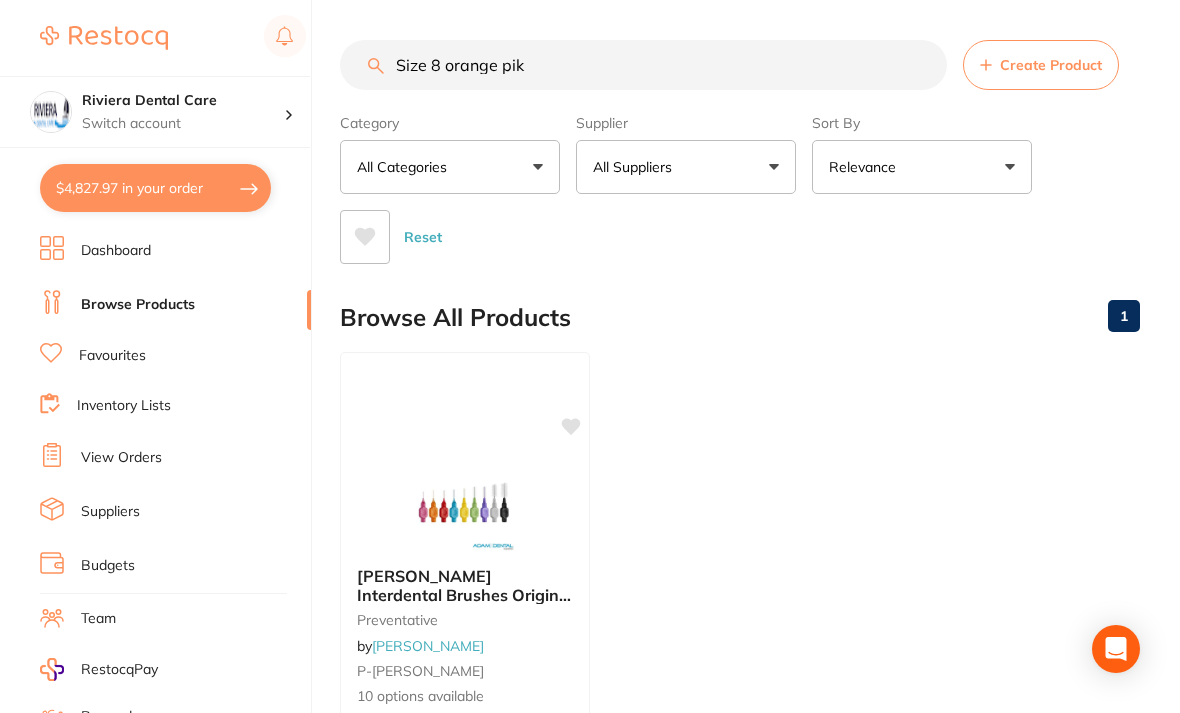 scroll, scrollTop: 0, scrollLeft: 0, axis: both 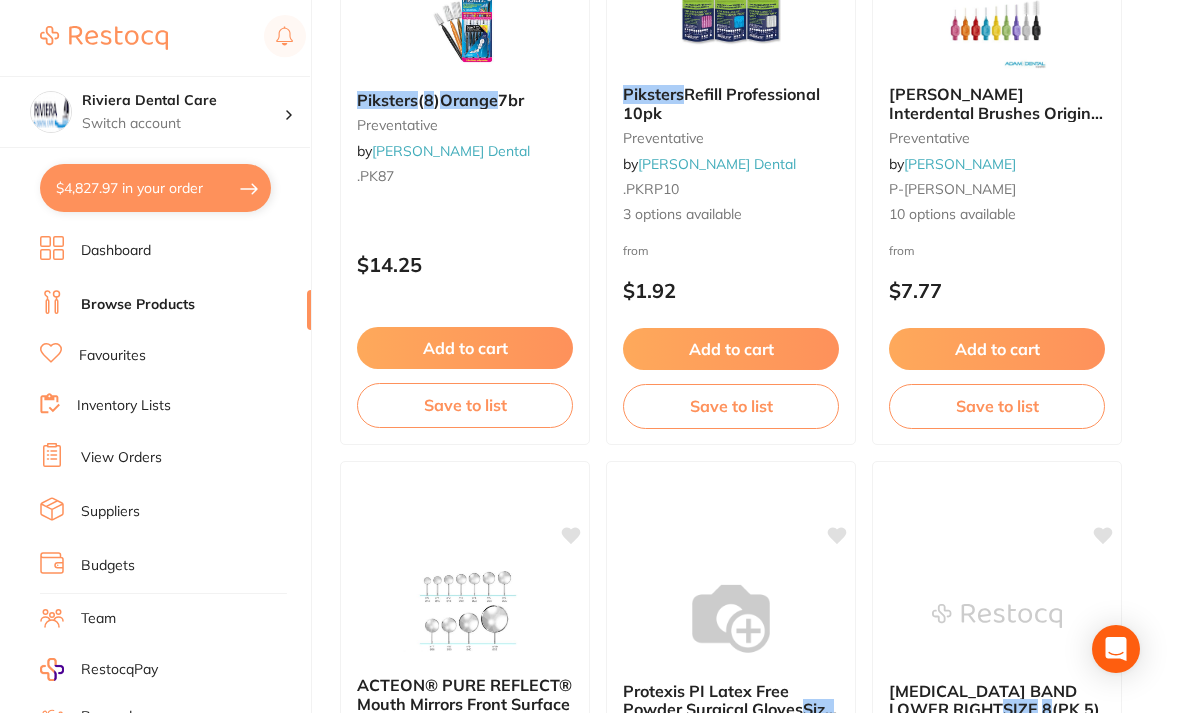 click at bounding box center (465, 25) 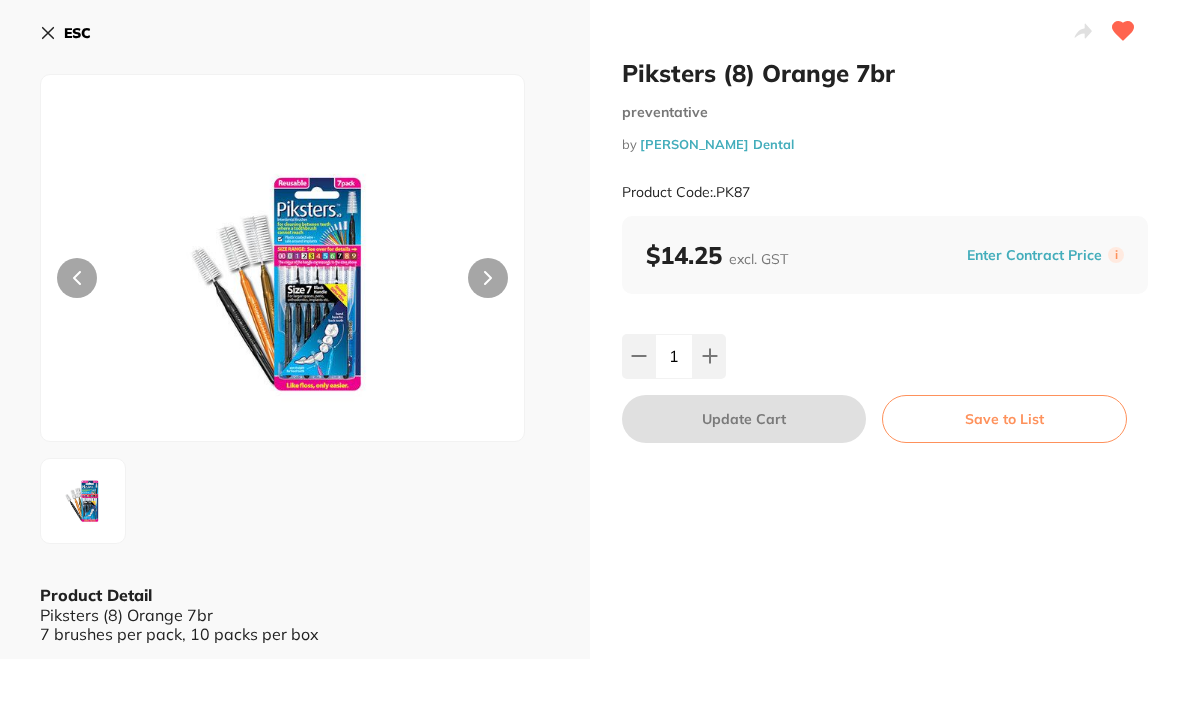 scroll, scrollTop: 0, scrollLeft: 0, axis: both 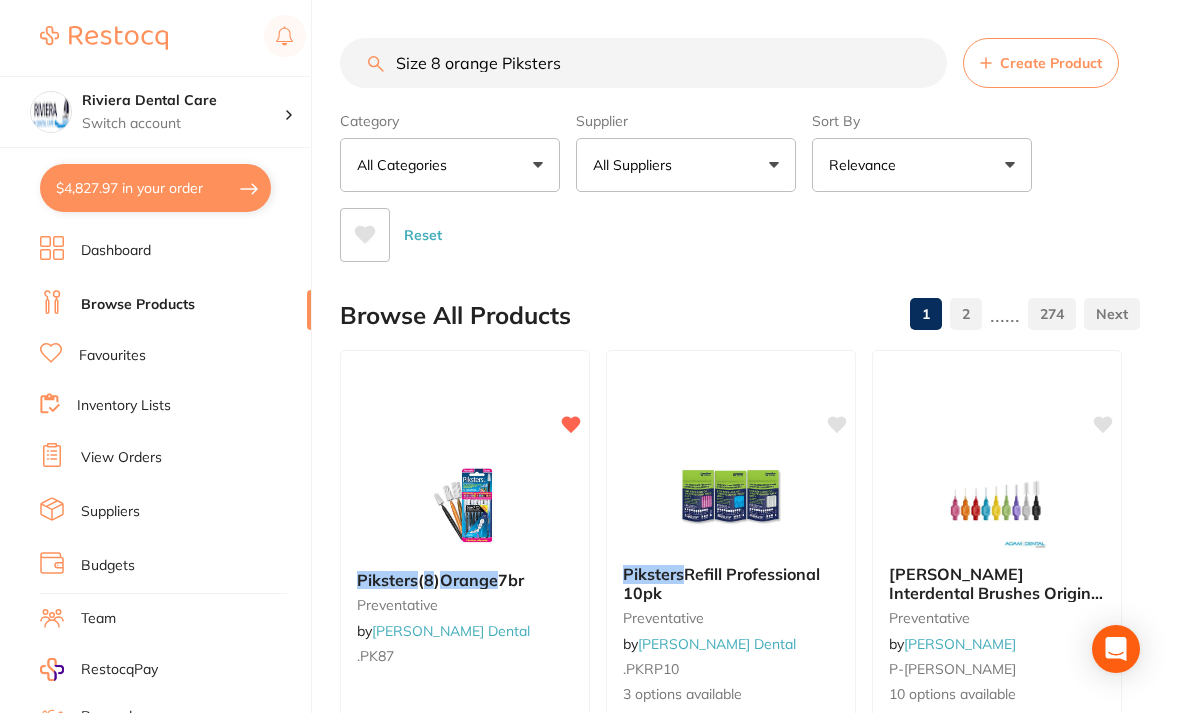 click on "Size 8 orange Piksters" at bounding box center [643, 63] 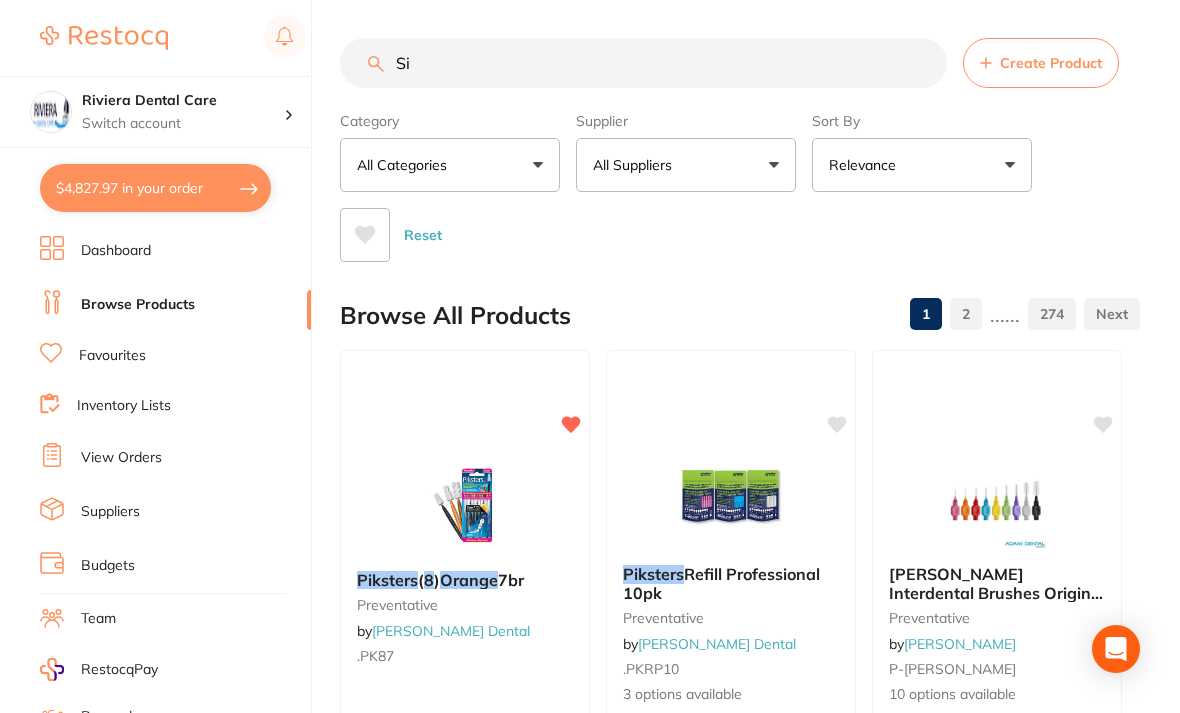type on "S" 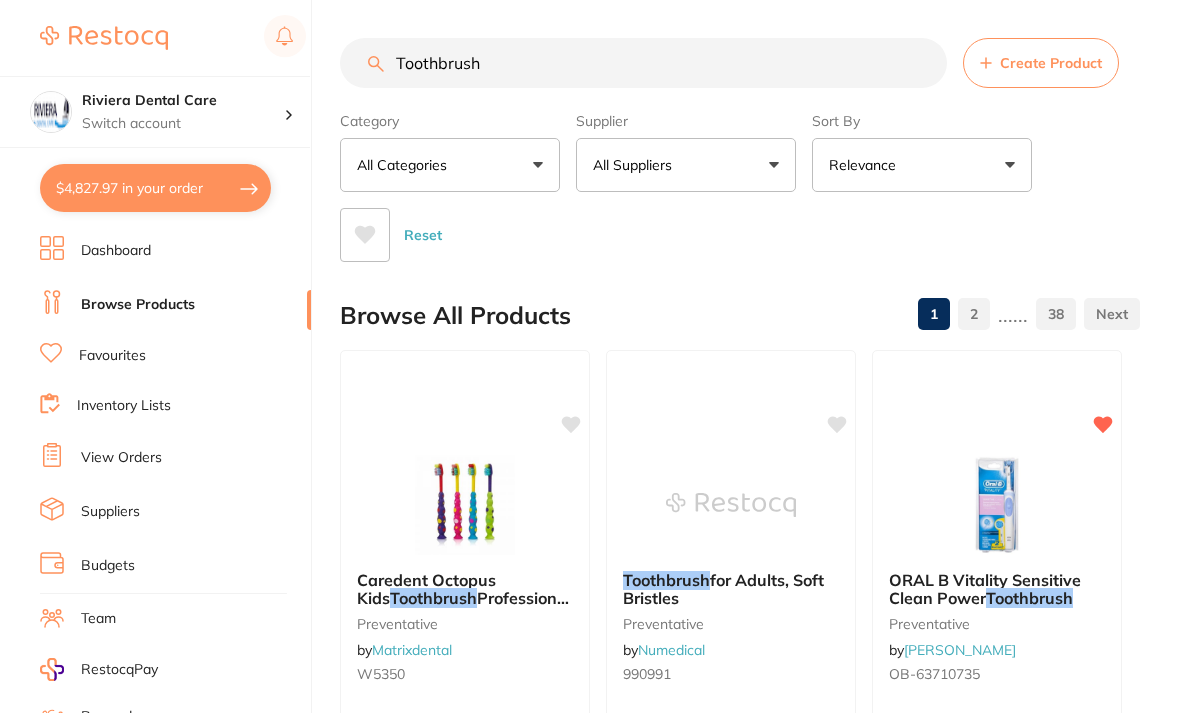 type on "Toothbrush" 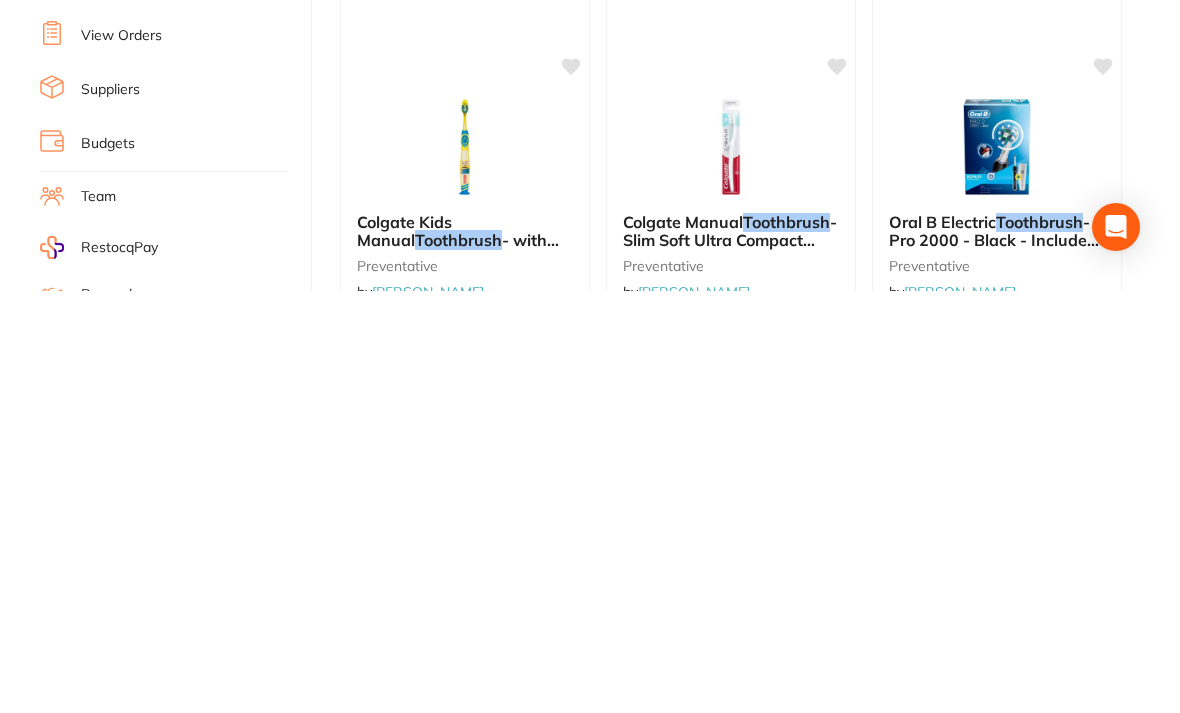 scroll, scrollTop: 1124, scrollLeft: 0, axis: vertical 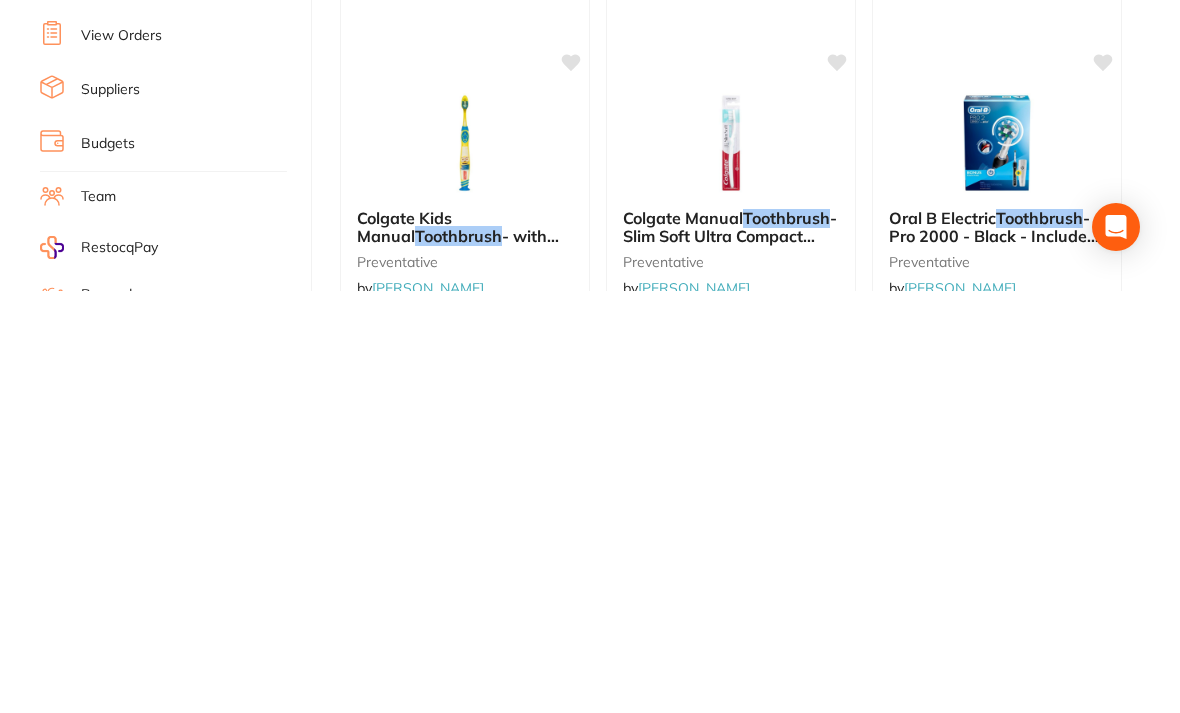 click at bounding box center [731, 565] 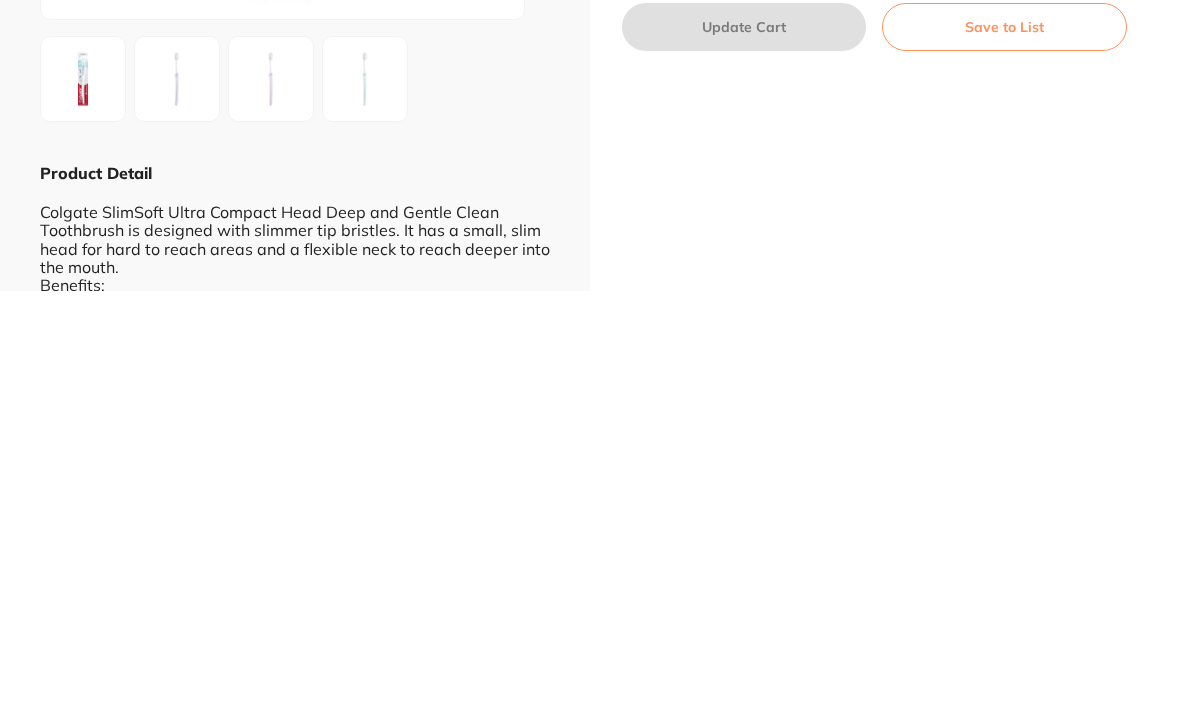 scroll, scrollTop: 0, scrollLeft: 0, axis: both 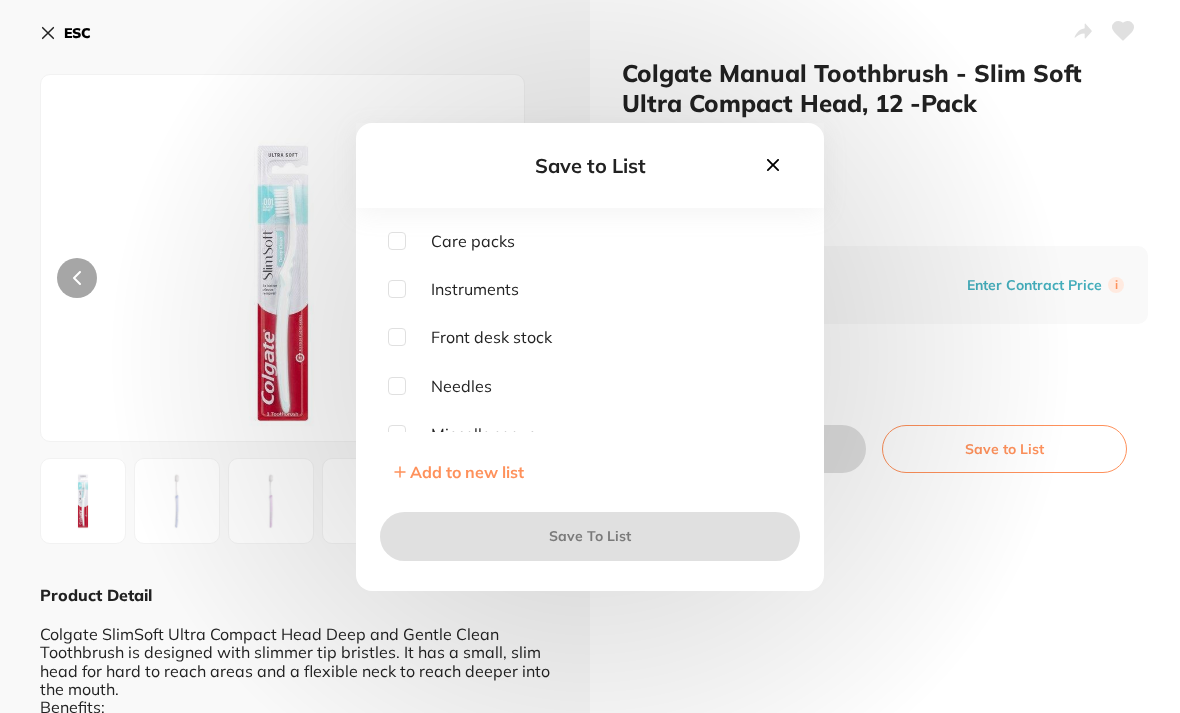 click at bounding box center [397, 337] 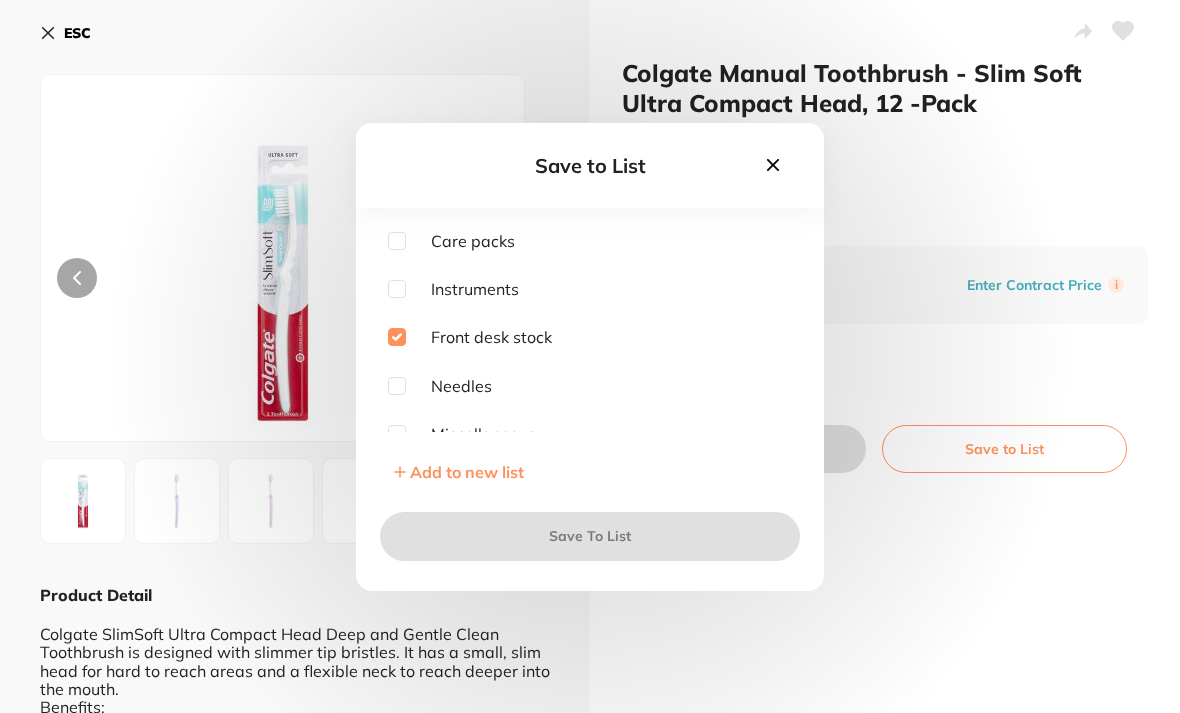 checkbox on "true" 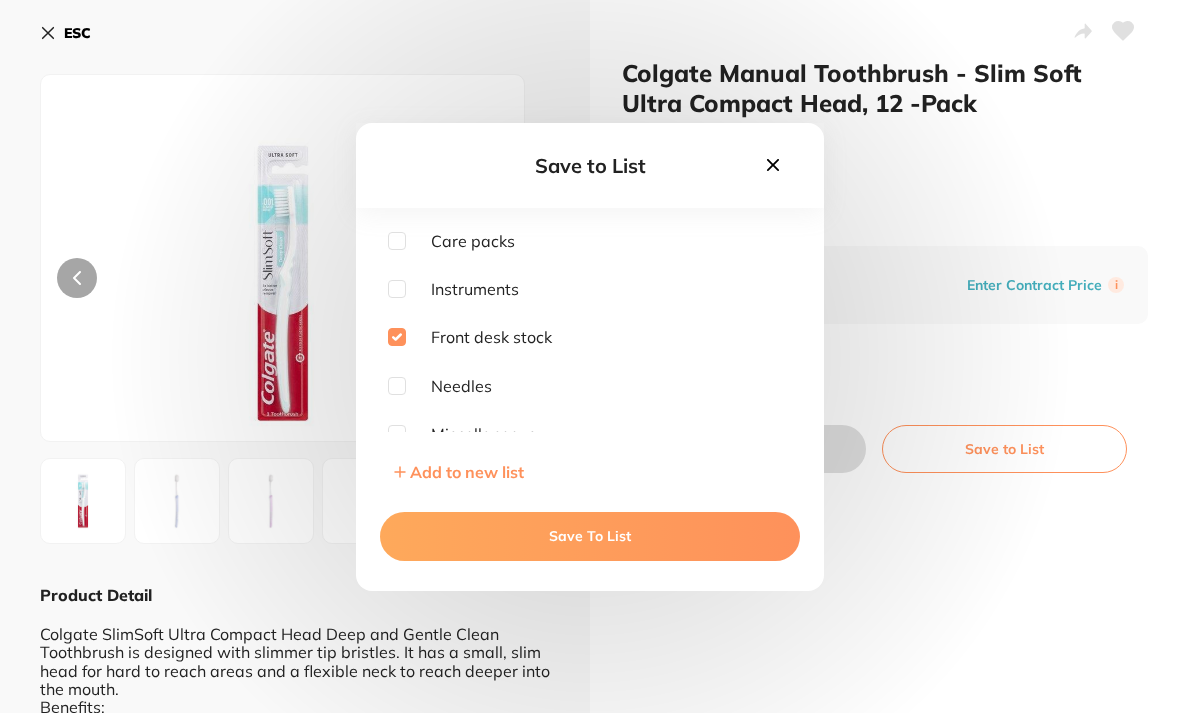 click on "Save To List" at bounding box center (590, 536) 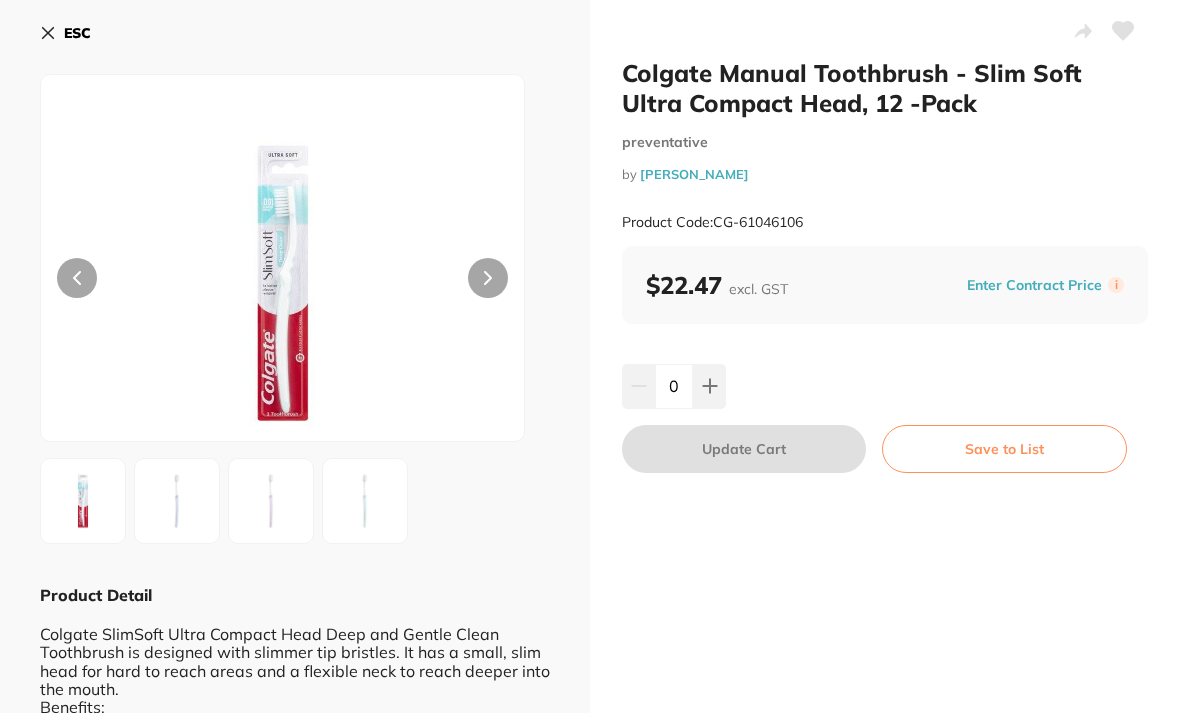 click 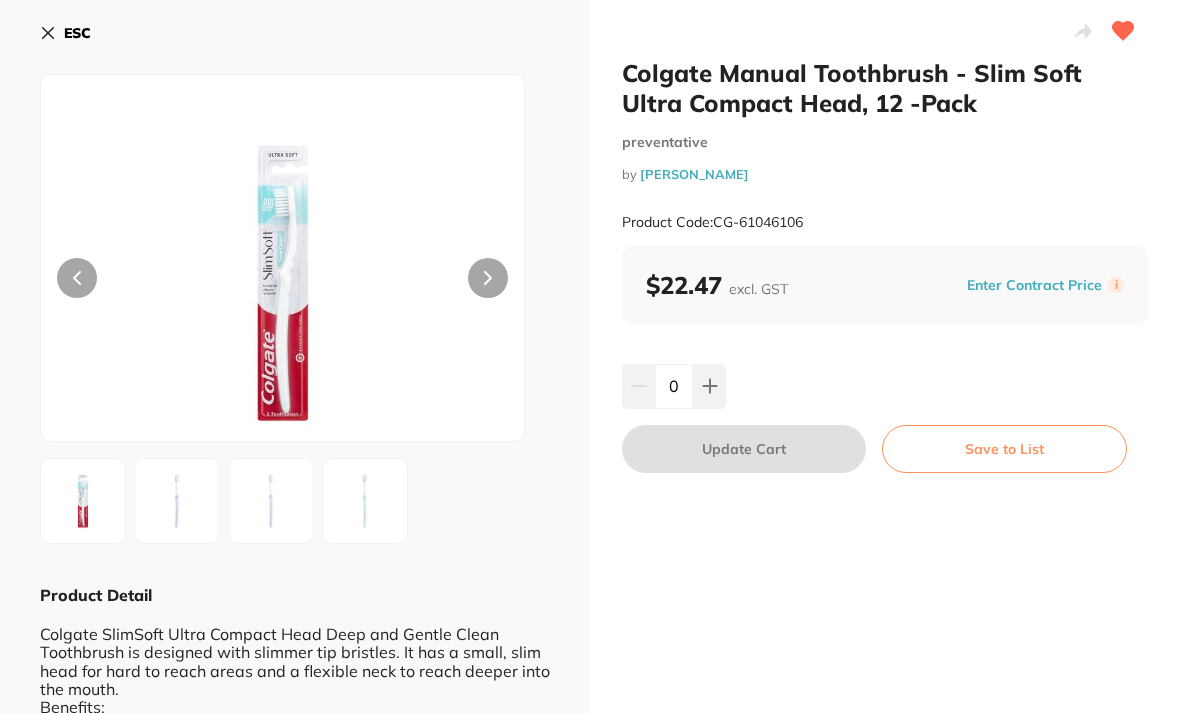 scroll, scrollTop: 64, scrollLeft: 0, axis: vertical 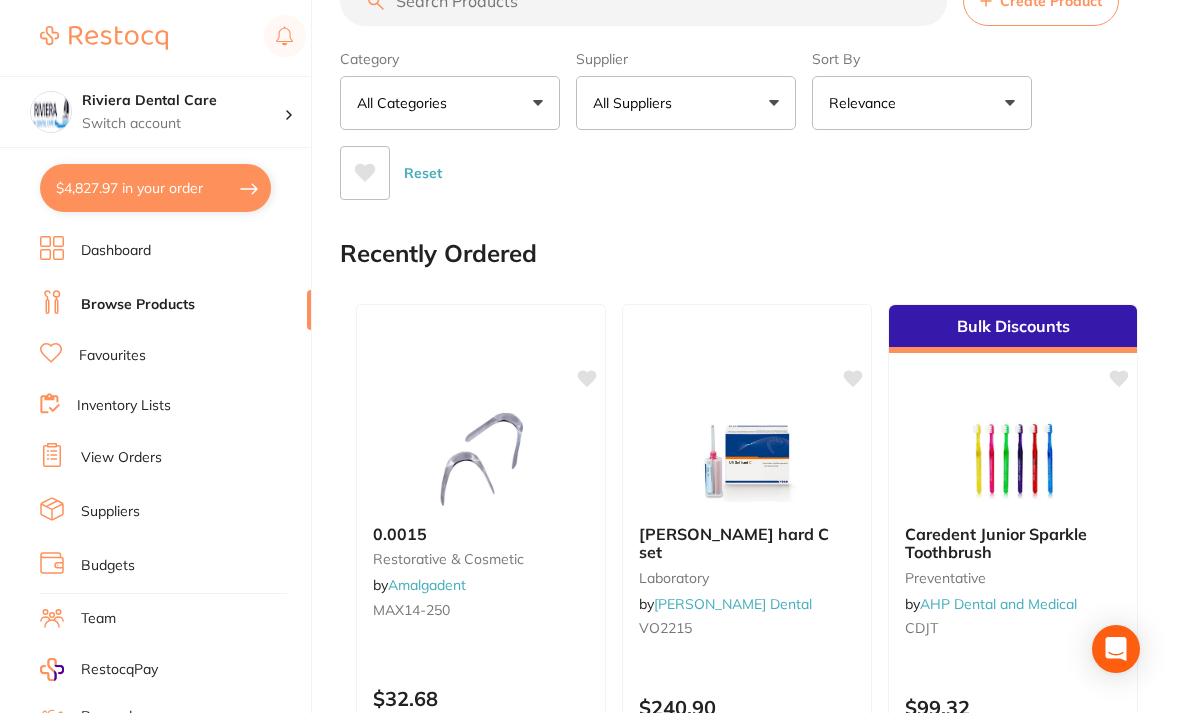 click at bounding box center [104, 38] 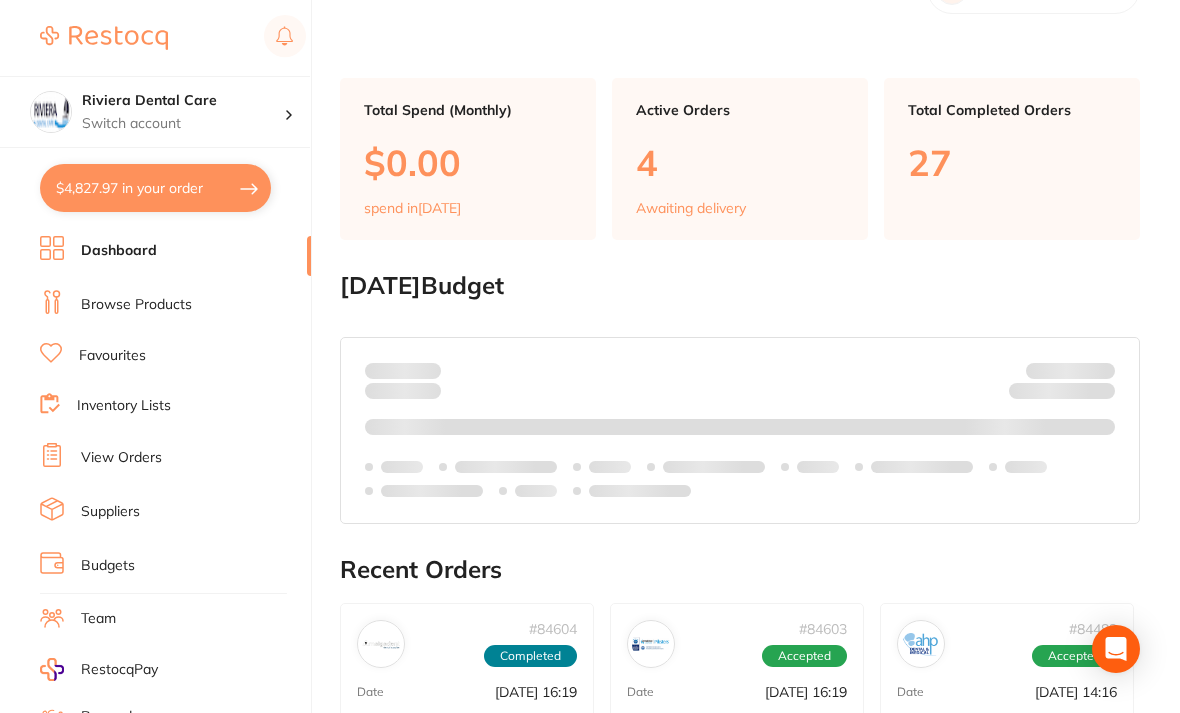scroll, scrollTop: 0, scrollLeft: 0, axis: both 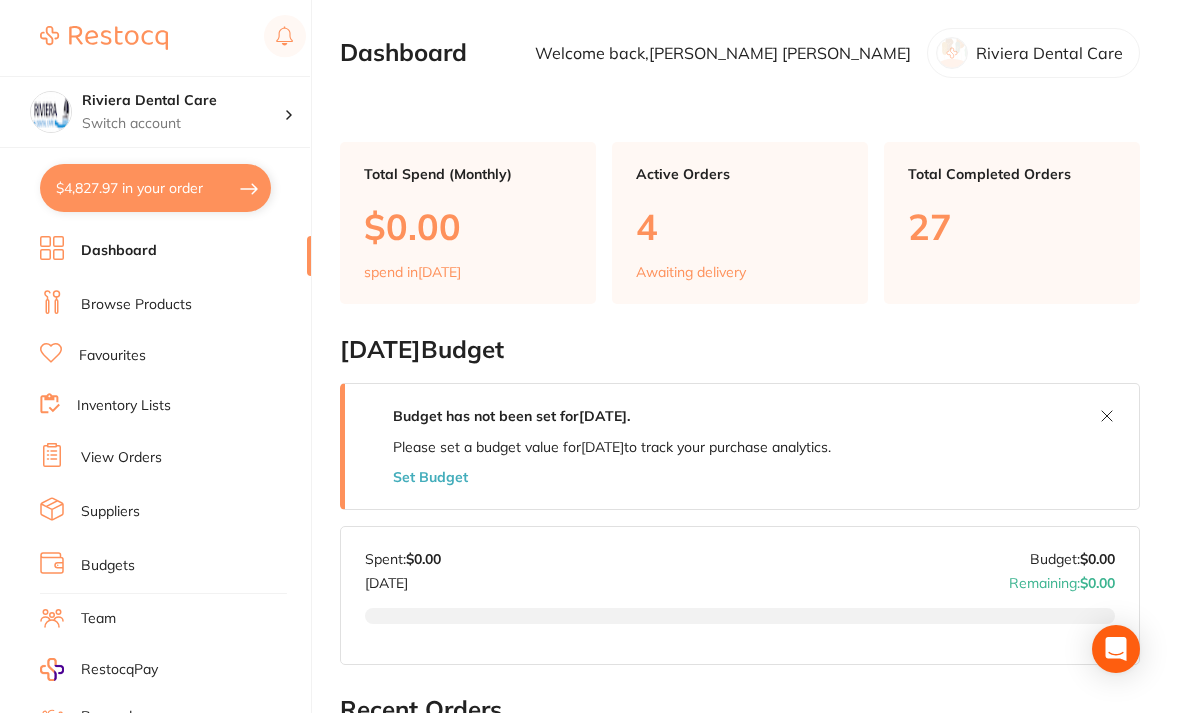 click on "Dashboard" at bounding box center [119, 251] 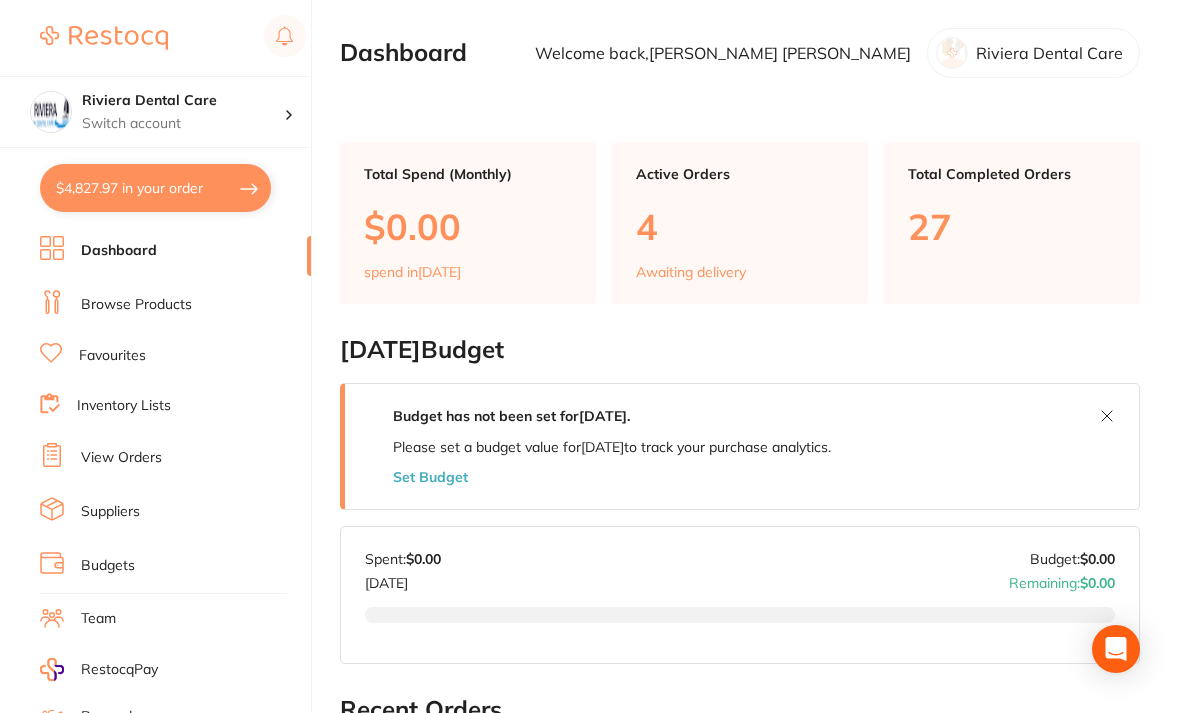 click on "Dashboard" at bounding box center [119, 251] 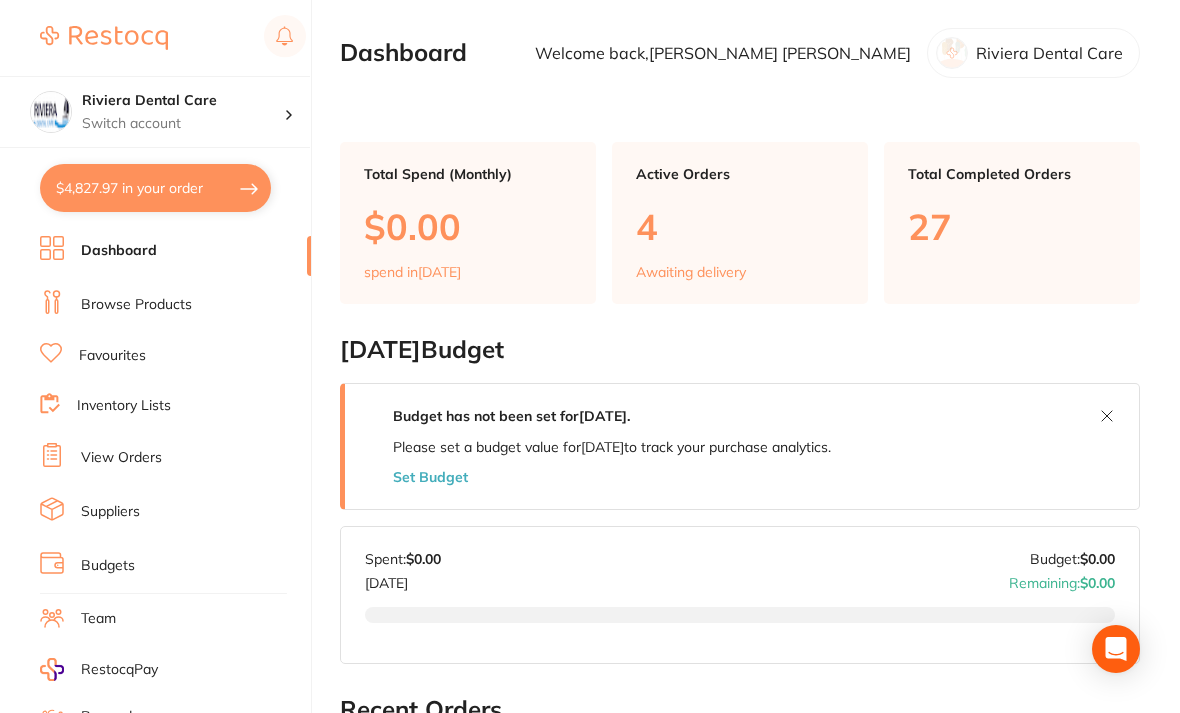 scroll, scrollTop: 0, scrollLeft: 0, axis: both 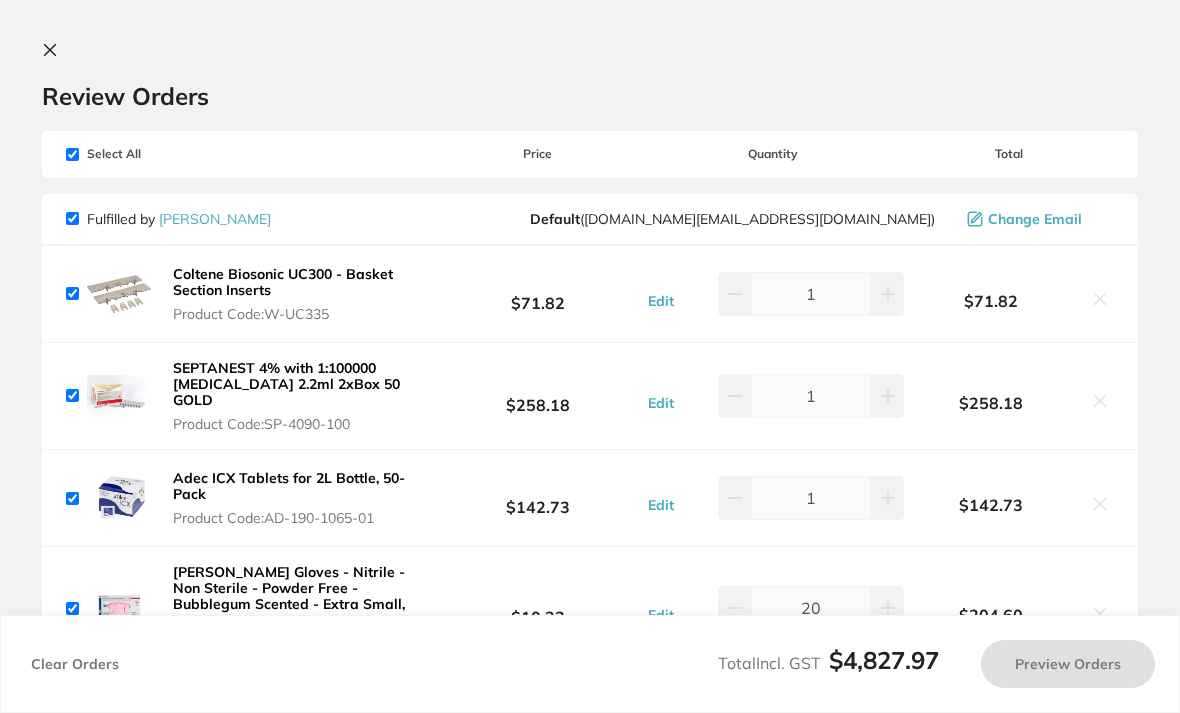 checkbox on "true" 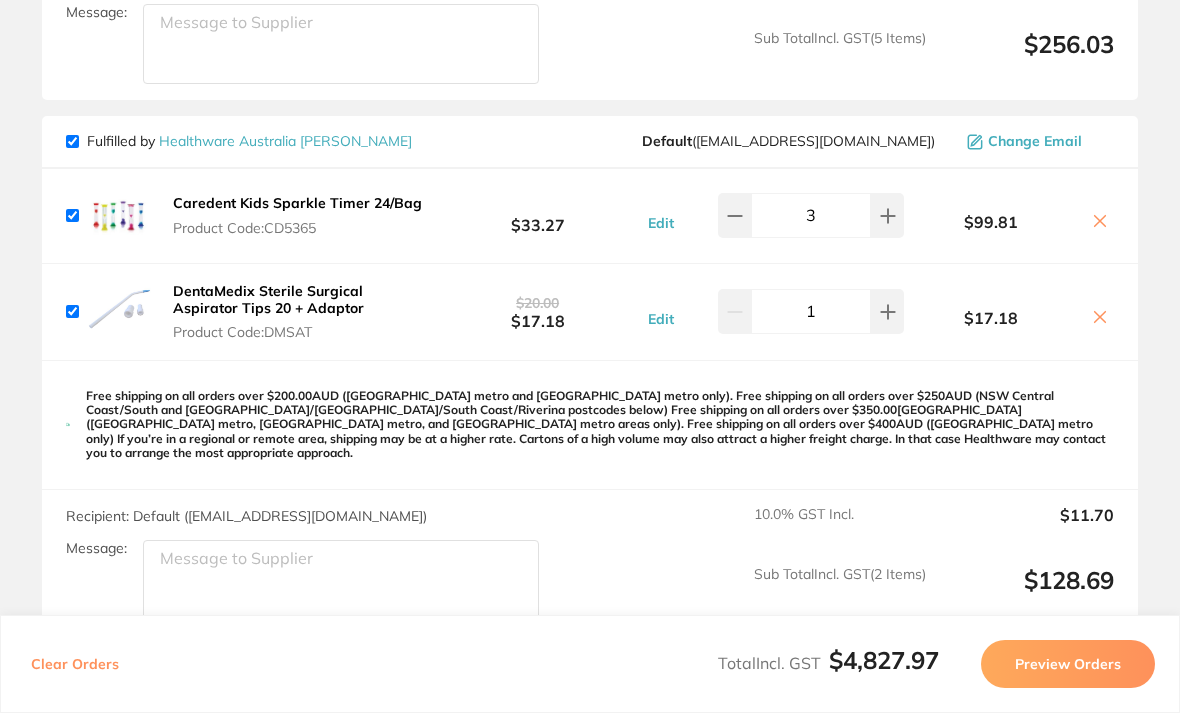 scroll, scrollTop: 5353, scrollLeft: 0, axis: vertical 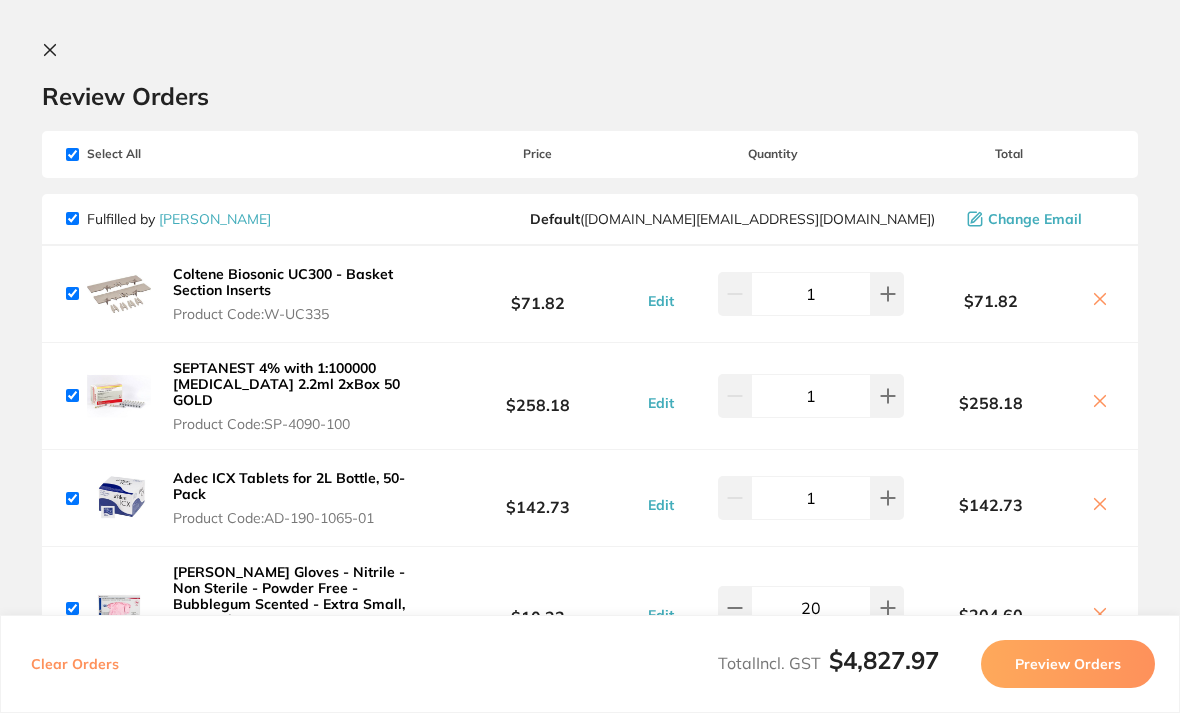 click 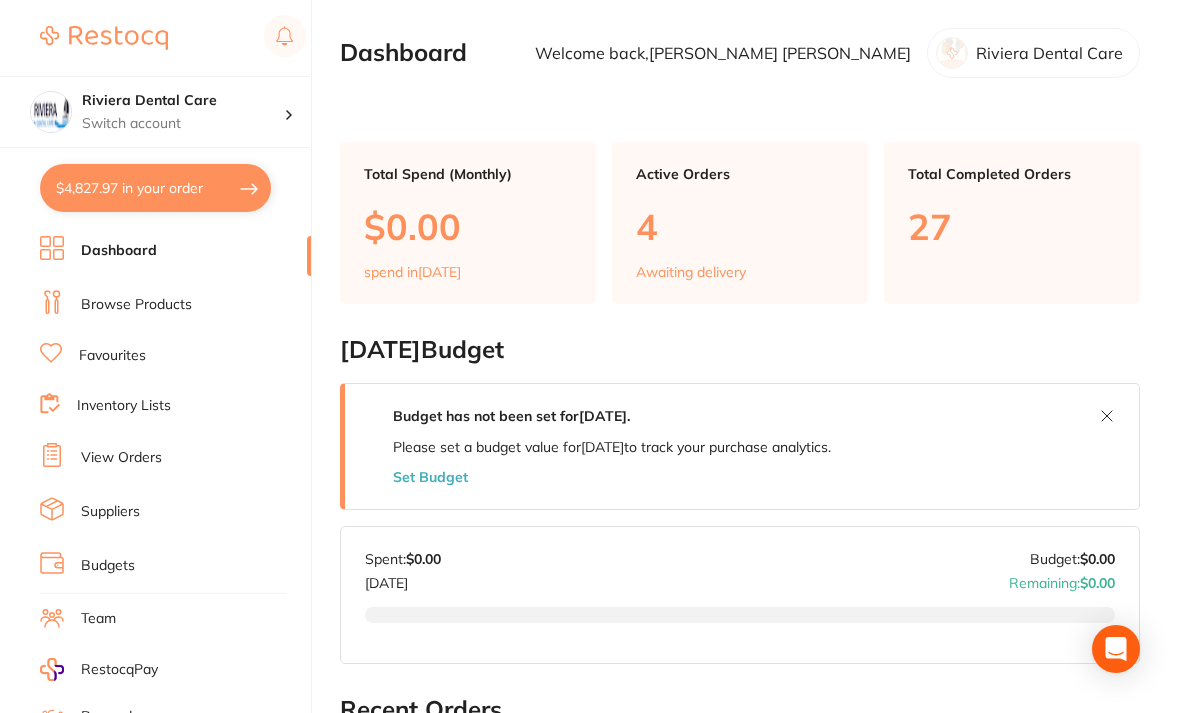 scroll, scrollTop: 29, scrollLeft: 0, axis: vertical 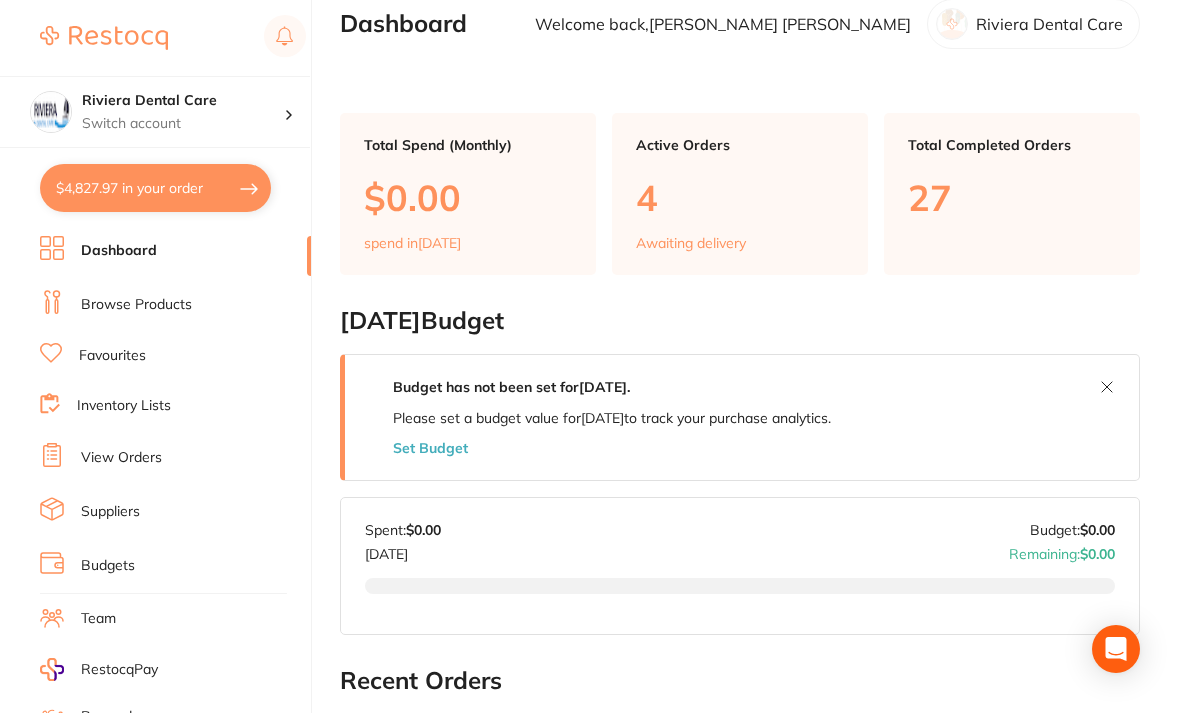 click on "Inventory Lists" at bounding box center (124, 406) 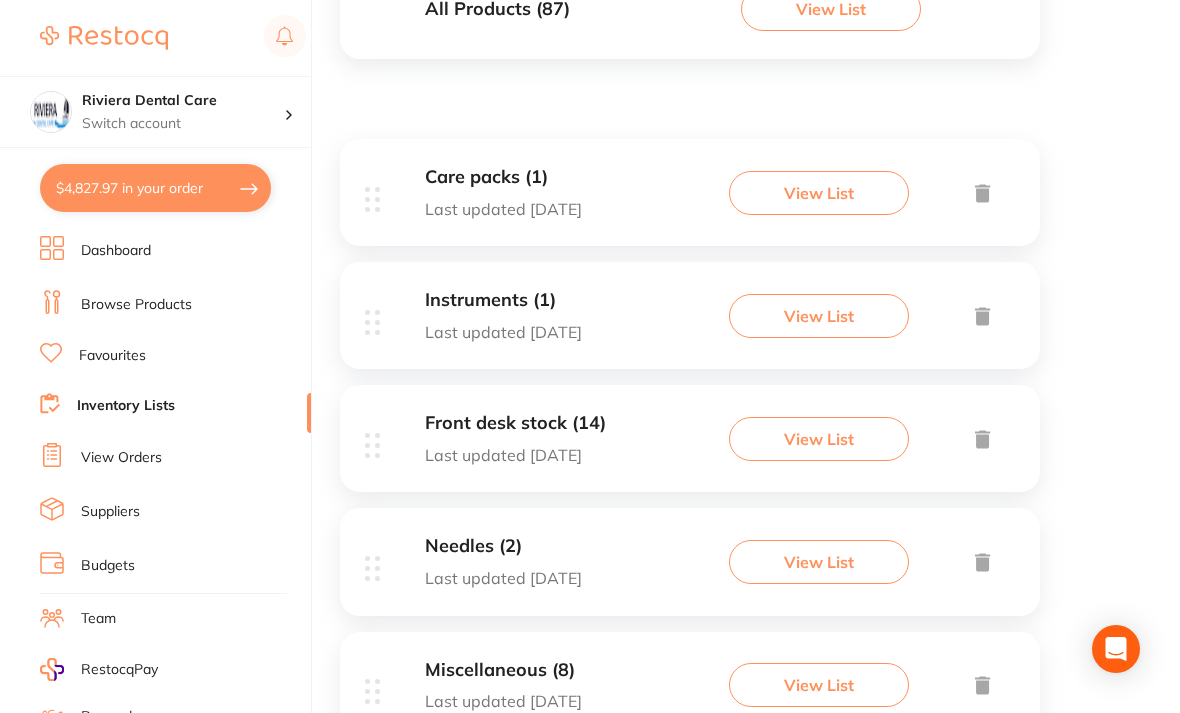 scroll, scrollTop: 308, scrollLeft: 0, axis: vertical 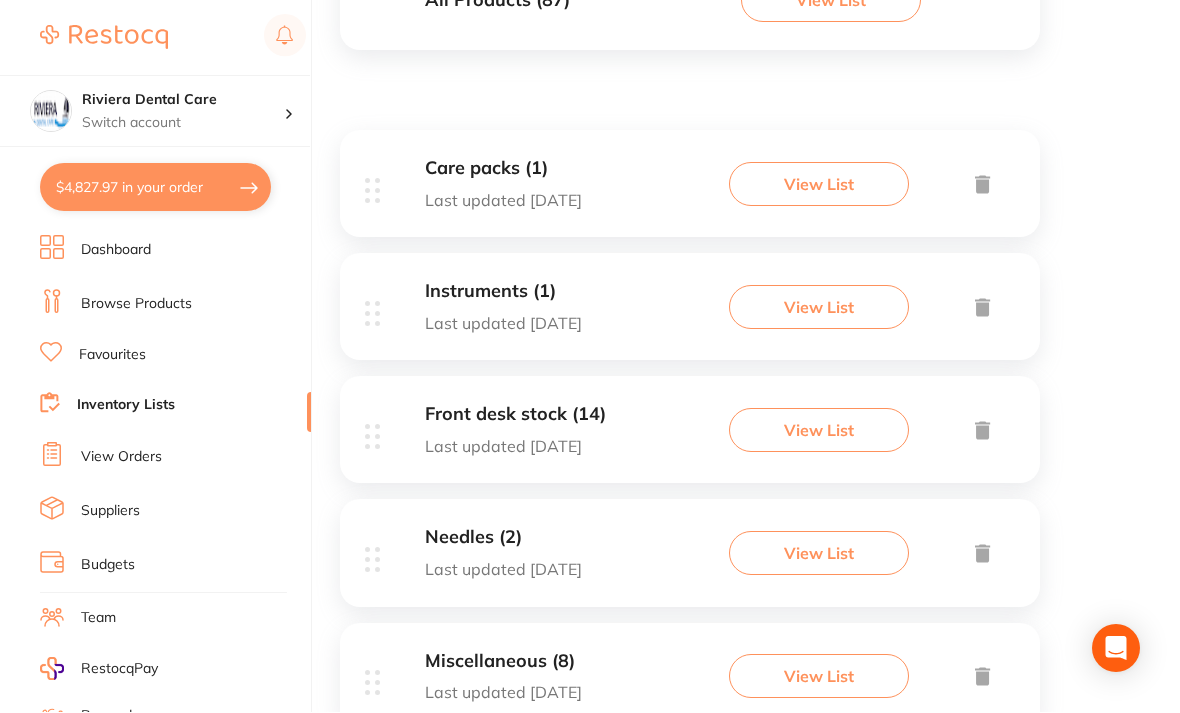 click on "View List" at bounding box center (819, 431) 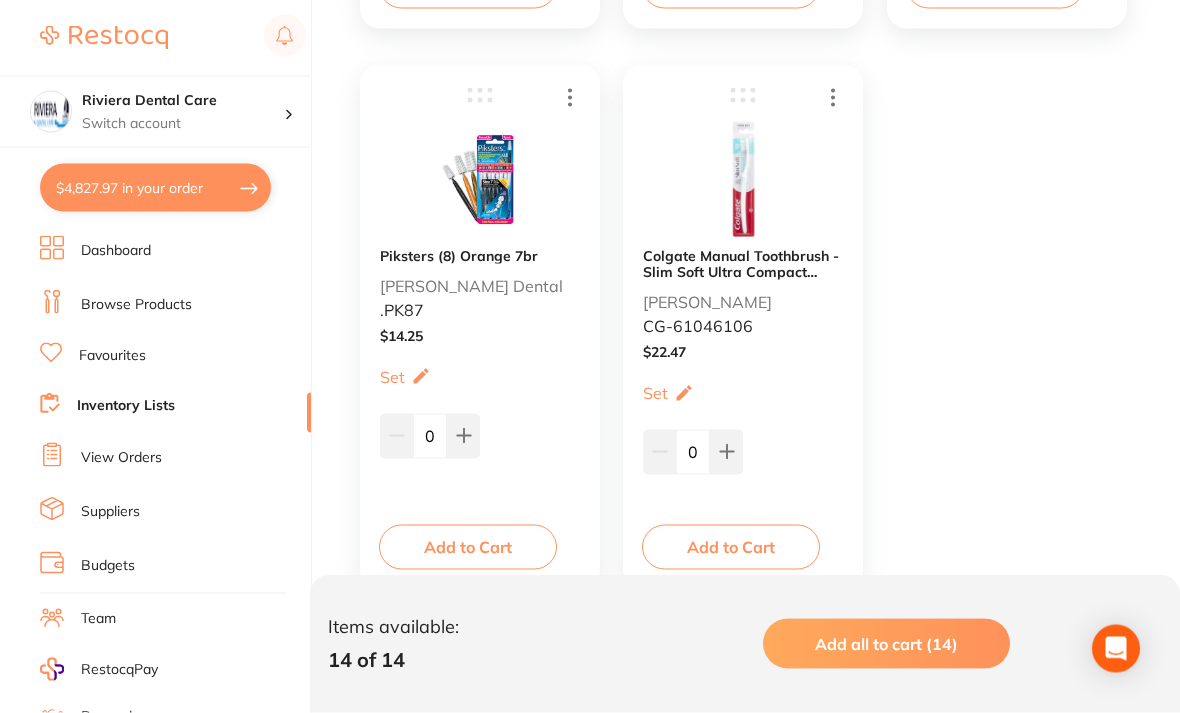scroll, scrollTop: 2654, scrollLeft: 0, axis: vertical 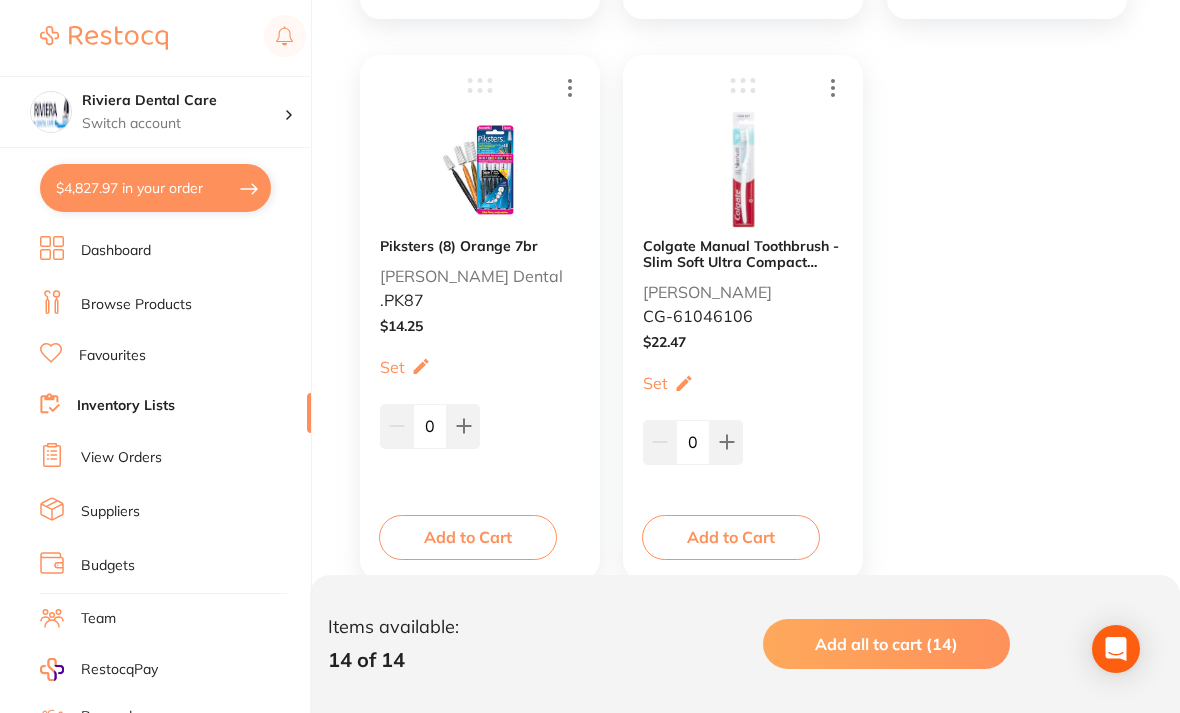 click 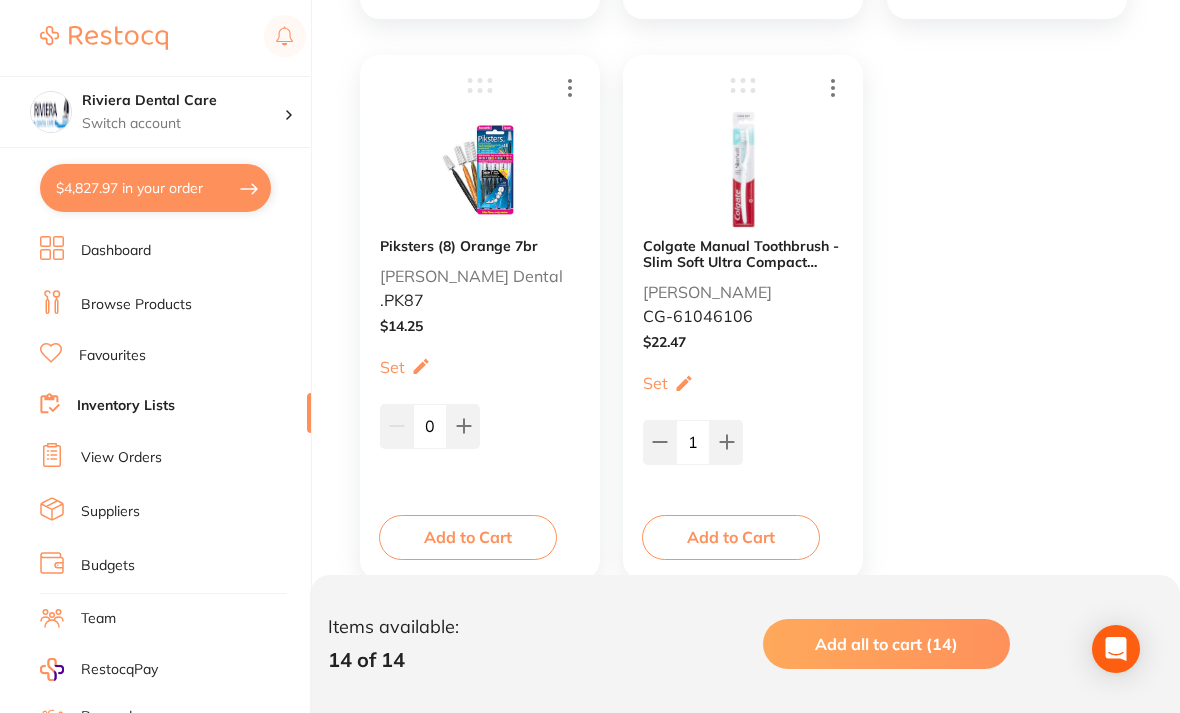 click on "Add to Cart" at bounding box center [731, 537] 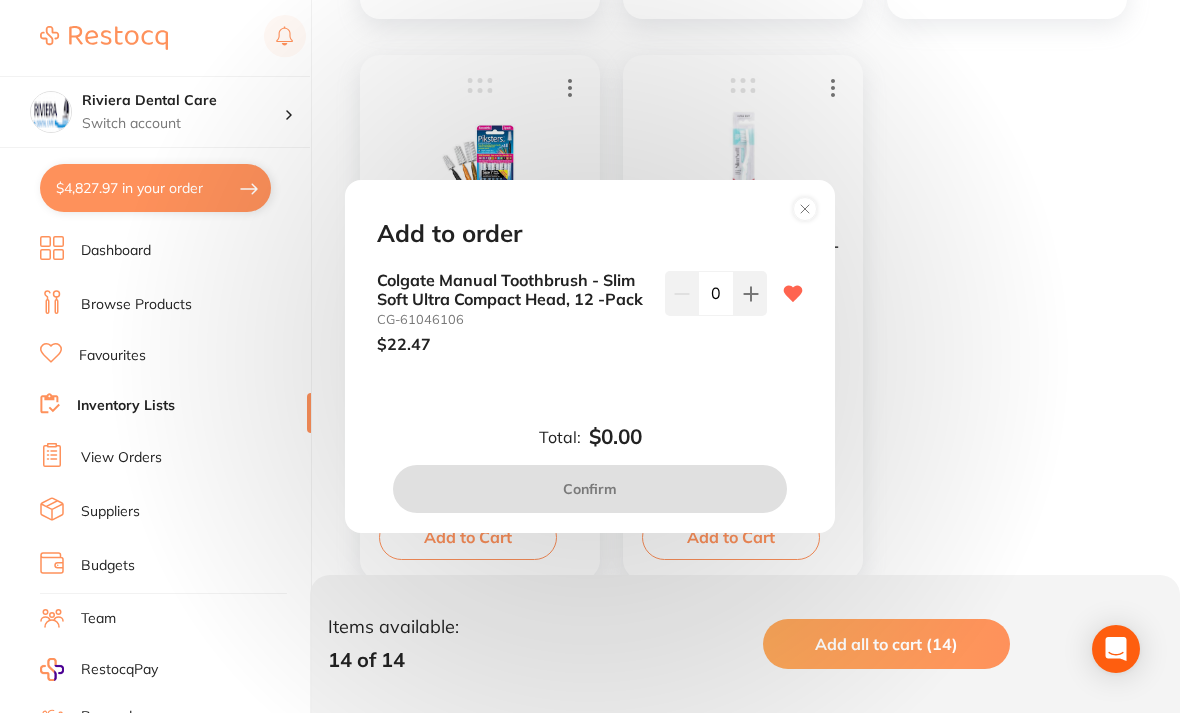 click 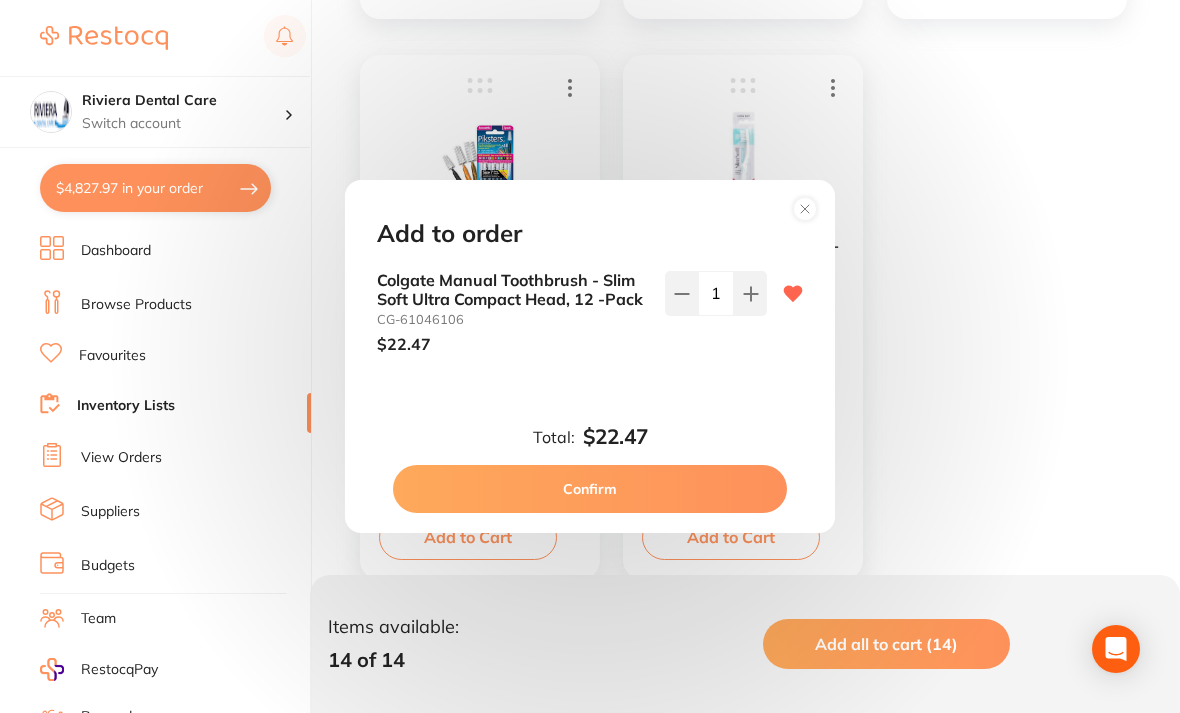 click on "Confirm" at bounding box center (590, 489) 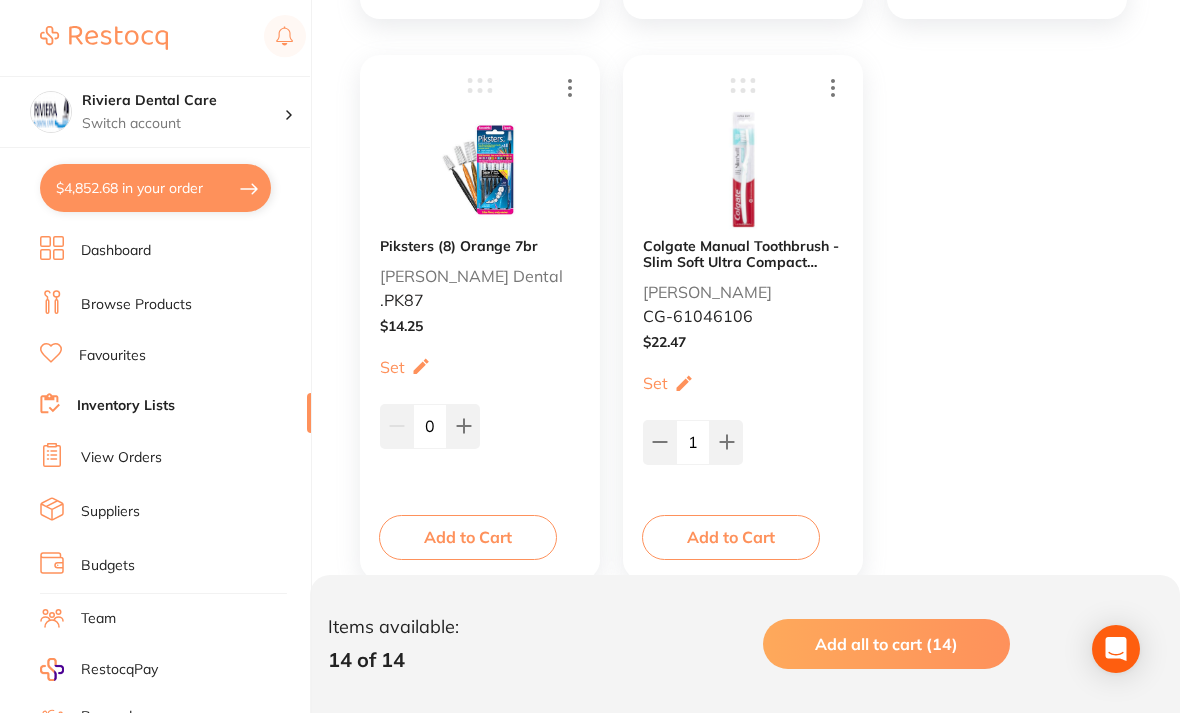 click on "Browse Products" at bounding box center [136, 305] 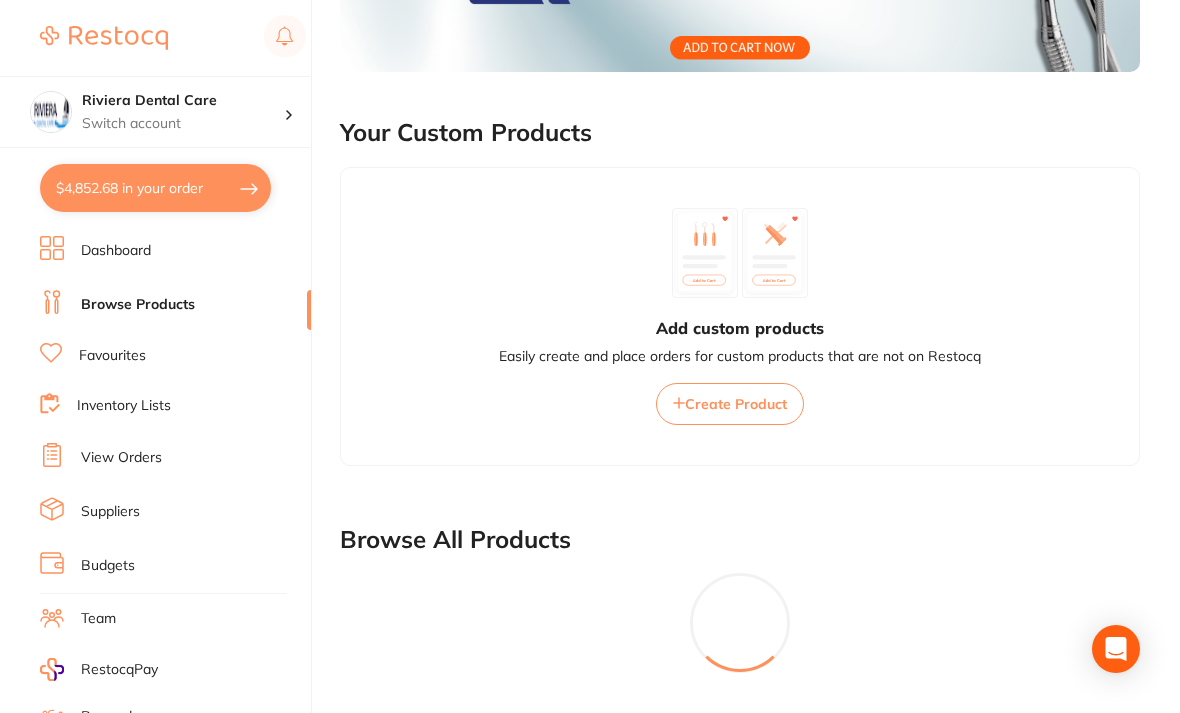 scroll, scrollTop: 0, scrollLeft: 0, axis: both 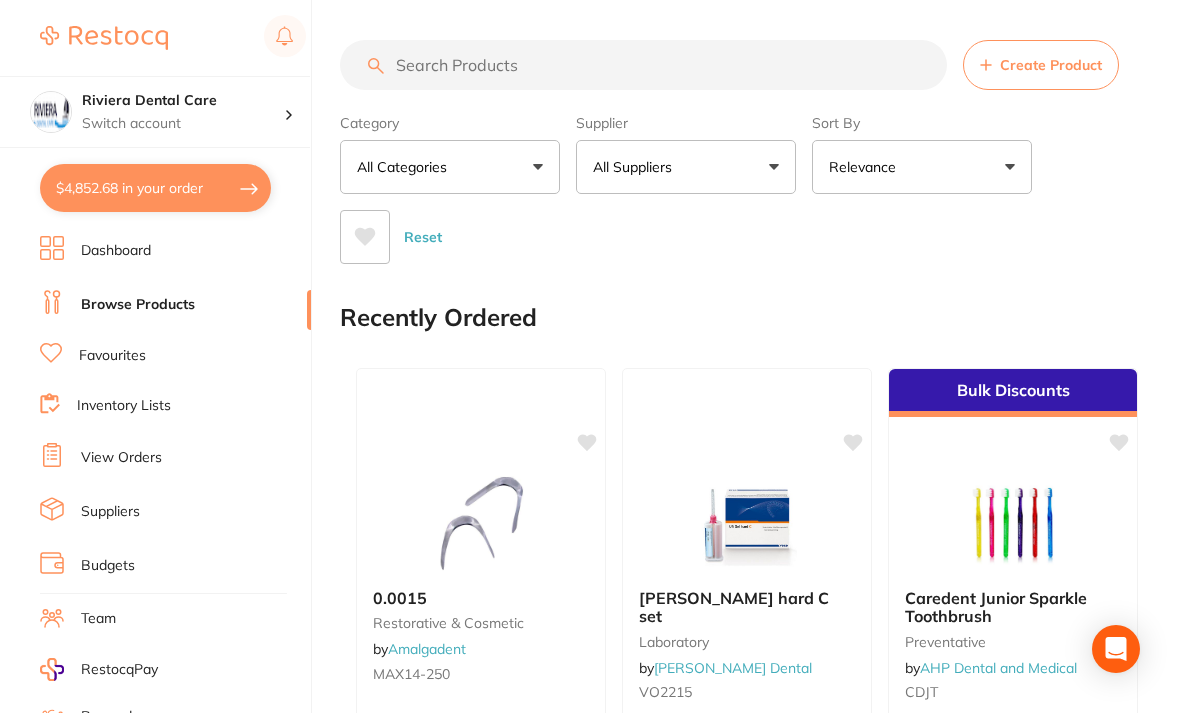 click on "$4,852.68   in your order" at bounding box center [155, 188] 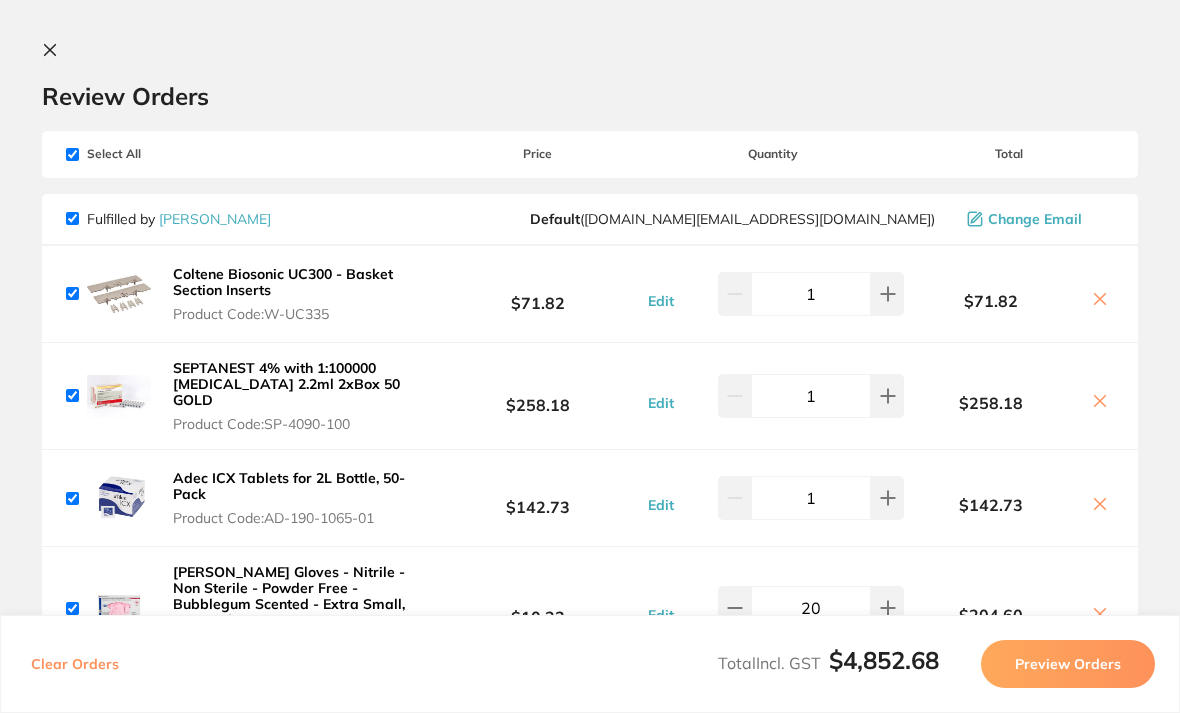 scroll, scrollTop: 0, scrollLeft: 0, axis: both 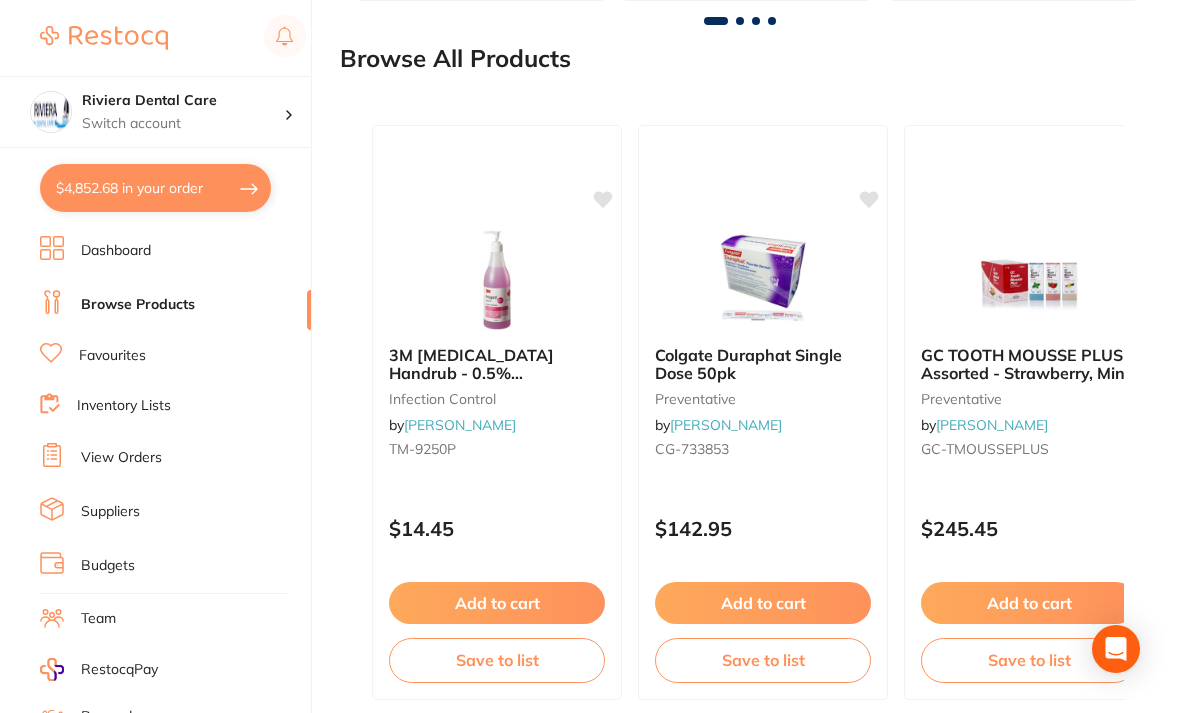 click on "Browse Products" at bounding box center (138, 305) 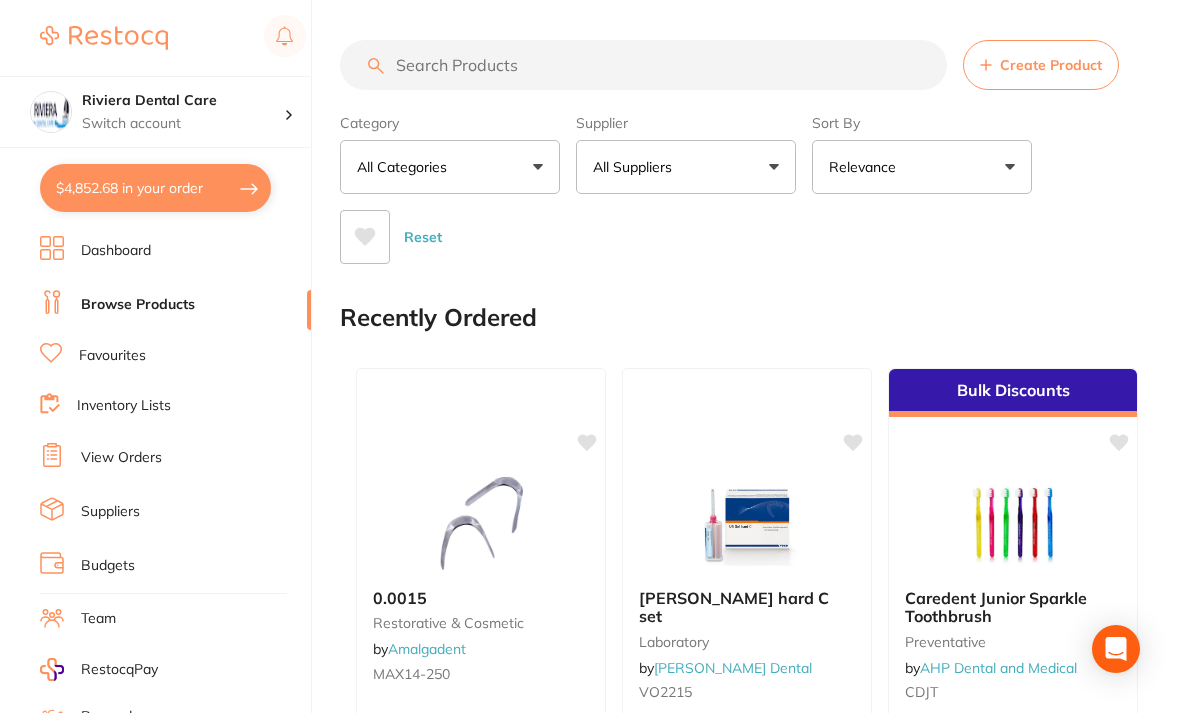 click at bounding box center [643, 65] 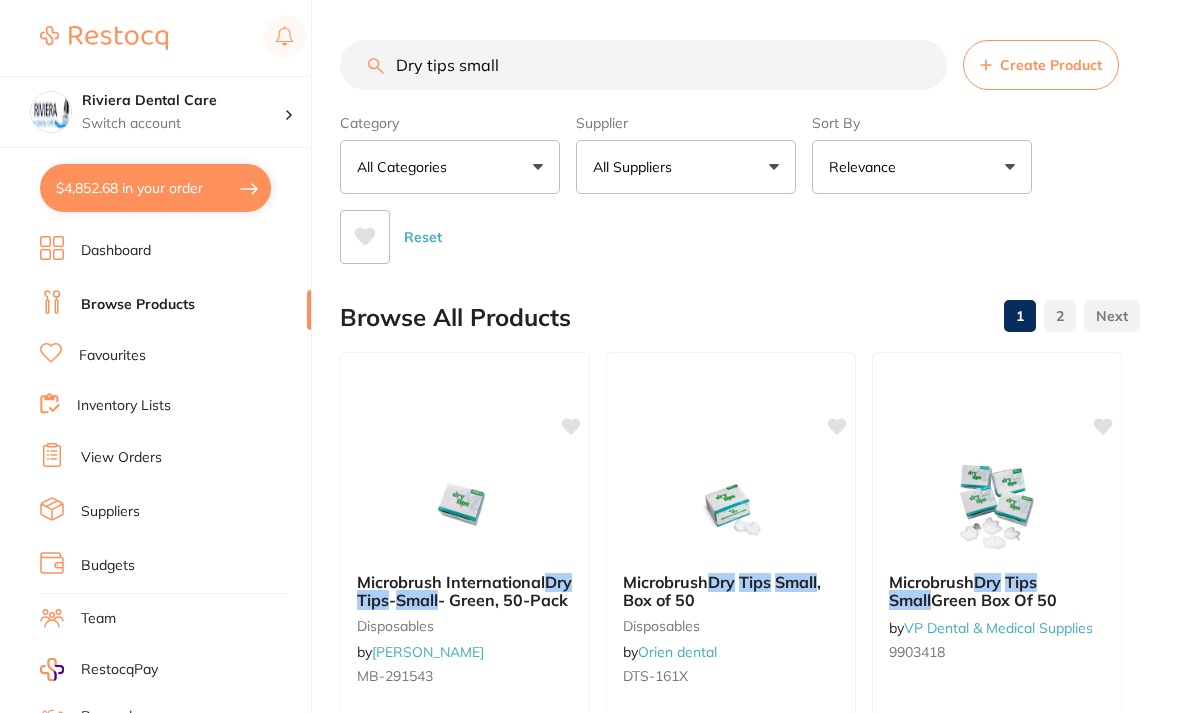 type on "Dry tips small" 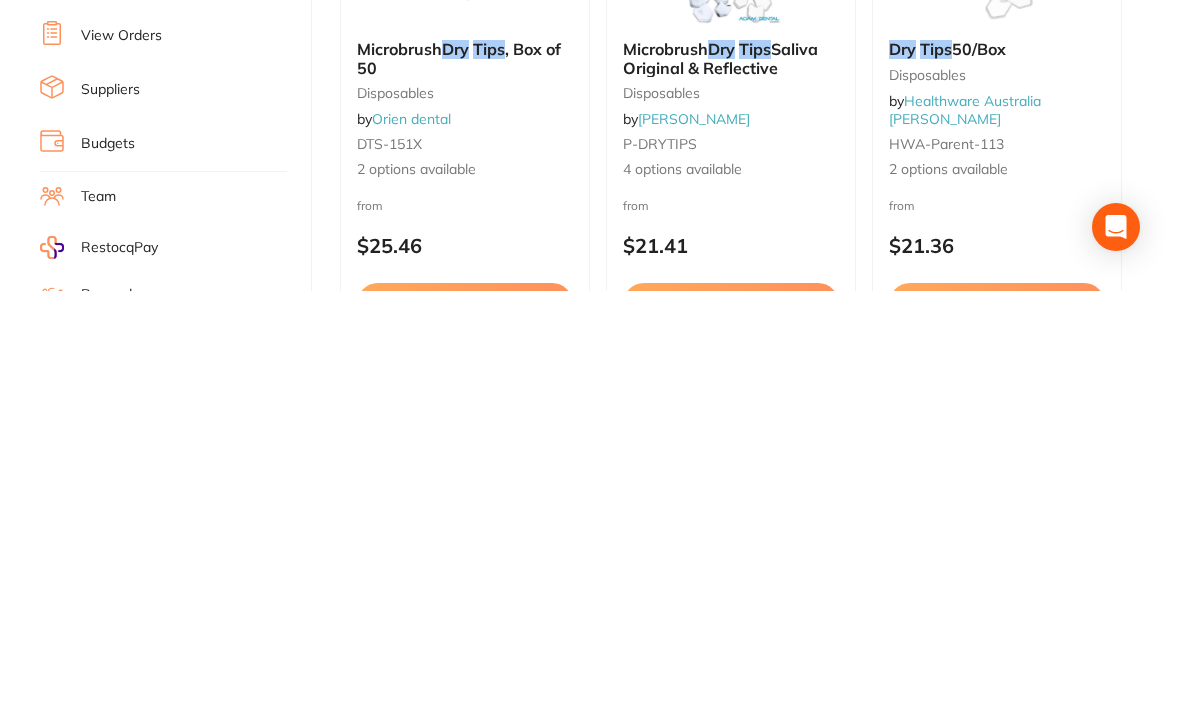 scroll, scrollTop: 1288, scrollLeft: 0, axis: vertical 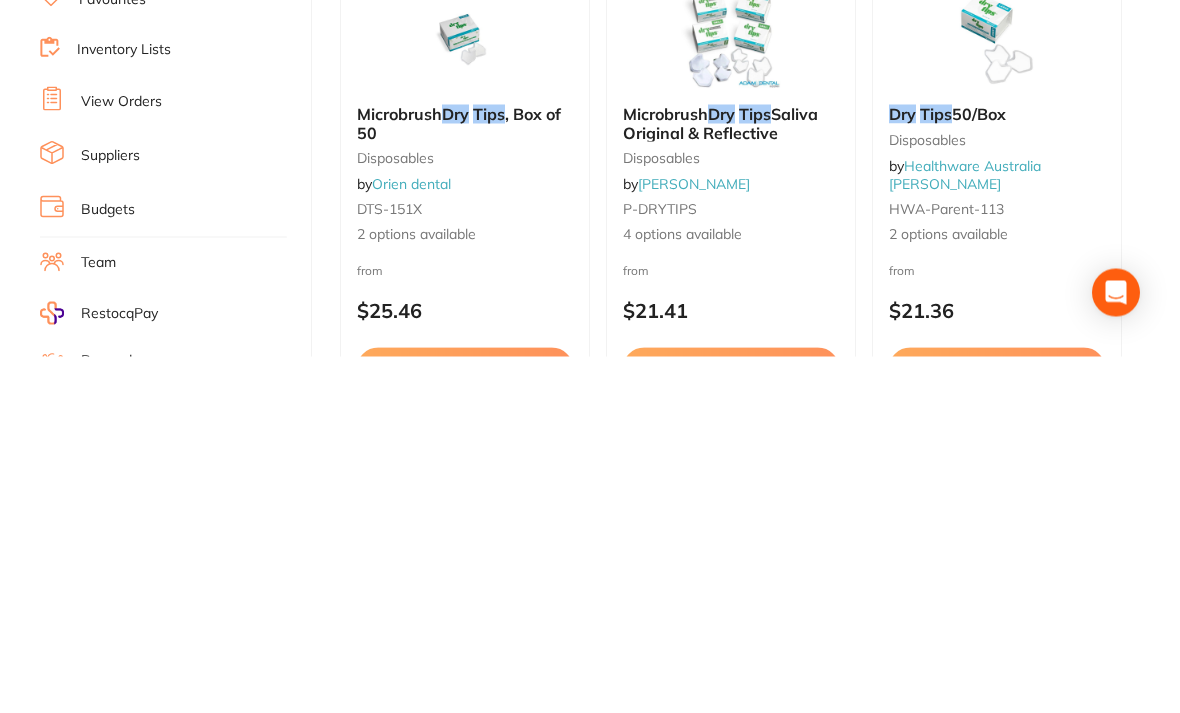 click on "disposables" at bounding box center (731, 514) 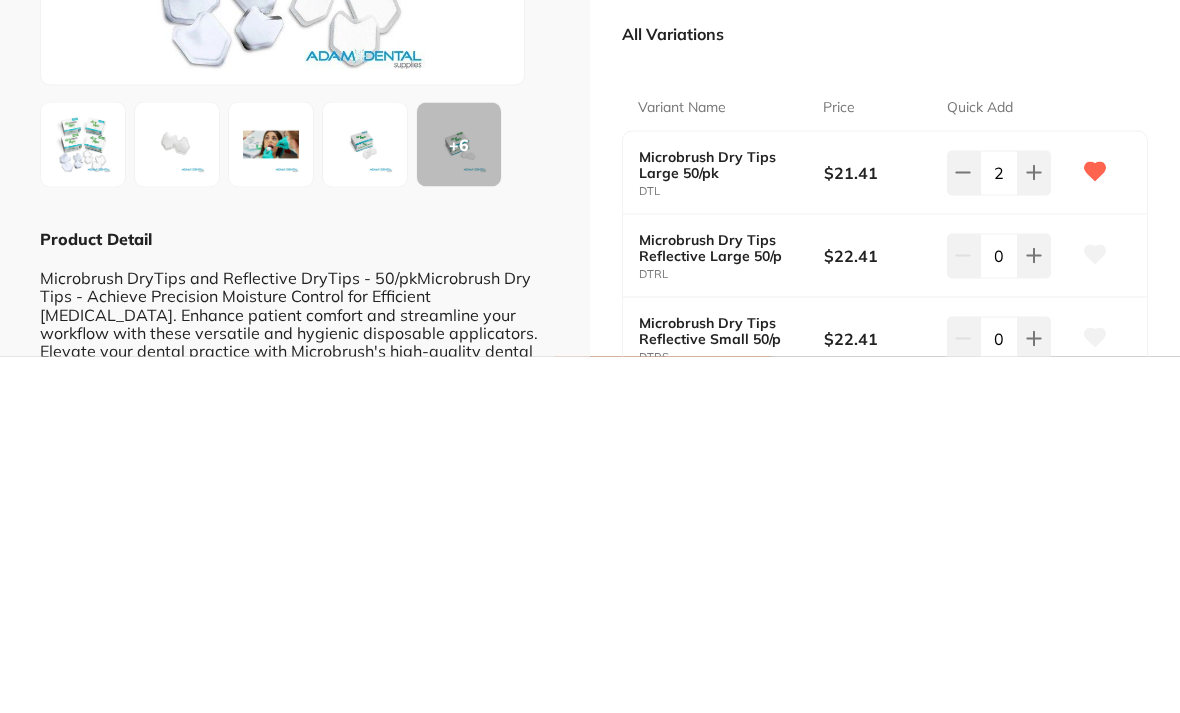 scroll, scrollTop: 0, scrollLeft: 0, axis: both 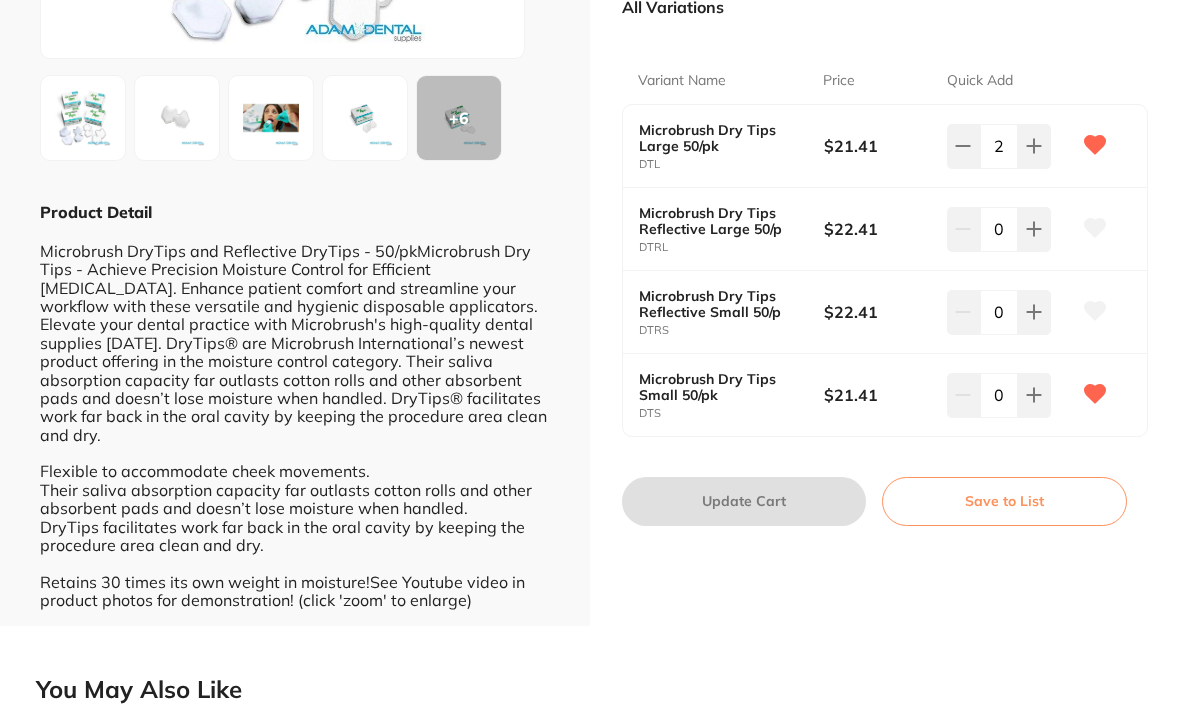 click 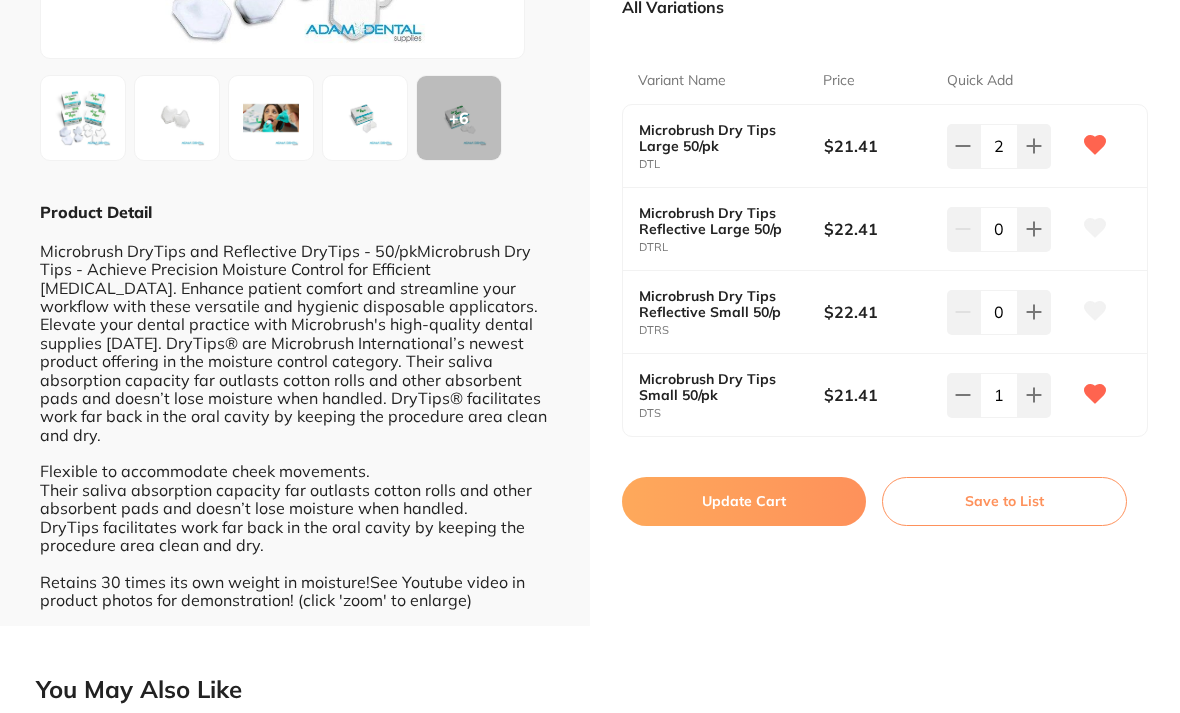 click at bounding box center (1034, 146) 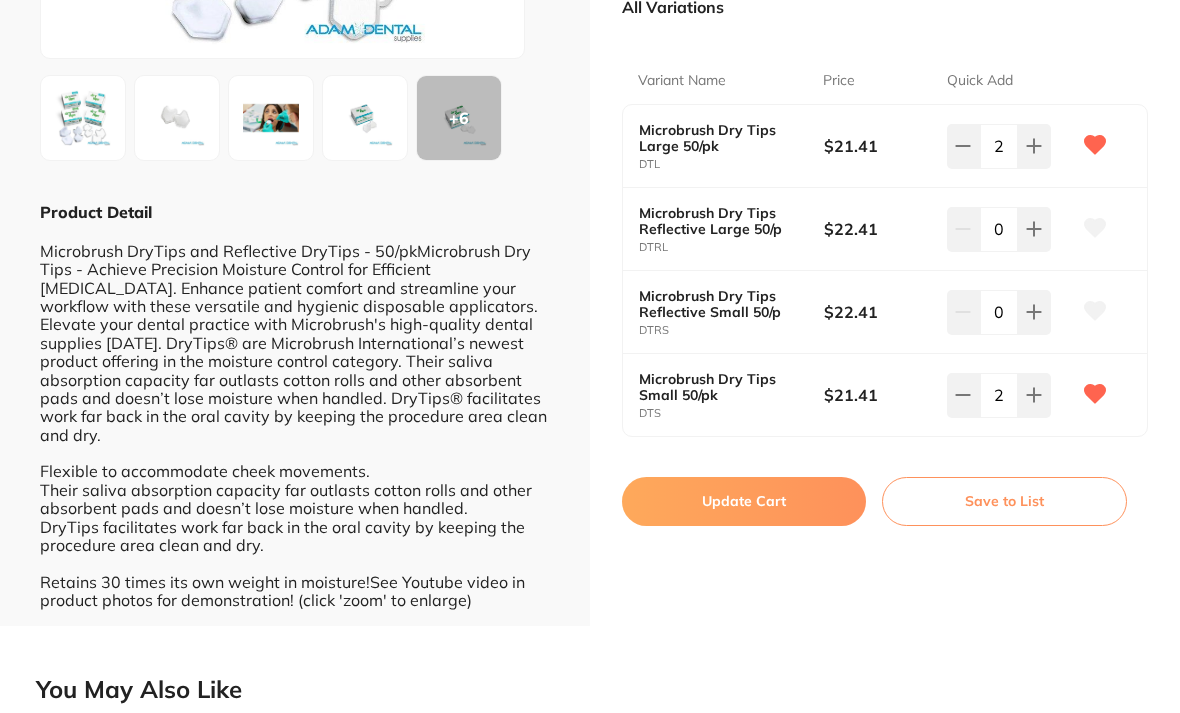 click on "Update Cart" at bounding box center (744, 501) 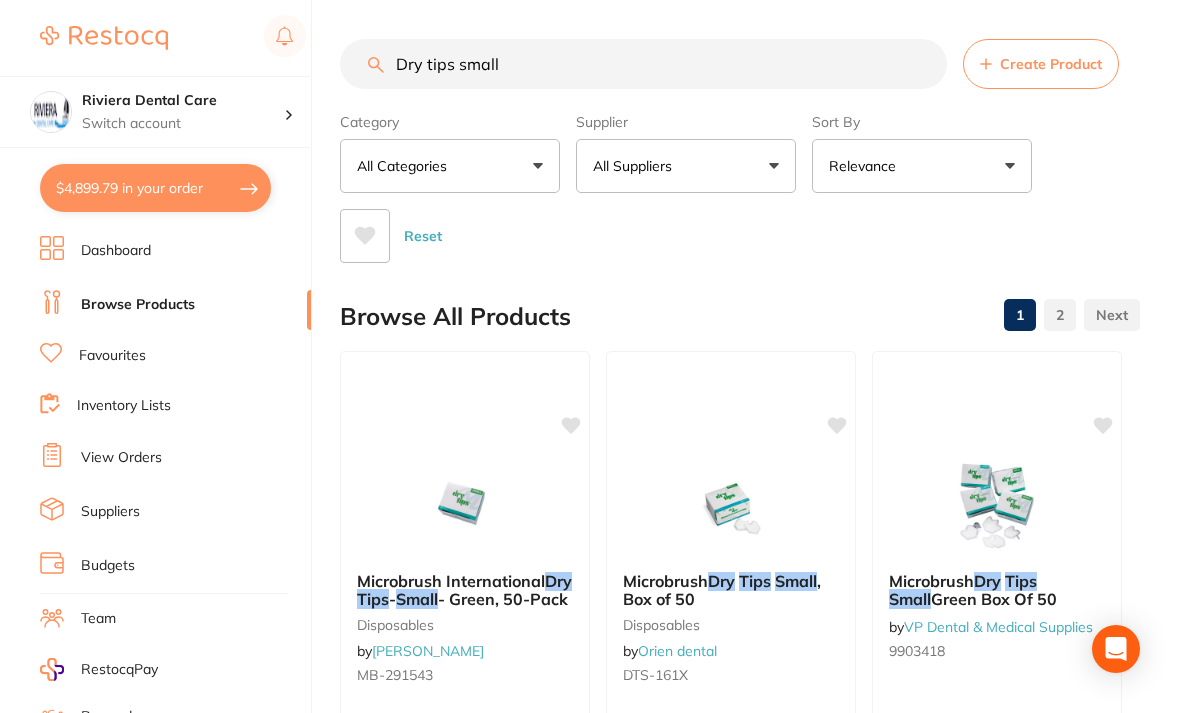 click on "$4,899.79   in your order" at bounding box center (155, 188) 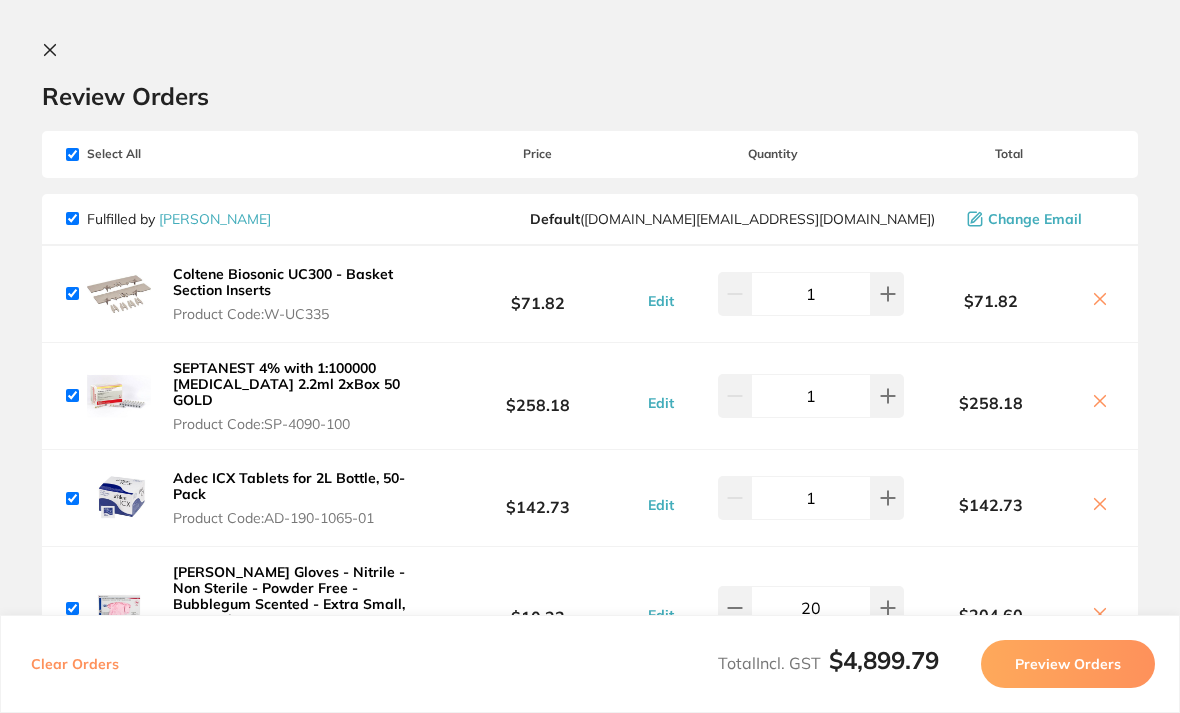scroll, scrollTop: 0, scrollLeft: 0, axis: both 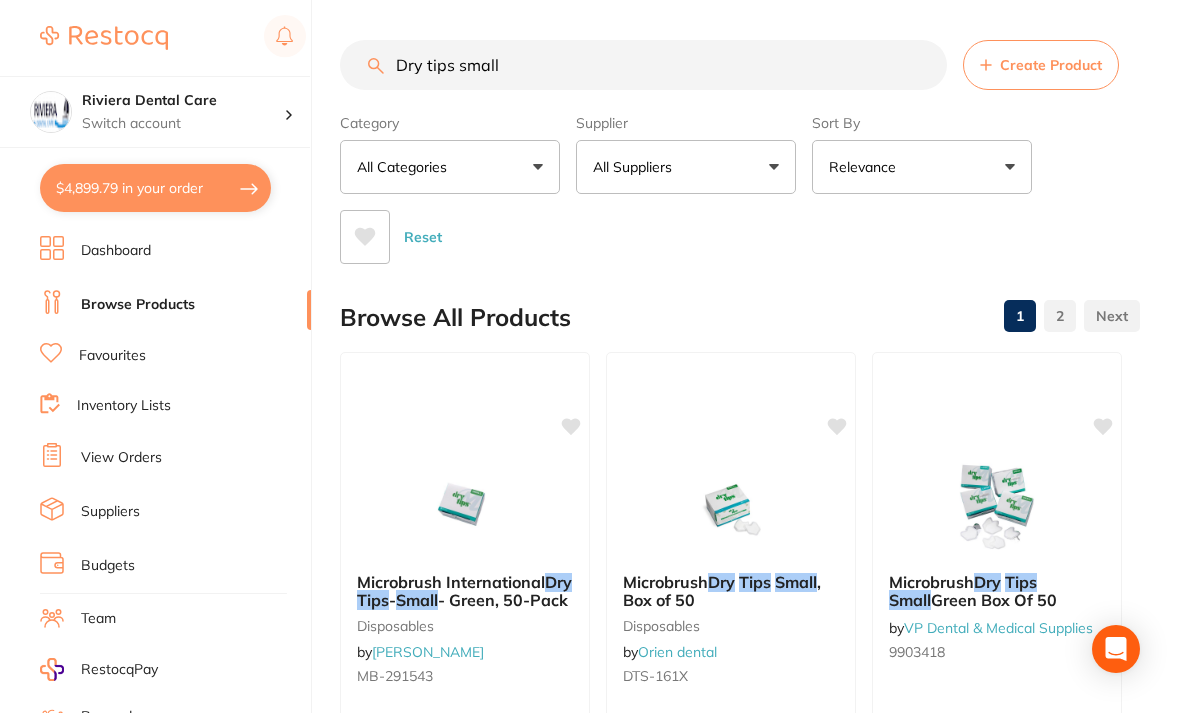 click on "Dry tips small" at bounding box center (643, 65) 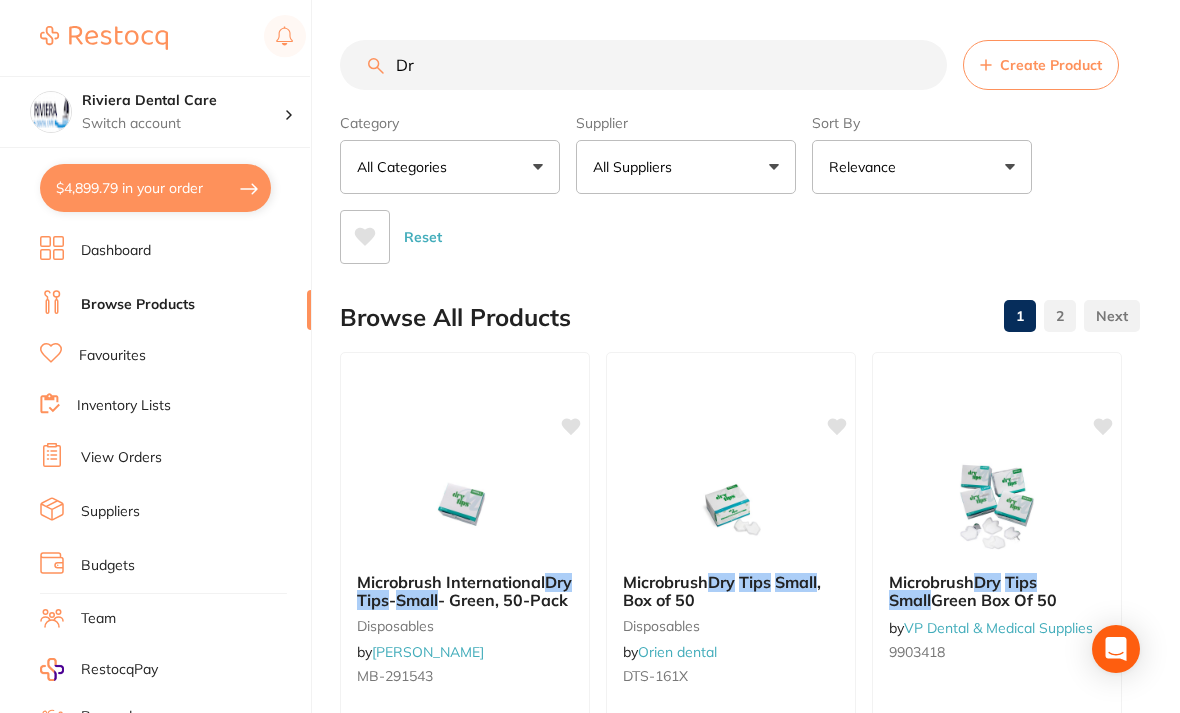type on "D" 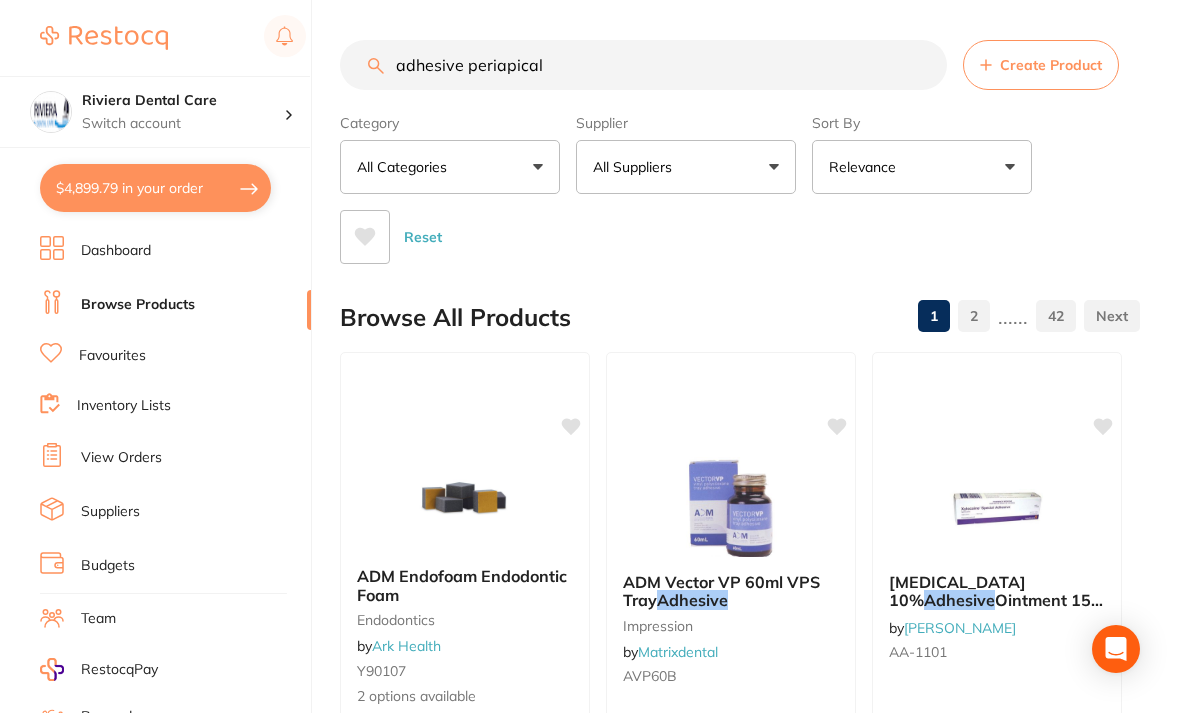 click on "adhesive periapical" at bounding box center [643, 65] 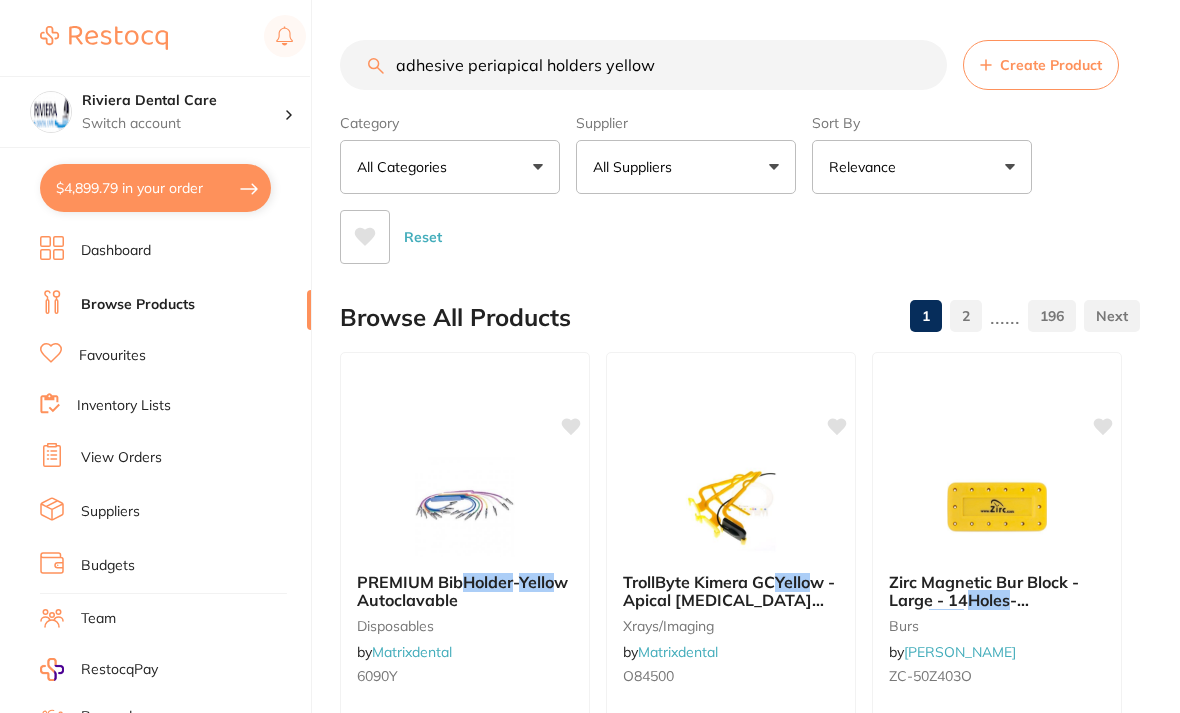 type on "adhesive periapical holders yellow" 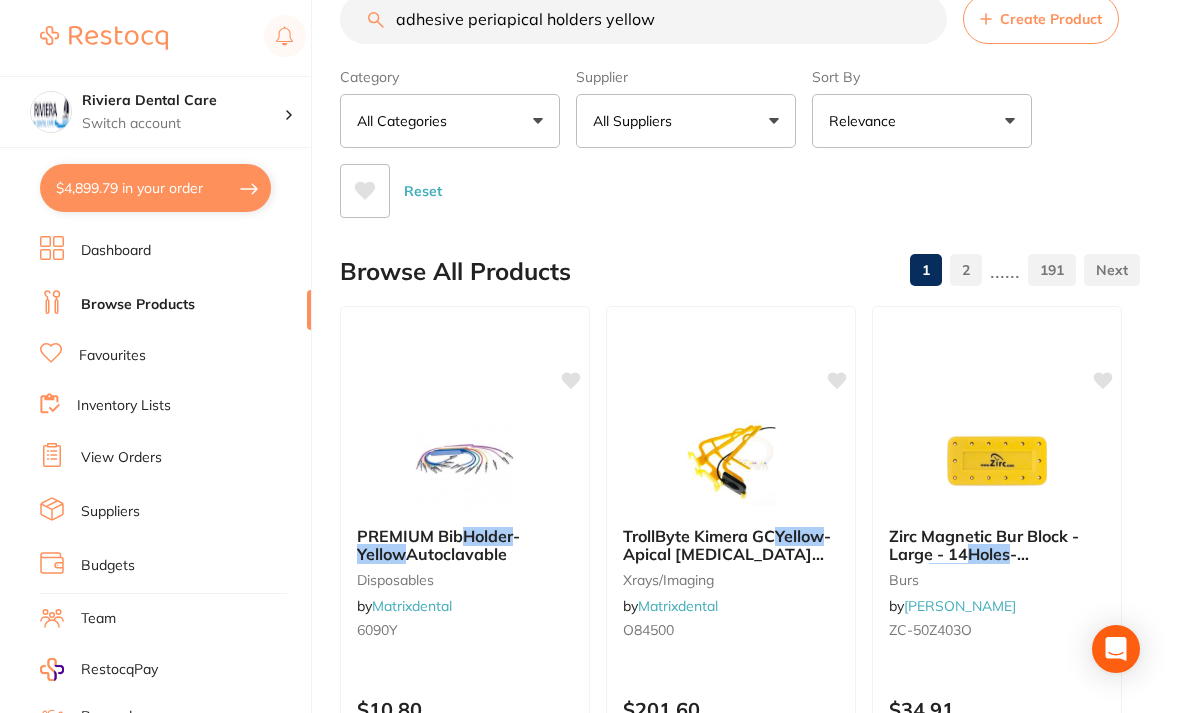 scroll, scrollTop: 0, scrollLeft: 0, axis: both 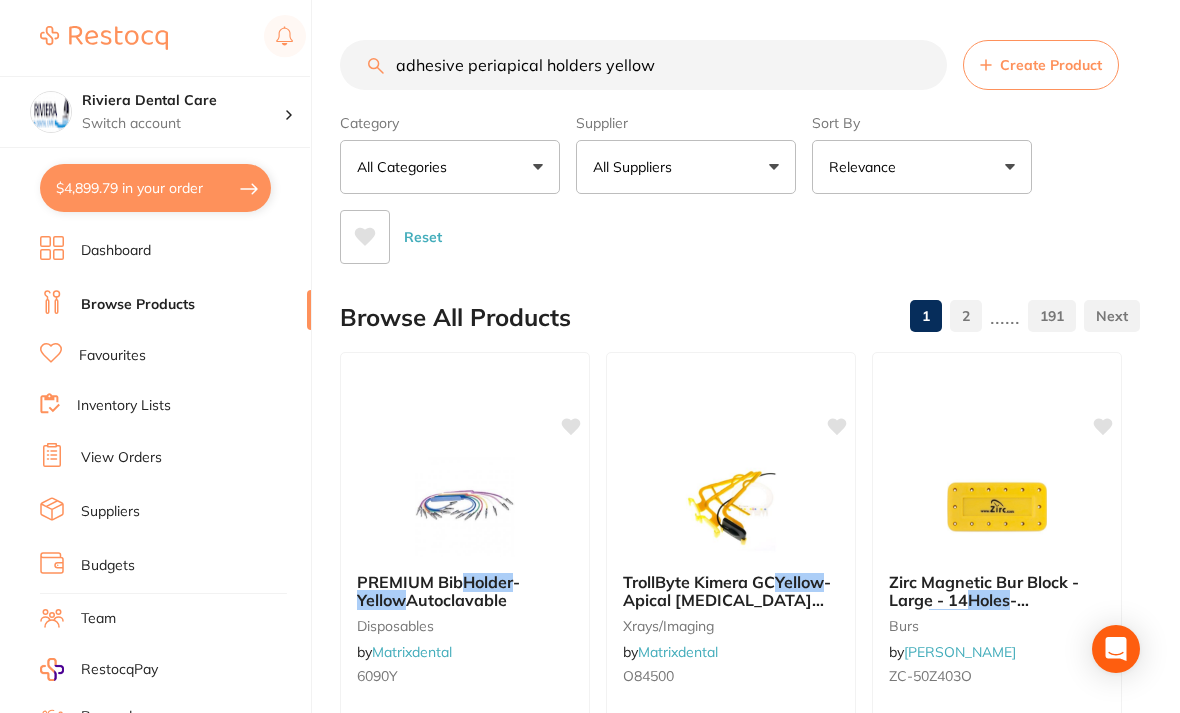 click on "All Suppliers" at bounding box center [686, 167] 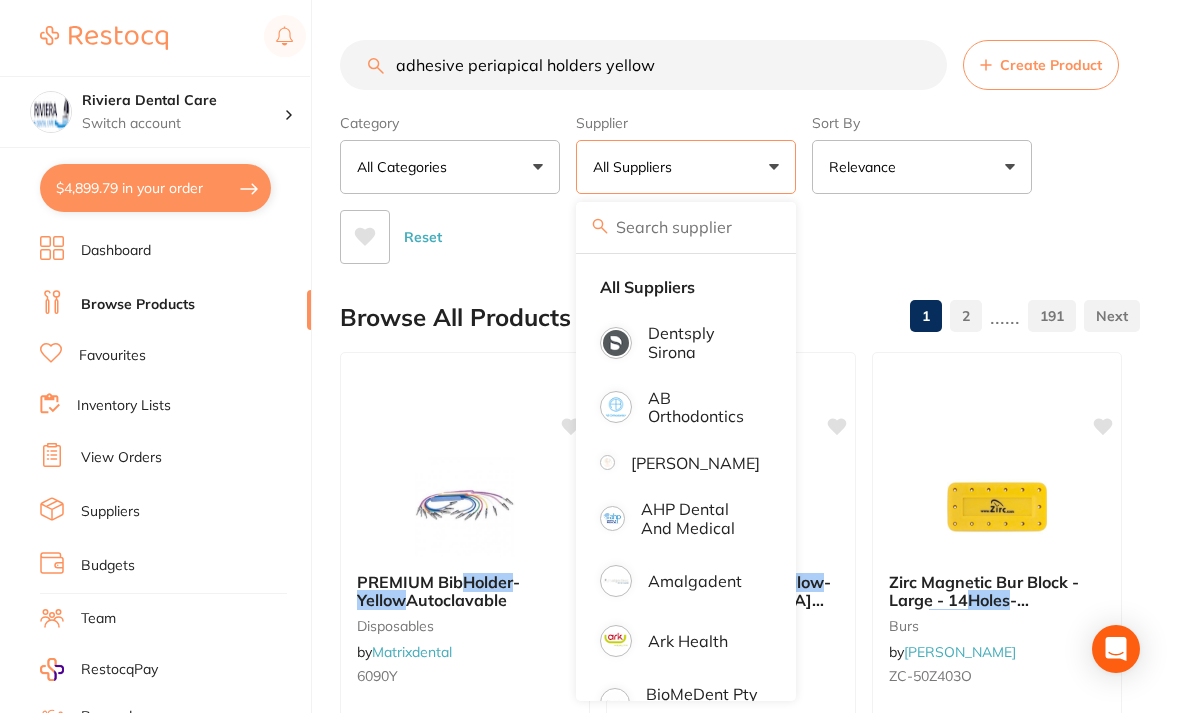 click on "Dentsply Sirona" at bounding box center [704, 342] 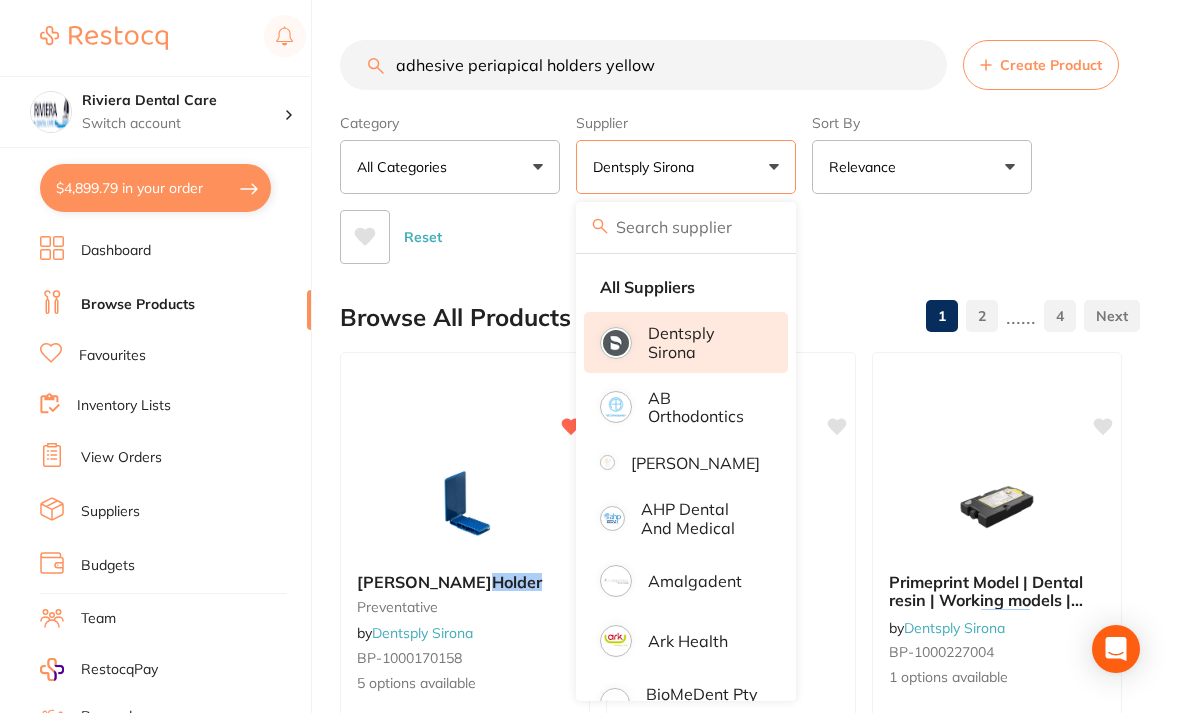 click on "Category All Categories All Categories endodontics implants laboratory preventative restorative & cosmetic Clear Category   false    All Categories Category All Categories endodontics implants laboratory preventative restorative & cosmetic Supplier Dentsply Sirona All Suppliers Dentsply Sirona AB Orthodontics Adam Dental AHP Dental and Medical Amalgadent Ark Health BioMeDent Pty Ltd Critical Dental Dental Practice Supplies Dental Zone Erkodent Erskine Dental Healthware Australia Ridley Henry Schein Halas HIT Dental & Medical Supplies Independent Dental Ivoclar Vivadent Kulzer Leepac Medical and Dental Livingstone International Main Orthodontics Matrixdental Numedical Orien dental Origin Dental Raypurt Dental RiDental Southern Dental Pty Ltd Straumann VP Dental & Medical Supplies Clear Supplier   true    Dentsply Sirona Supplier Dentsply Sirona AB Orthodontics Adam Dental AHP Dental and Medical Amalgadent Ark Health BioMeDent Pty Ltd Critical Dental Dental Practice Supplies Dental Zone Erkodent Erskine Dental" at bounding box center [740, 185] 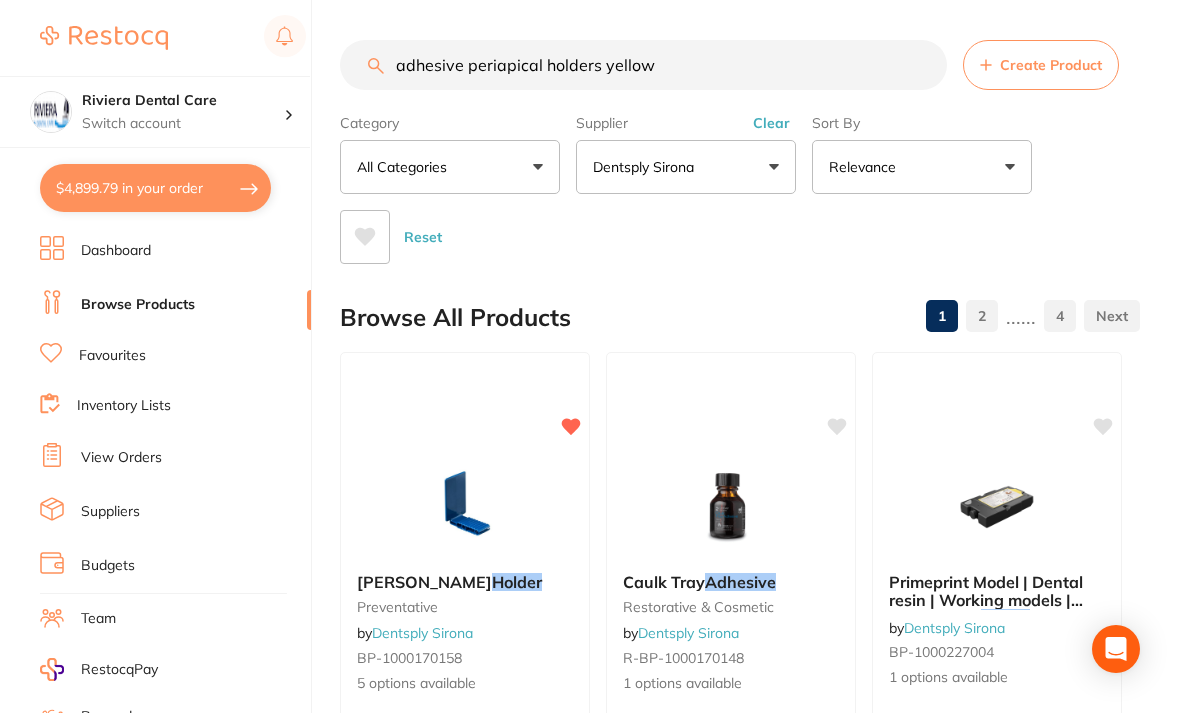 click on "Xios Sensor  Holder   preventative by  Dentsply Sirona BP-1000170158   5 options available   from $95.00 Add to cart Save to list Caulk Tray  Adhesive   restorative & cosmetic by  Dentsply Sirona R-BP-1000170148   1 options available   from $50.25 Add to cart Save to list Primeprint Model | Dental resin | Working models | Colour code:  yellow  | 1000 g   by  Dentsply Sirona BP-1000227004   1 options available   from $285.00 Add to cart Save to list Fix  Adhesive   restorative & cosmetic by  Dentsply Sirona R-BP-1000186028   2 options available   from $93.00 Add to cart Save to list Sure-Stop Silicone Dispenser   endodontics by  Dentsply Sirona E-BP-1000191108   1 options available   from $82.87 Add to cart Save to list Cannula   preventative by  Dentsply Sirona BP-1000261005   8 options available   from $20.09 Add to cart Save to list Astra Tech Implant System TX Twist Drill   implants by  Dentsply Sirona I-BP-1000191215   22 options available   from $194.29 Add to cart Save to list   implants by      from" at bounding box center (740, 1526) 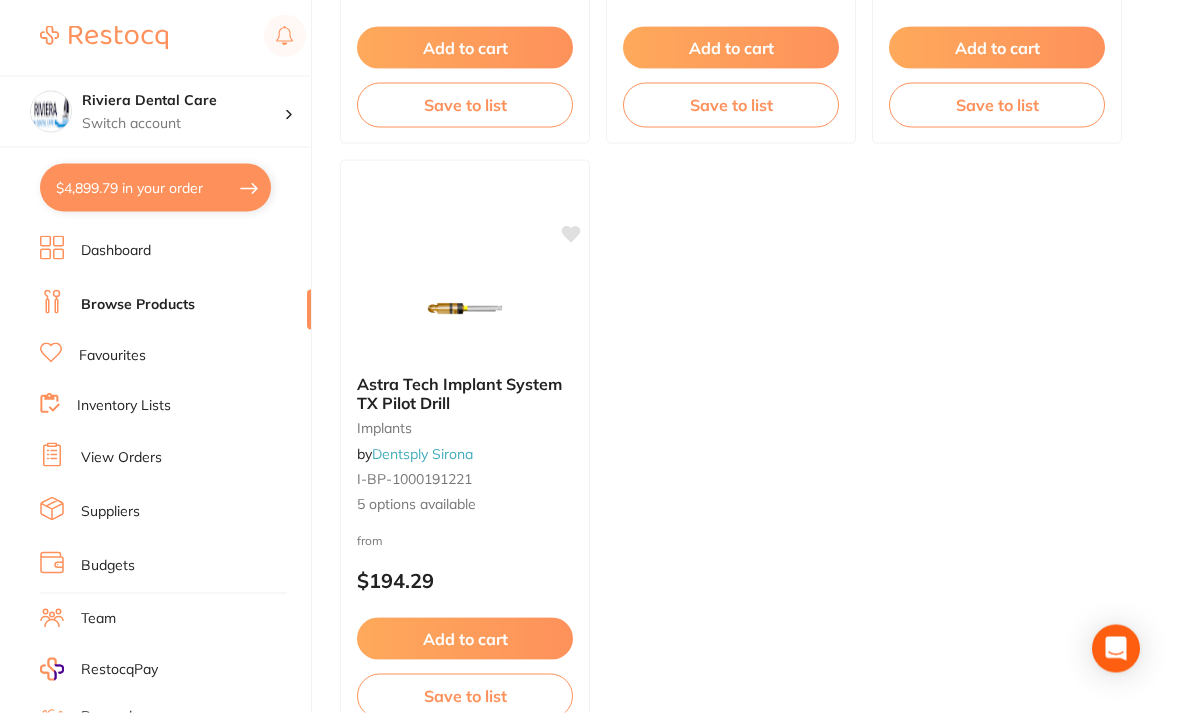 scroll, scrollTop: 2029, scrollLeft: 0, axis: vertical 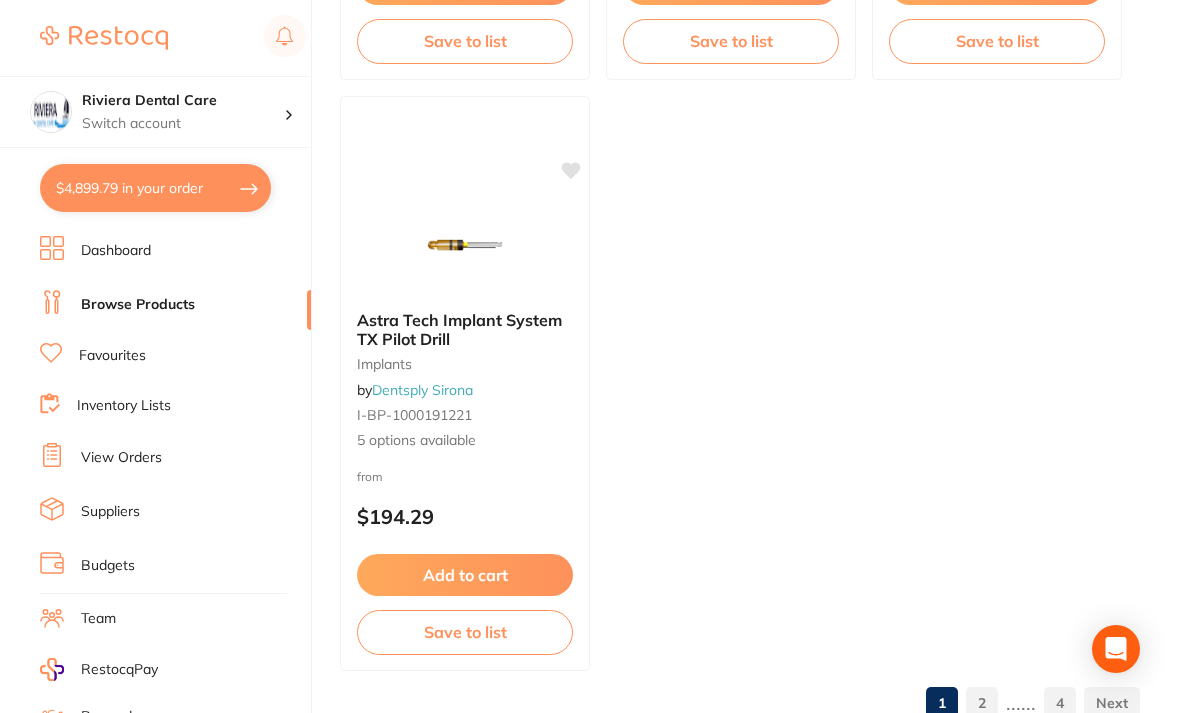 click on "2" at bounding box center (982, 703) 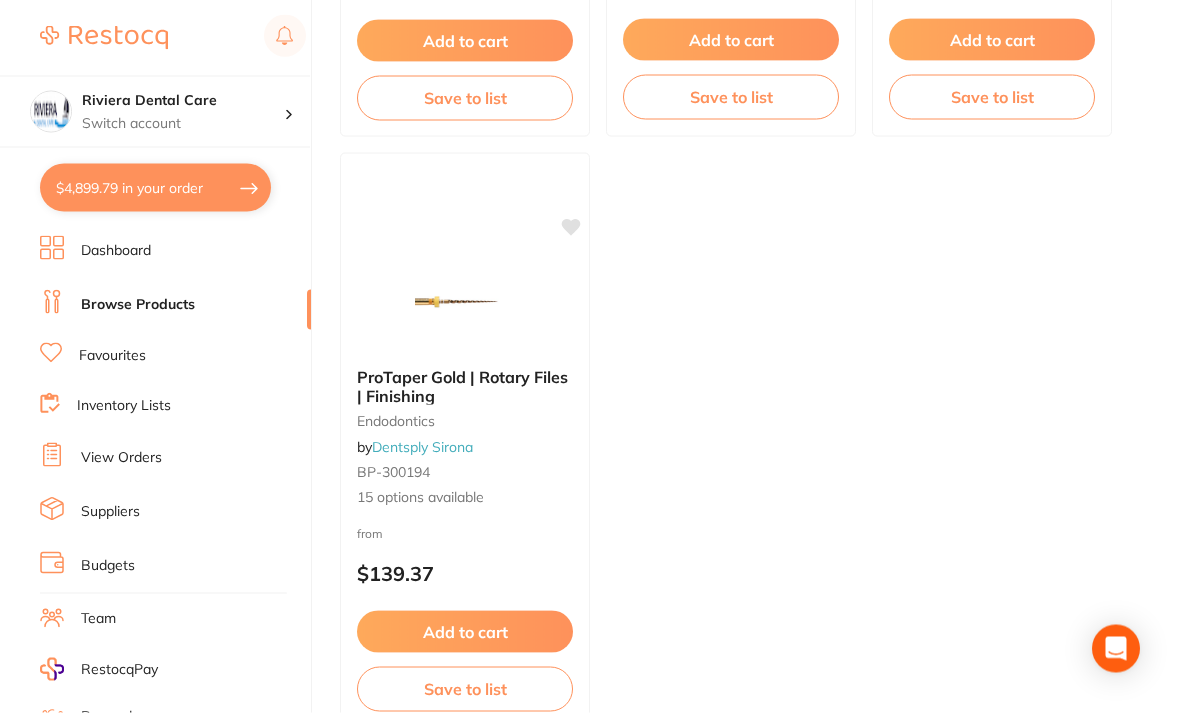 scroll, scrollTop: 2029, scrollLeft: 0, axis: vertical 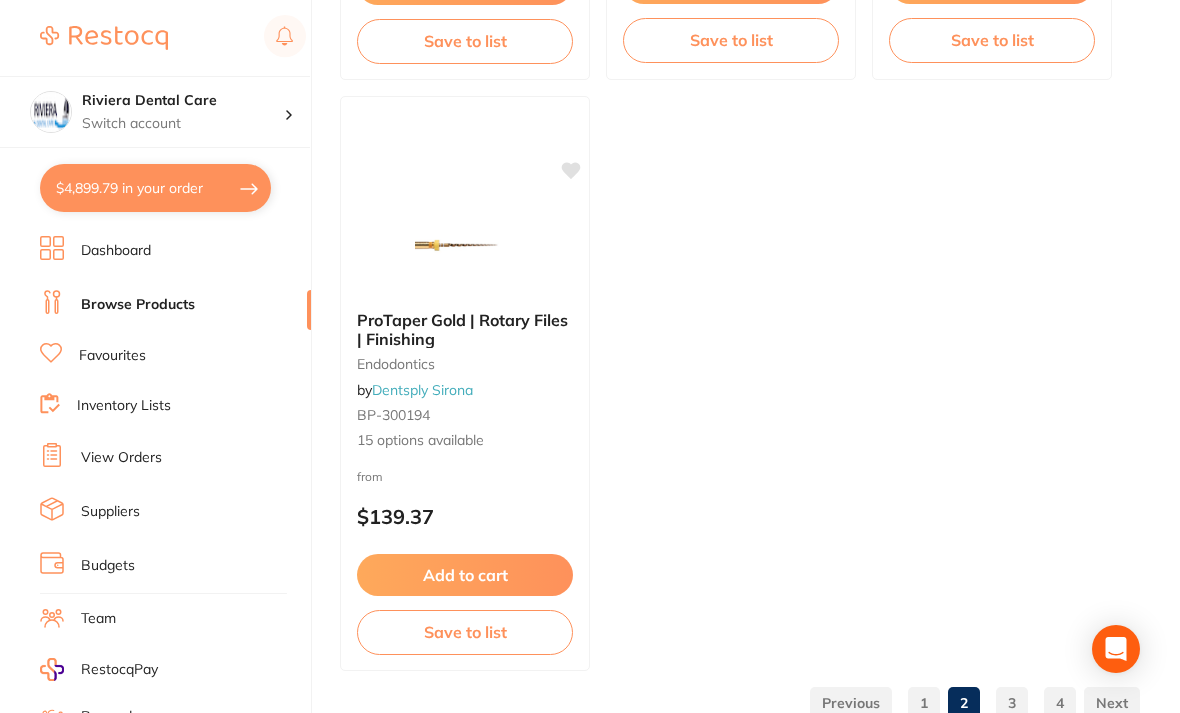 click on "3" at bounding box center (1012, 703) 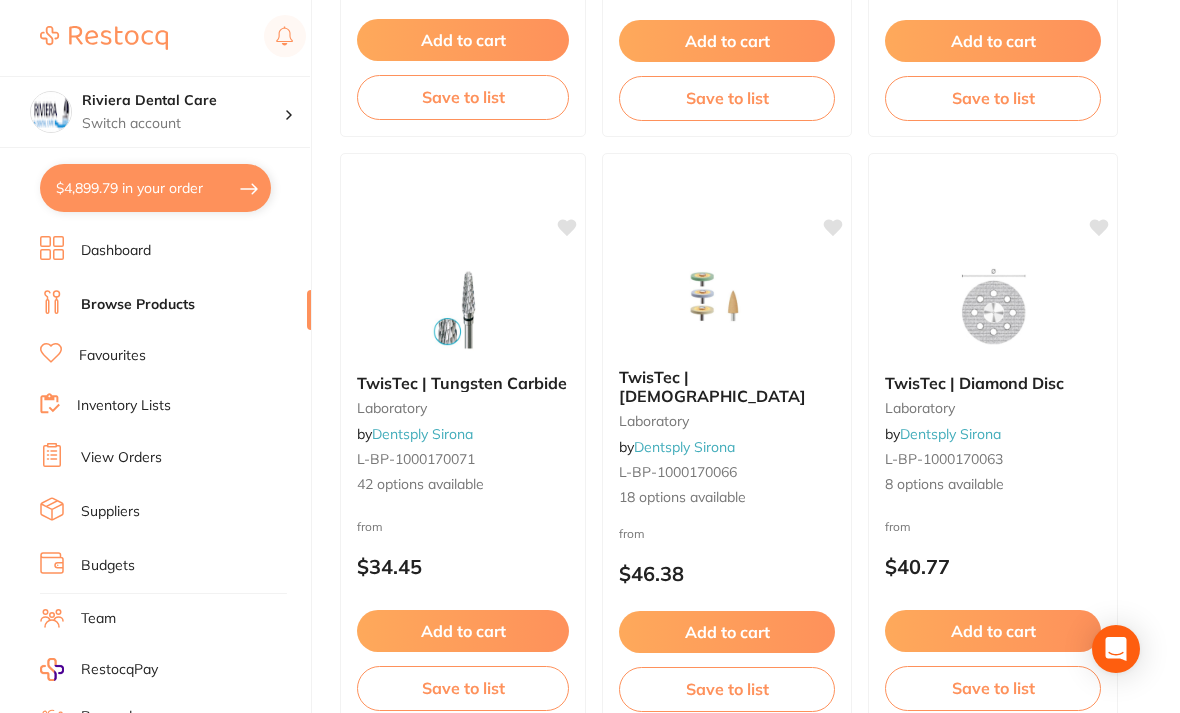 scroll, scrollTop: 1385, scrollLeft: 0, axis: vertical 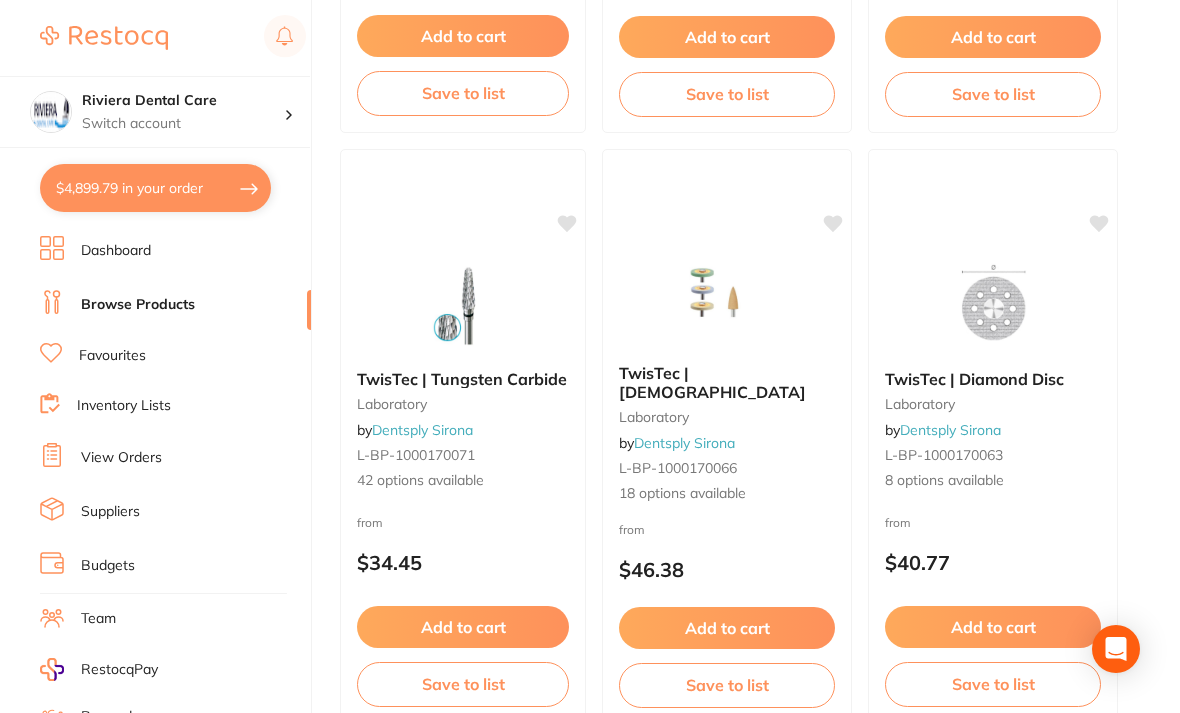 click on "TwisTec | Diamond Disc   laboratory by  Dentsply Sirona L-BP-1000170063   8 options available" at bounding box center (993, 430) 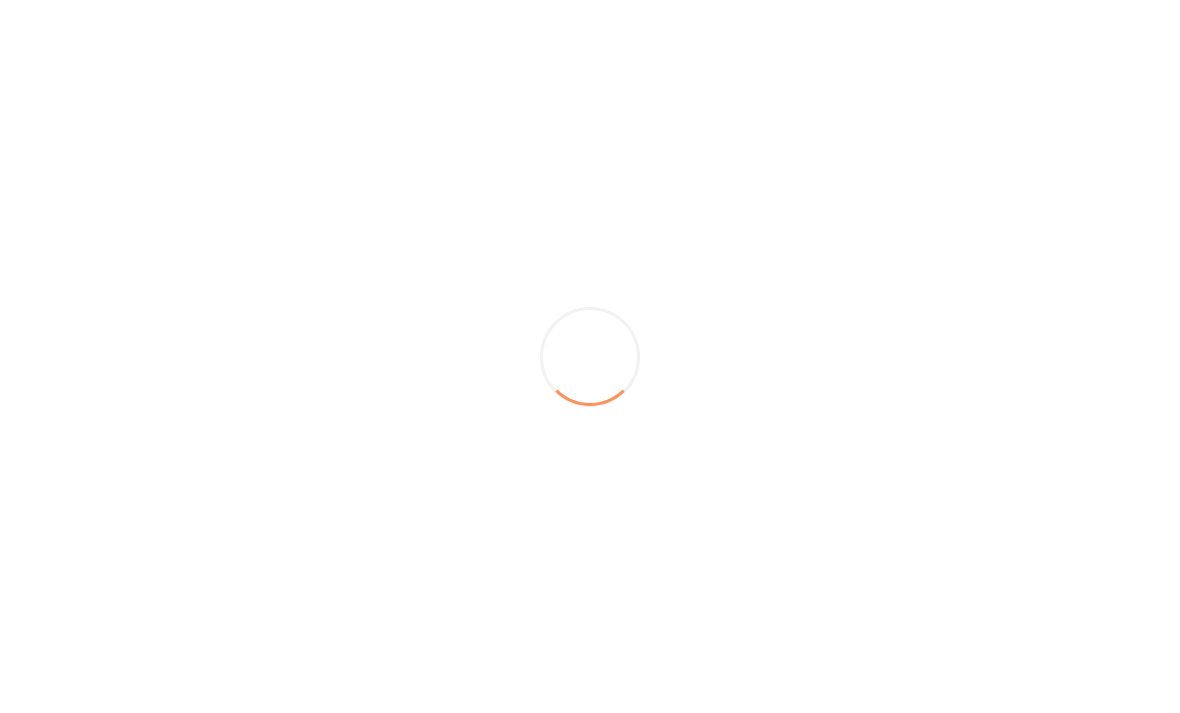 scroll, scrollTop: 0, scrollLeft: 0, axis: both 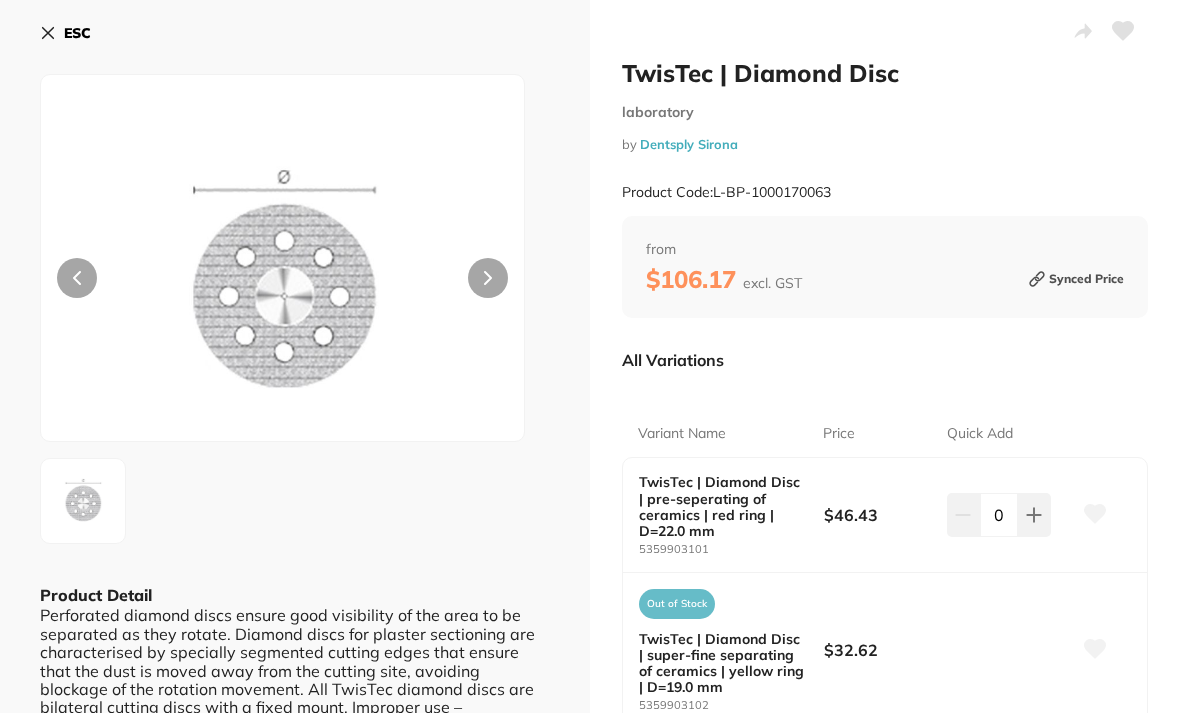 click 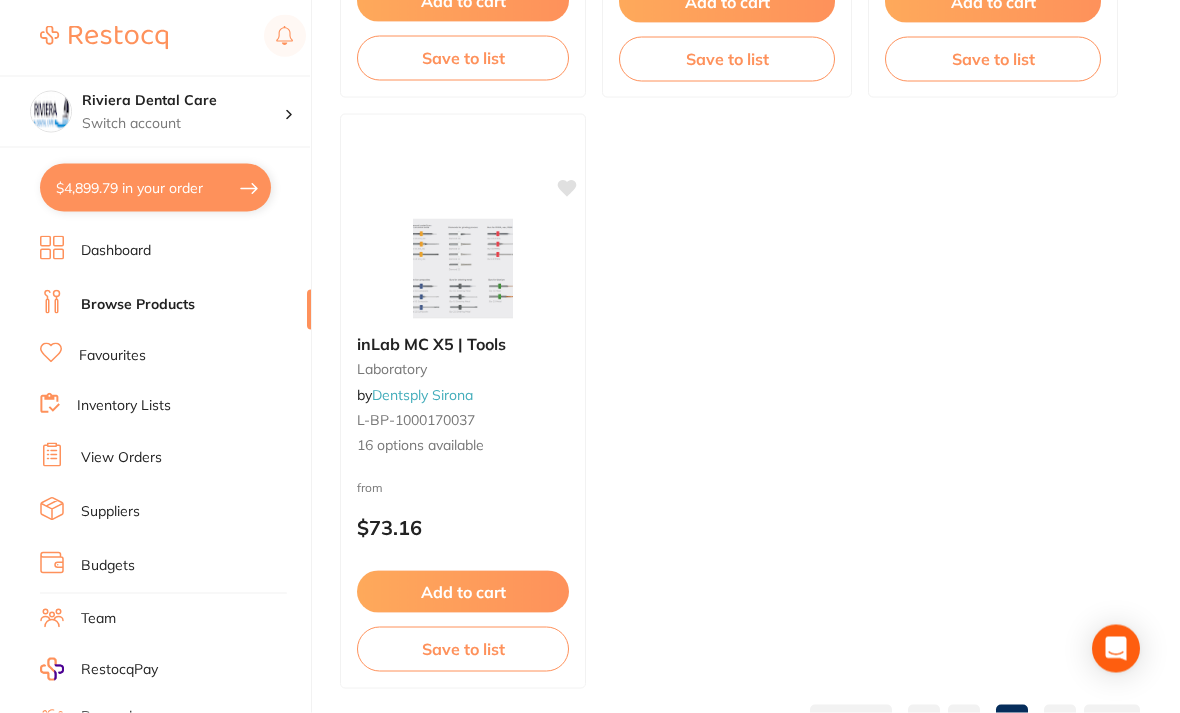 scroll, scrollTop: 2029, scrollLeft: 0, axis: vertical 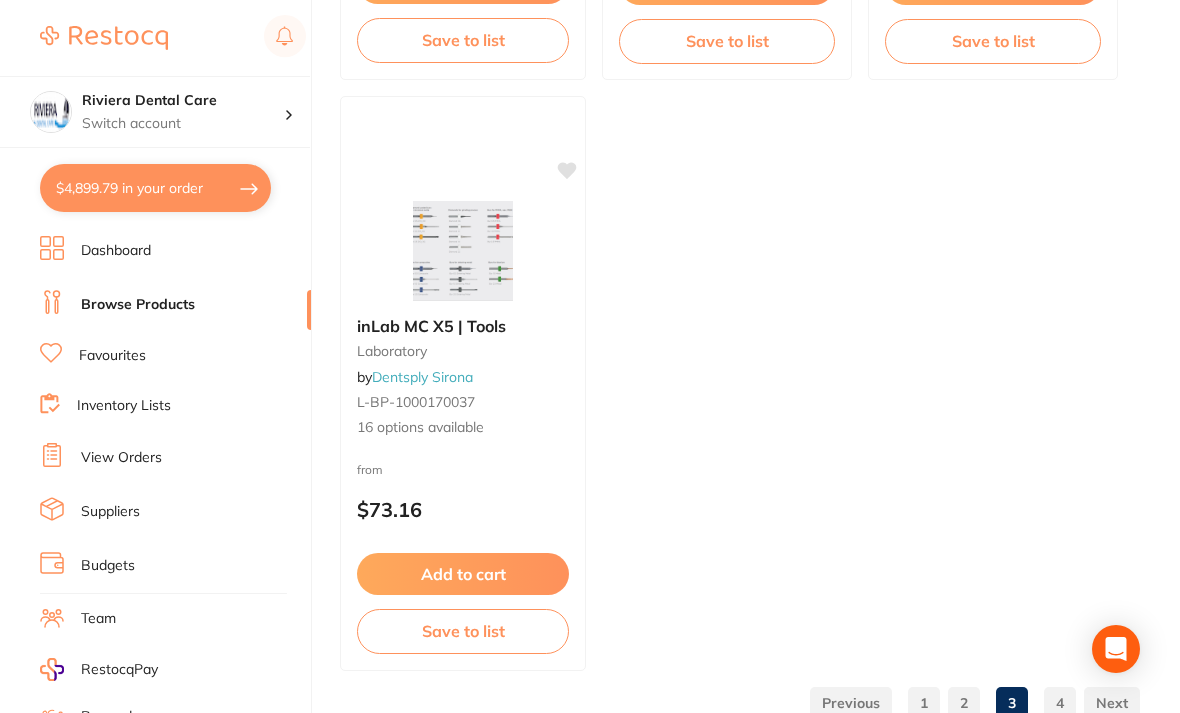 click on "4" at bounding box center [1060, 703] 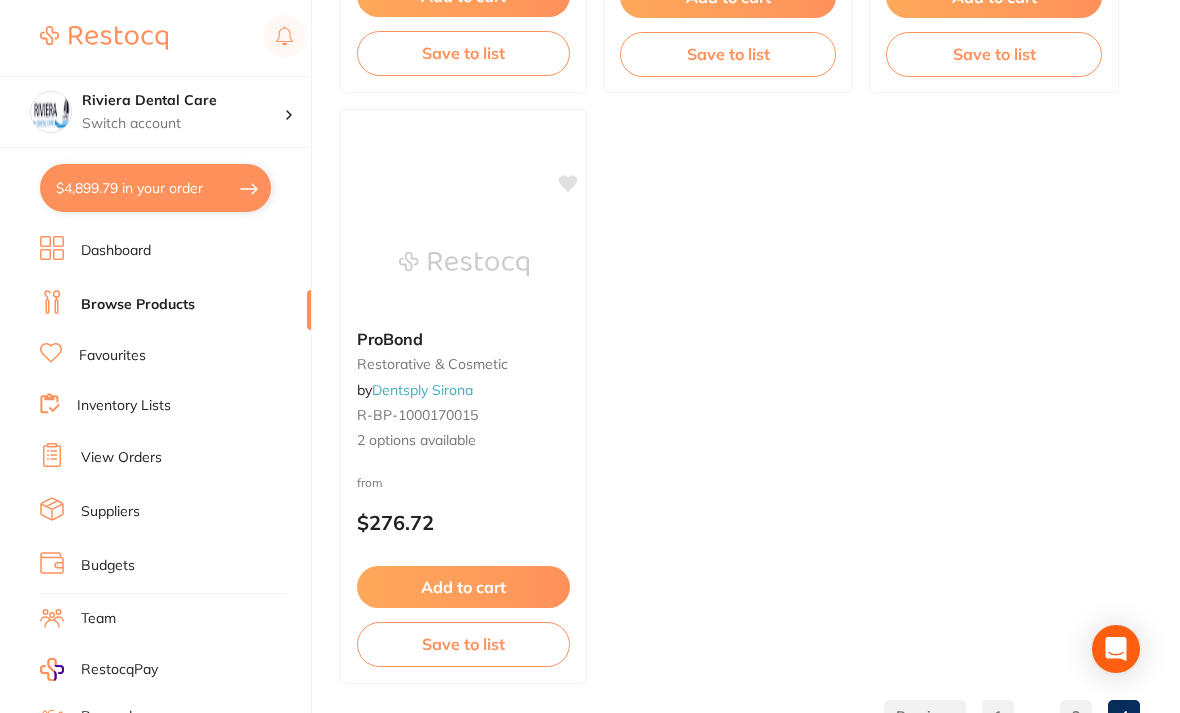 scroll, scrollTop: 847, scrollLeft: 0, axis: vertical 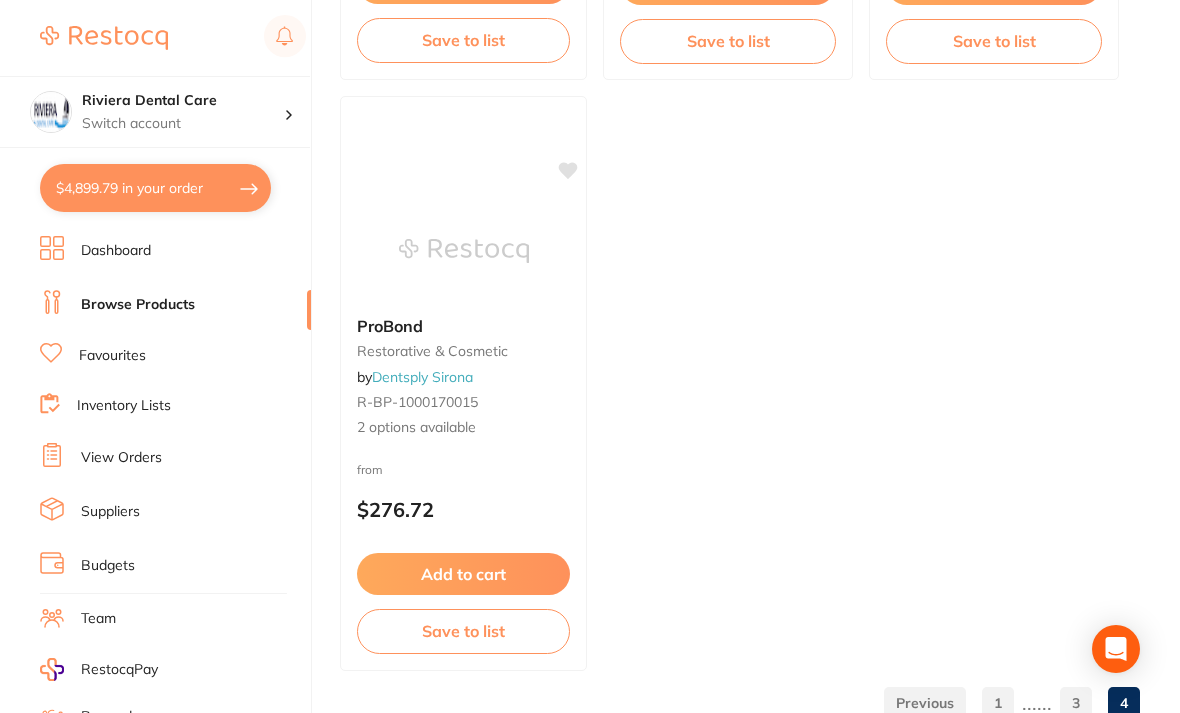 click on "Xylocaine Ointment   preventative by  Dentsply Sirona P-BP-1000170328   3 options available   from $40.82 Add to cart Save to list Manual Mixing Dispenser, Tips & Accessories   restorative & cosmetic by  Dentsply Sirona R-BP-1000170102   12 options available   from $22.29 Add to cart Save to list Esthet•X HD I Compules Tips   restorative & cosmetic by  Dentsply Sirona R-BP-1000170072   32 options available   from $80.08 Add to cart Save to list ProBond   restorative & cosmetic by  Dentsply Sirona R-BP-1000170015   2 options available   from $276.72 Add to cart Save to list" at bounding box center [740, 88] 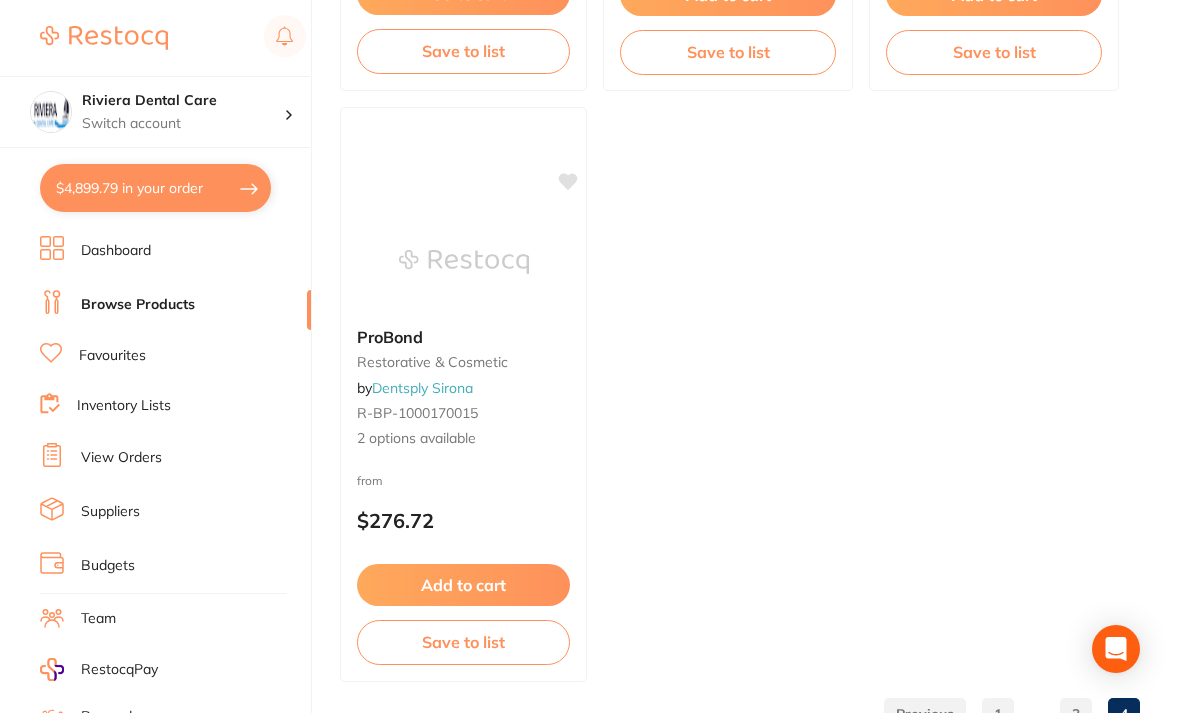 scroll, scrollTop: 782, scrollLeft: 0, axis: vertical 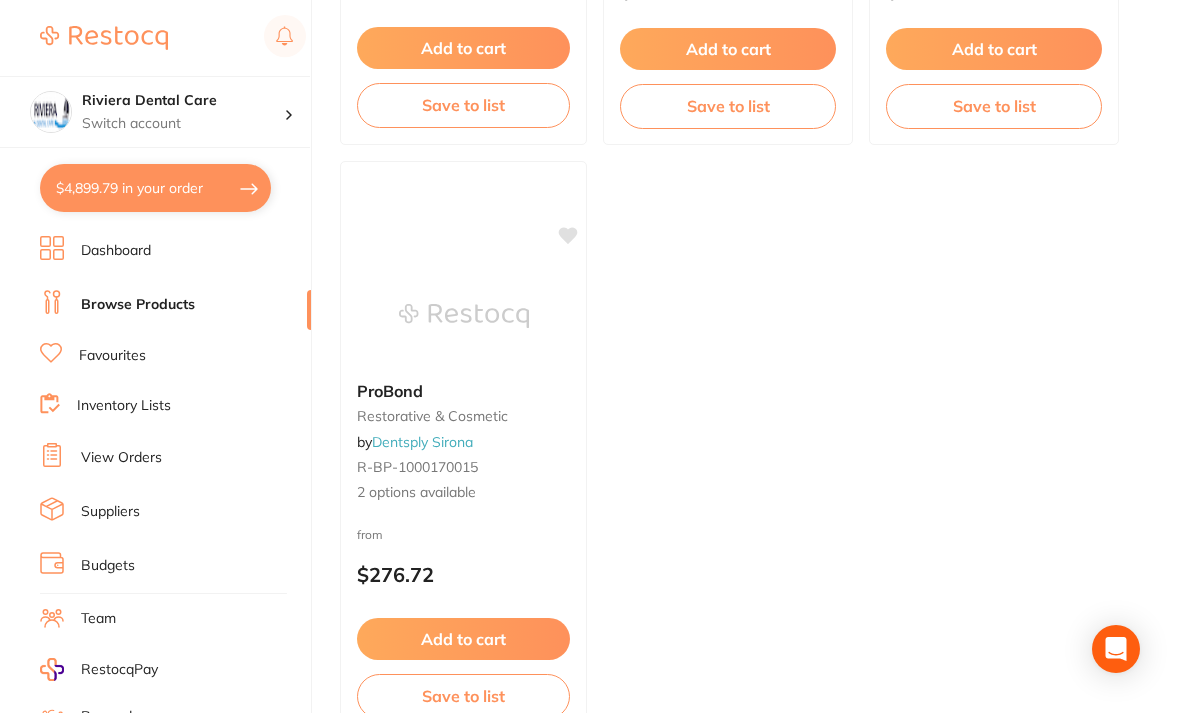 click on "4" at bounding box center (1124, 768) 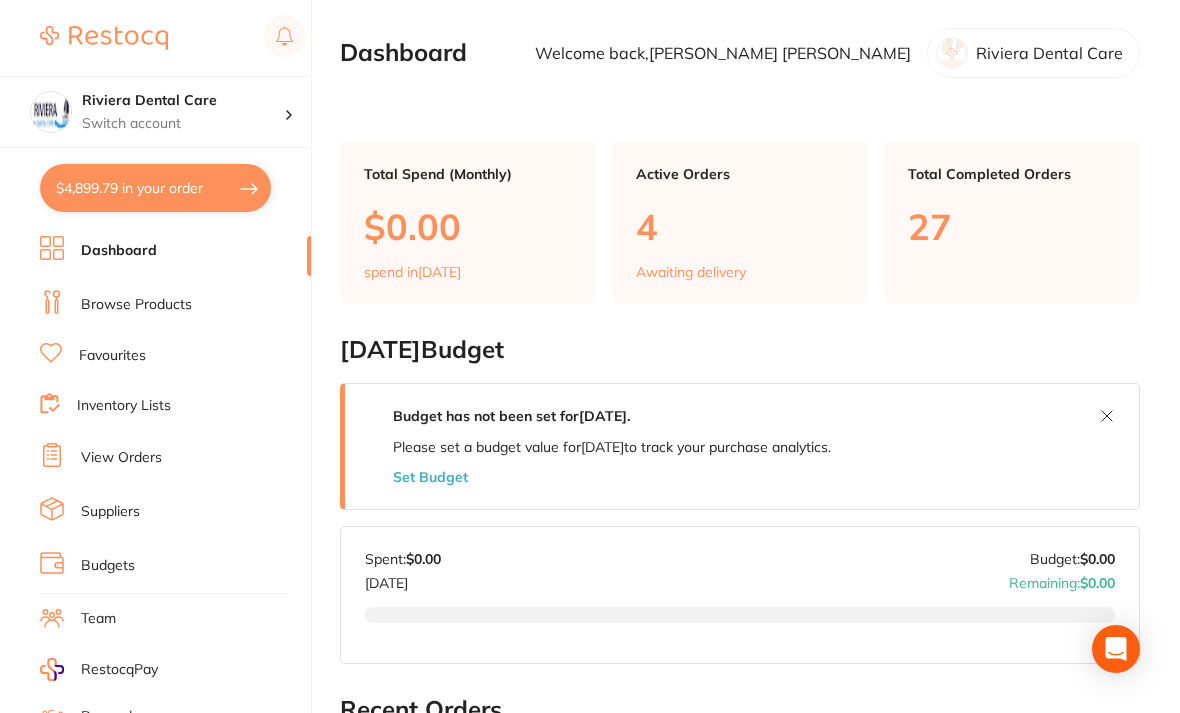scroll, scrollTop: 64, scrollLeft: 0, axis: vertical 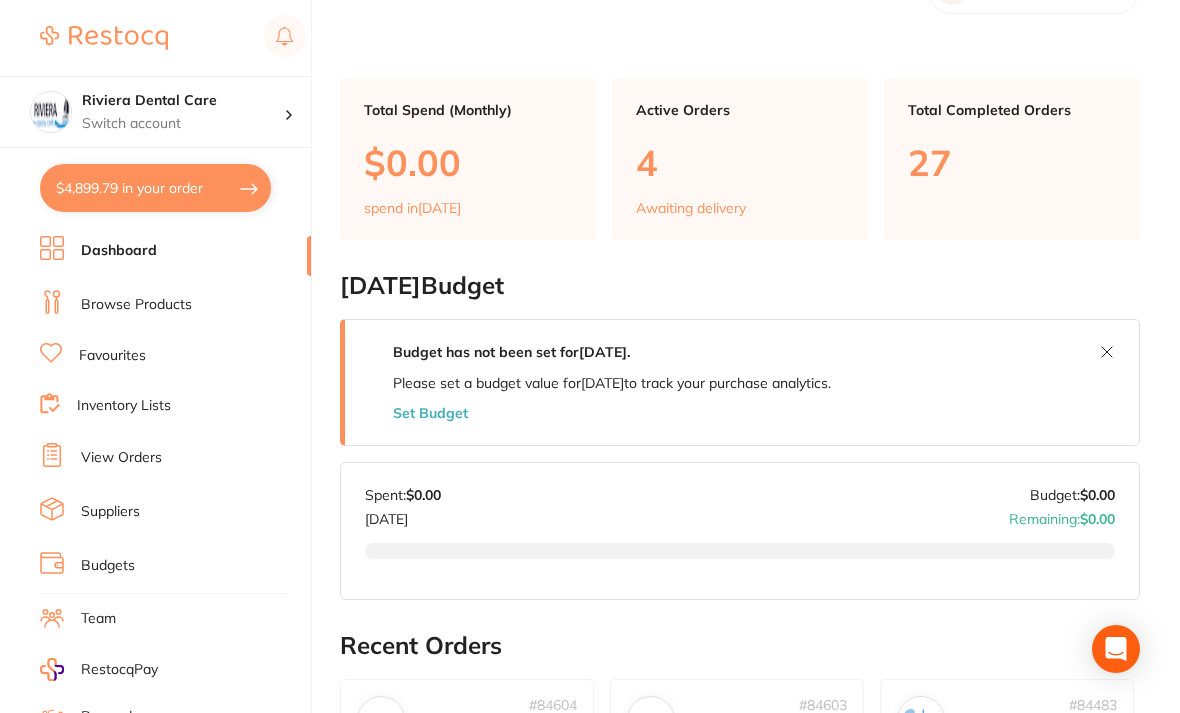 click on "$4,899.79   in your order" at bounding box center (155, 188) 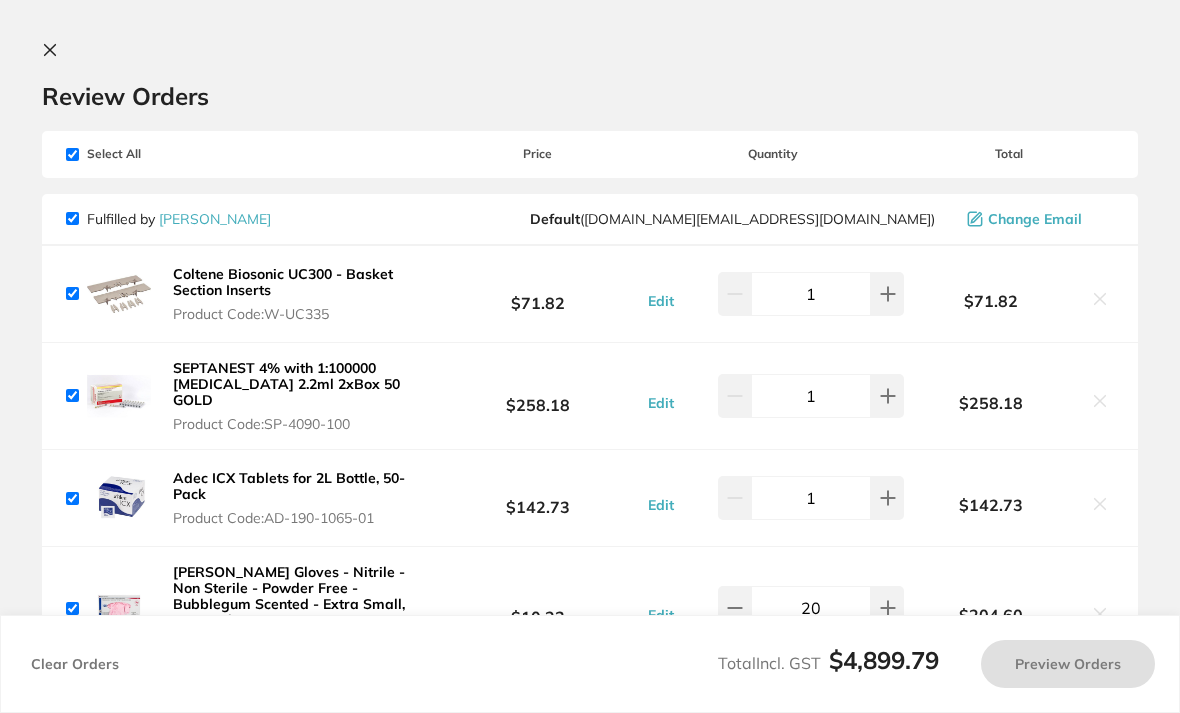scroll, scrollTop: 0, scrollLeft: 0, axis: both 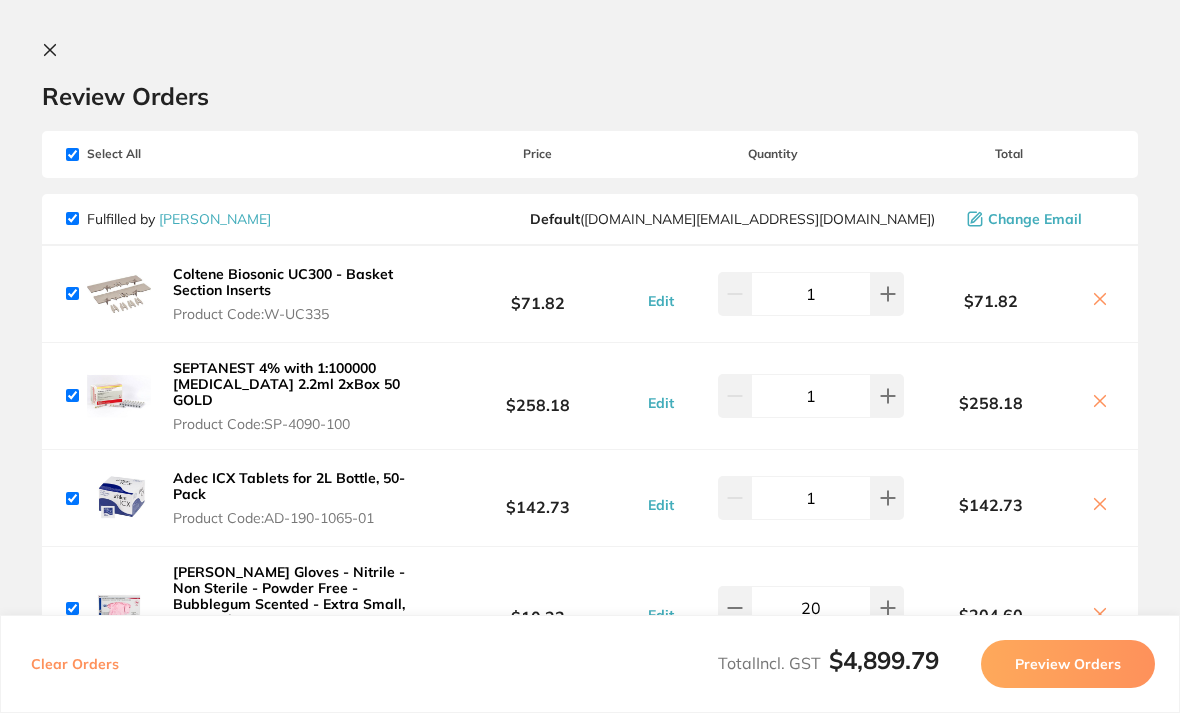 click 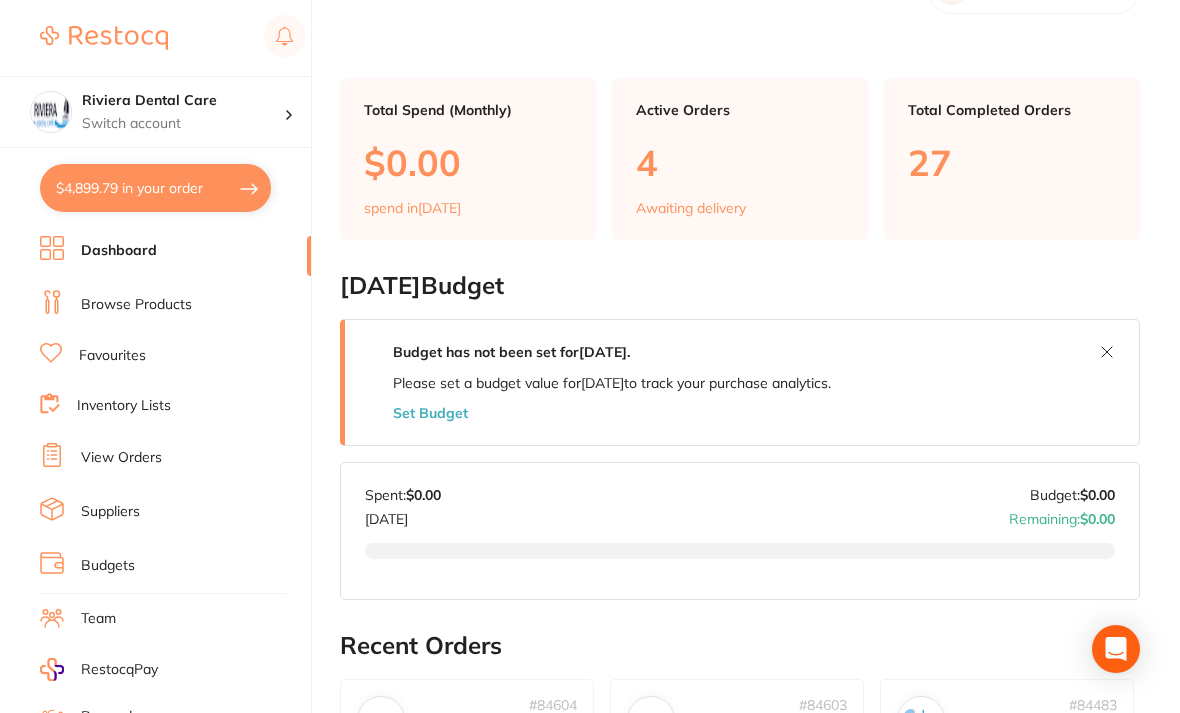 click on "Browse Products" at bounding box center (136, 305) 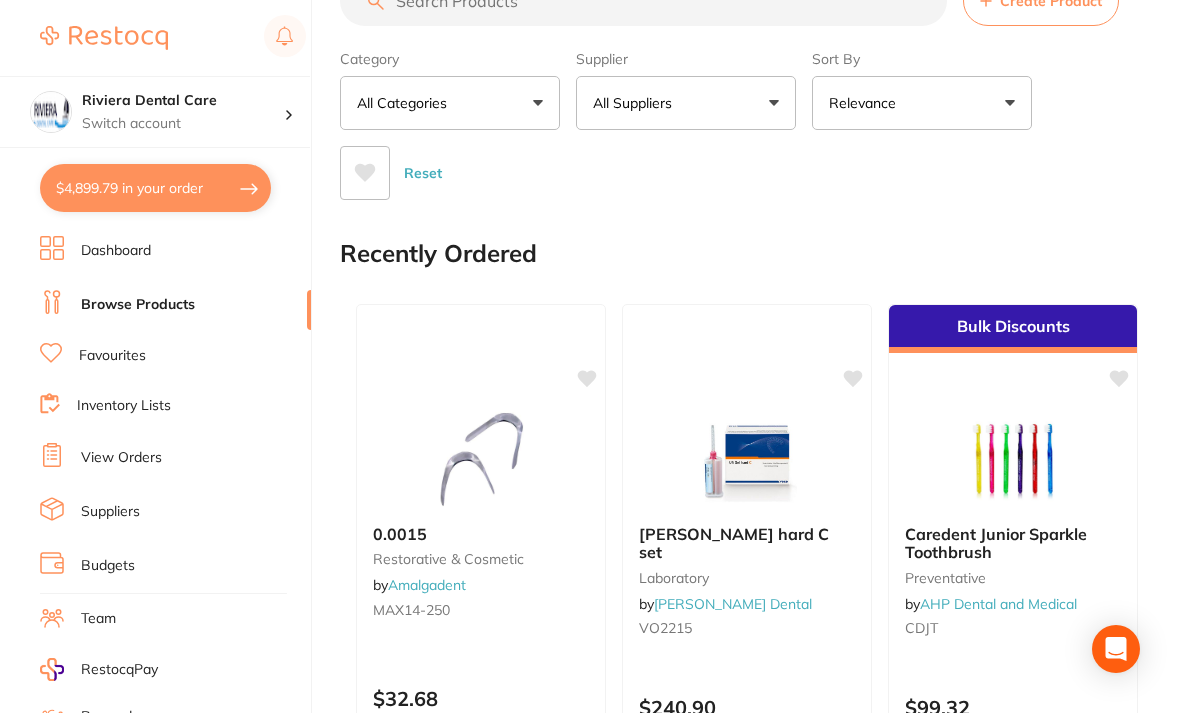 scroll, scrollTop: 0, scrollLeft: 0, axis: both 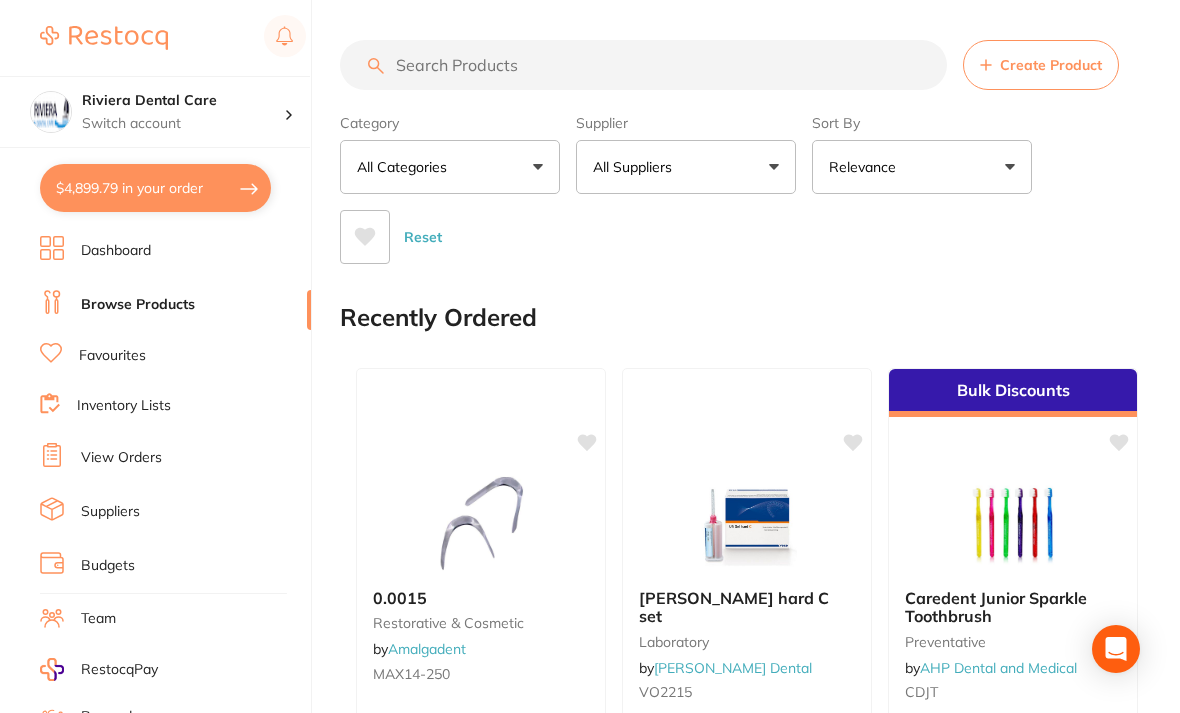 click at bounding box center [643, 65] 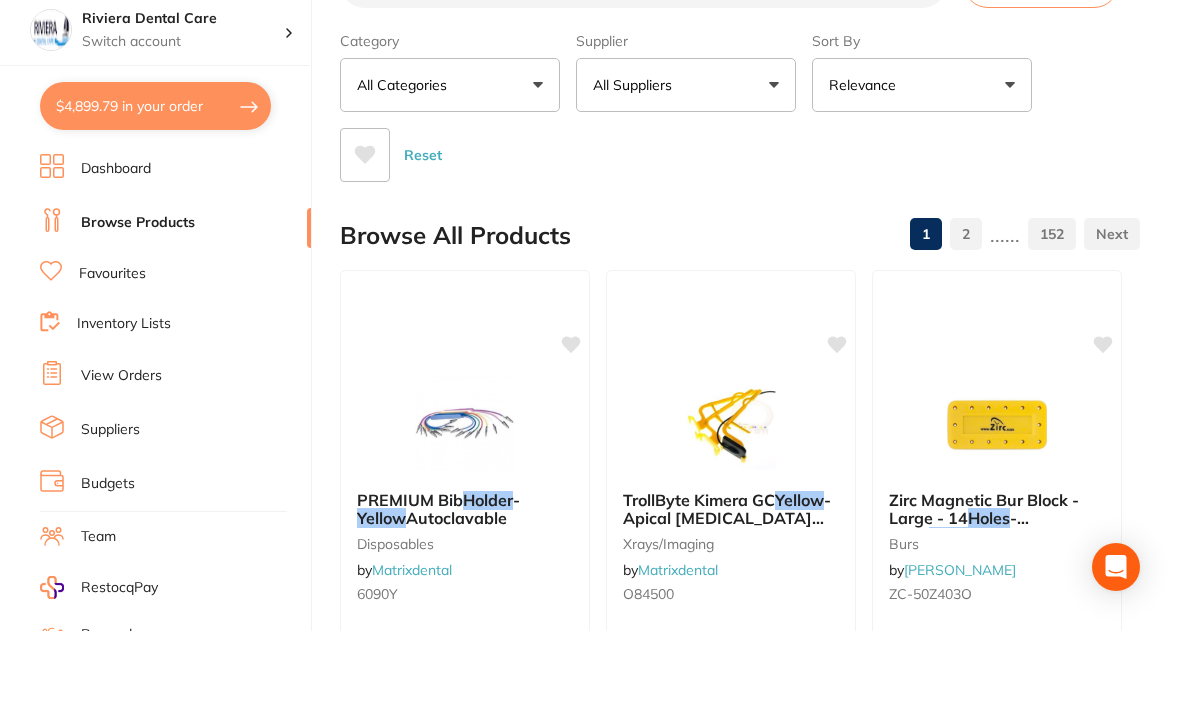 click on "Category All Categories All Categories anaesthetic burs CAD/CAM crown & bridge disposables endodontics equipment Finishing & Polishing handpieces implants impression infection control Instruments laboratory [MEDICAL_DATA] orthodontics other preventative restorative & cosmetic rubber dam specials & clearance xrays/imaging Clear Category   false    All Categories Category All Categories anaesthetic burs CAD/CAM crown & bridge disposables endodontics equipment Finishing & Polishing handpieces implants impression infection control Instruments laboratory [MEDICAL_DATA] orthodontics other preventative restorative & cosmetic rubber dam specials & clearance xrays/imaging Supplier All Suppliers All Suppliers Dentsply Sirona AB Orthodontics [PERSON_NAME] AHP Dental and Medical Amalgadent Ark Health BioMeDent Pty Ltd Critical Dental Dental Practice Supplies Dental Zone Erkodent [PERSON_NAME] Dental Healthware [GEOGRAPHIC_DATA] [PERSON_NAME] [PERSON_NAME] HIT Dental & Medical Supplies Independent Dental Ivoclar Vivadent [PERSON_NAME] Matrixdental" at bounding box center [740, 185] 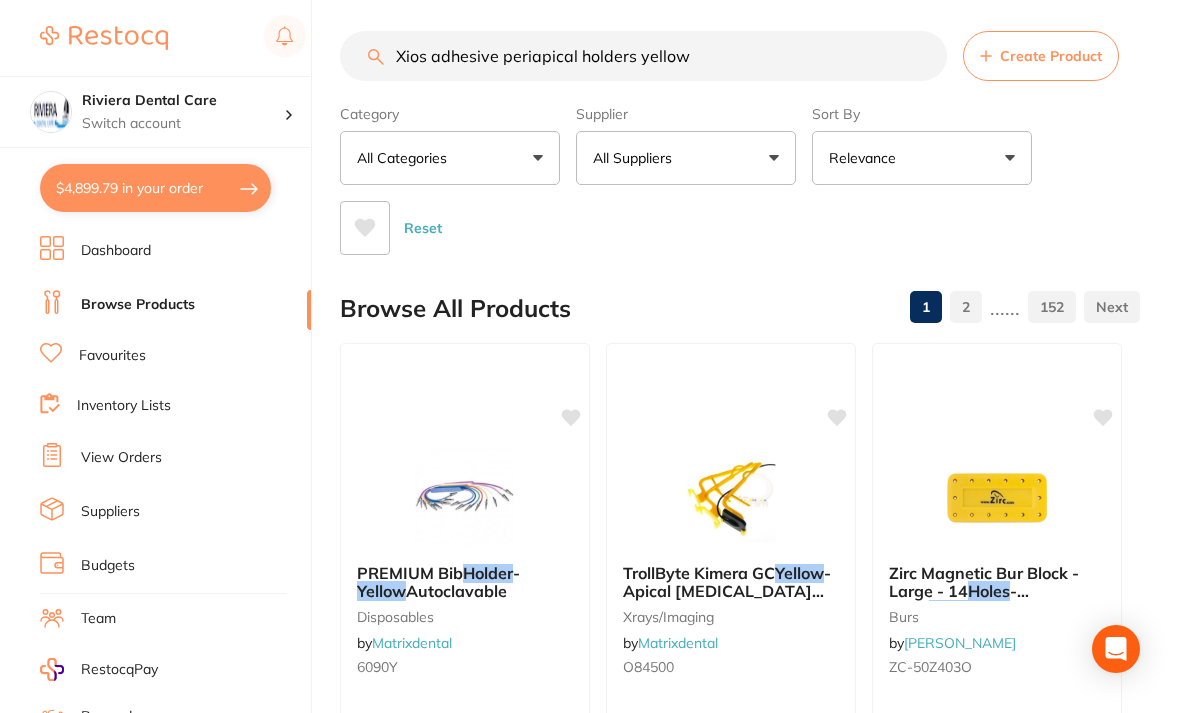scroll, scrollTop: 0, scrollLeft: 0, axis: both 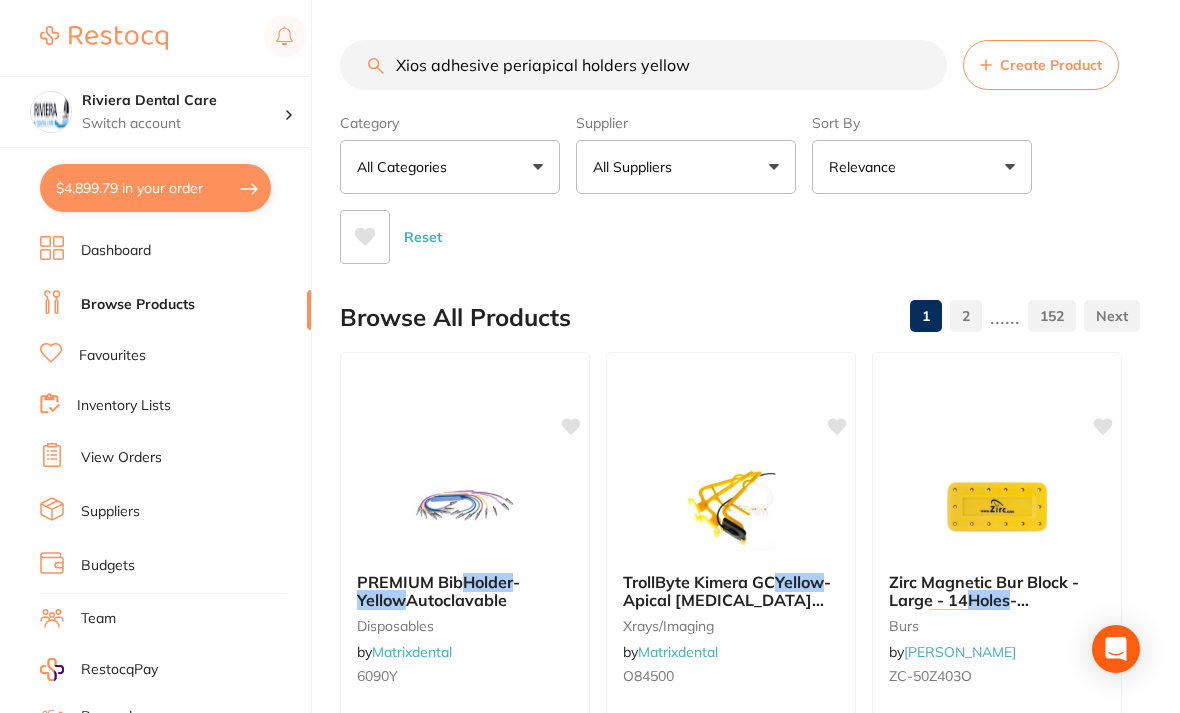click on "Xios adhesive periapical holders yellow" at bounding box center [643, 65] 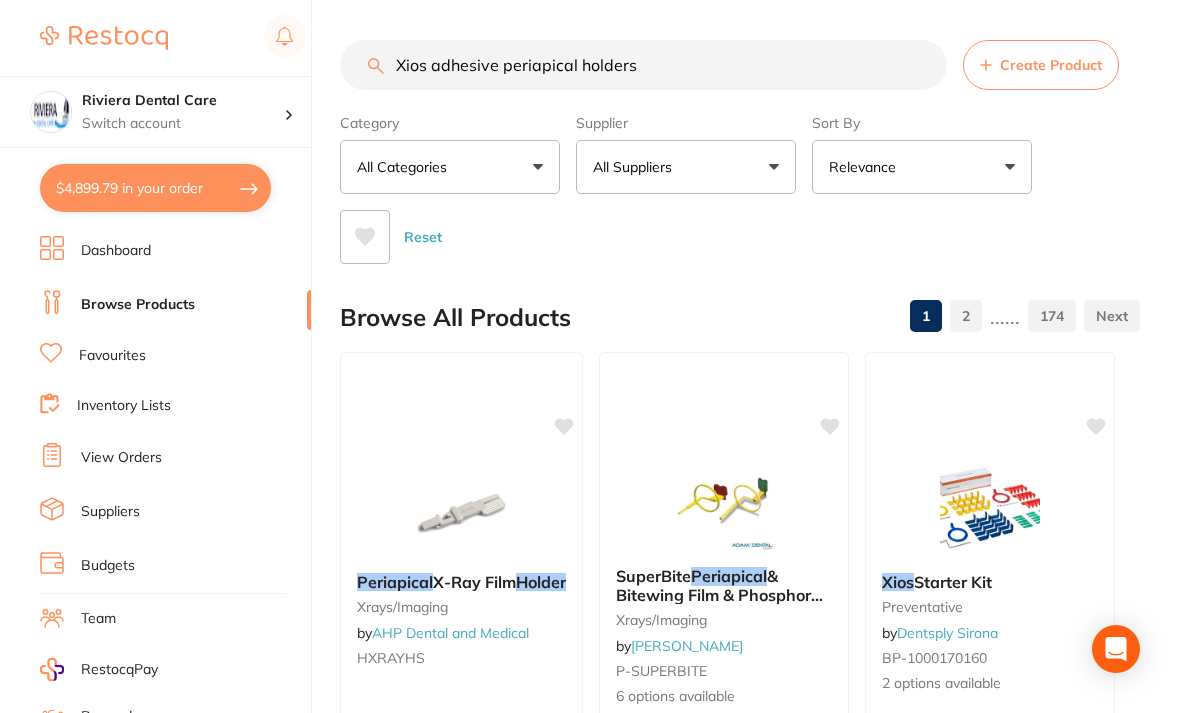 type on "Xios adhesive periapical holders" 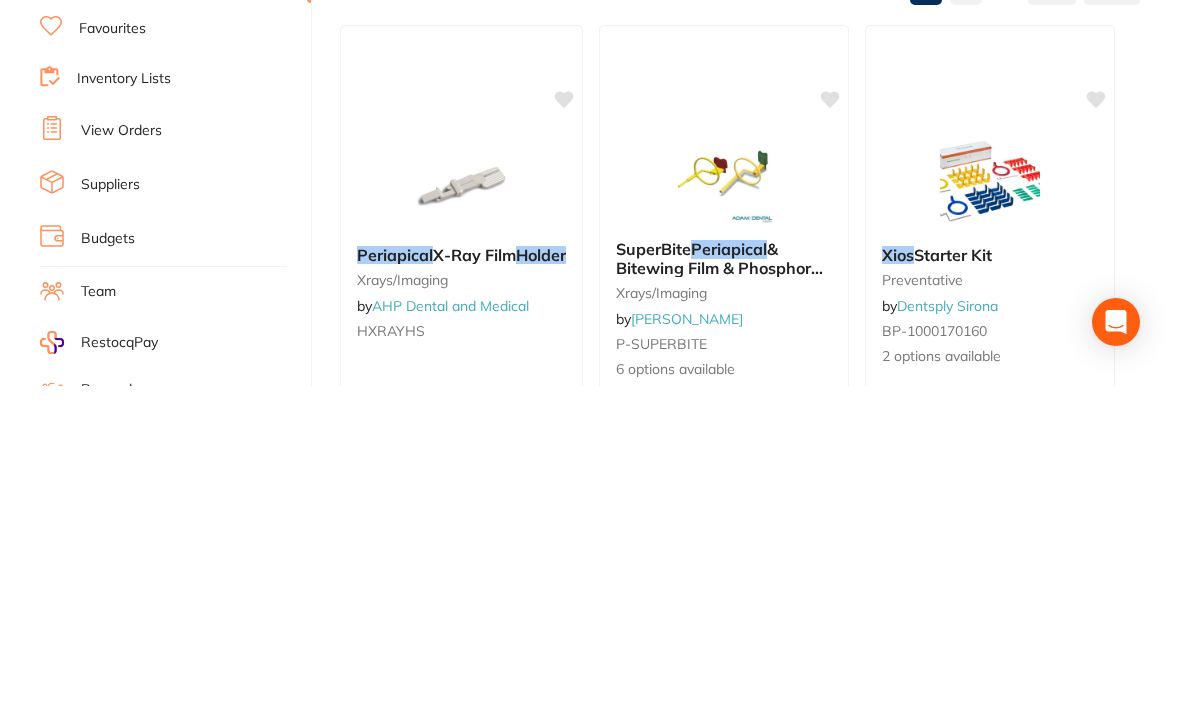 click on "Xios adhesive periapical holders         Create Product Category All Categories All Categories anaesthetic articulating burs CAD/CAM crown & bridge disposables endodontics equipment finishing & polishing handpieces implants impression infection control Instruments laboratory Miscellaneous [MEDICAL_DATA] orthodontics other preventative restorative & cosmetic rubber dam xrays/imaging Clear Category   false    All Categories Category All Categories anaesthetic articulating burs CAD/CAM crown & bridge disposables endodontics equipment finishing & polishing handpieces implants impression infection control Instruments laboratory Miscellaneous [MEDICAL_DATA] orthodontics other preventative restorative & cosmetic rubber dam xrays/imaging Supplier All Suppliers All Suppliers Dentsply Sirona AB Orthodontics [PERSON_NAME] Dental AHP Dental and Medical Amalgadent Ark Health BioMeDent Pty Ltd Critical Dental DENSOL Dental Practice Supplies Dental Zone Erkodent [PERSON_NAME] Dental Healthware Australia [PERSON_NAME] [PERSON_NAME] [PERSON_NAME] Clear" at bounding box center (760, 1402) 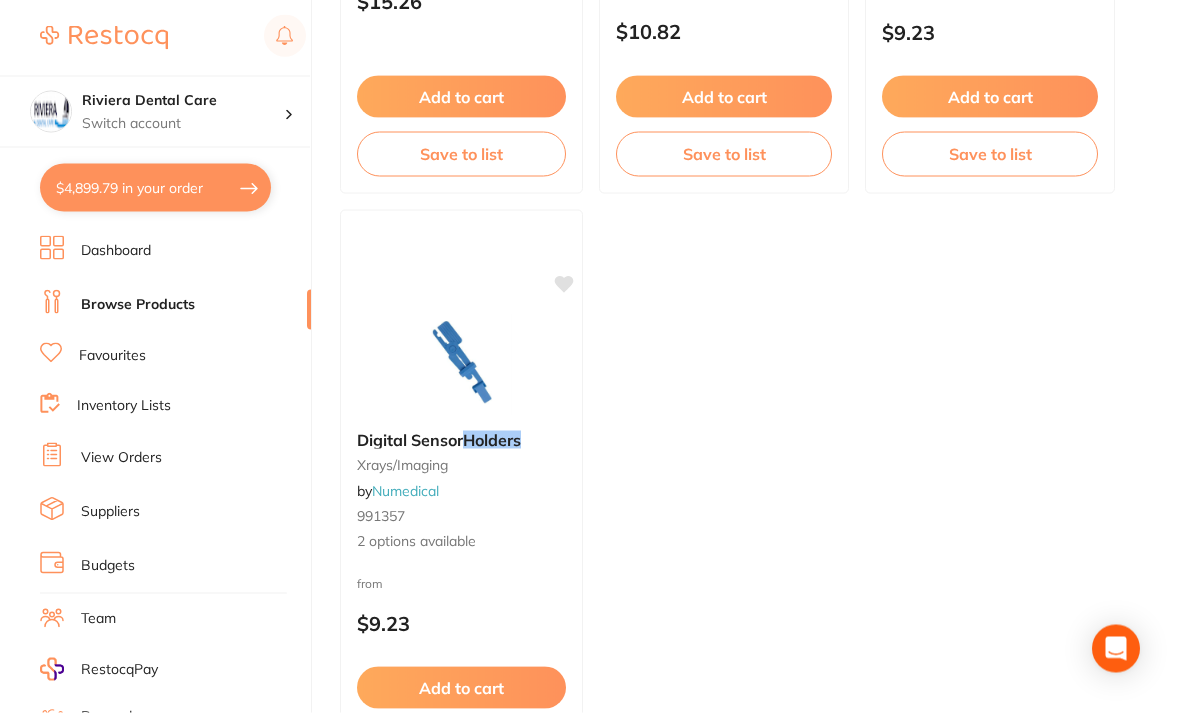 scroll, scrollTop: 2029, scrollLeft: 0, axis: vertical 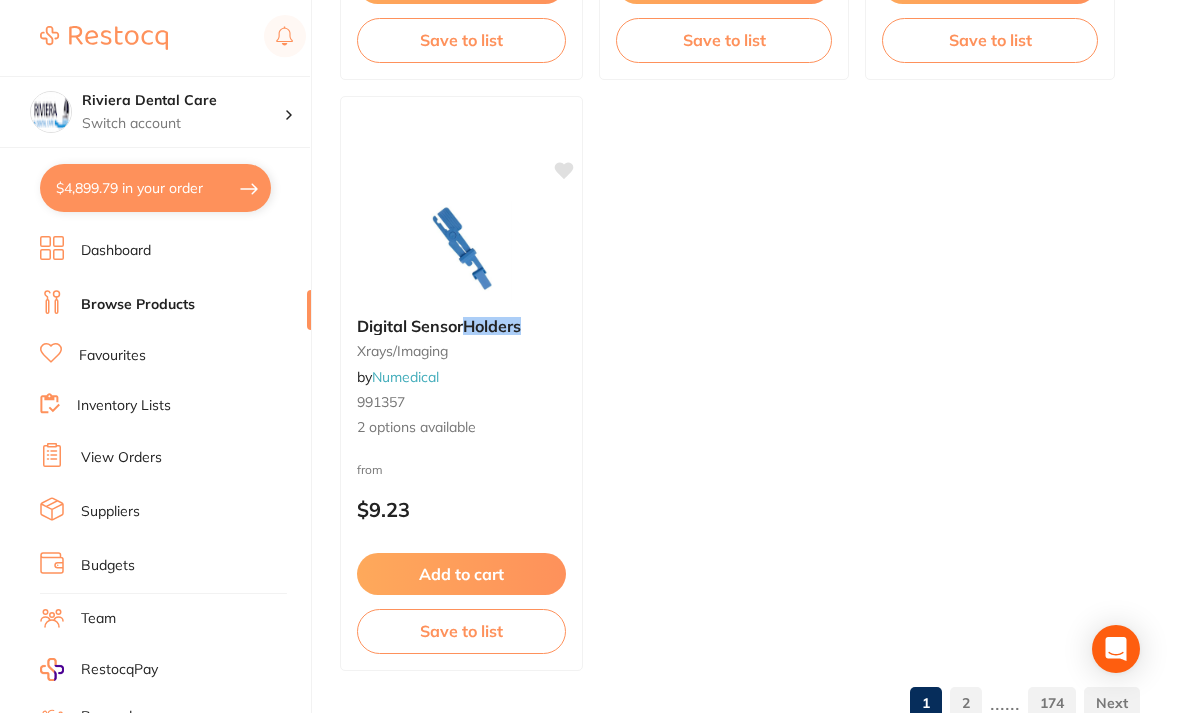 click on "2" at bounding box center (966, 703) 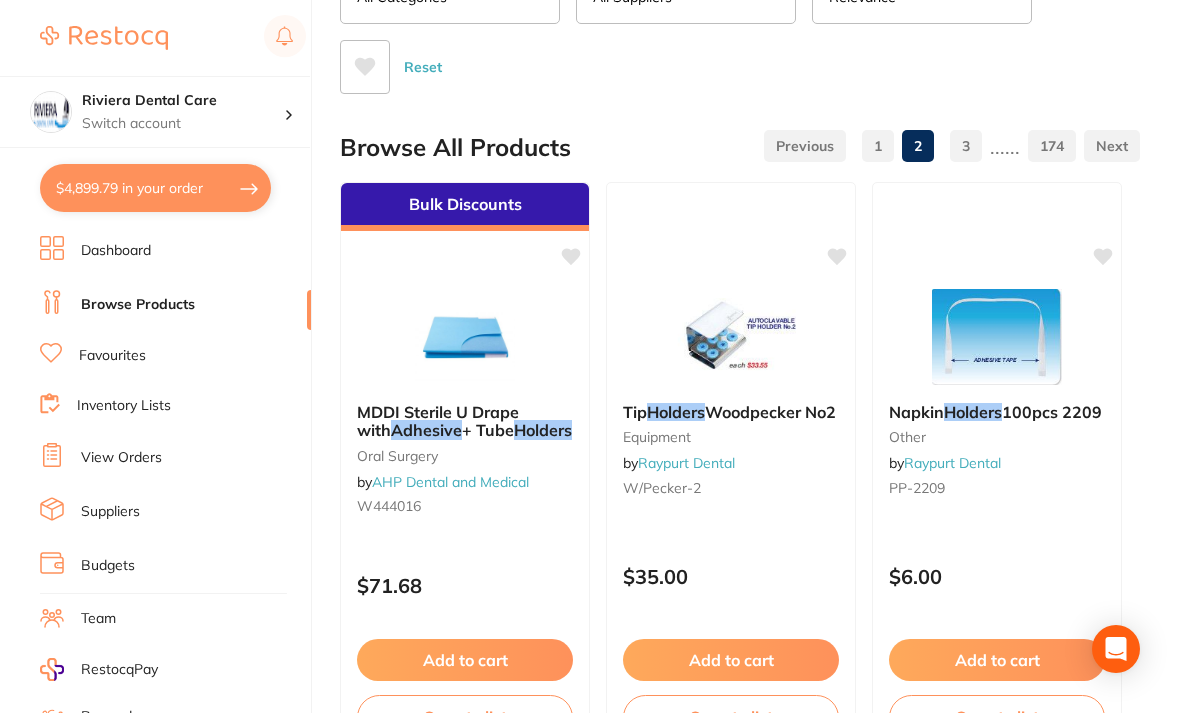 scroll, scrollTop: 0, scrollLeft: 0, axis: both 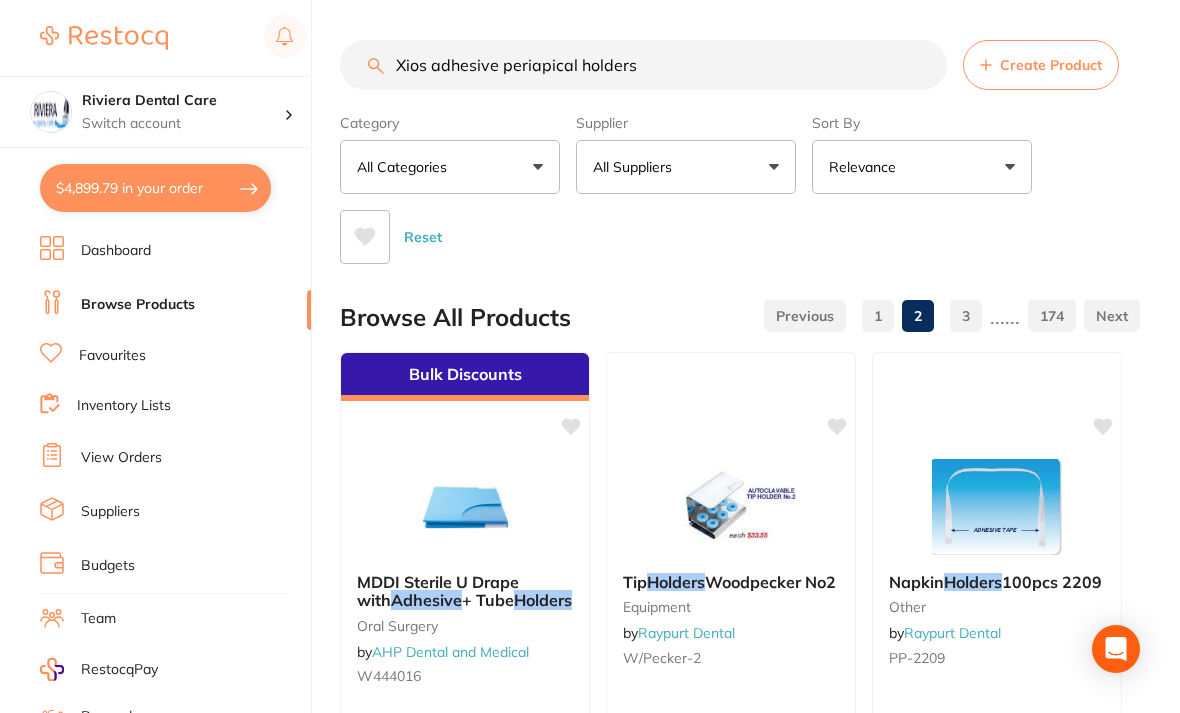 click on "All Suppliers" at bounding box center [686, 167] 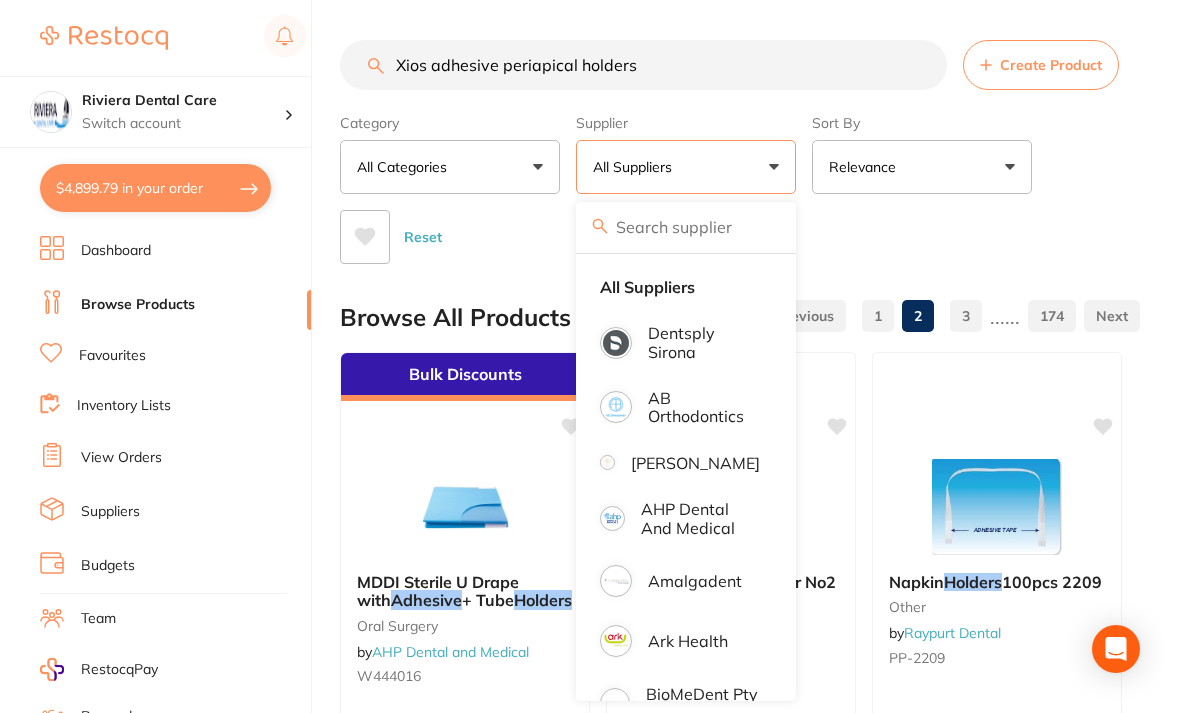 click on "Dentsply Sirona" at bounding box center [704, 342] 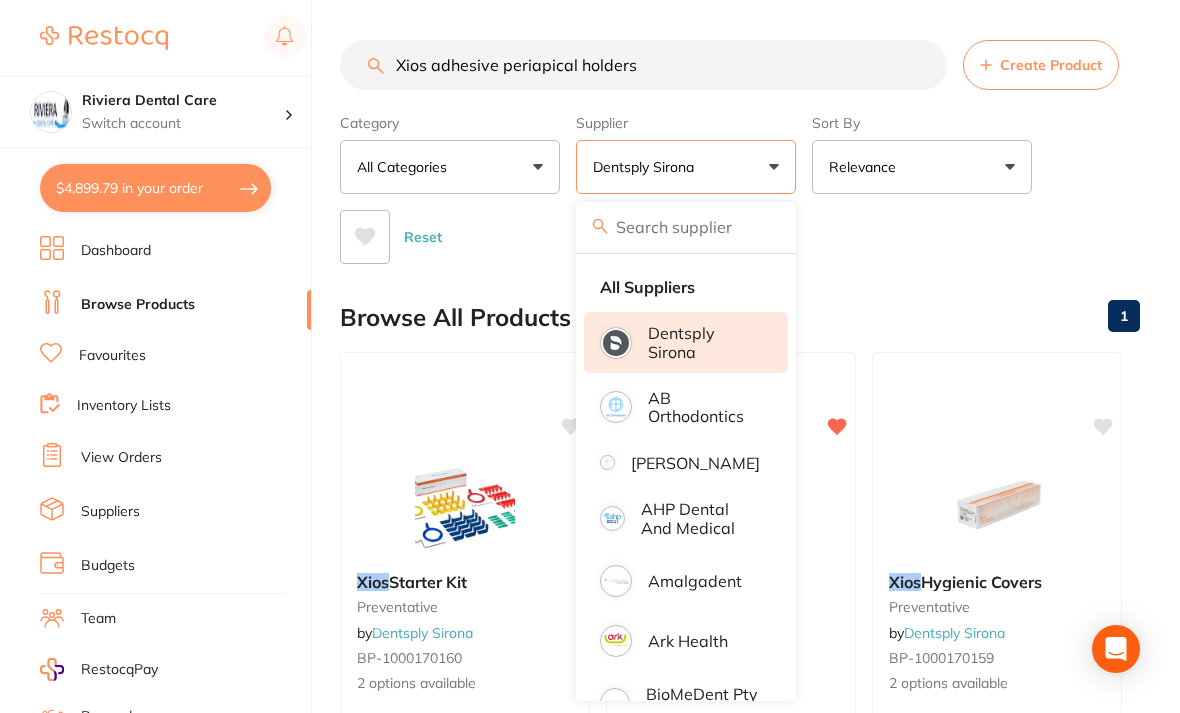 click on "Reset" at bounding box center (732, 229) 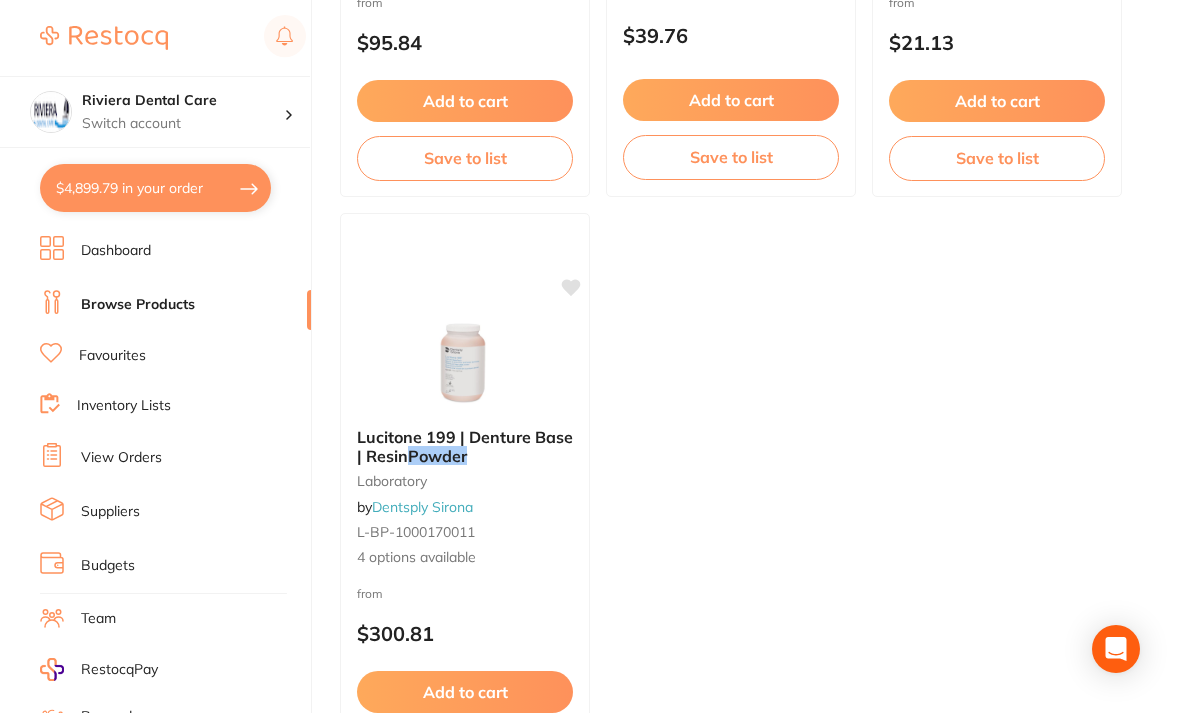 scroll, scrollTop: 2029, scrollLeft: 0, axis: vertical 